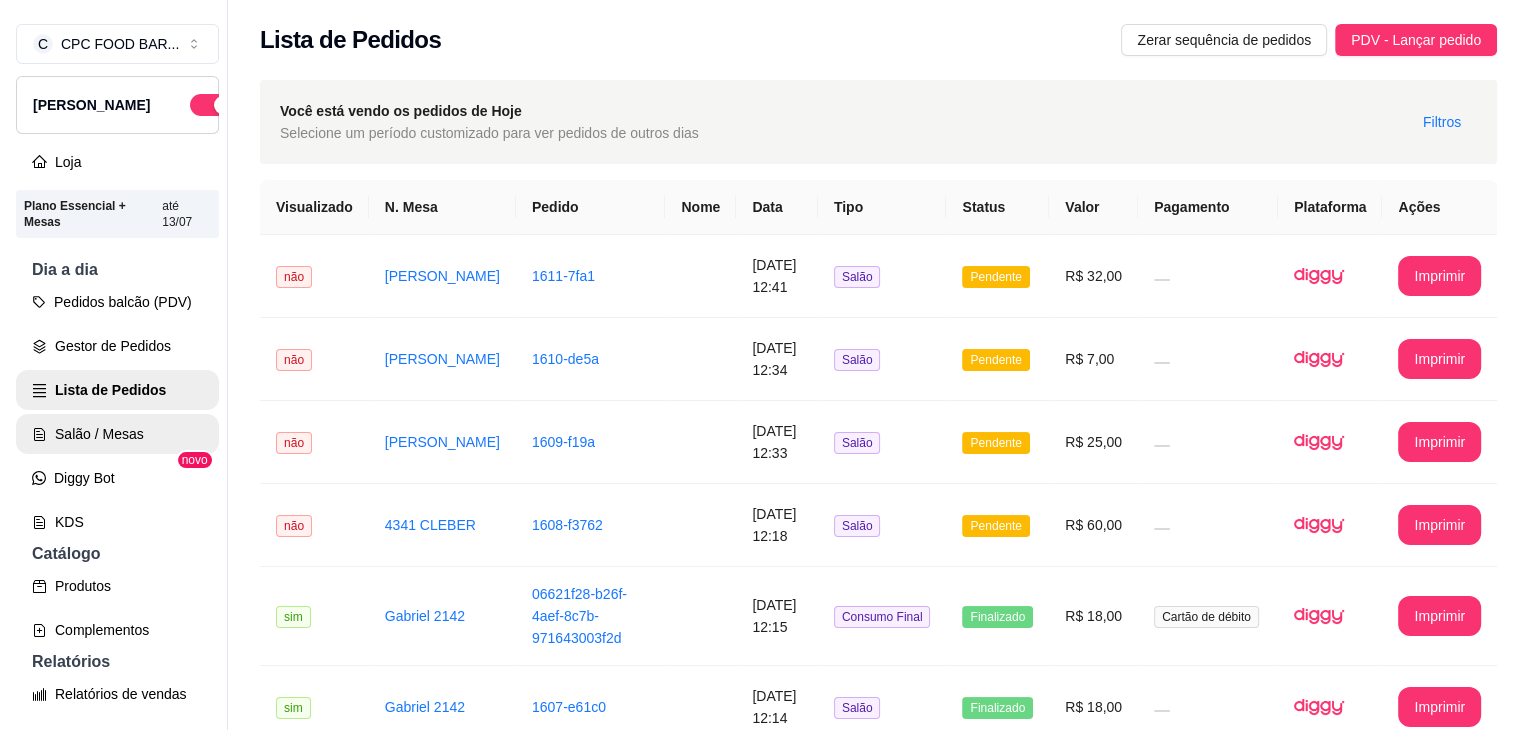 scroll, scrollTop: 0, scrollLeft: 0, axis: both 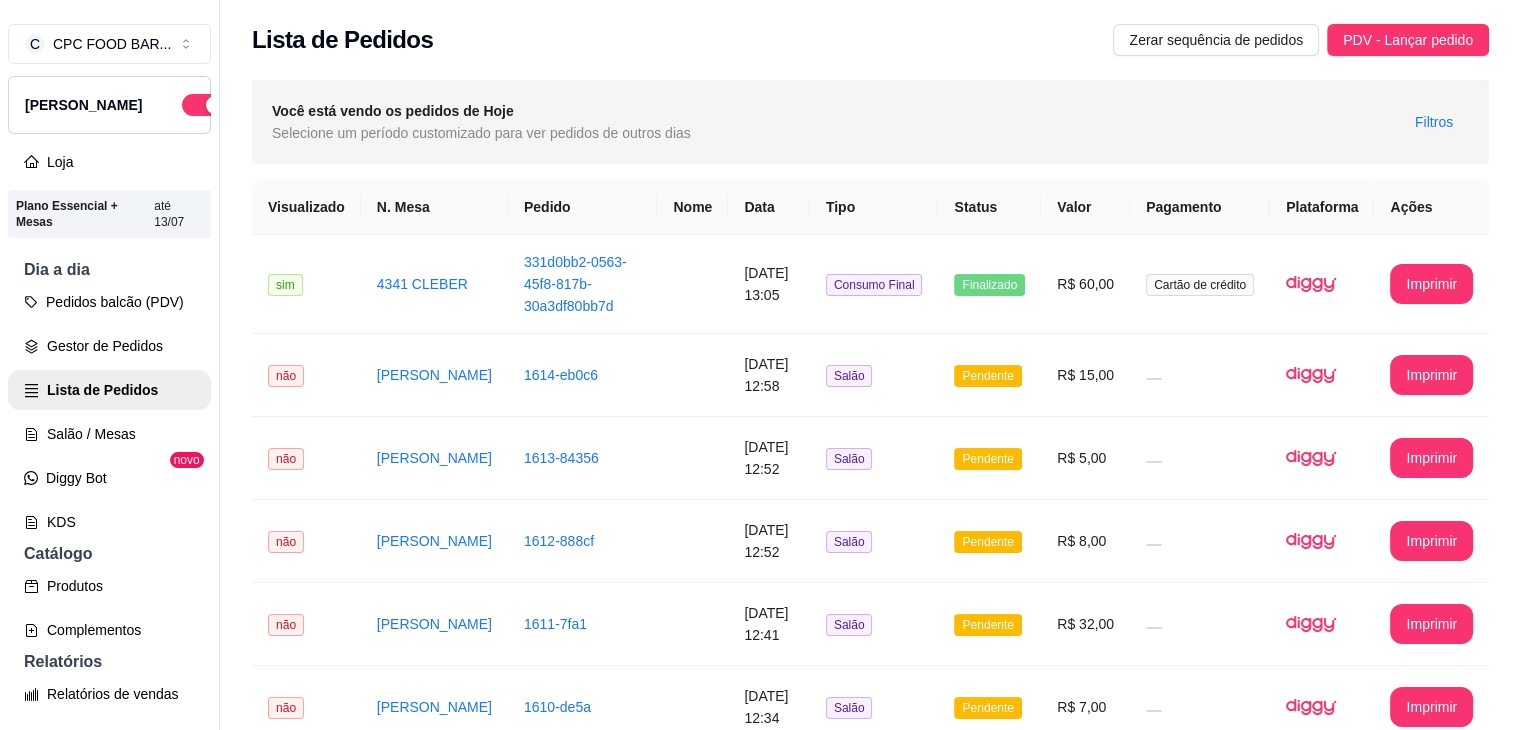 click on "Salão / Mesas" at bounding box center (109, 434) 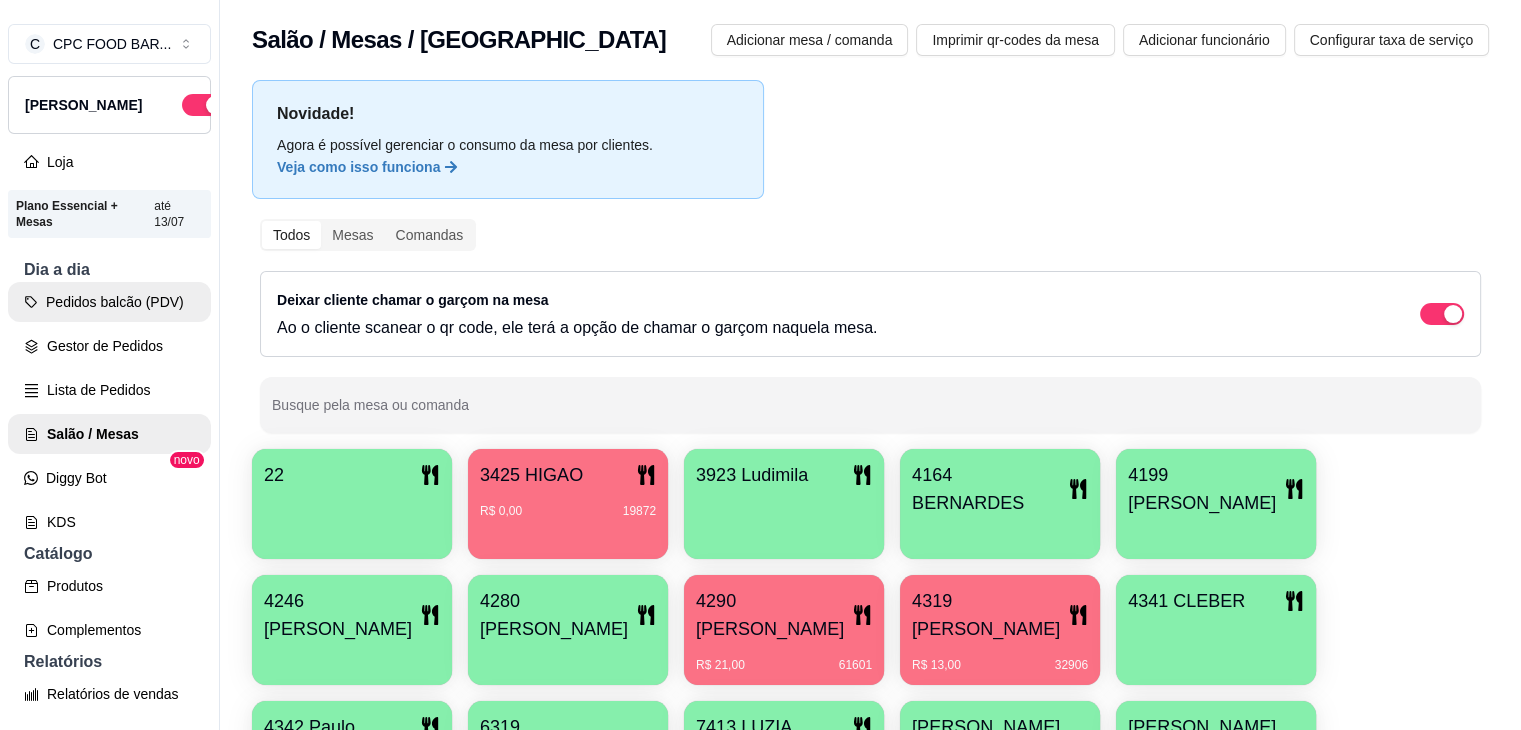 click on "Pedidos balcão (PDV)" at bounding box center (109, 302) 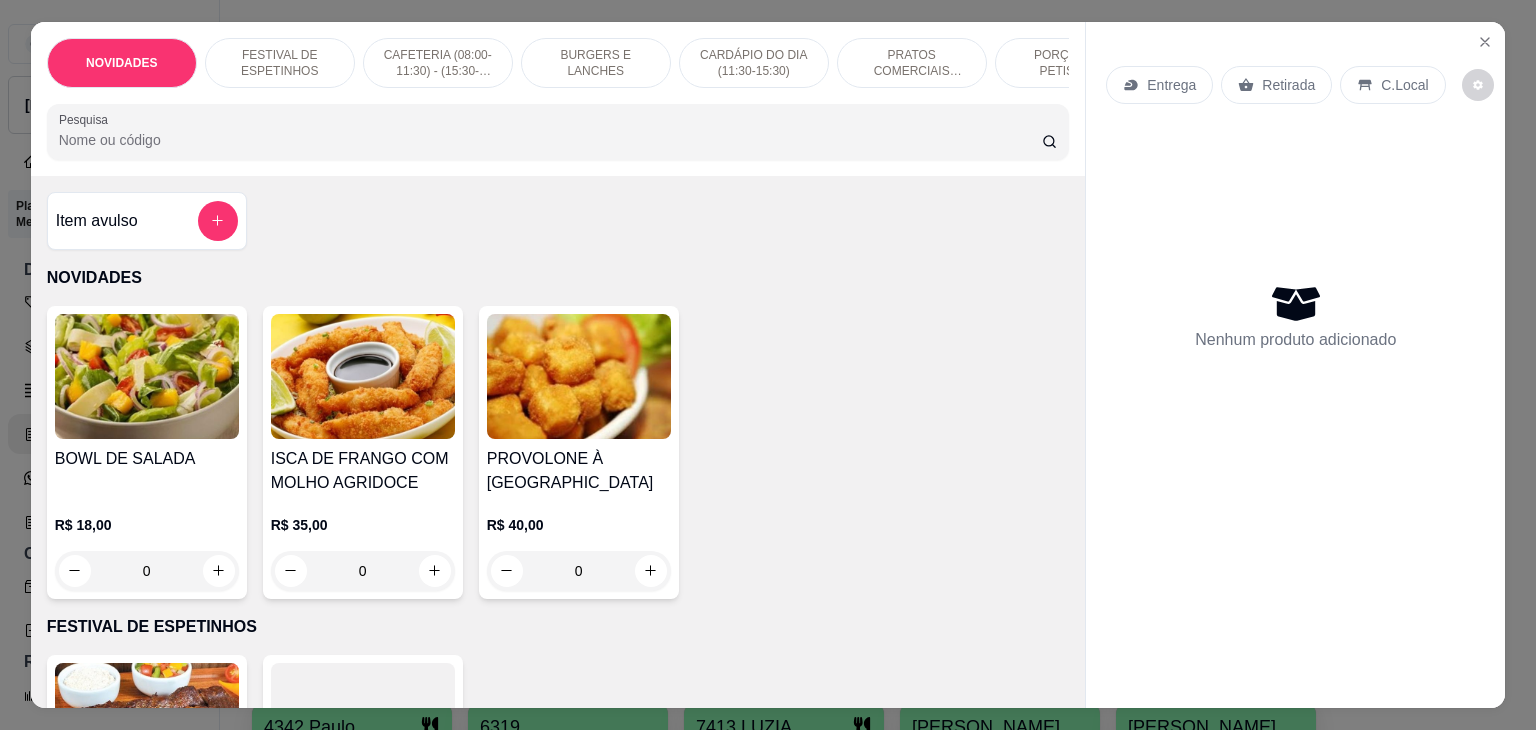 click on "PORÇÕES E PETISCOS" at bounding box center [1070, 63] 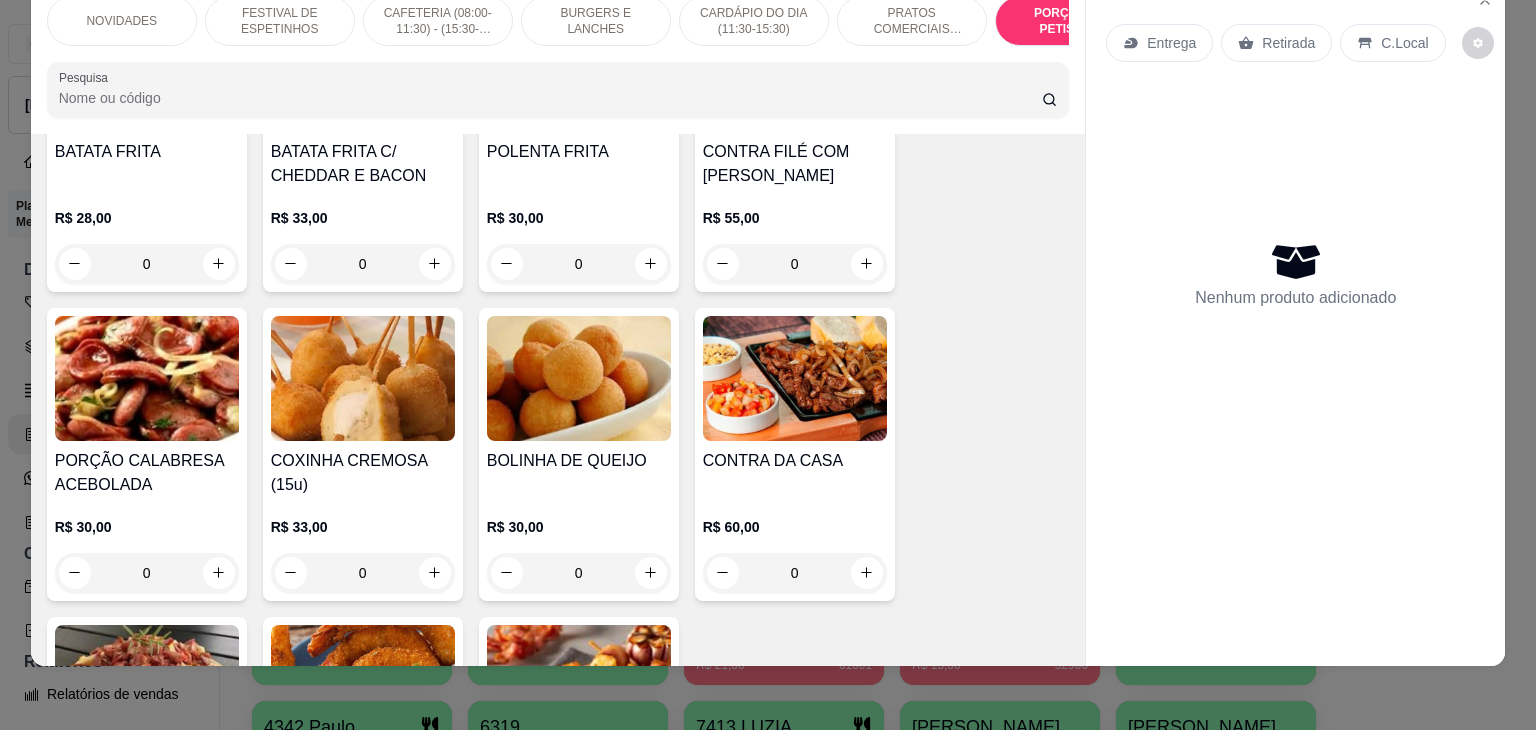 scroll, scrollTop: 4060, scrollLeft: 0, axis: vertical 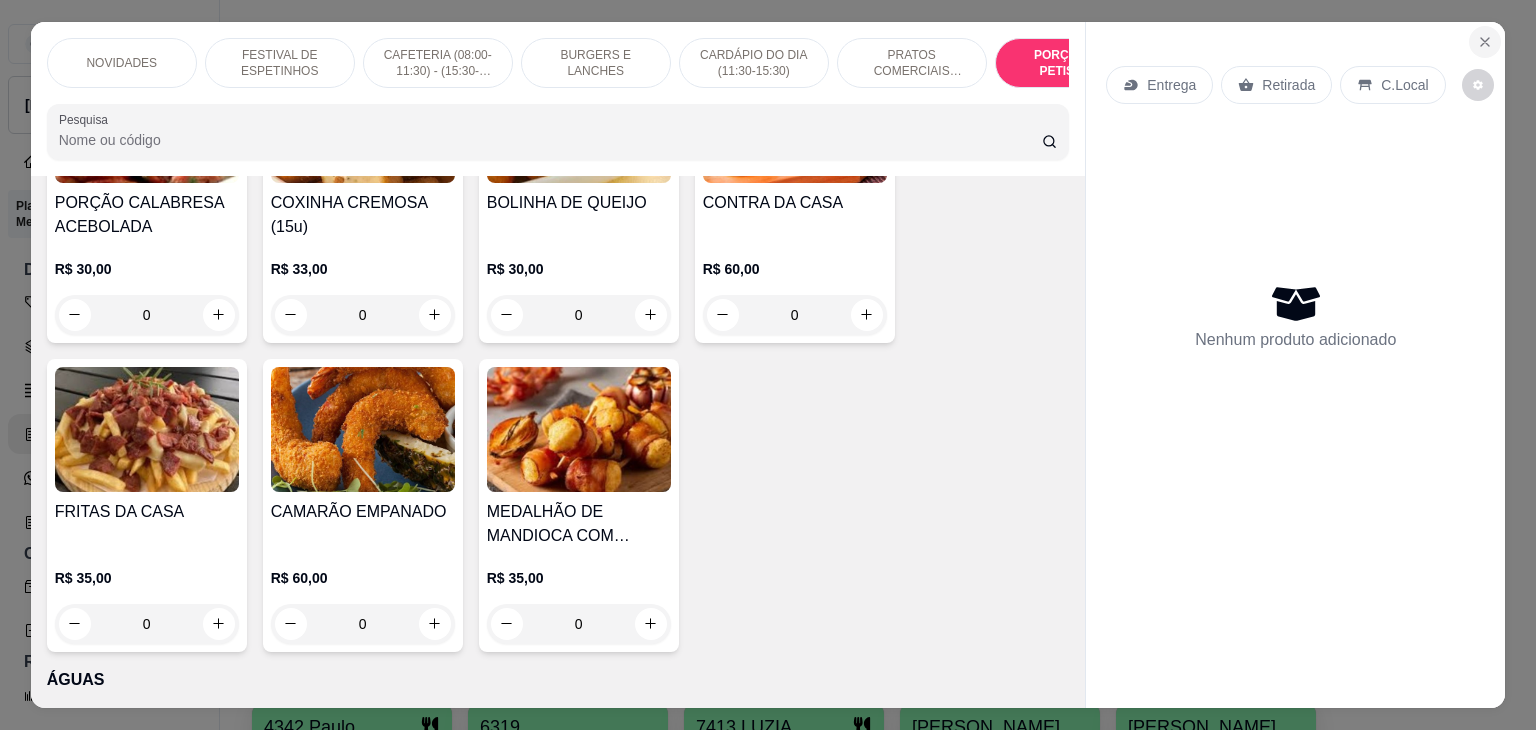 click 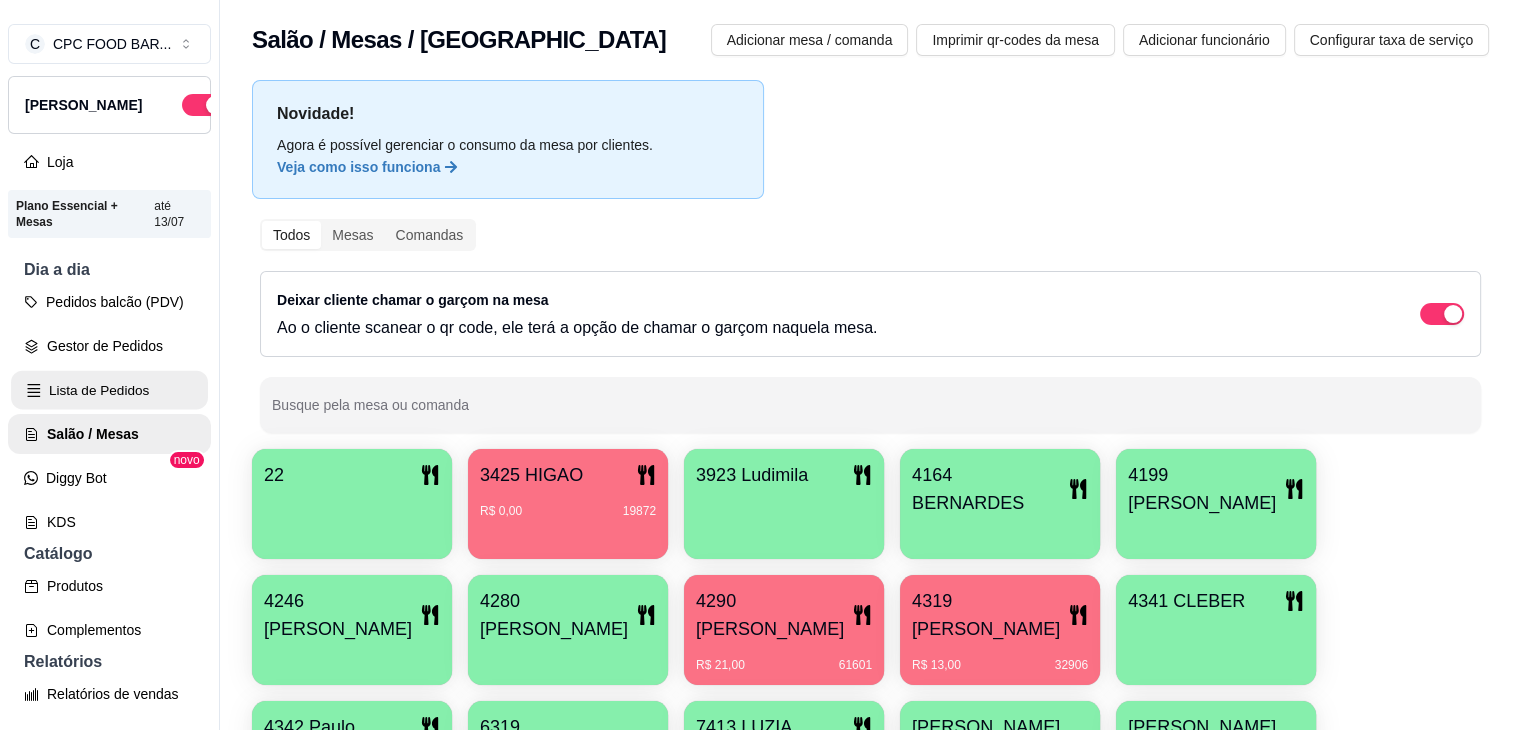 click on "Lista de Pedidos" at bounding box center (109, 390) 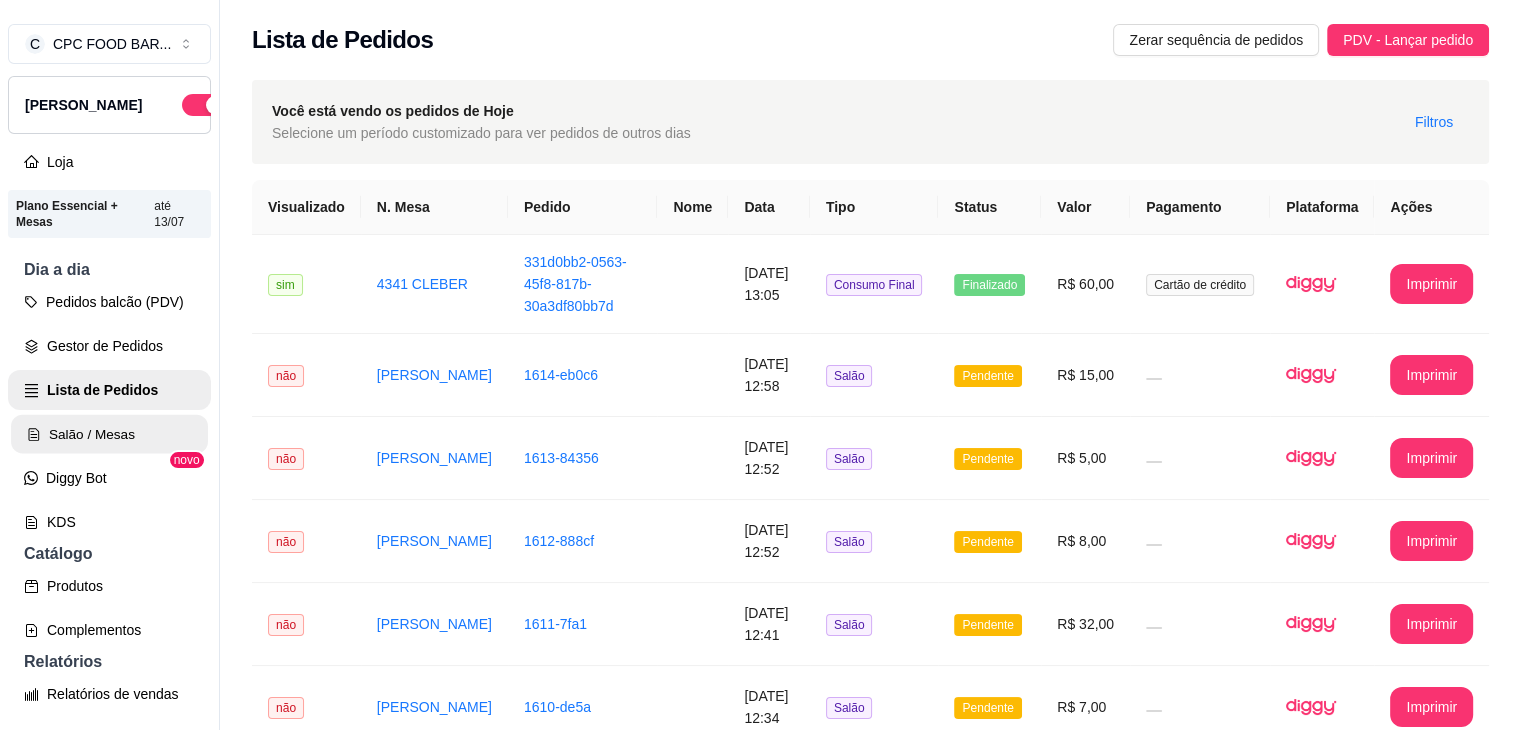 click on "Salão / Mesas" at bounding box center (109, 434) 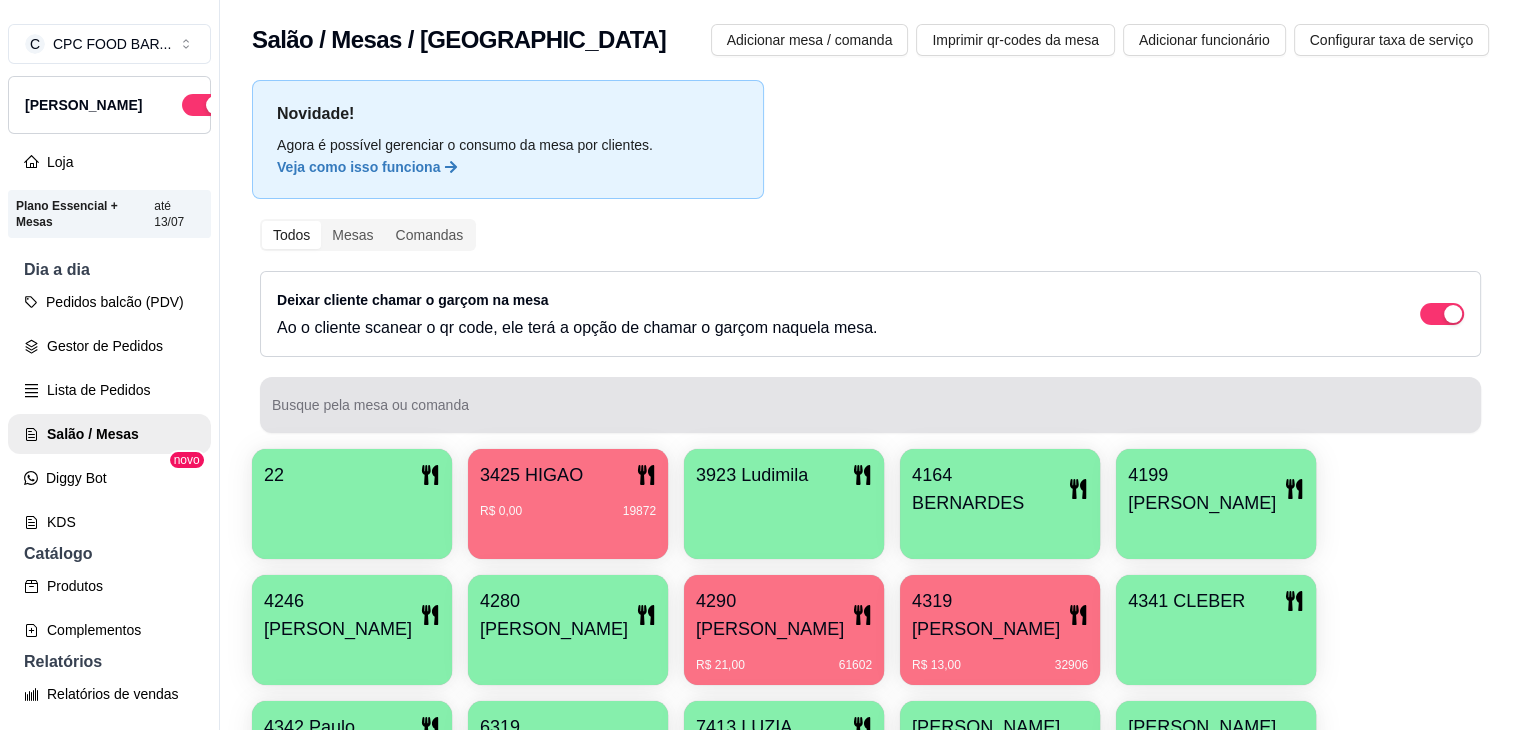 click on "Busque pela mesa ou comanda" at bounding box center [870, 405] 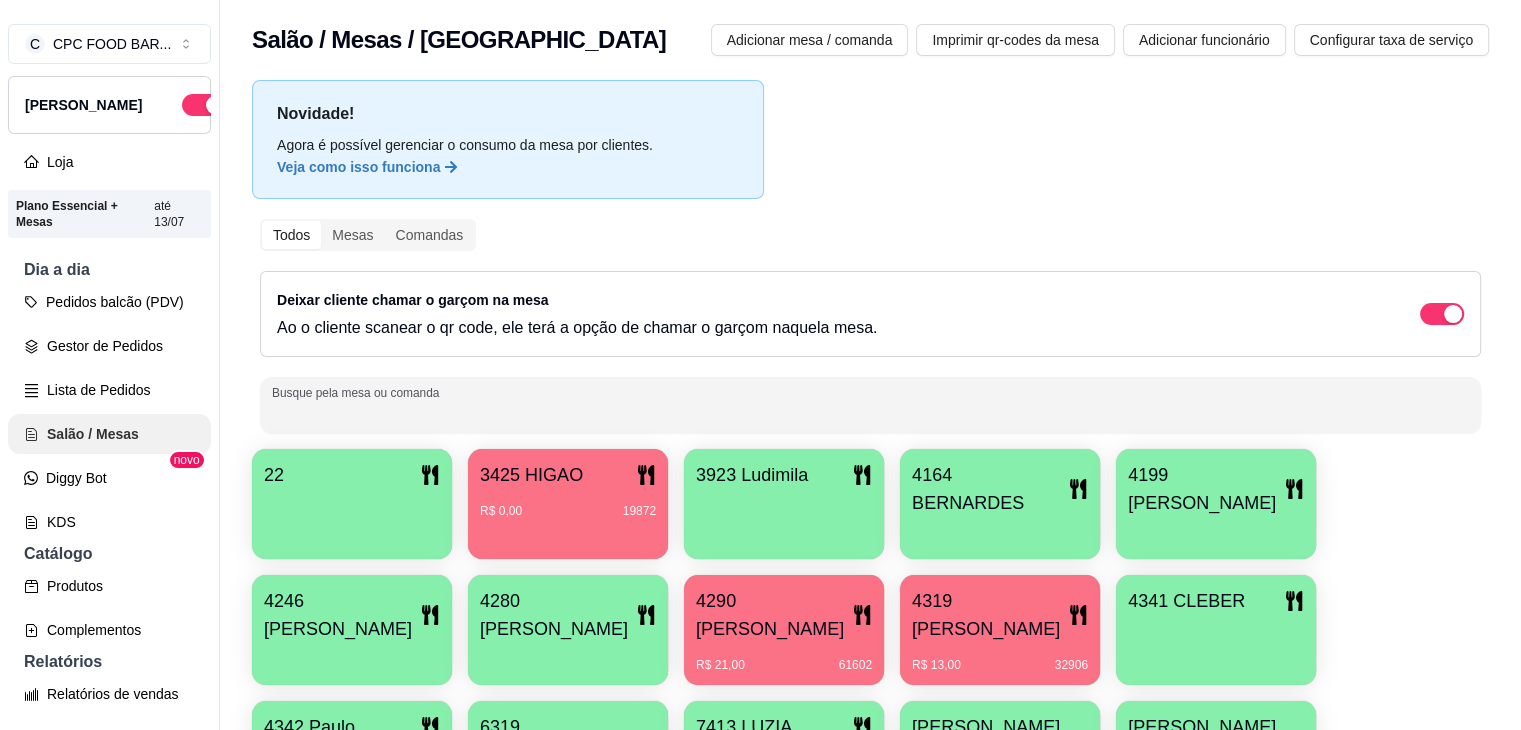 click on "Salão / Mesas" at bounding box center (109, 434) 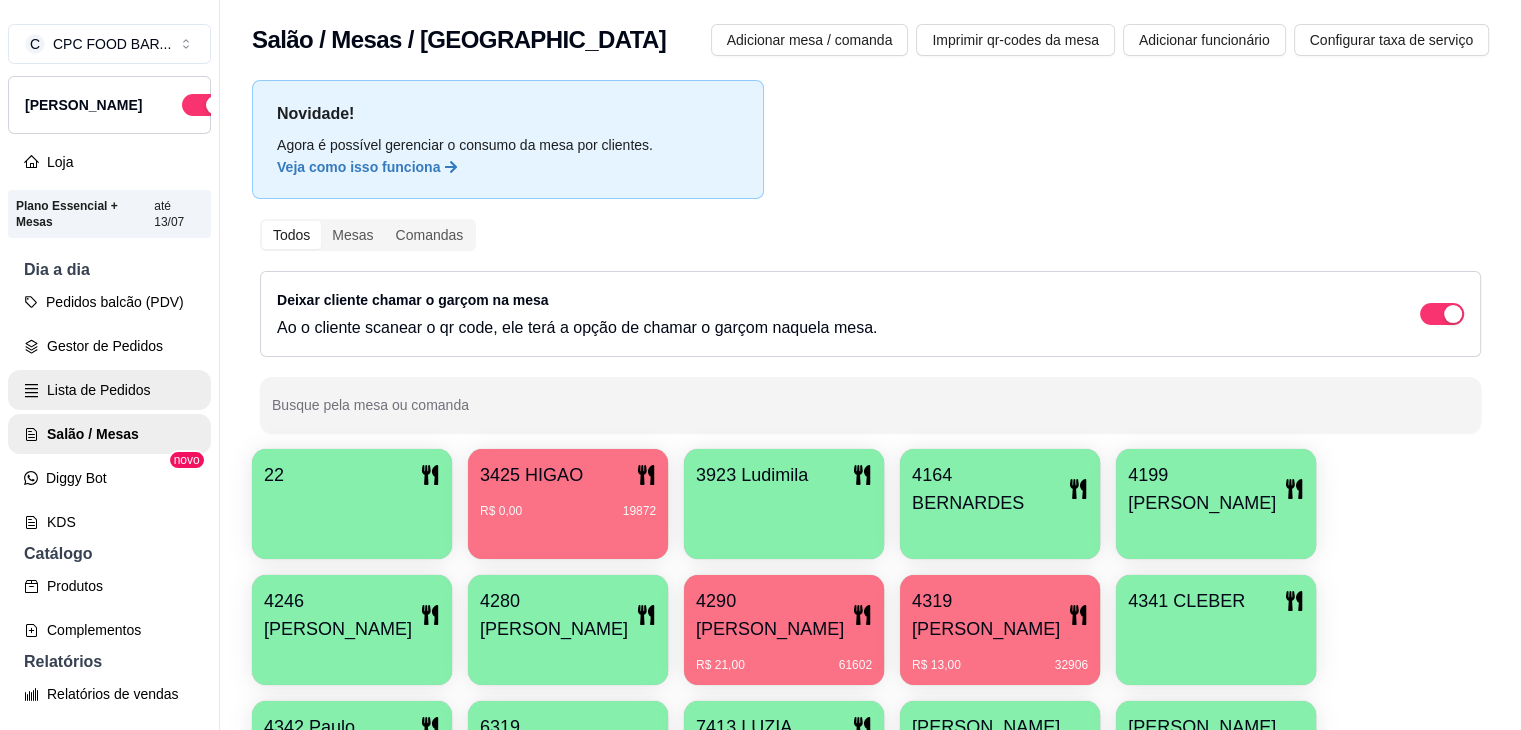click on "Lista de Pedidos" at bounding box center (109, 390) 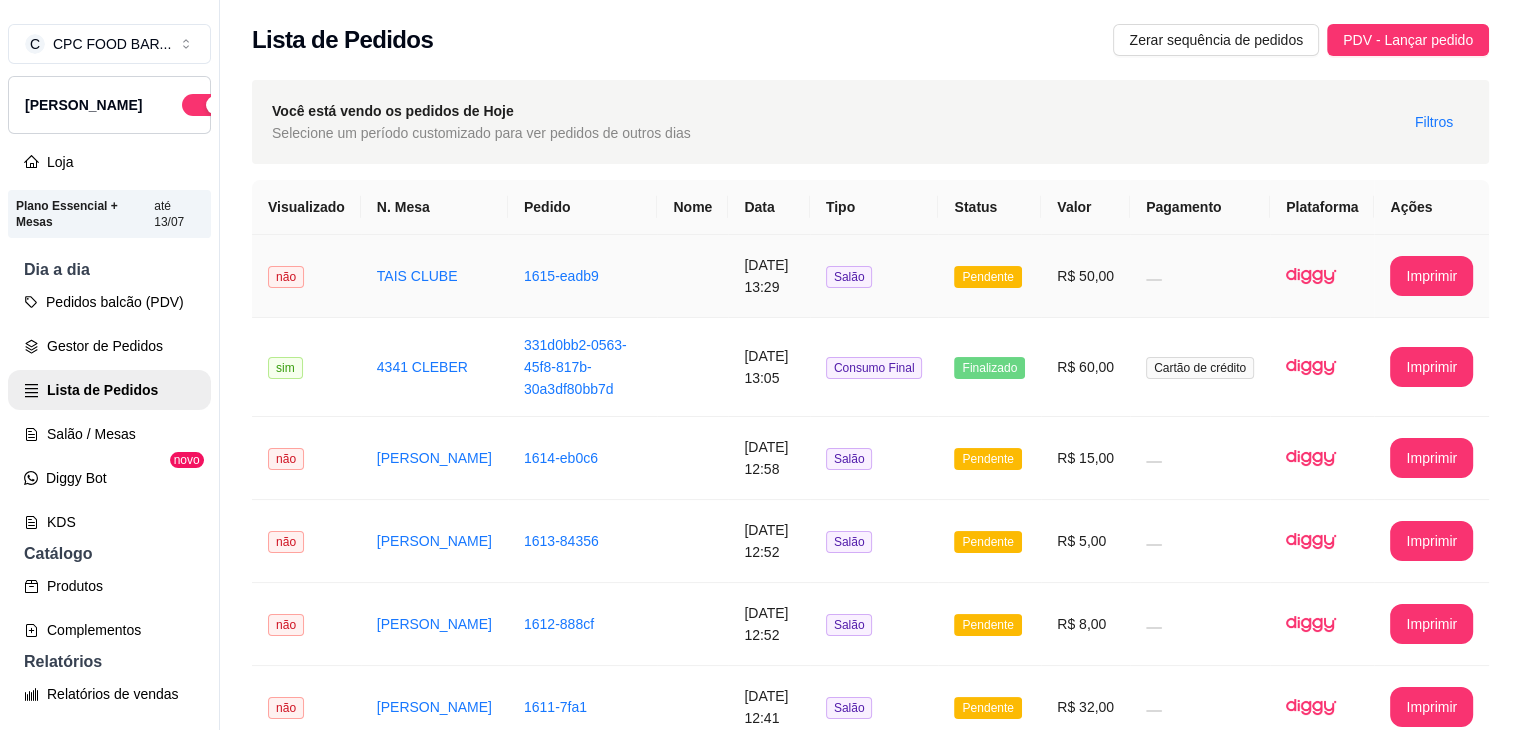 click on "R$ 50,00" at bounding box center [1085, 276] 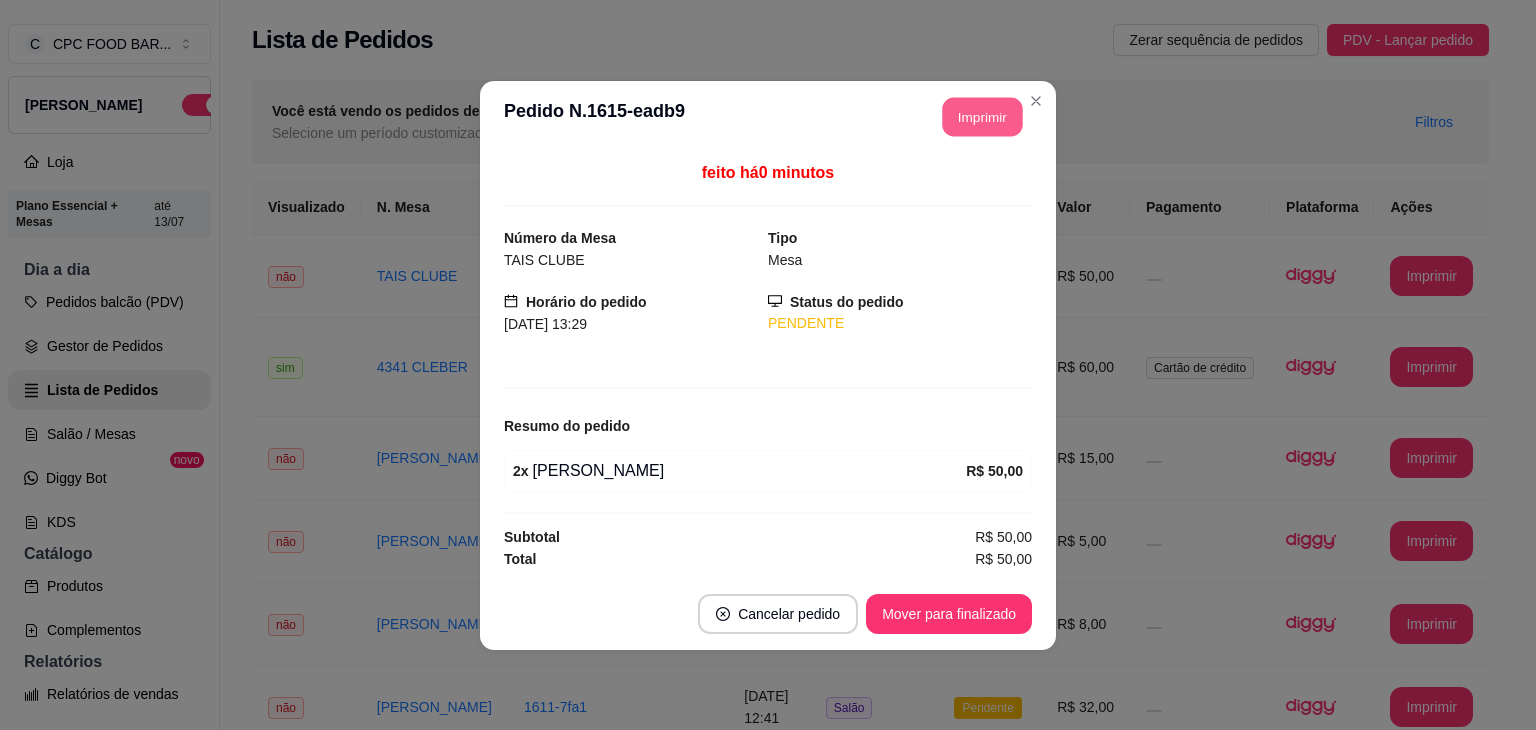 click on "Imprimir" at bounding box center (983, 116) 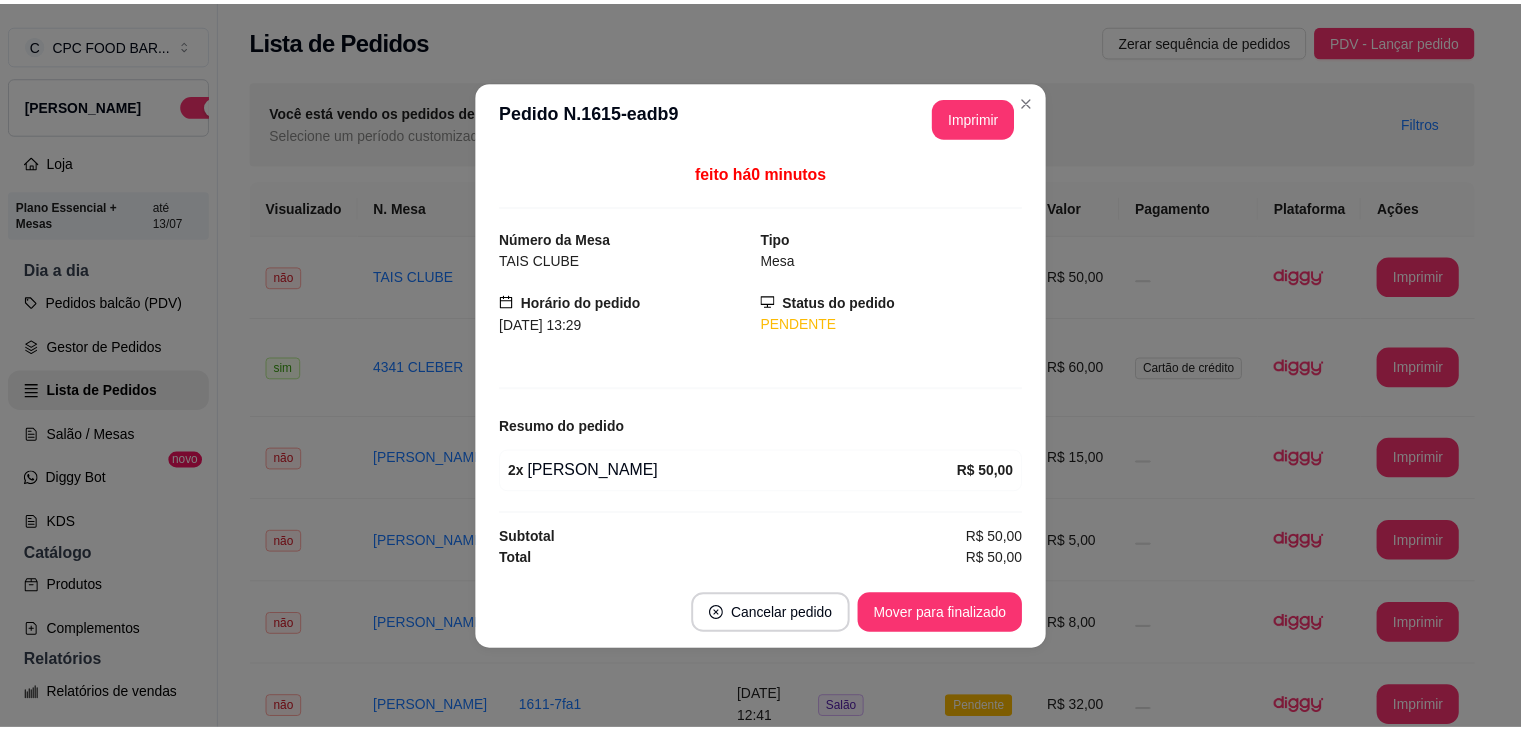 scroll, scrollTop: 0, scrollLeft: 0, axis: both 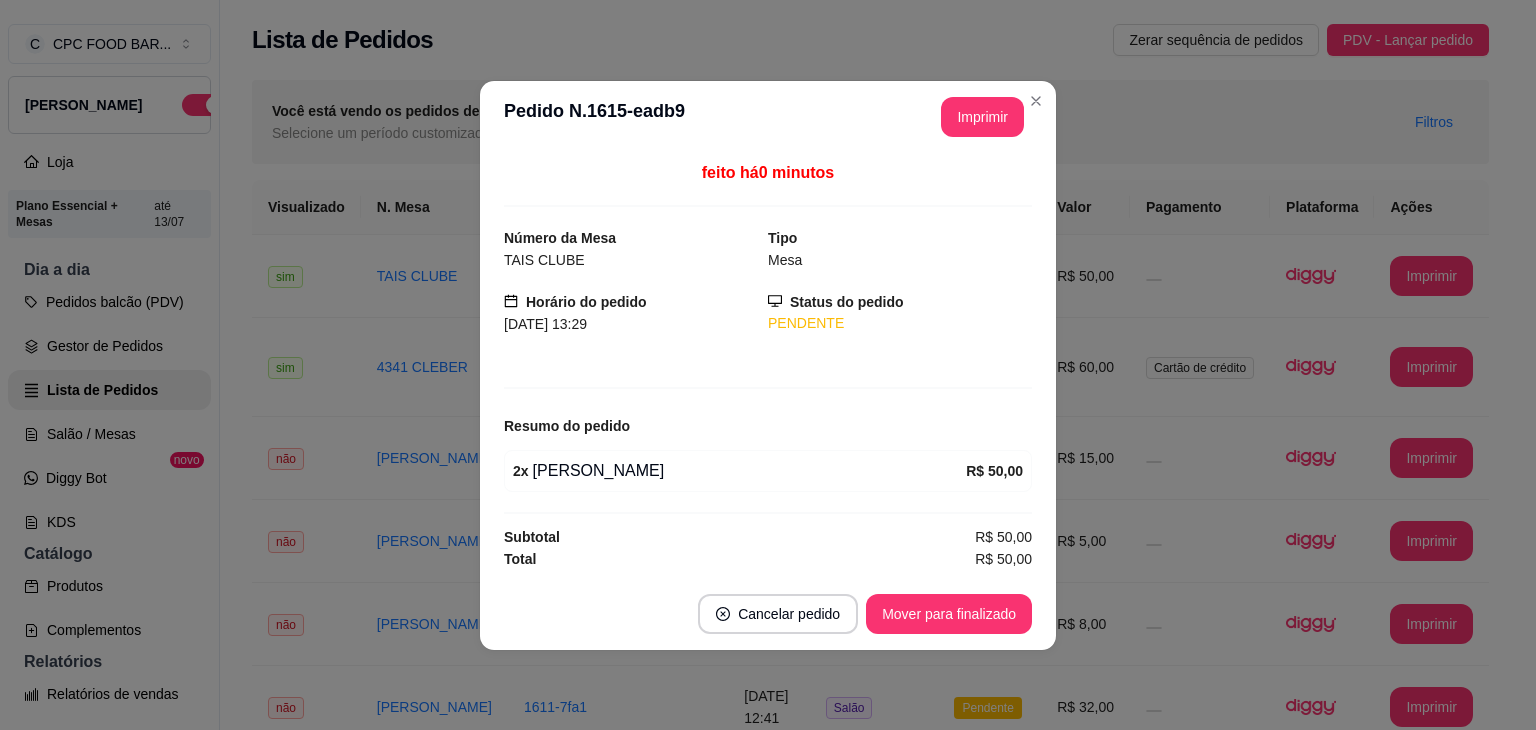 click on "feito há  0   minutos Número da   Mesa TAIS CLUBE Tipo Mesa Horário do pedido 12/07/2025 13:29 Status do pedido PENDENTE Resumo do pedido 2 x     CAIPIROSKA  - MORANGO R$ 50,00 Subtotal R$ 50,00 Total R$ 50,00" at bounding box center [768, 365] 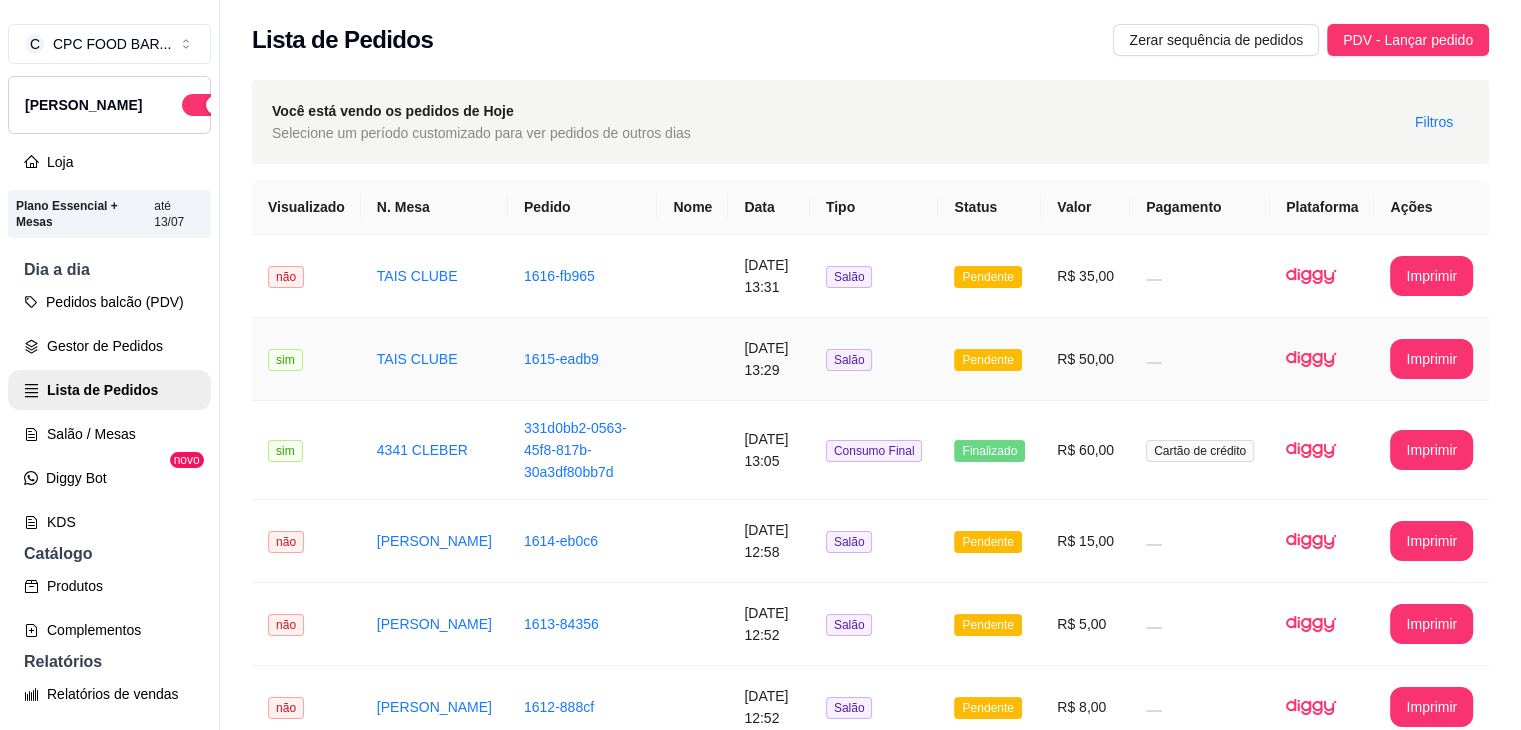 click at bounding box center [1200, 359] 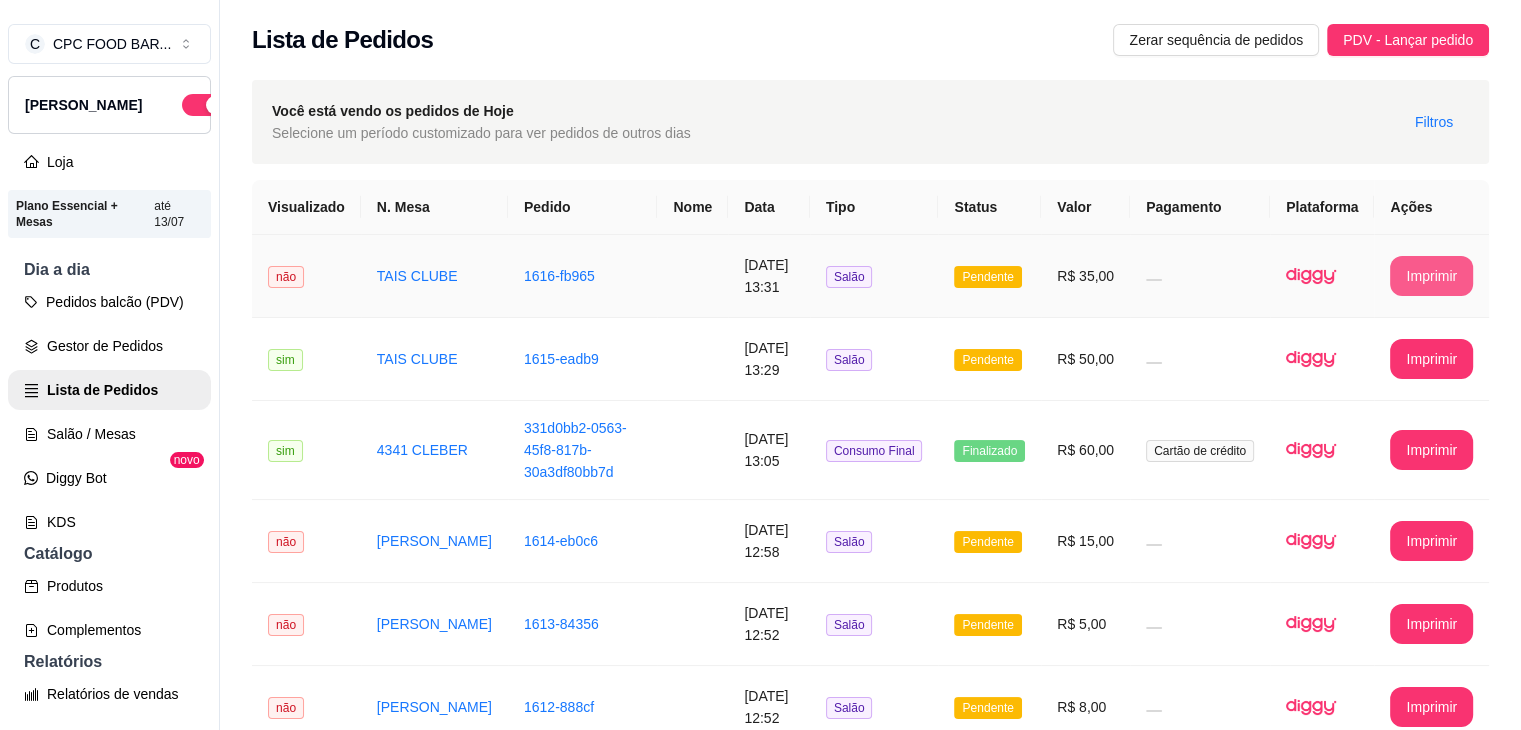 click on "Imprimir" at bounding box center (1431, 276) 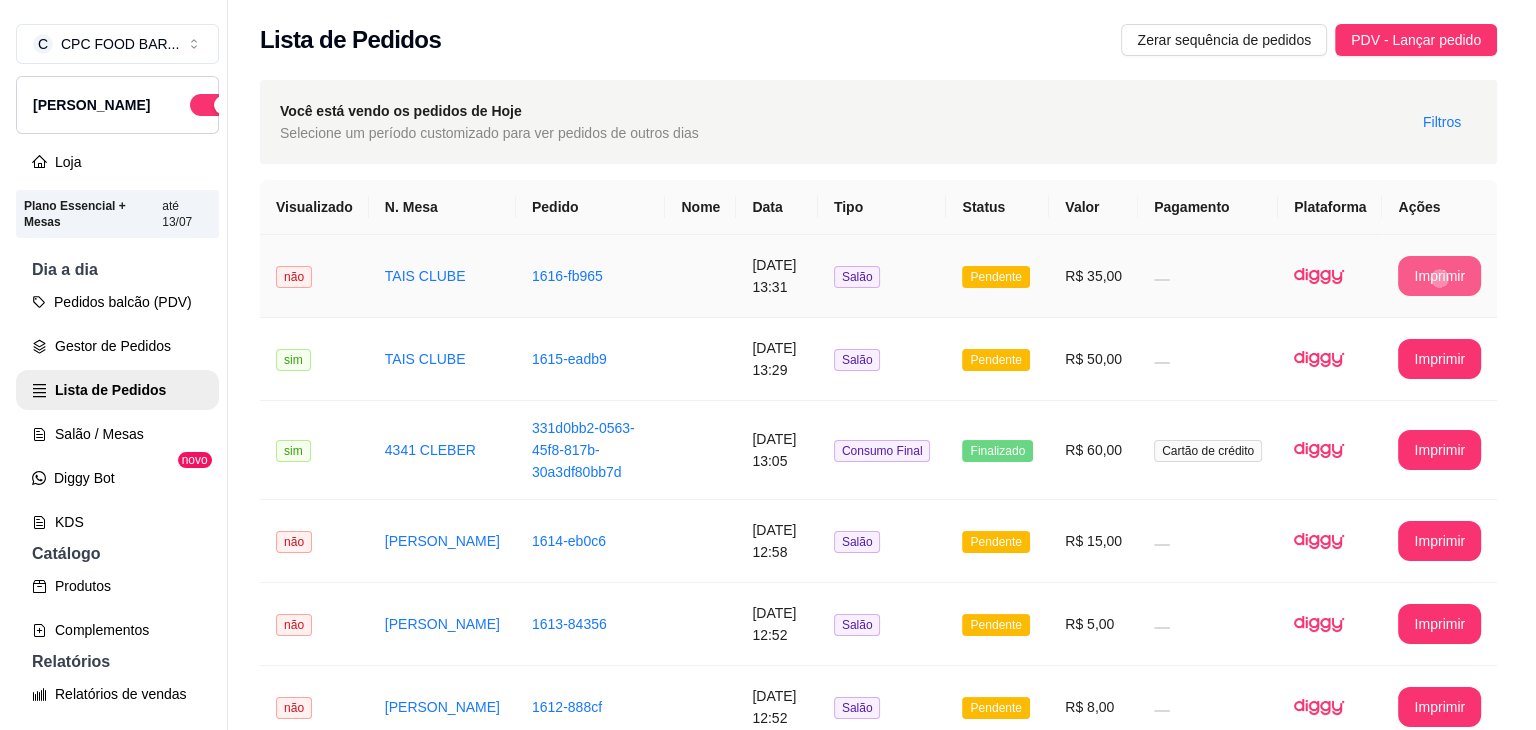 scroll, scrollTop: 0, scrollLeft: 0, axis: both 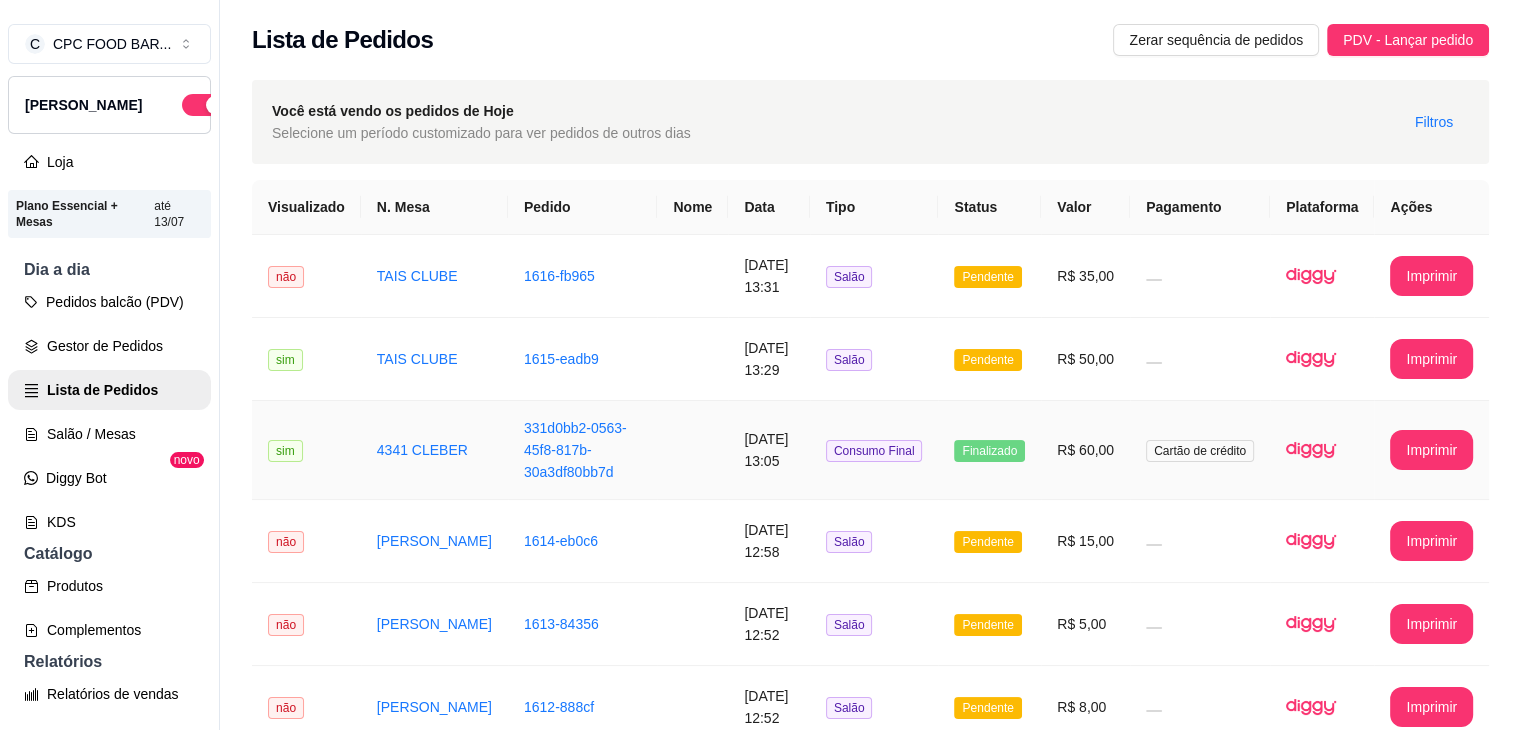 click on "R$ 60,00" at bounding box center (1085, 450) 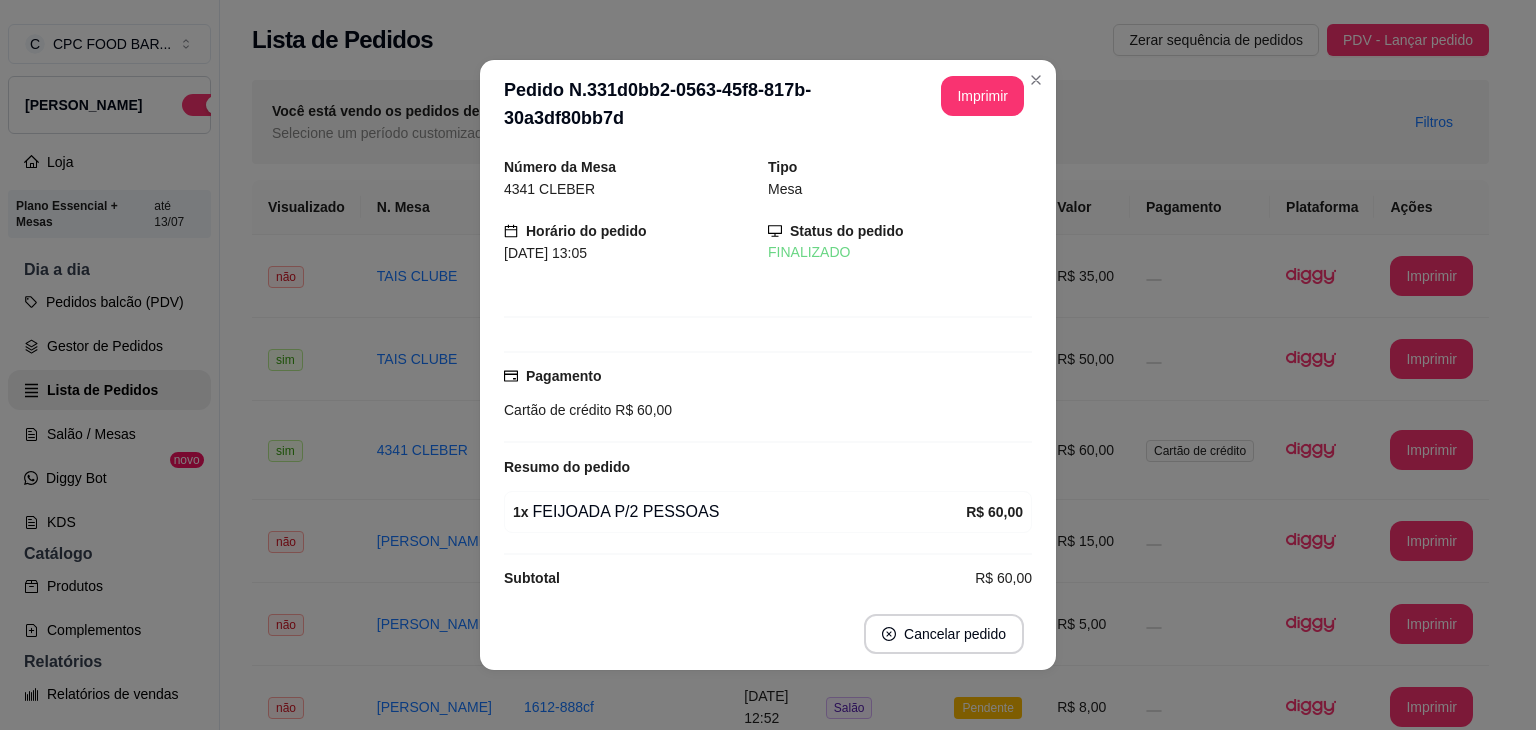 scroll, scrollTop: 19, scrollLeft: 0, axis: vertical 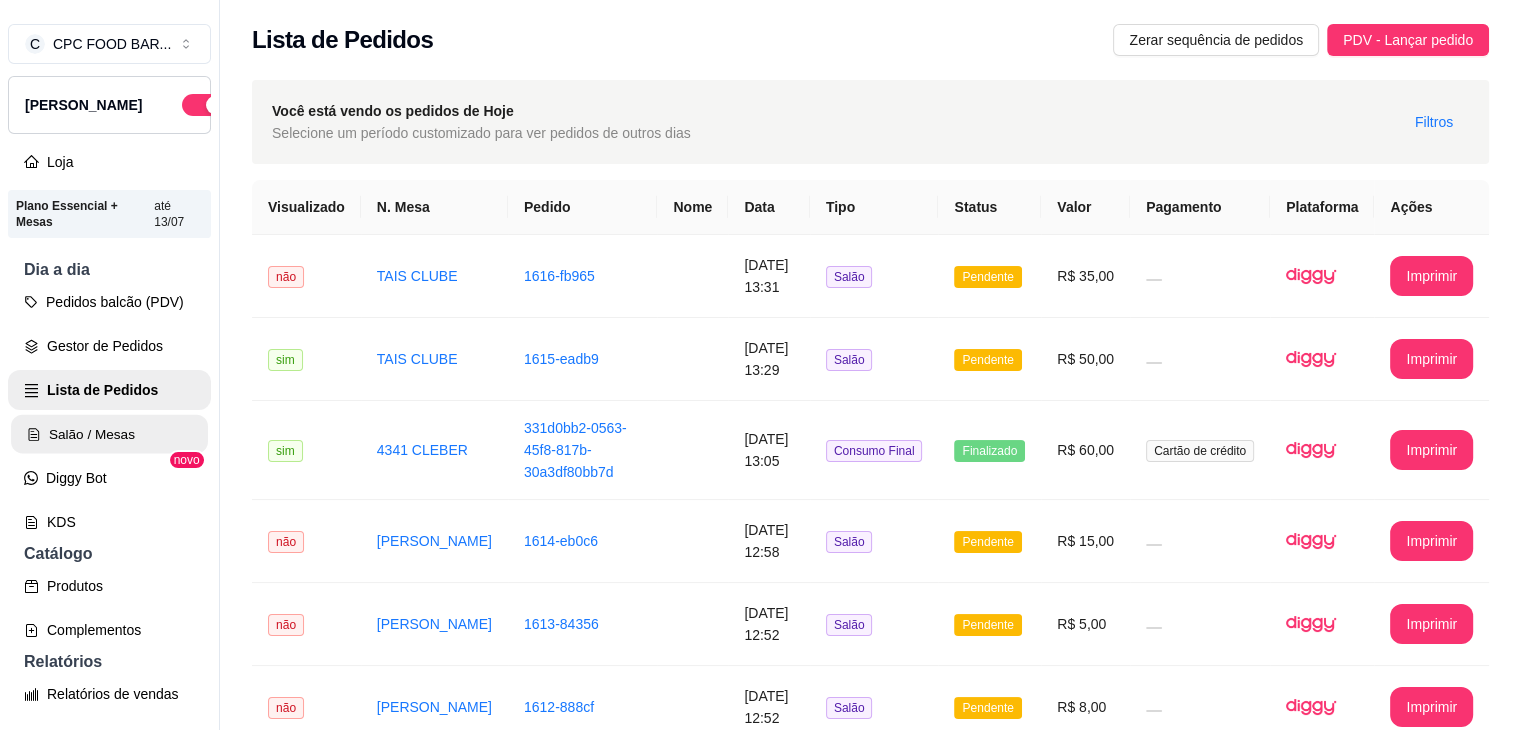 click on "Salão / Mesas" at bounding box center [109, 434] 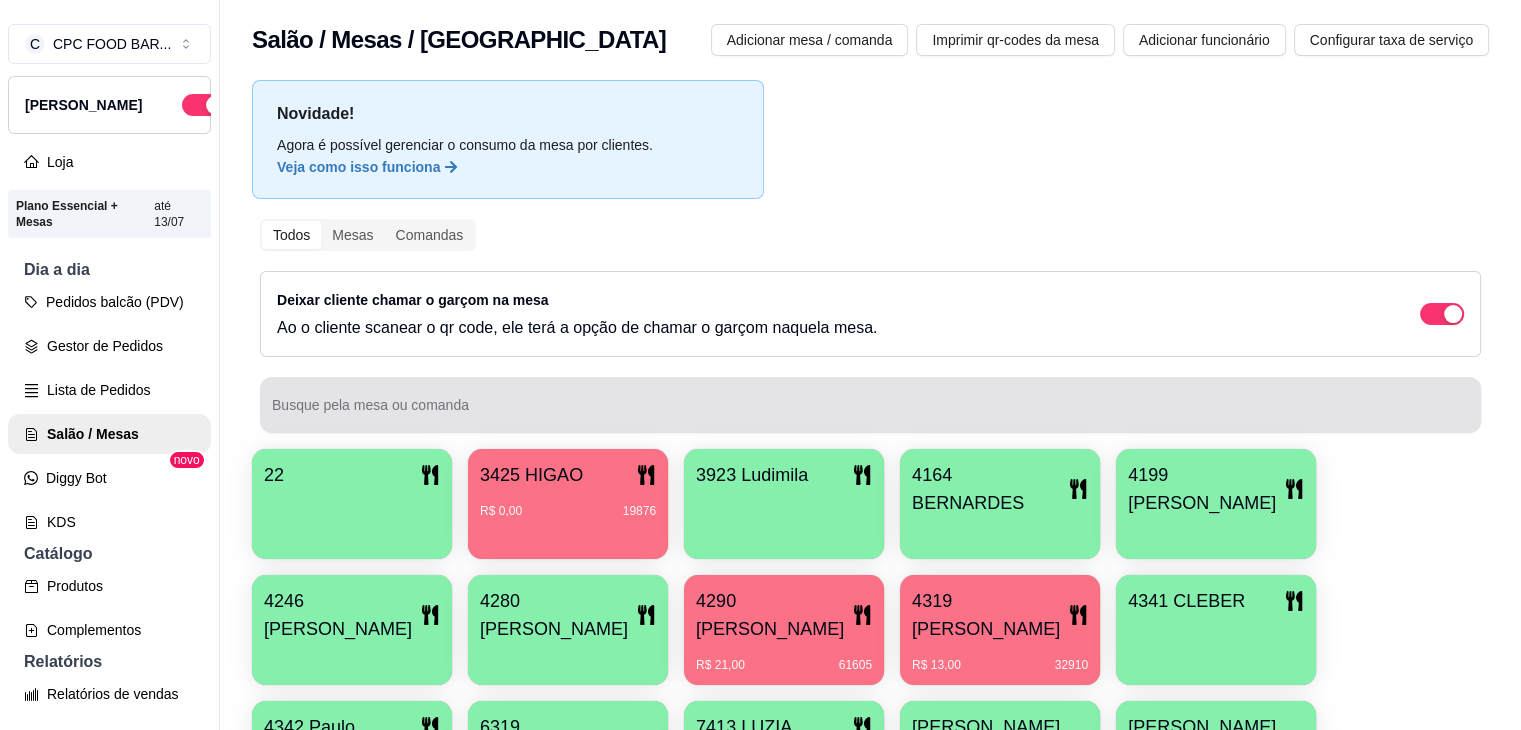 click on "Busque pela mesa ou comanda" at bounding box center (870, 413) 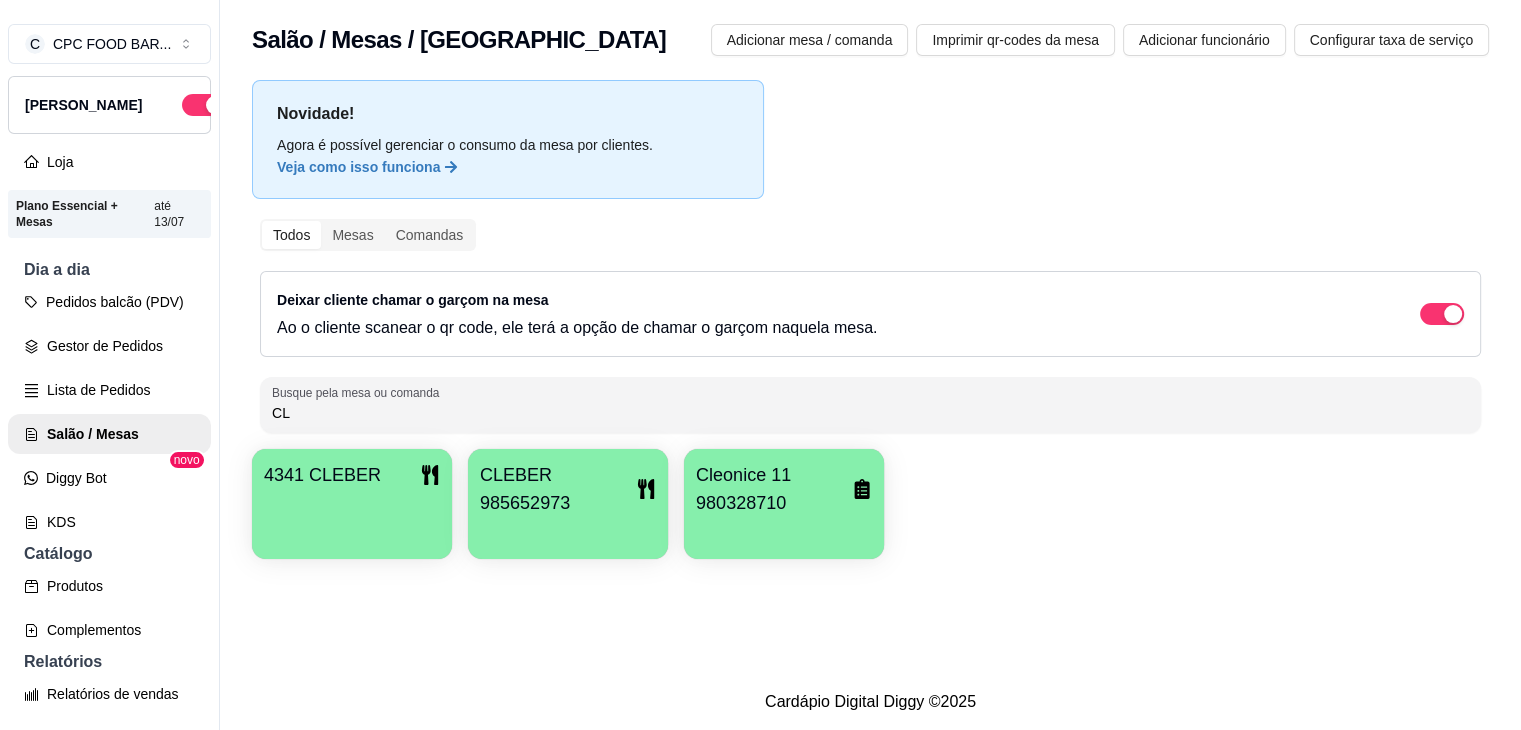 type on "C" 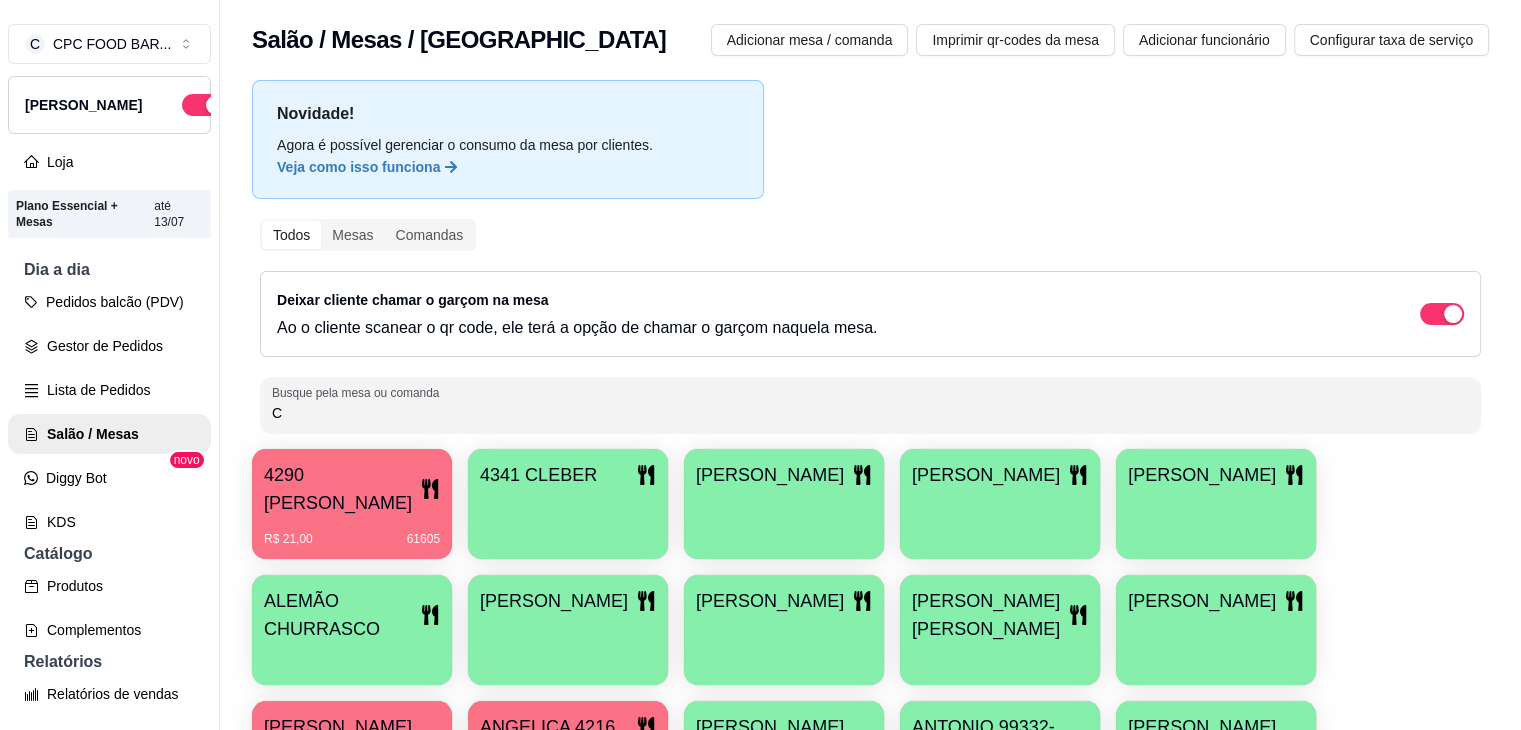 type 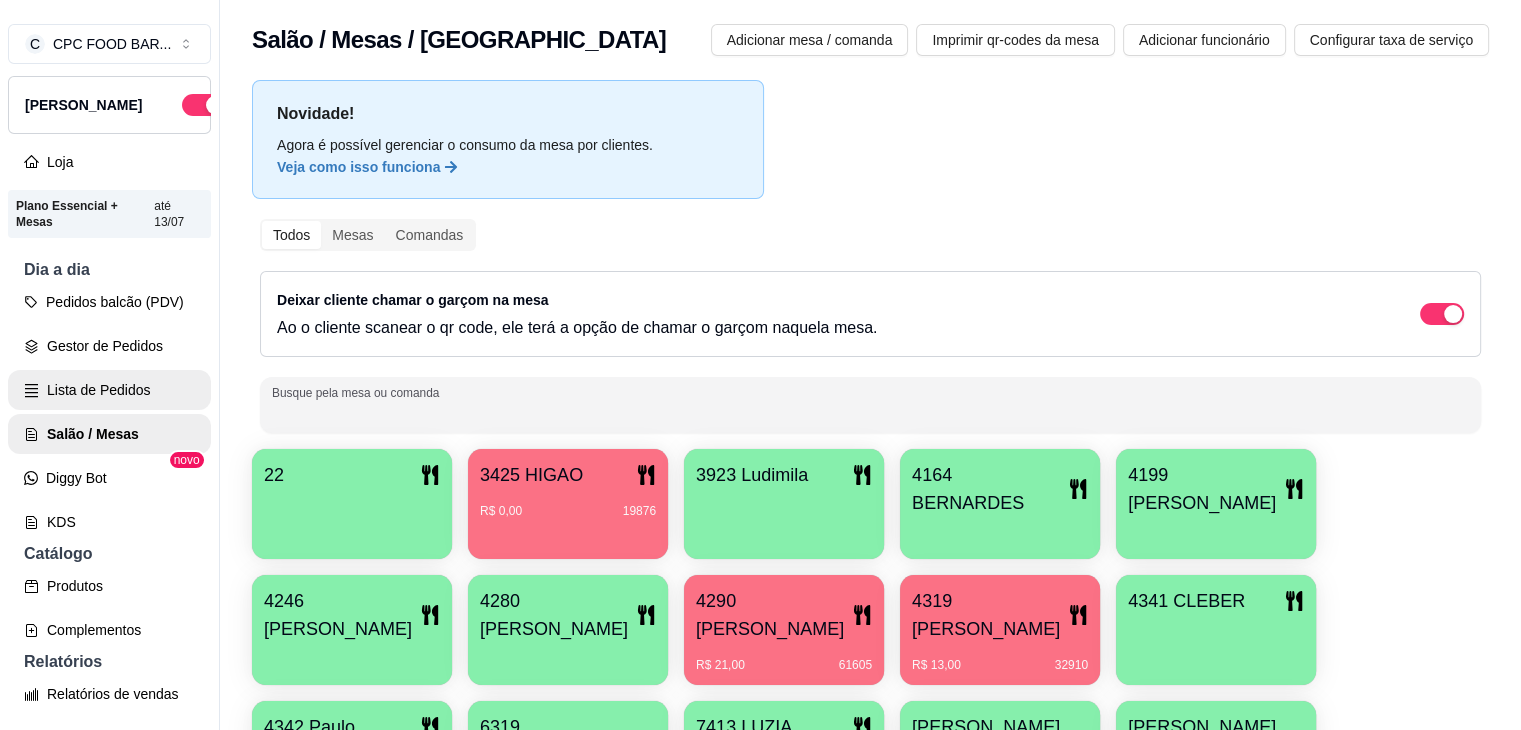 click on "Lista de Pedidos" at bounding box center [109, 390] 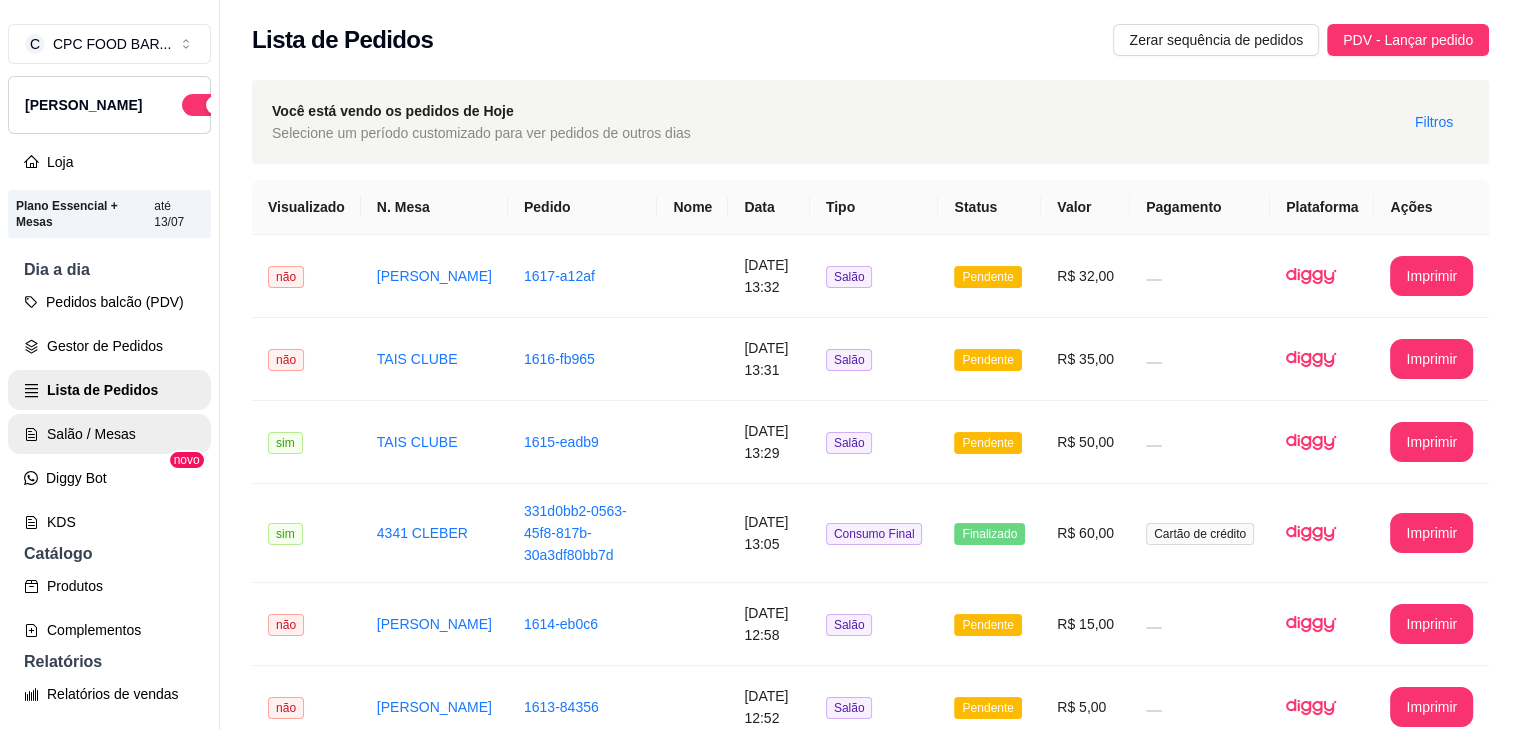 click on "Salão / Mesas" at bounding box center (109, 434) 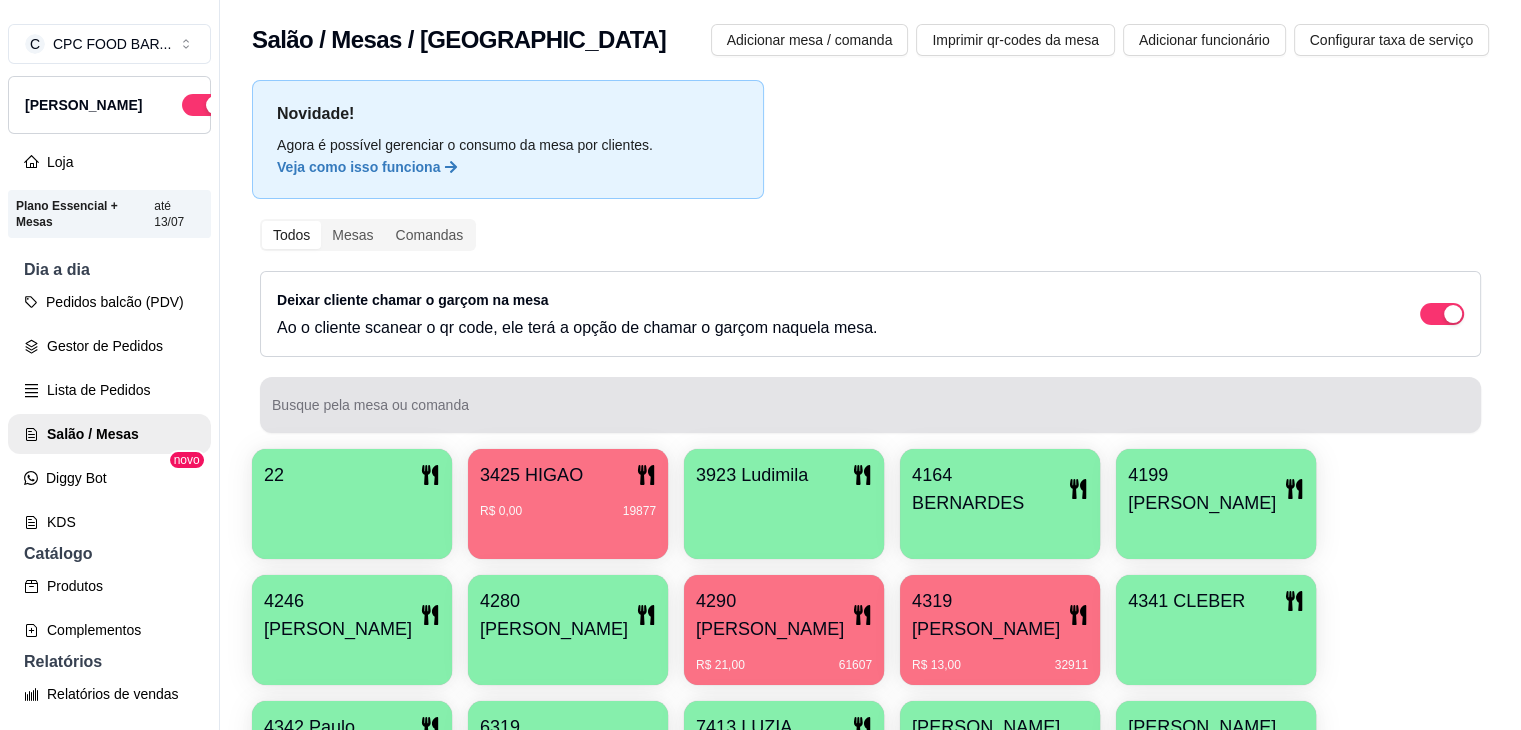 click on "Busque pela mesa ou comanda" at bounding box center (870, 413) 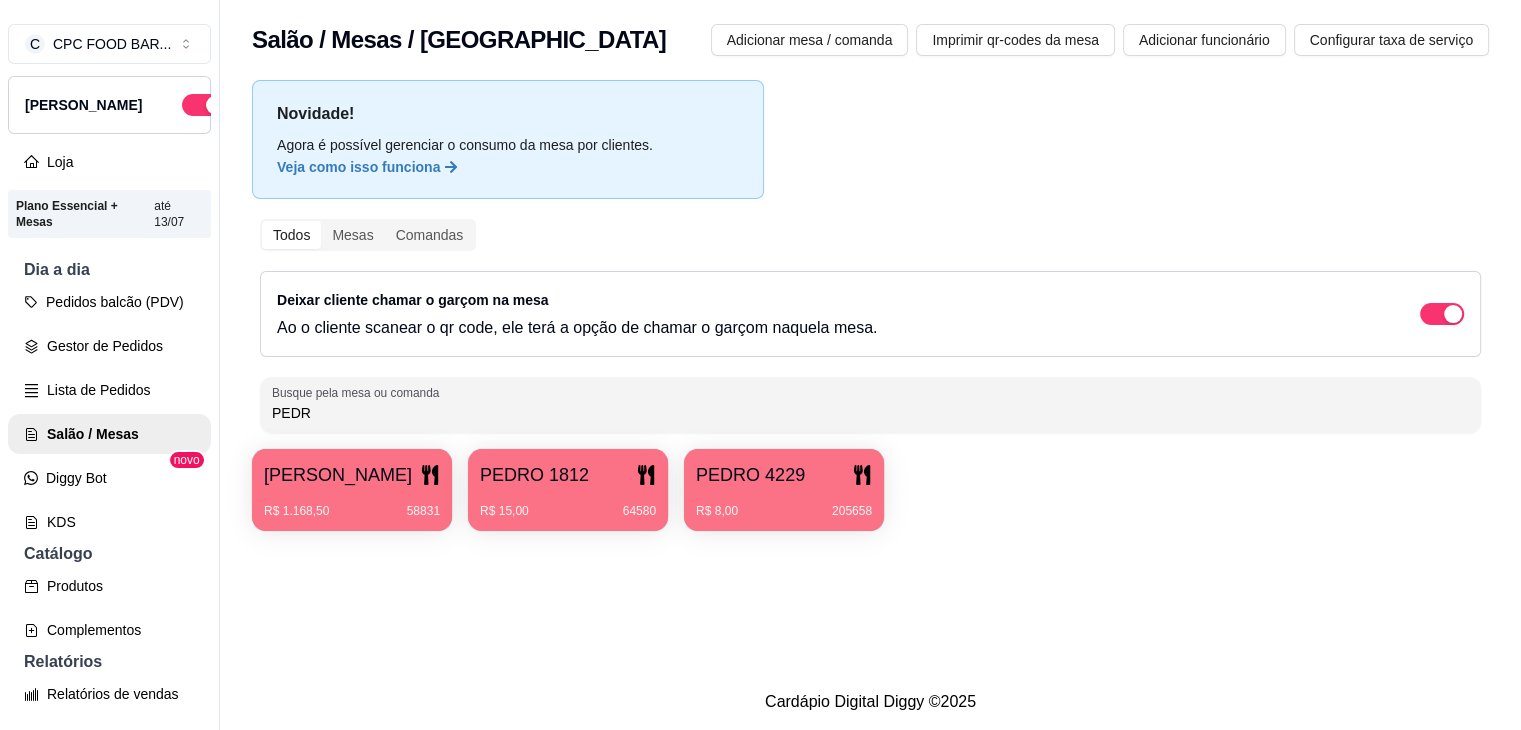 type on "PEDR" 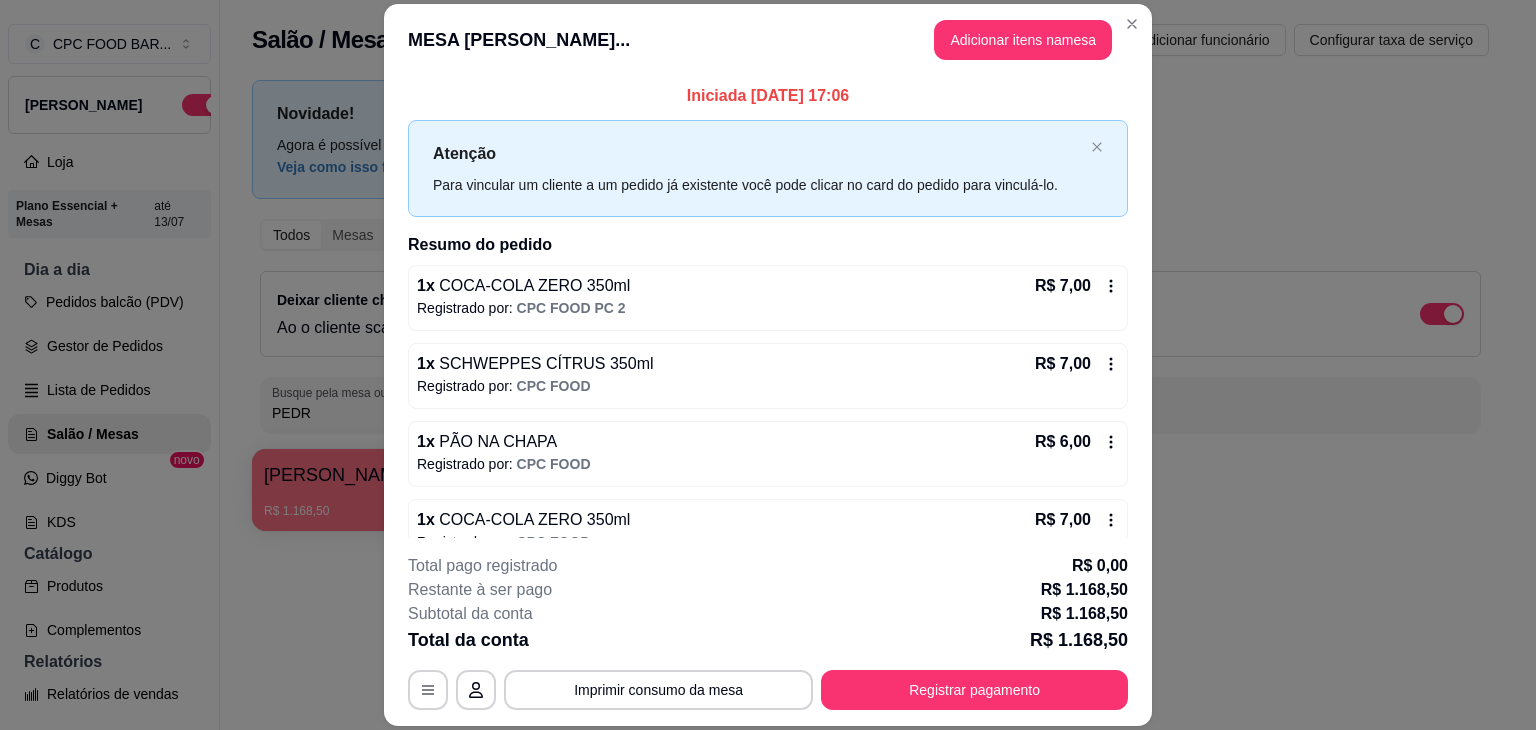 scroll, scrollTop: 7305, scrollLeft: 0, axis: vertical 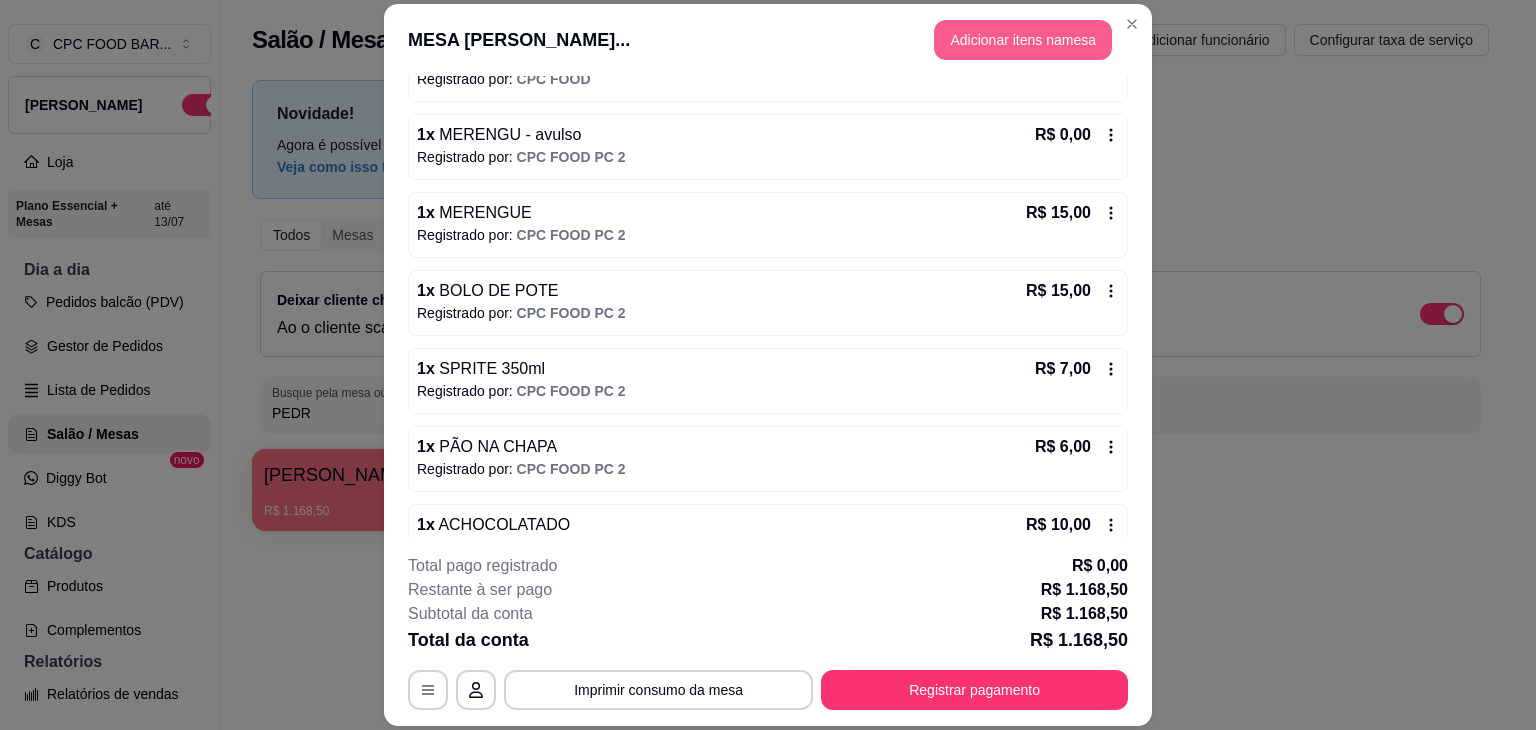 click on "Adicionar itens na  mesa" at bounding box center (1023, 40) 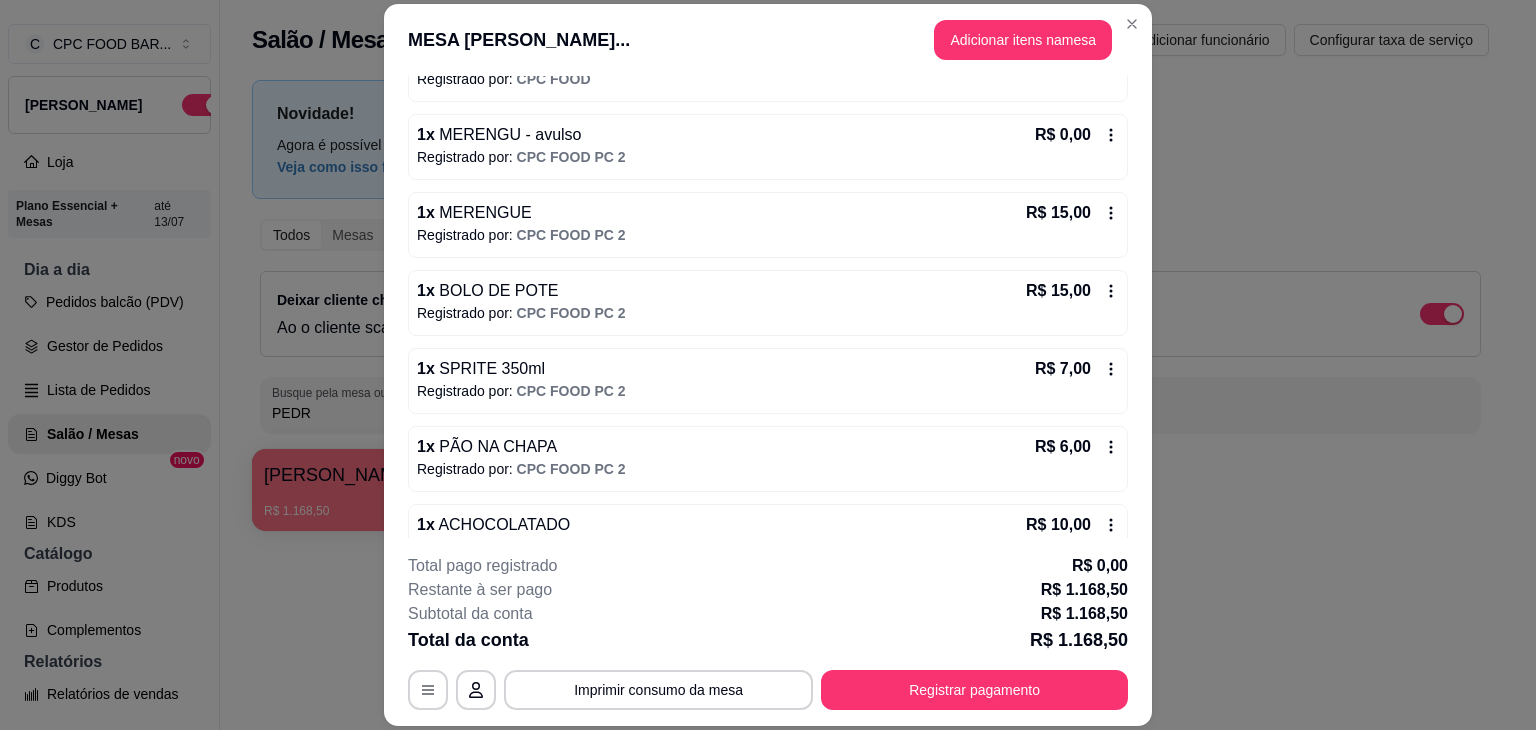 click on "Pesquisa" at bounding box center [550, 140] 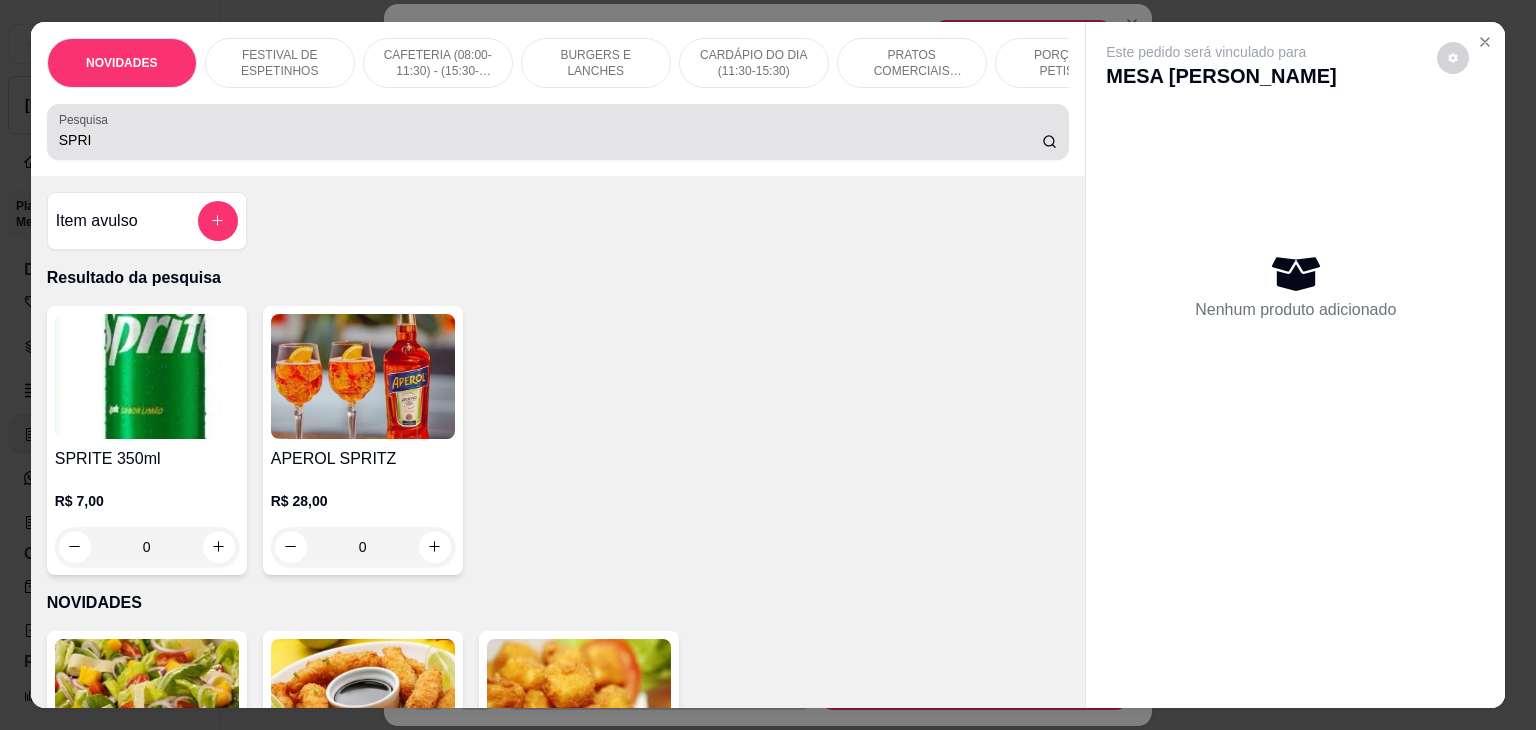 click on "SPRI" at bounding box center [558, 132] 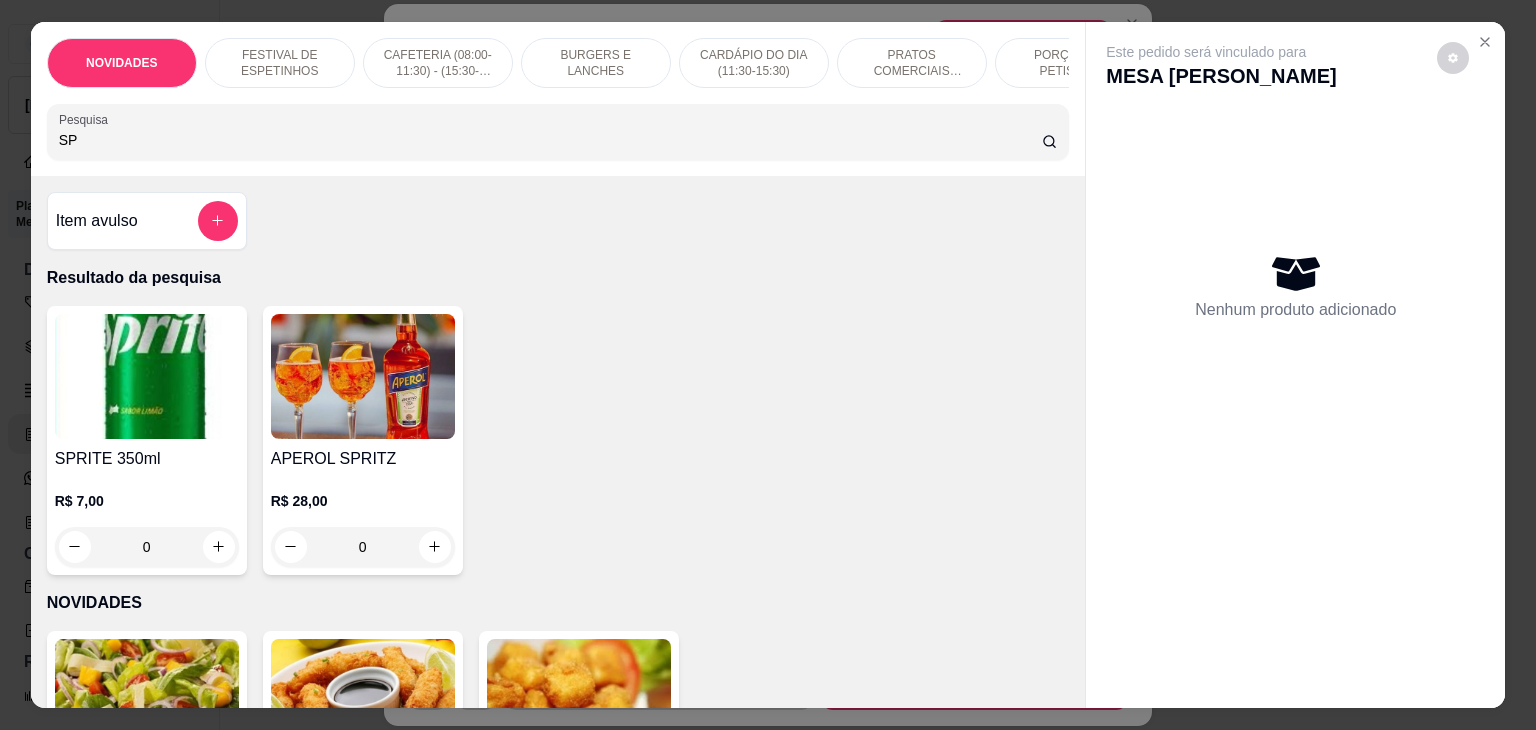 type on "S" 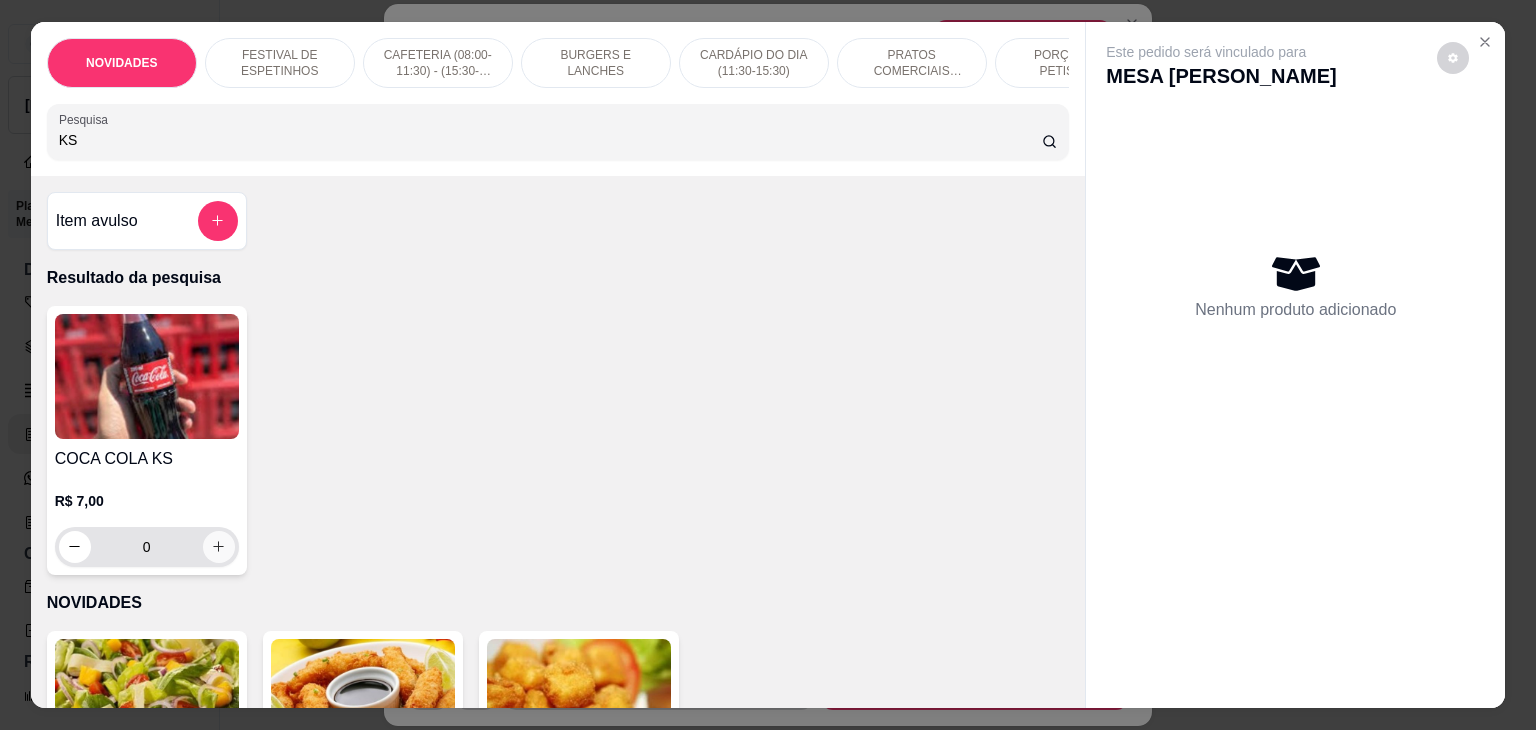type on "KS" 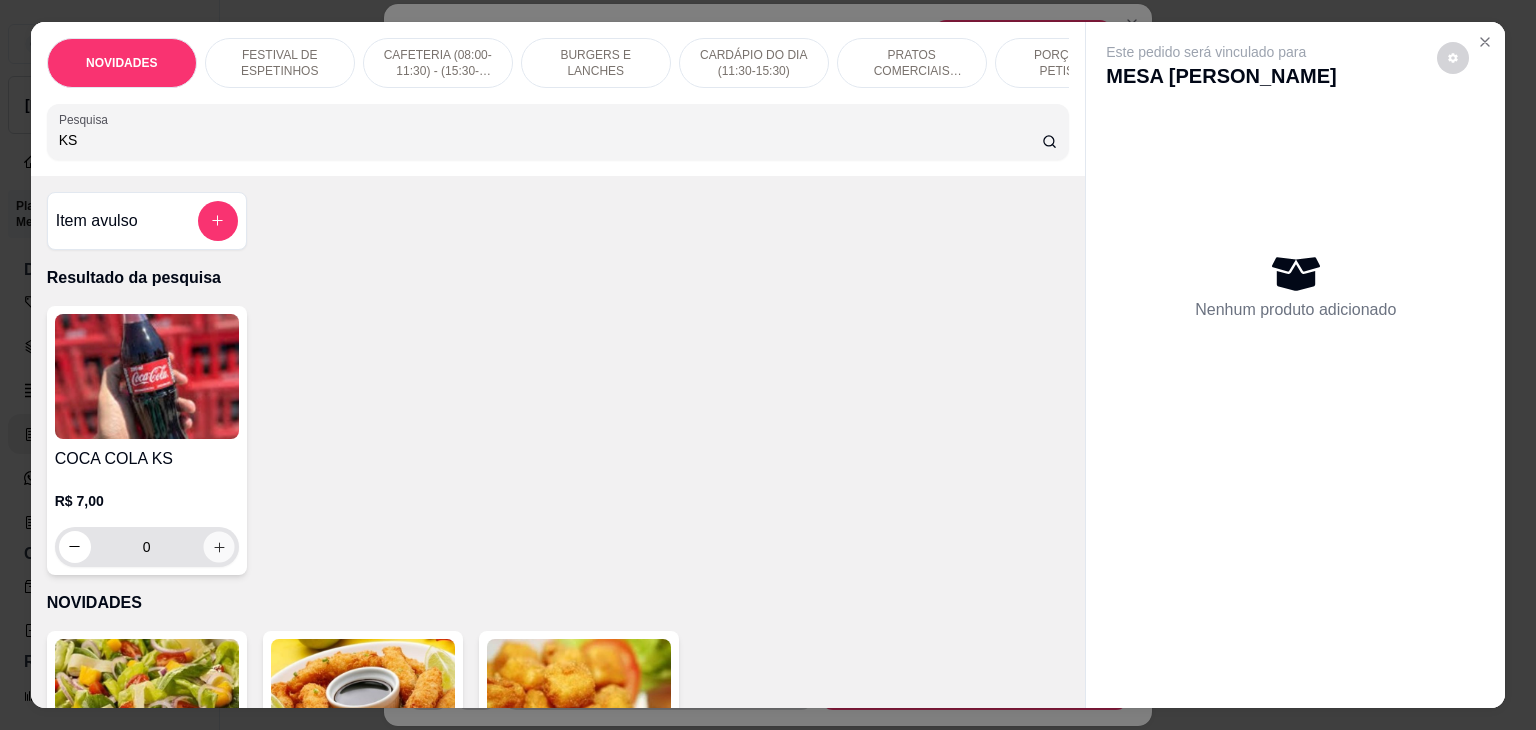 click 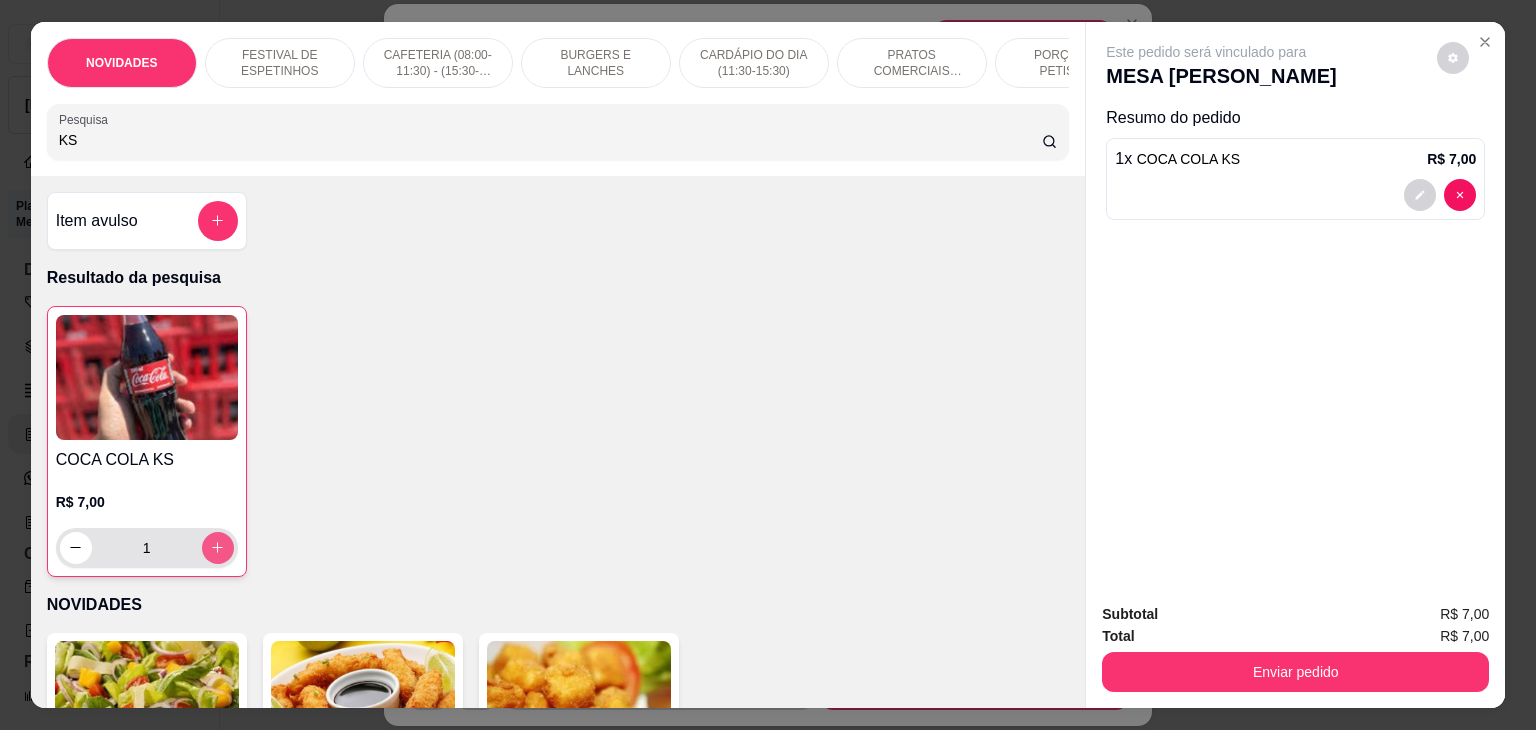 click 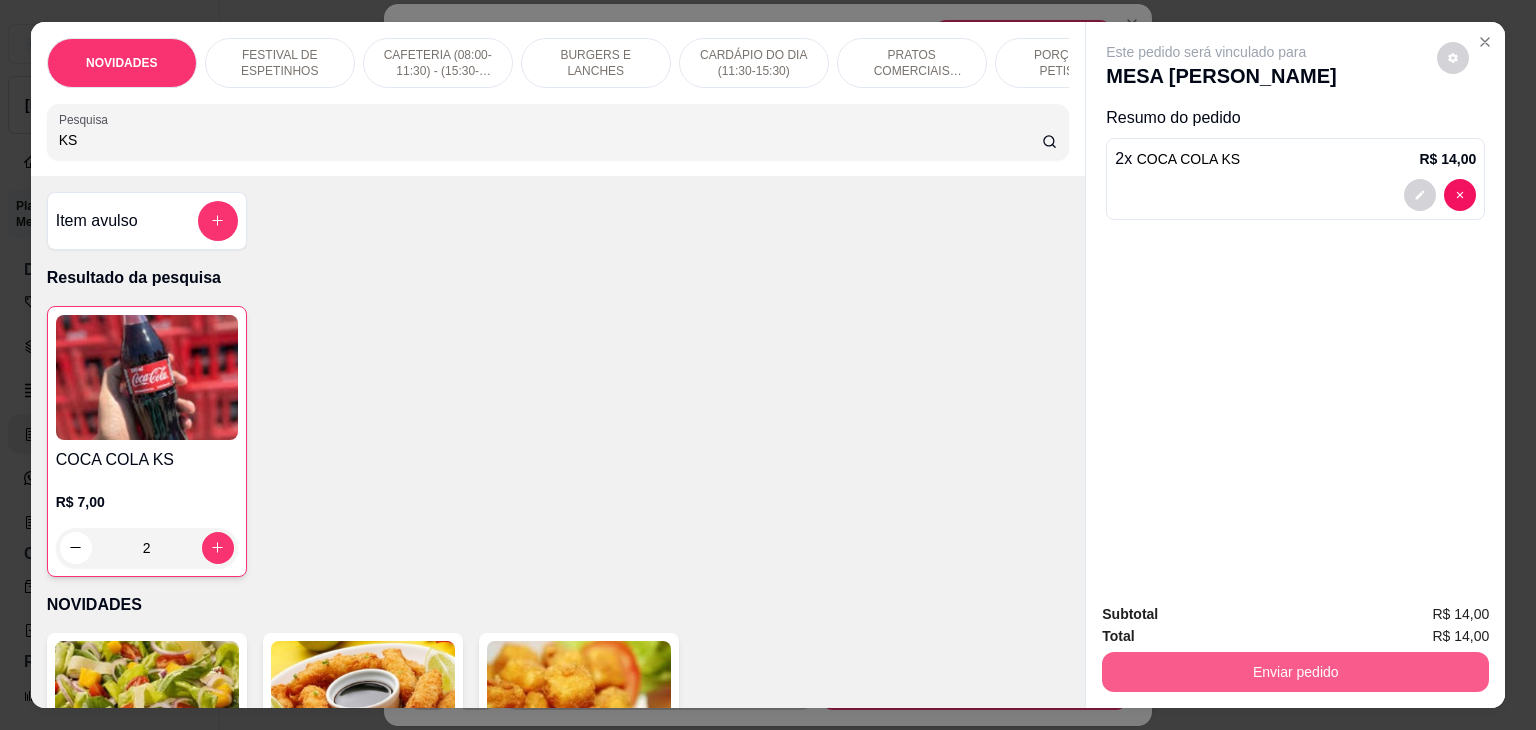 click on "Enviar pedido" at bounding box center (1295, 672) 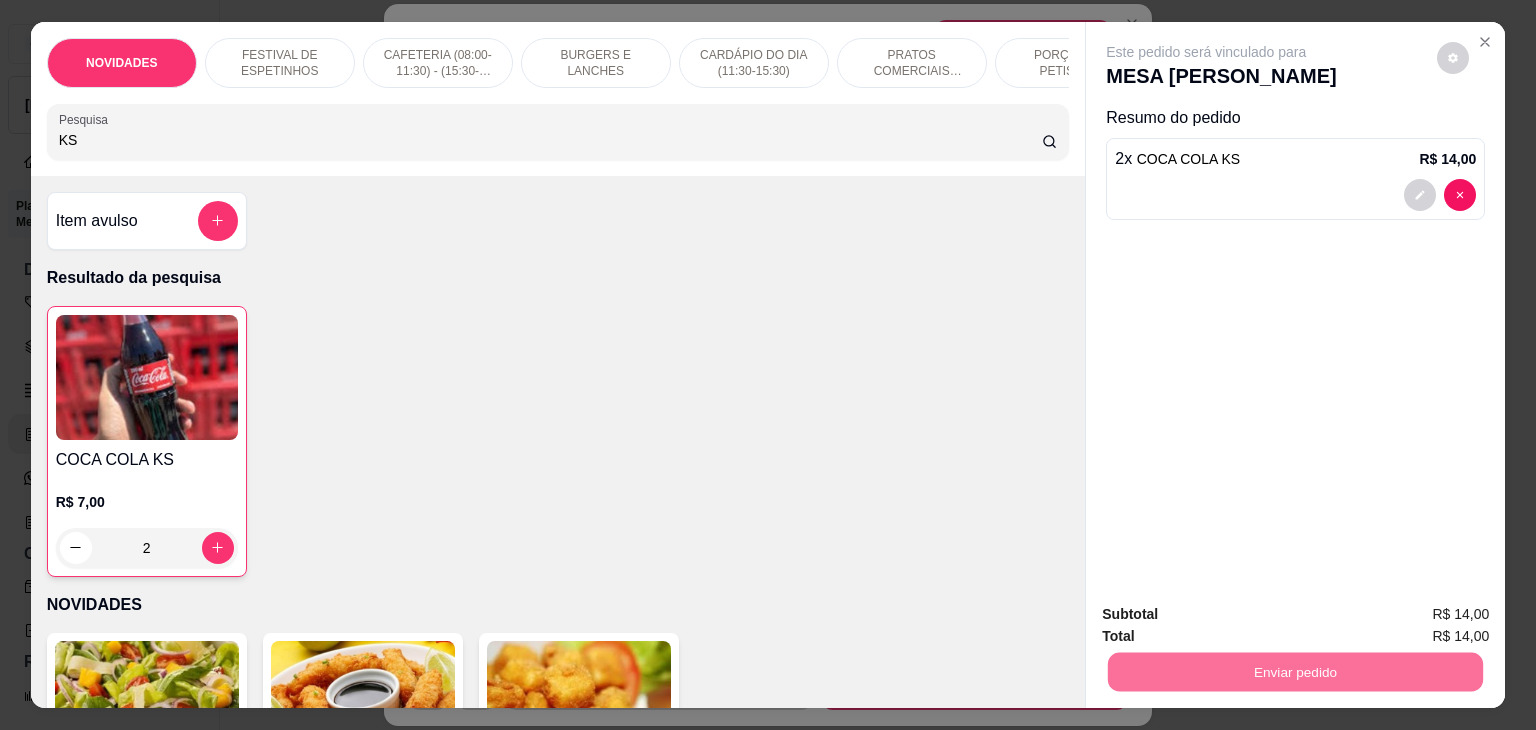 click on "Não registrar e enviar pedido" at bounding box center (1229, 614) 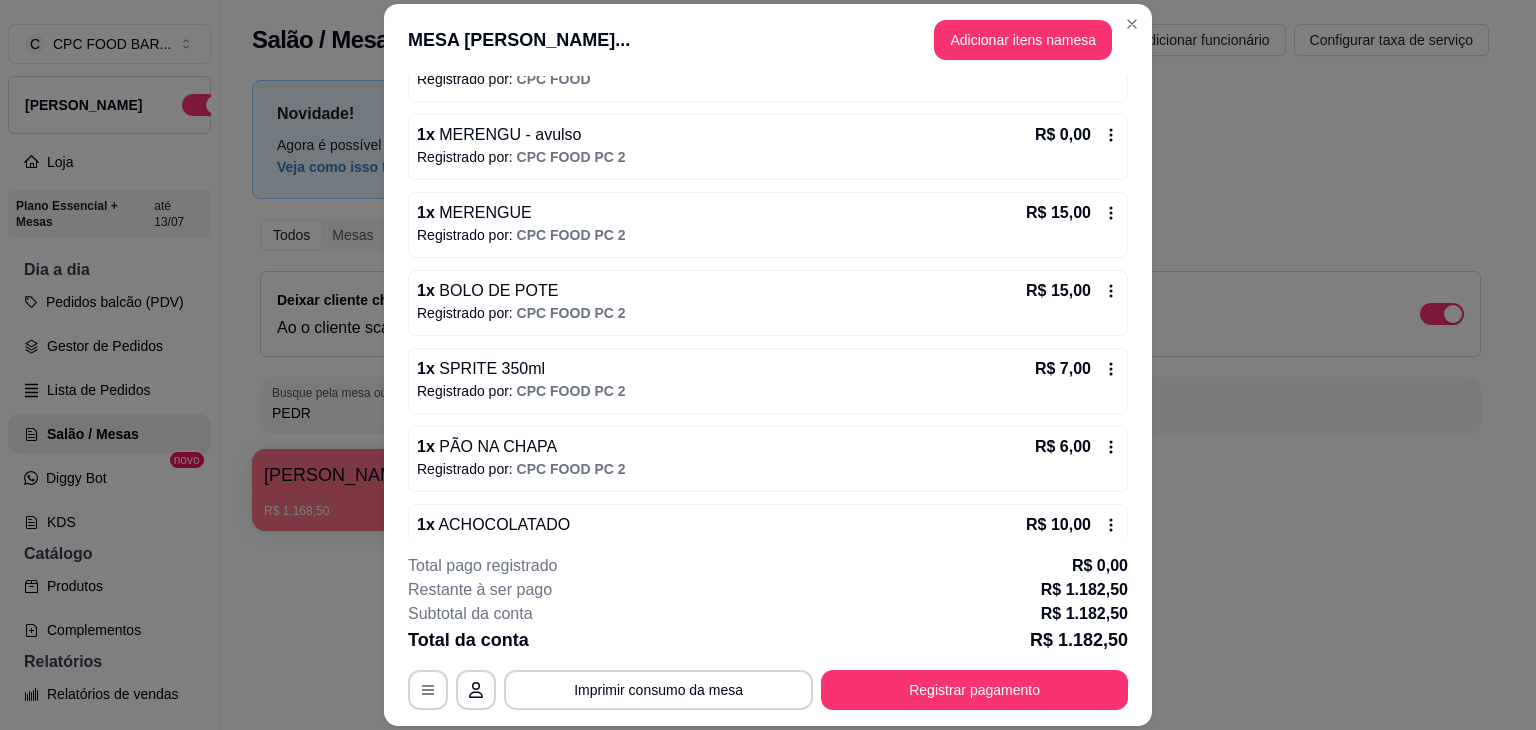 scroll, scrollTop: 7383, scrollLeft: 0, axis: vertical 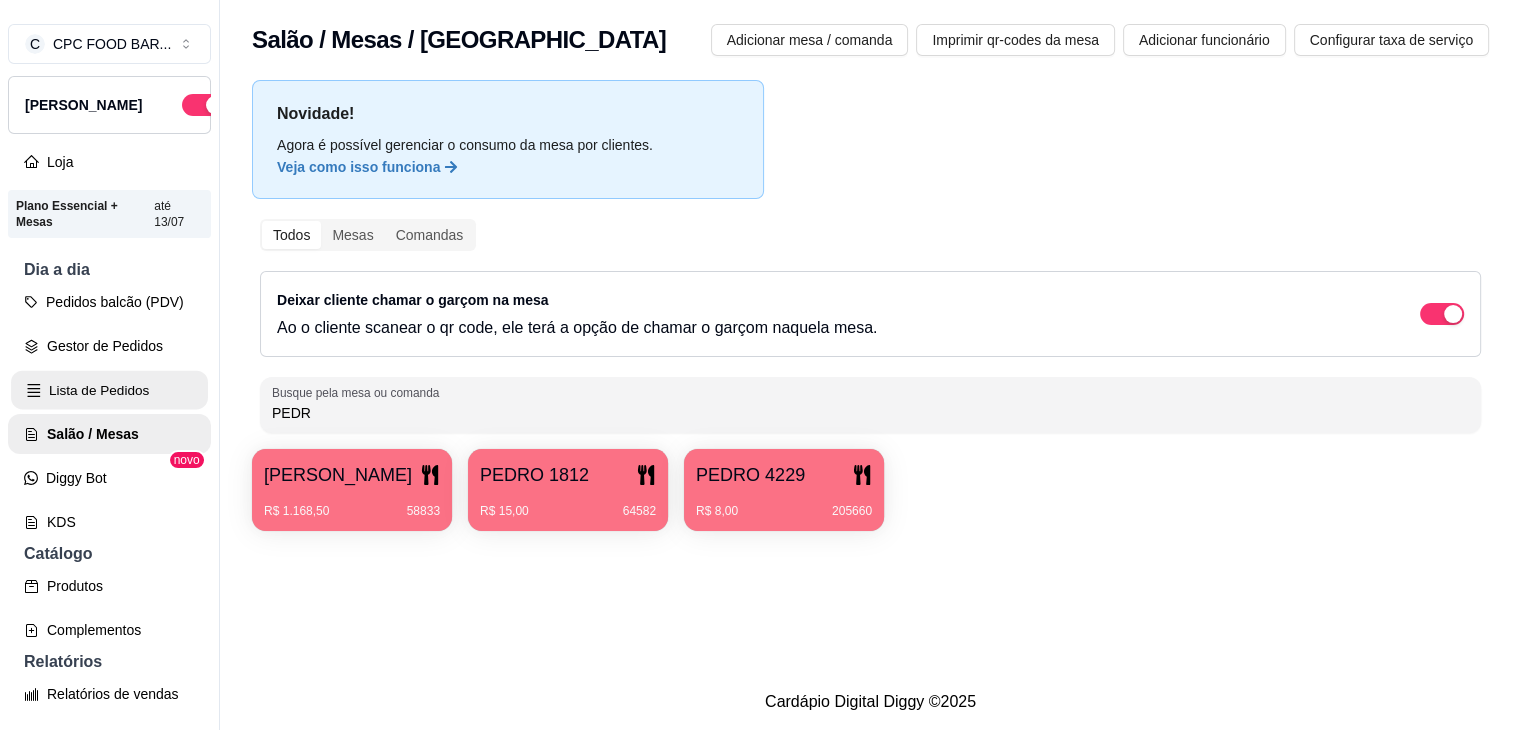 click on "Lista de Pedidos" at bounding box center [109, 390] 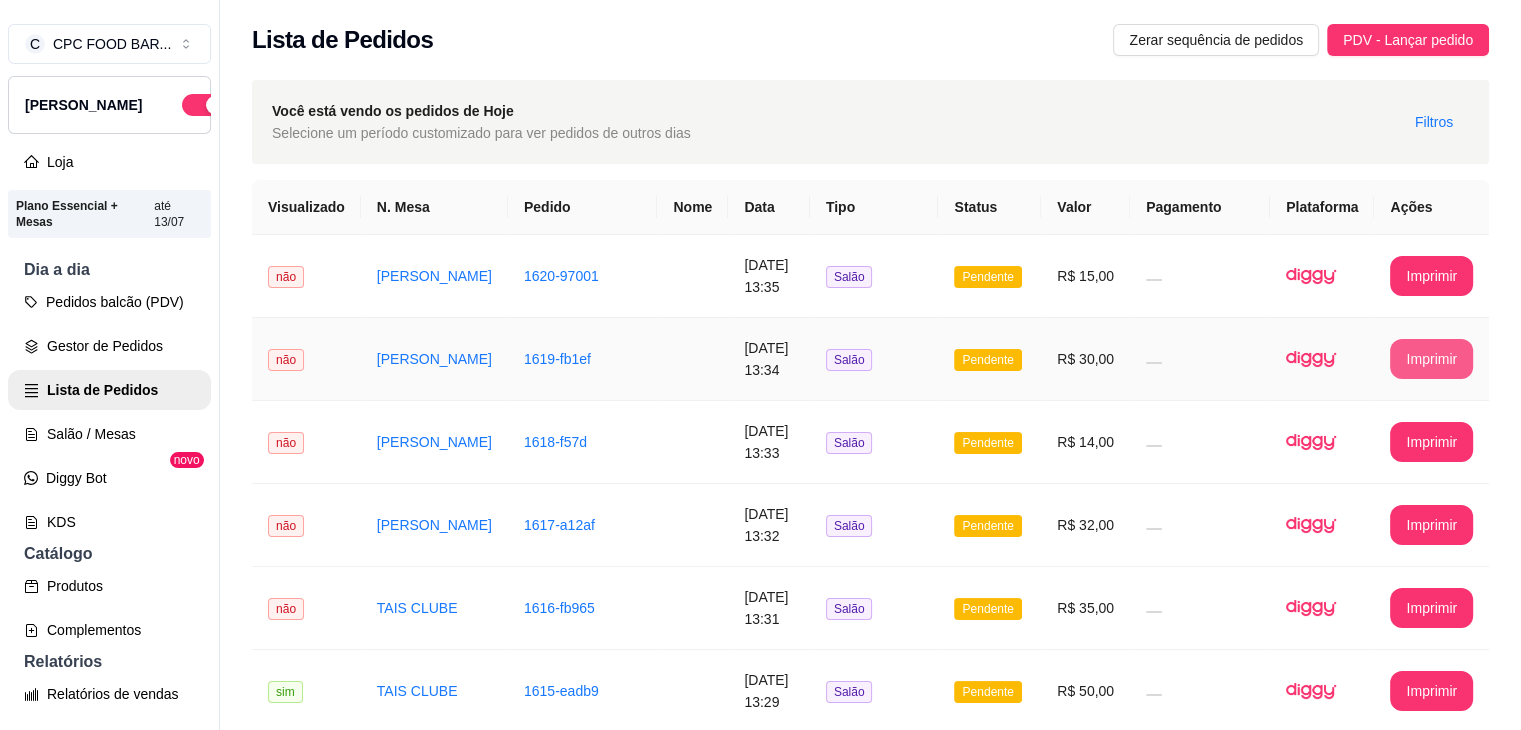 click on "Imprimir" at bounding box center [1431, 359] 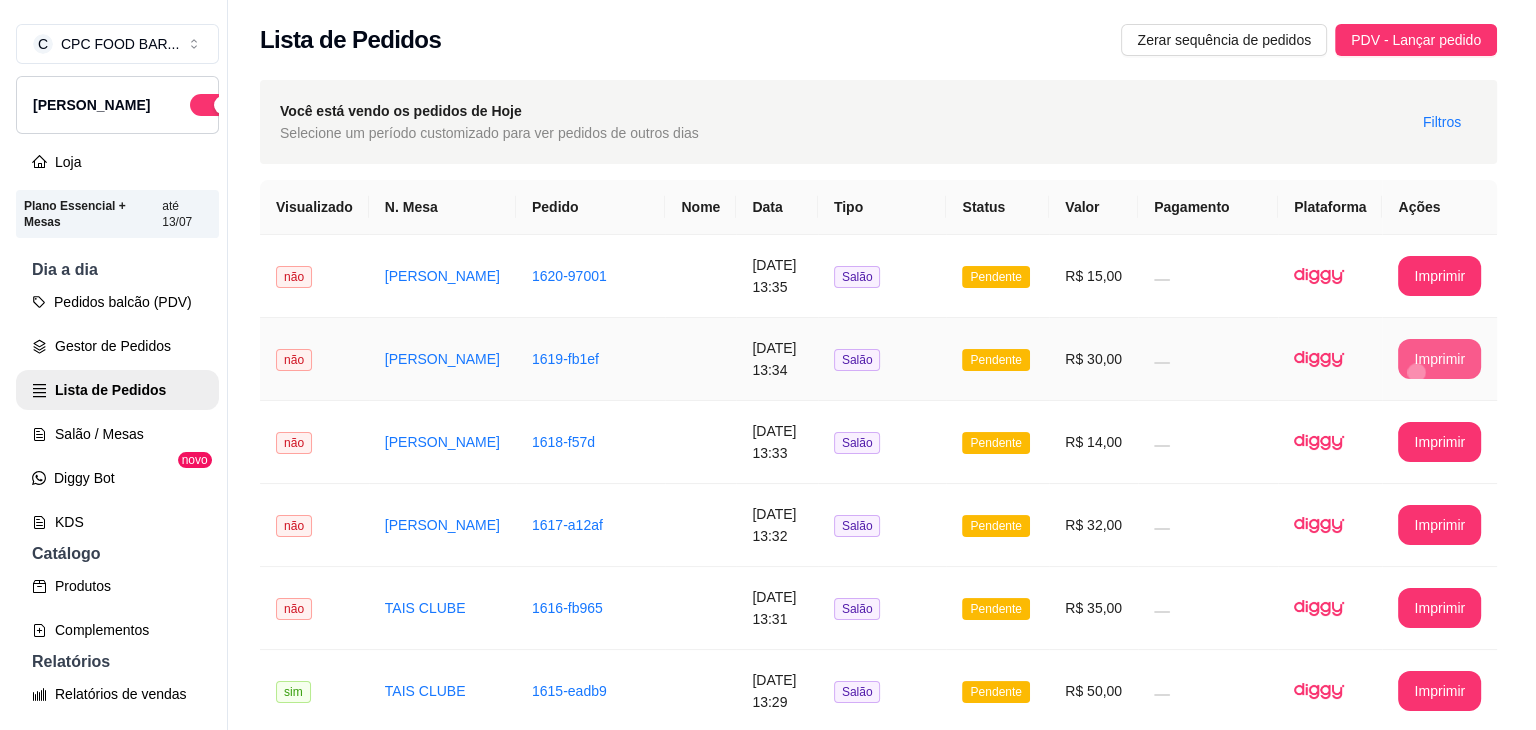 scroll, scrollTop: 0, scrollLeft: 0, axis: both 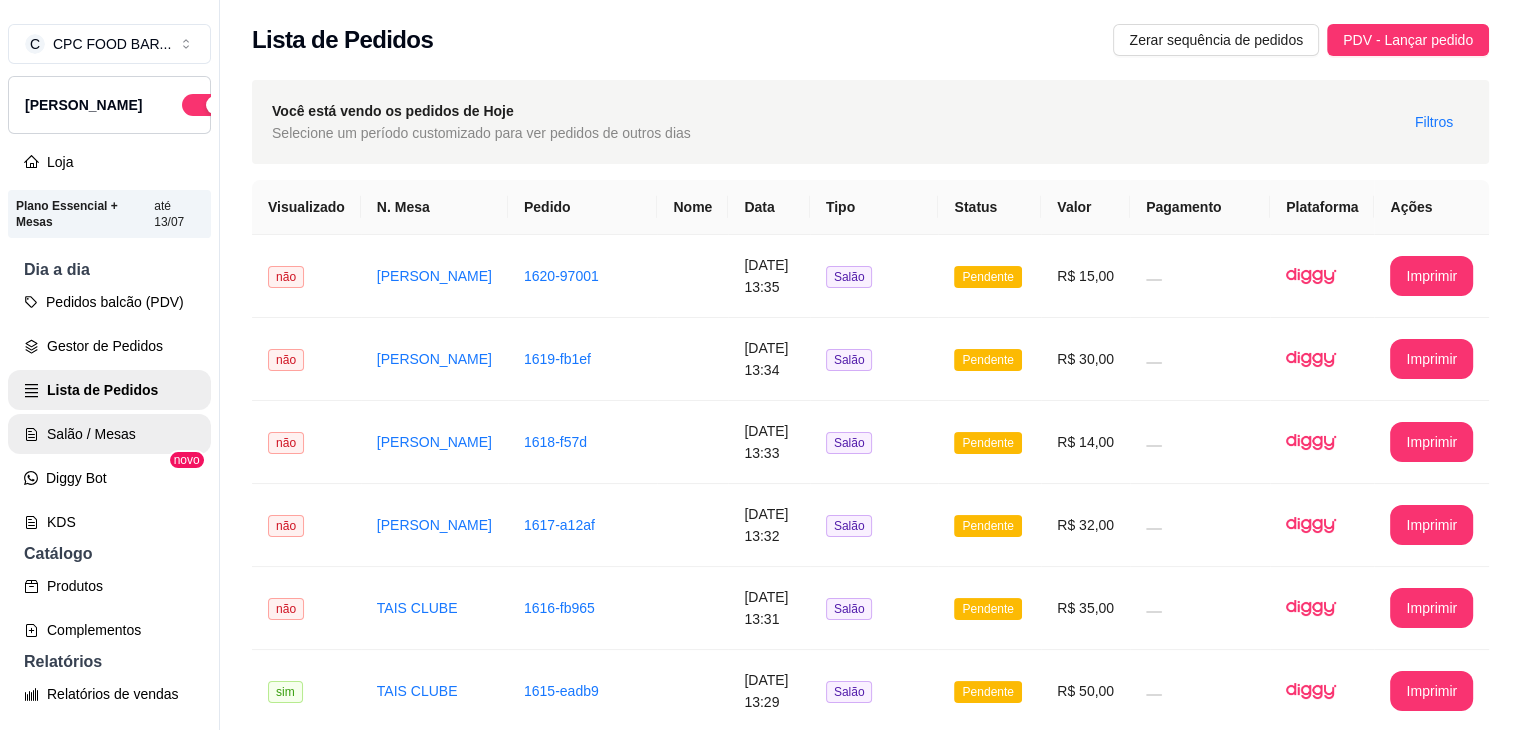 click on "Salão / Mesas" at bounding box center (109, 434) 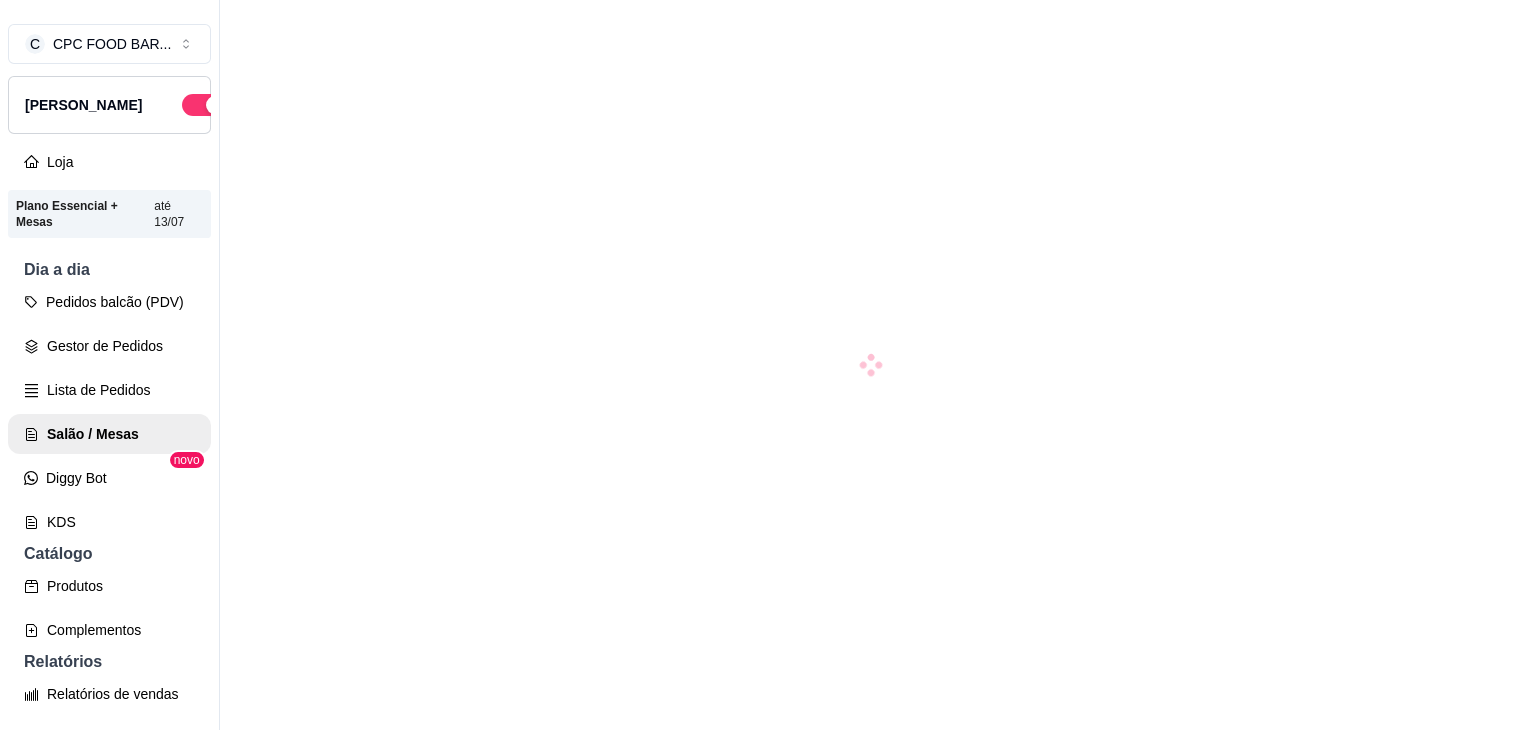 click at bounding box center (870, 365) 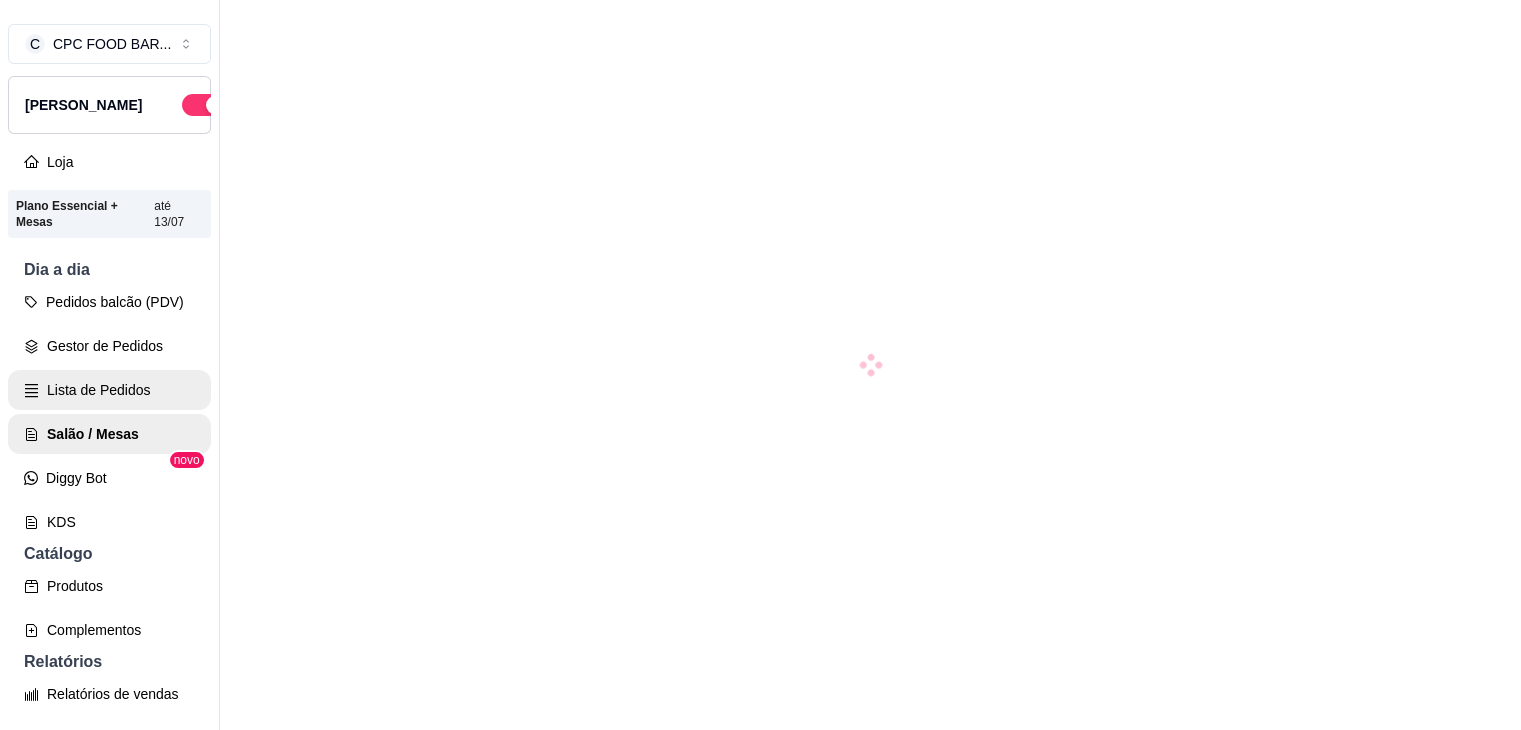 click on "Lista de Pedidos" at bounding box center [109, 390] 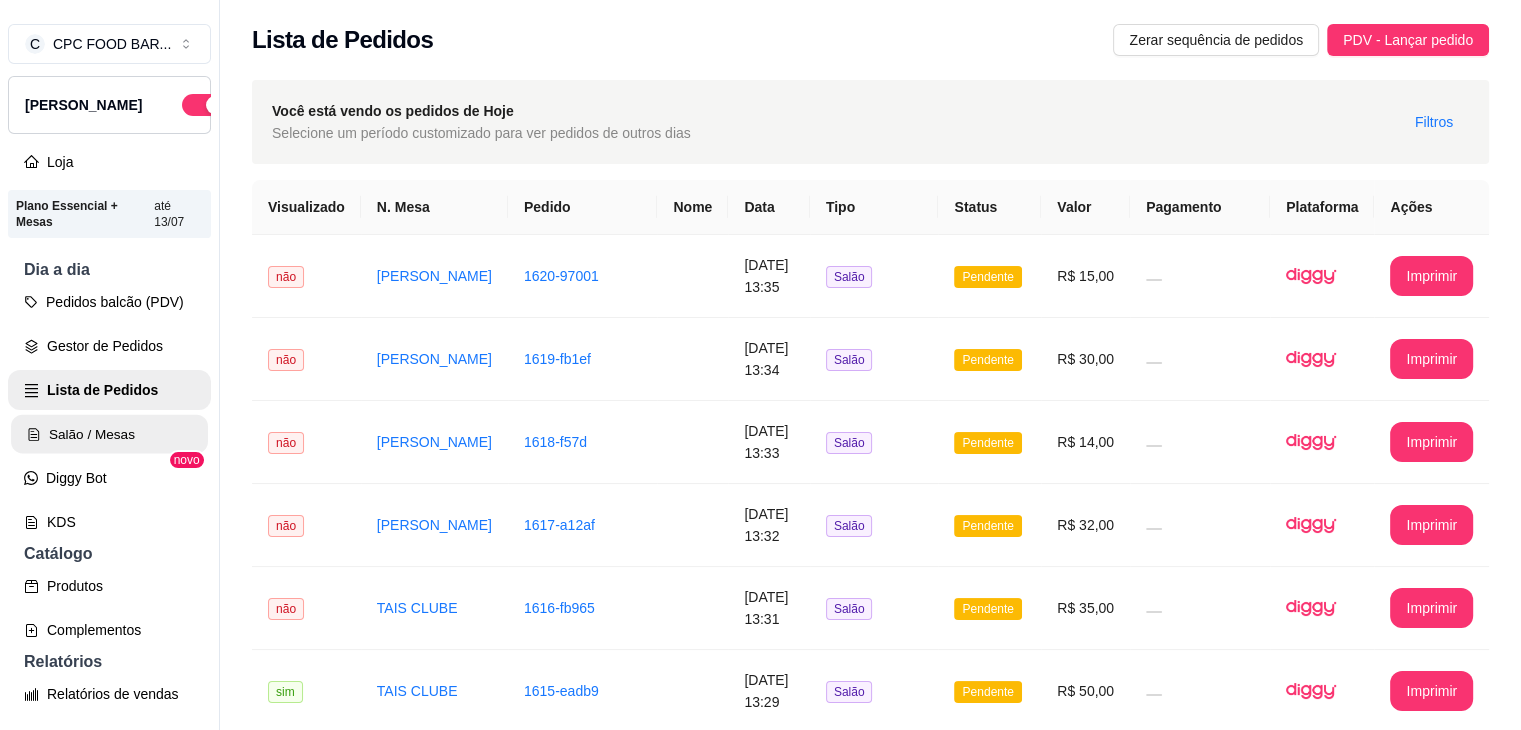 click on "Salão / Mesas" at bounding box center (109, 434) 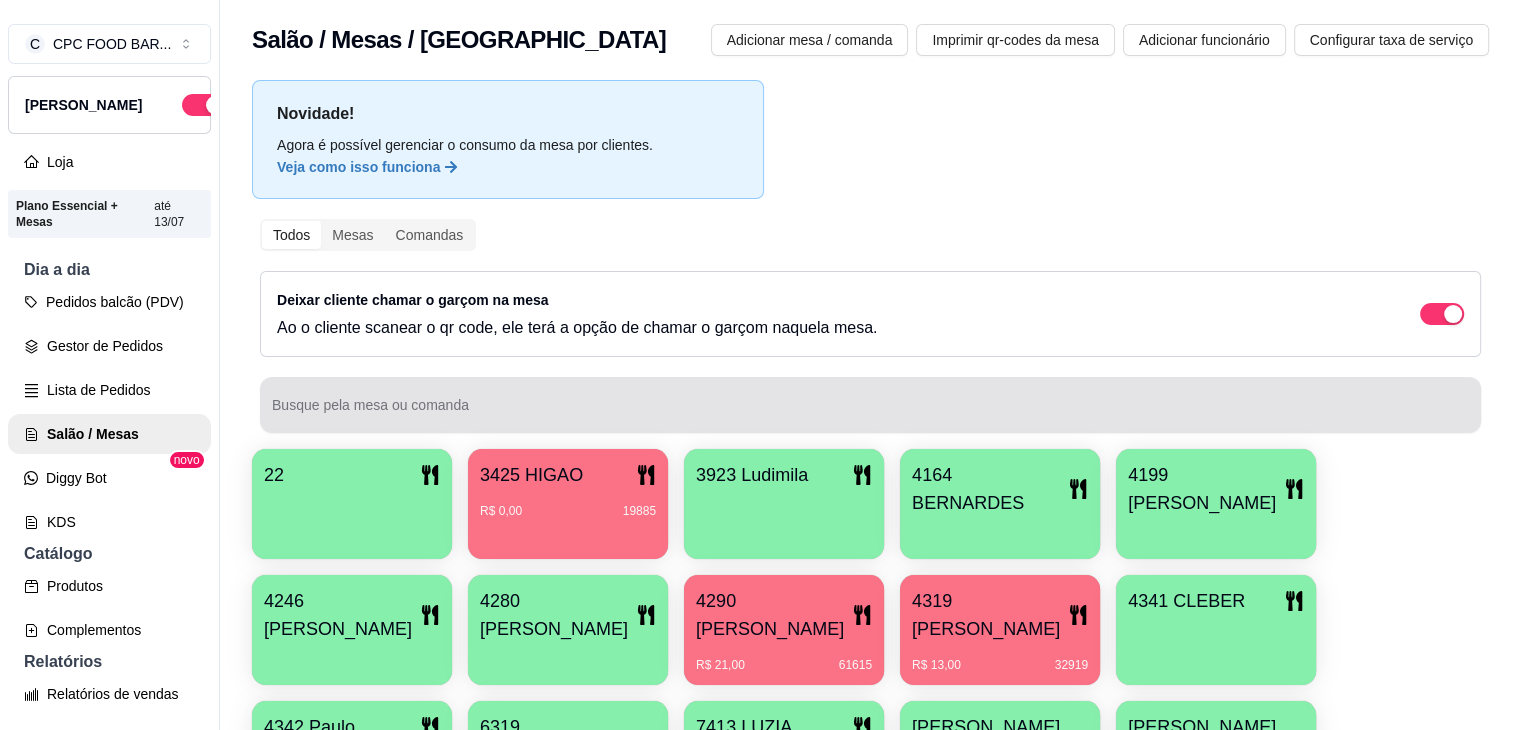 click at bounding box center [870, 405] 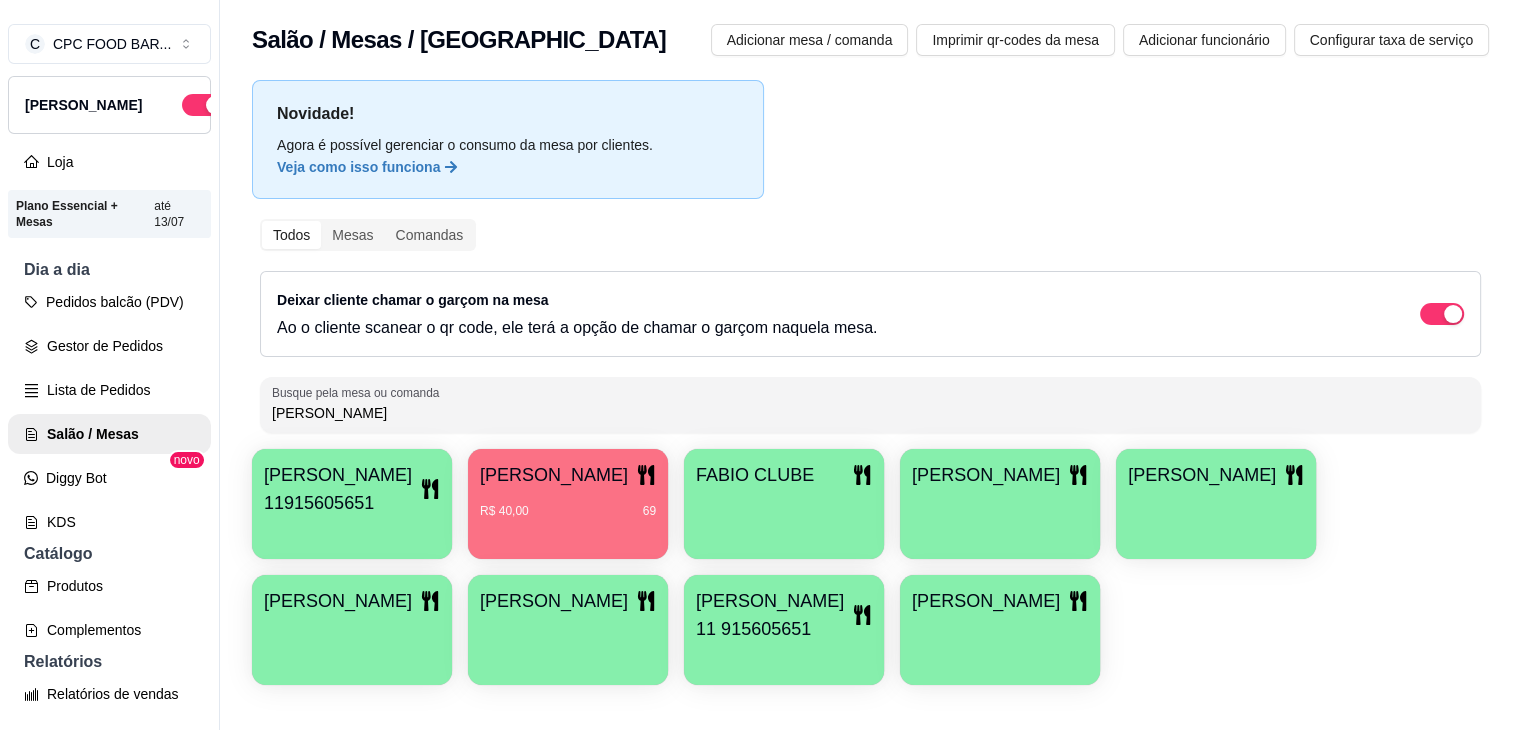 type on "FABIO" 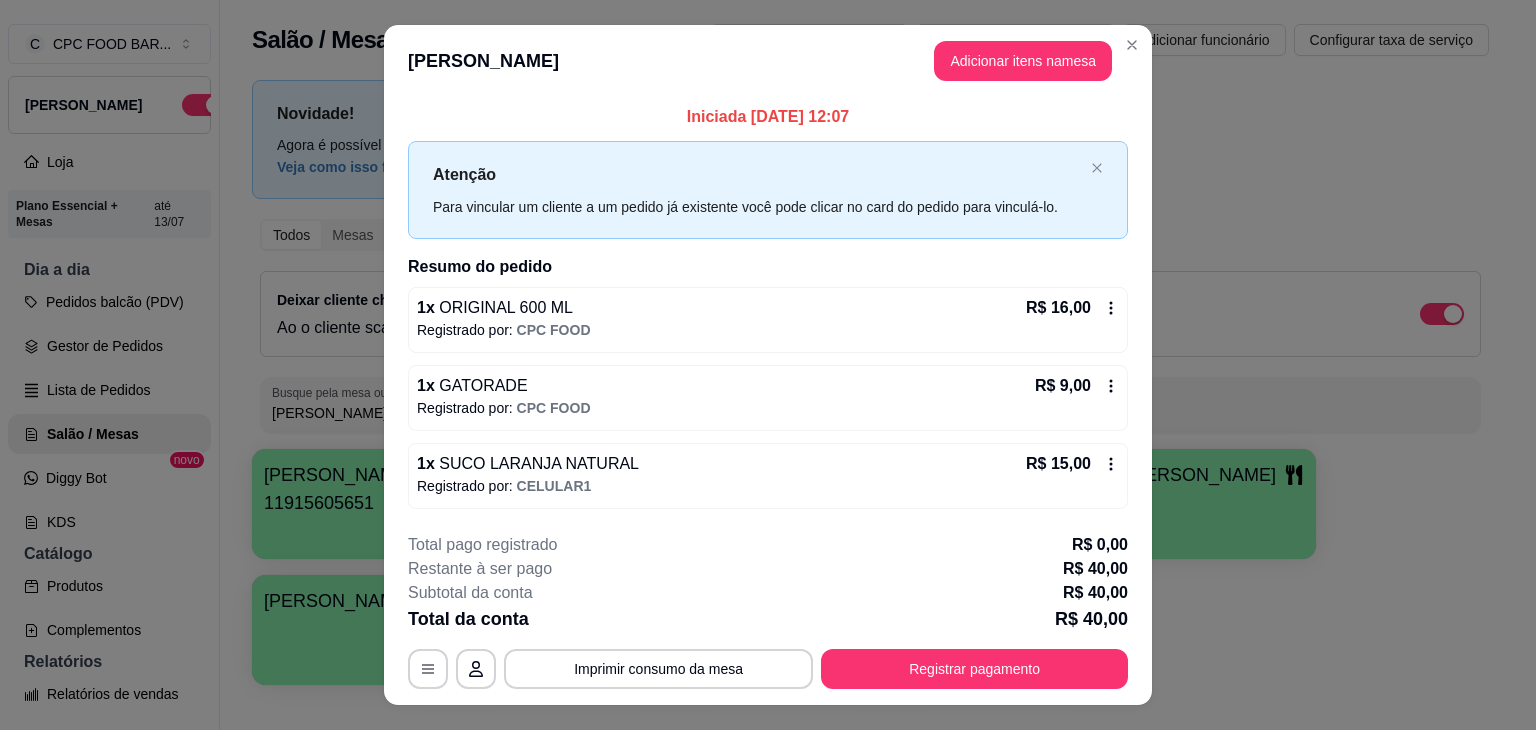 click on "**********" at bounding box center [768, 611] 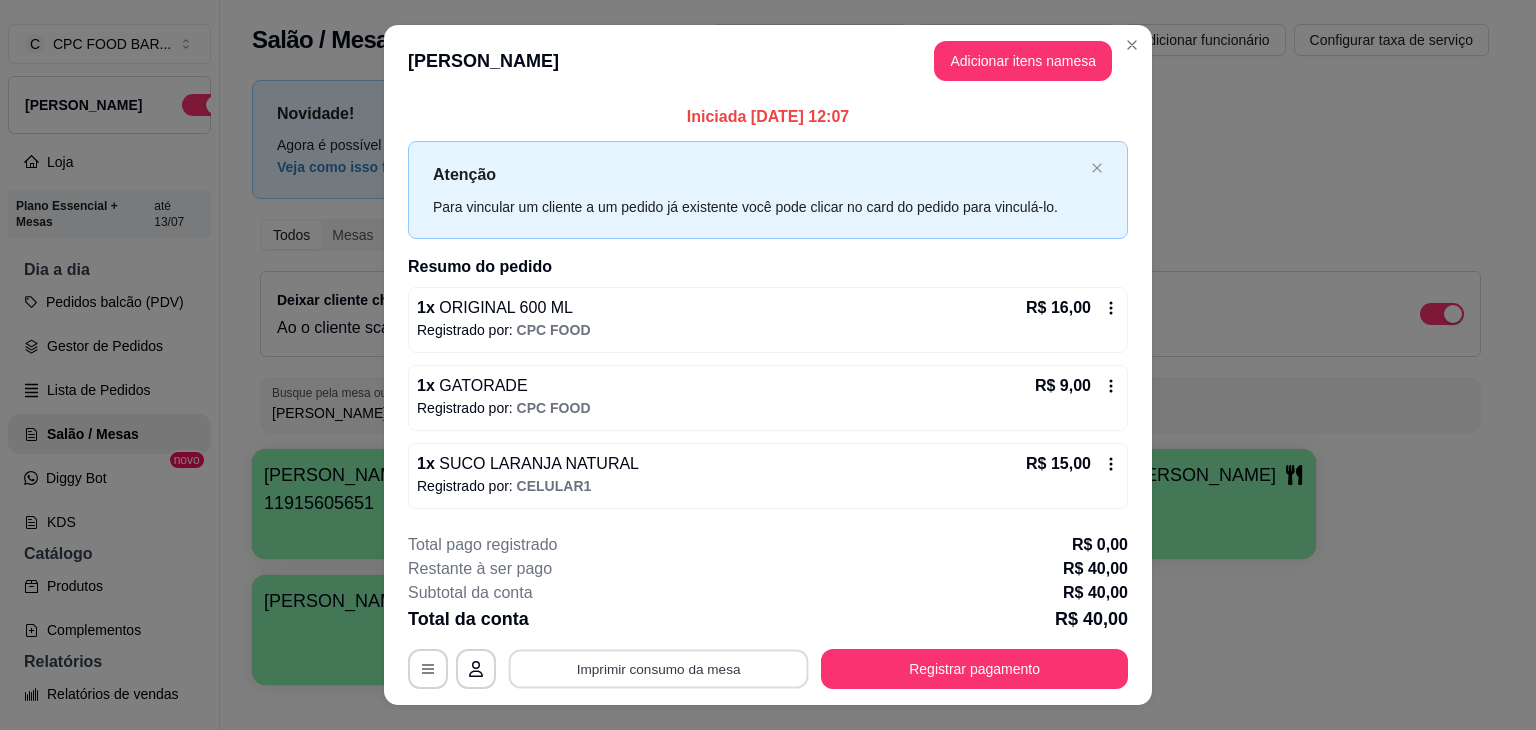 click on "Imprimir consumo da mesa" at bounding box center [659, 668] 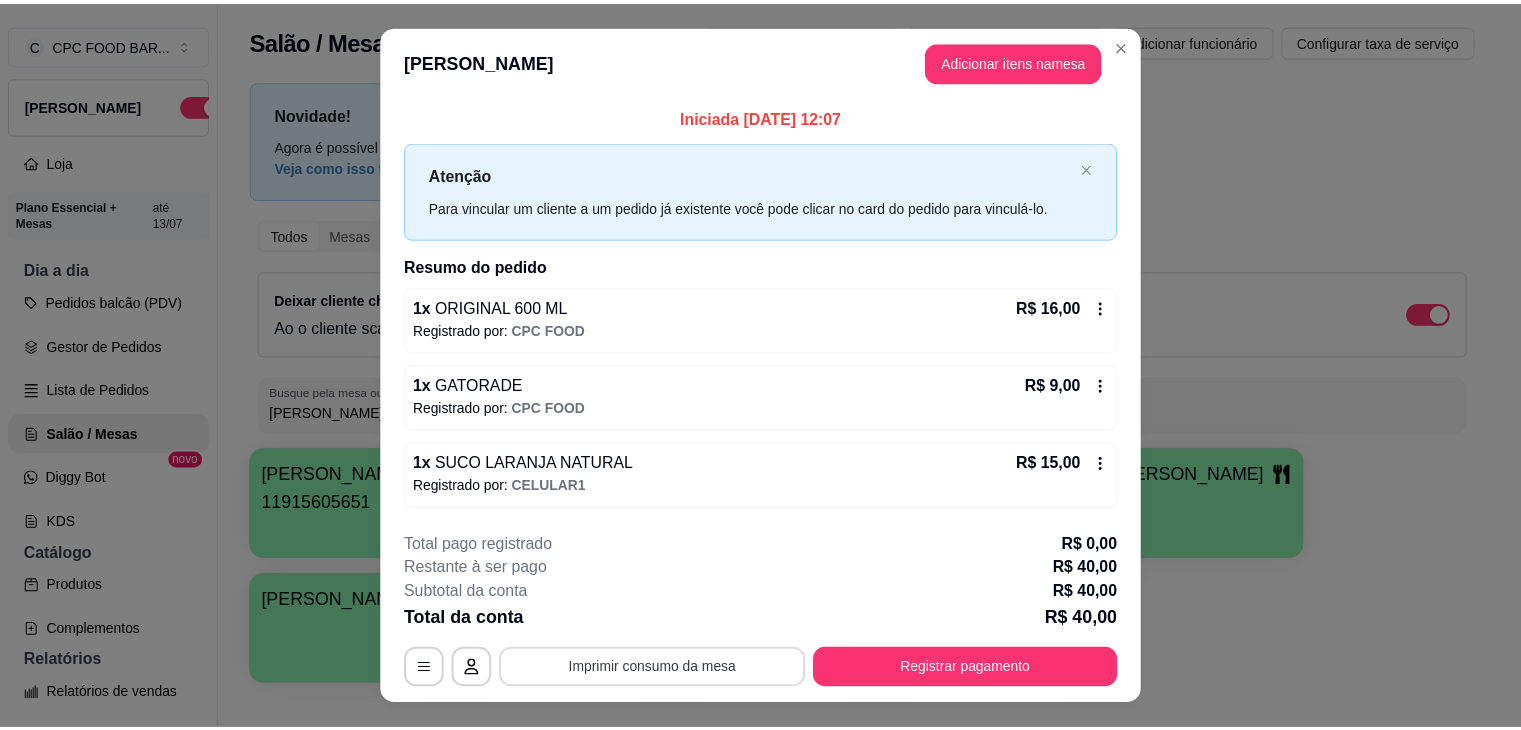 scroll, scrollTop: 0, scrollLeft: 0, axis: both 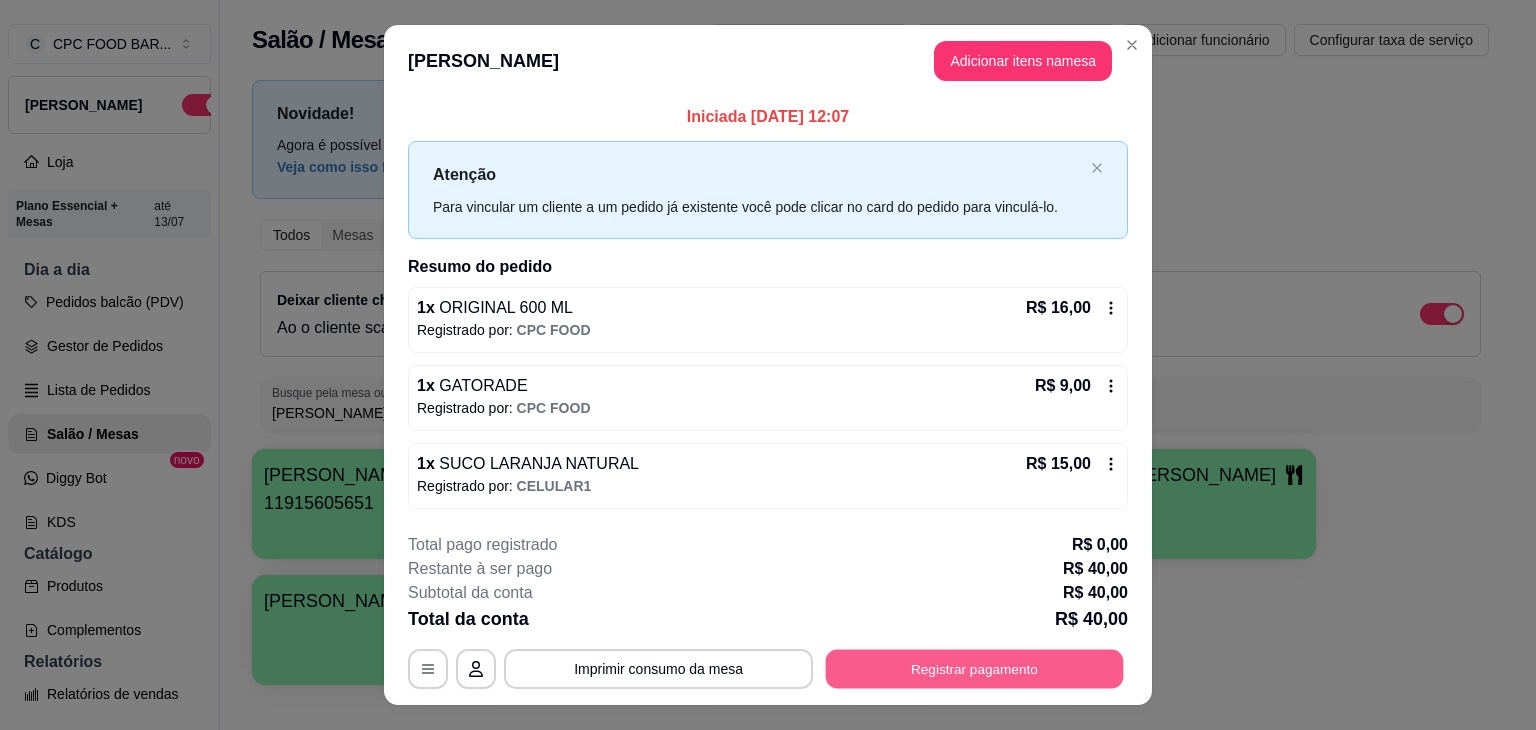 click on "Registrar pagamento" at bounding box center (975, 668) 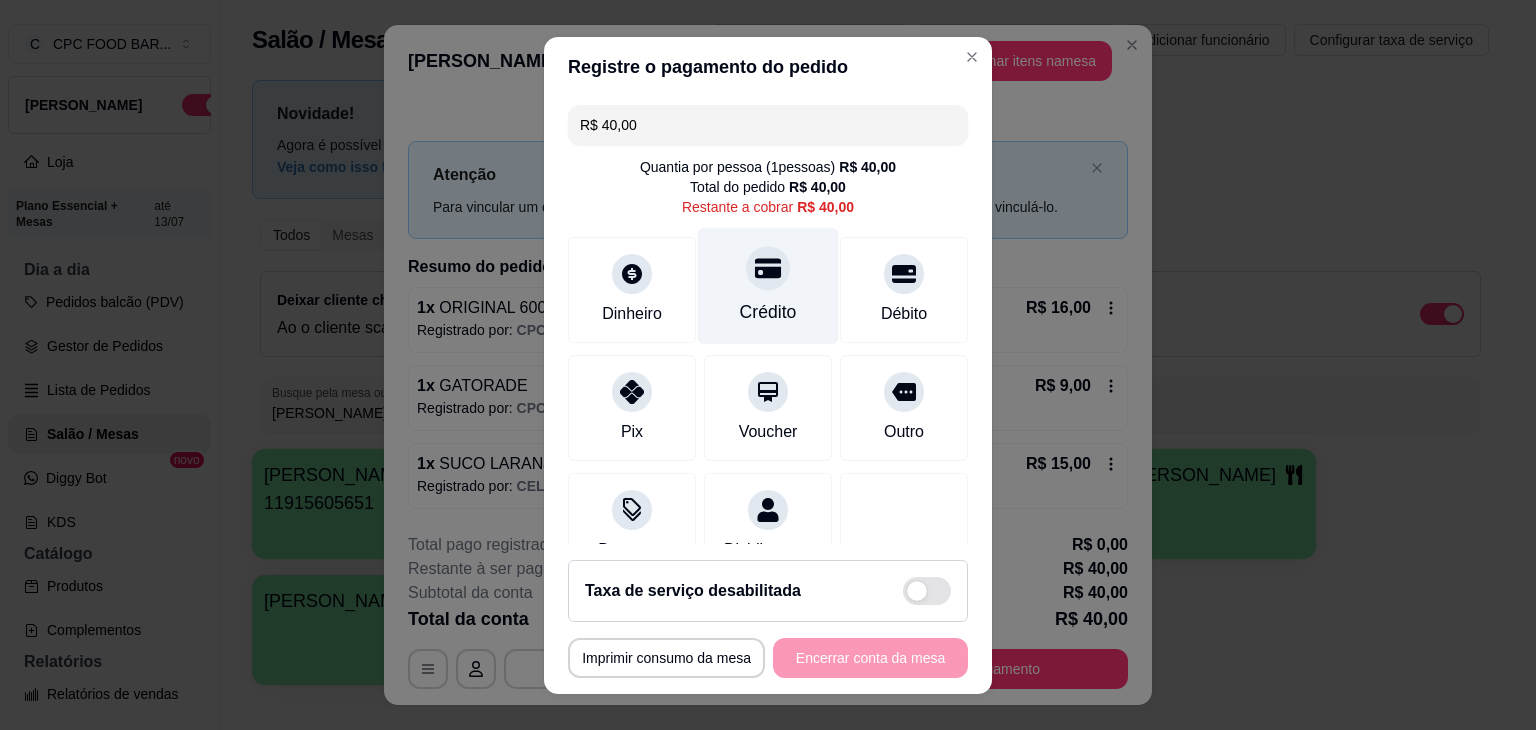 click on "Crédito" at bounding box center [768, 285] 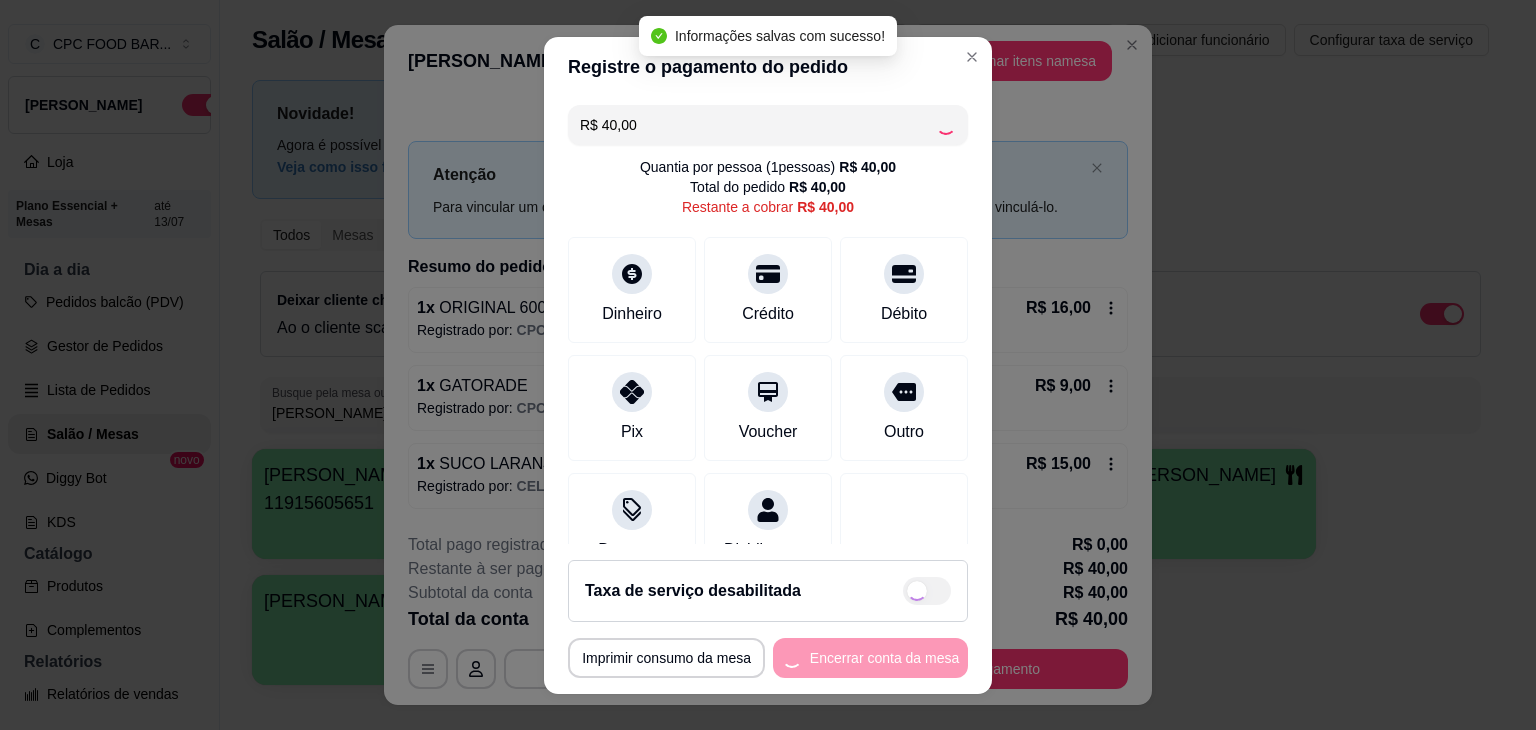 type on "R$ 0,00" 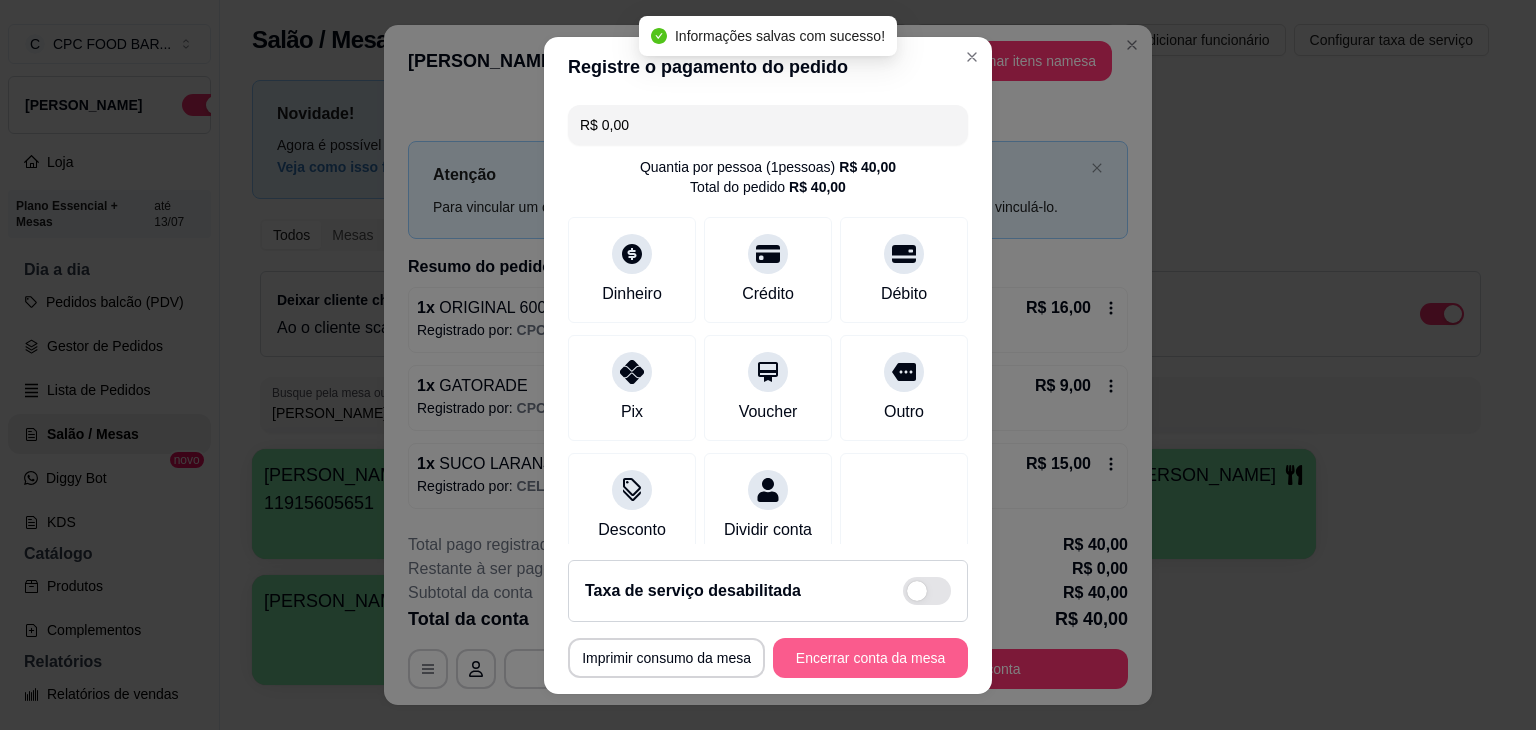 click on "Encerrar conta da mesa" at bounding box center (870, 658) 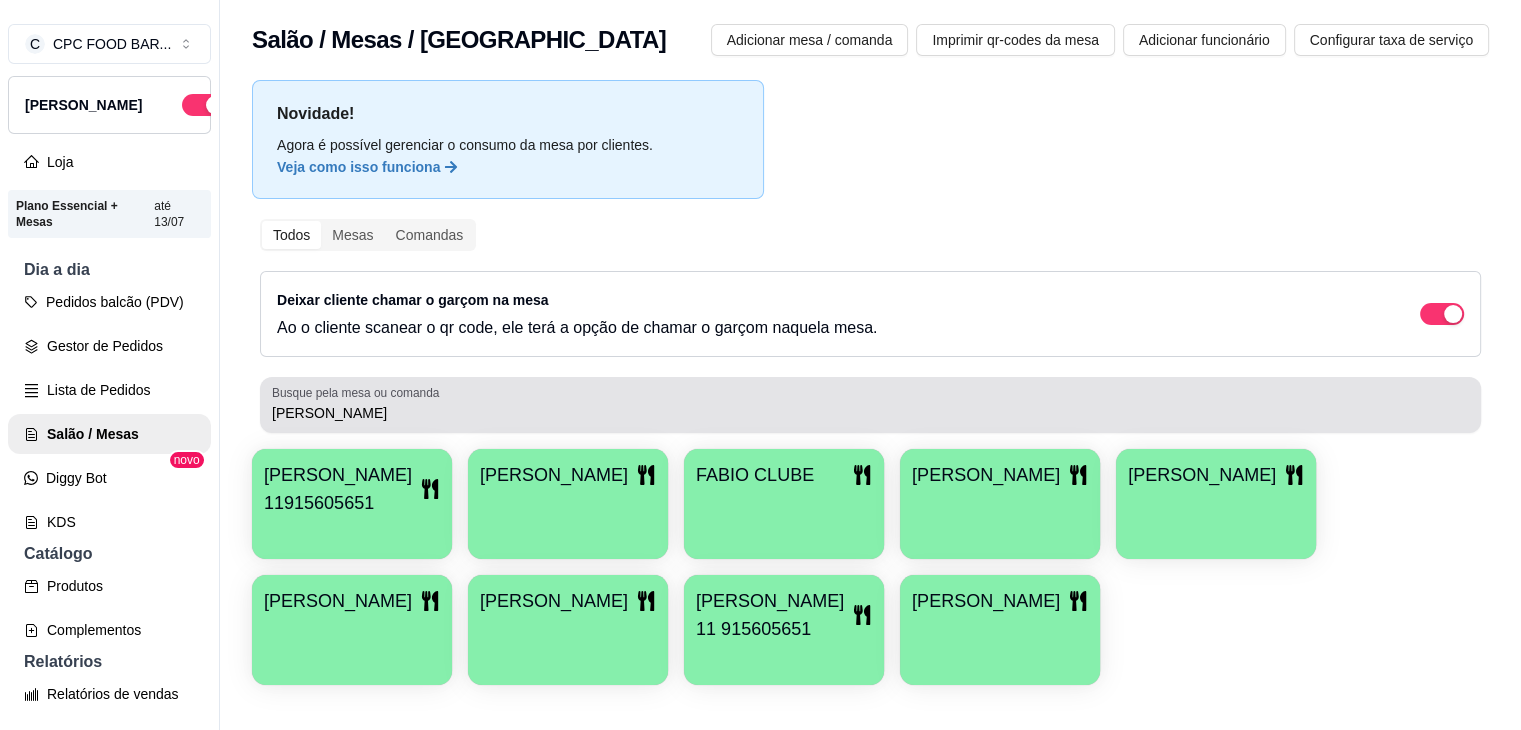 click on "FABIO" at bounding box center [870, 413] 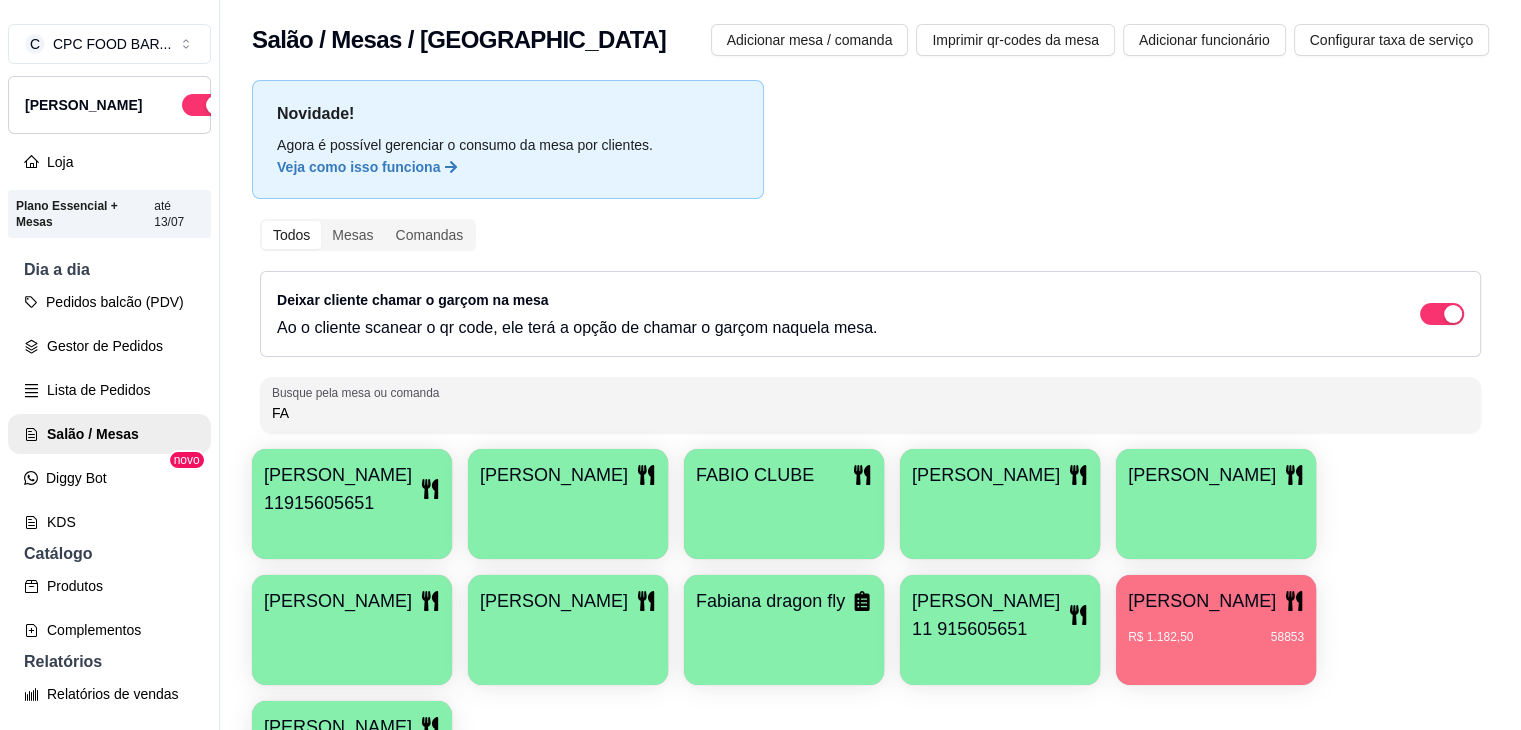 type on "F" 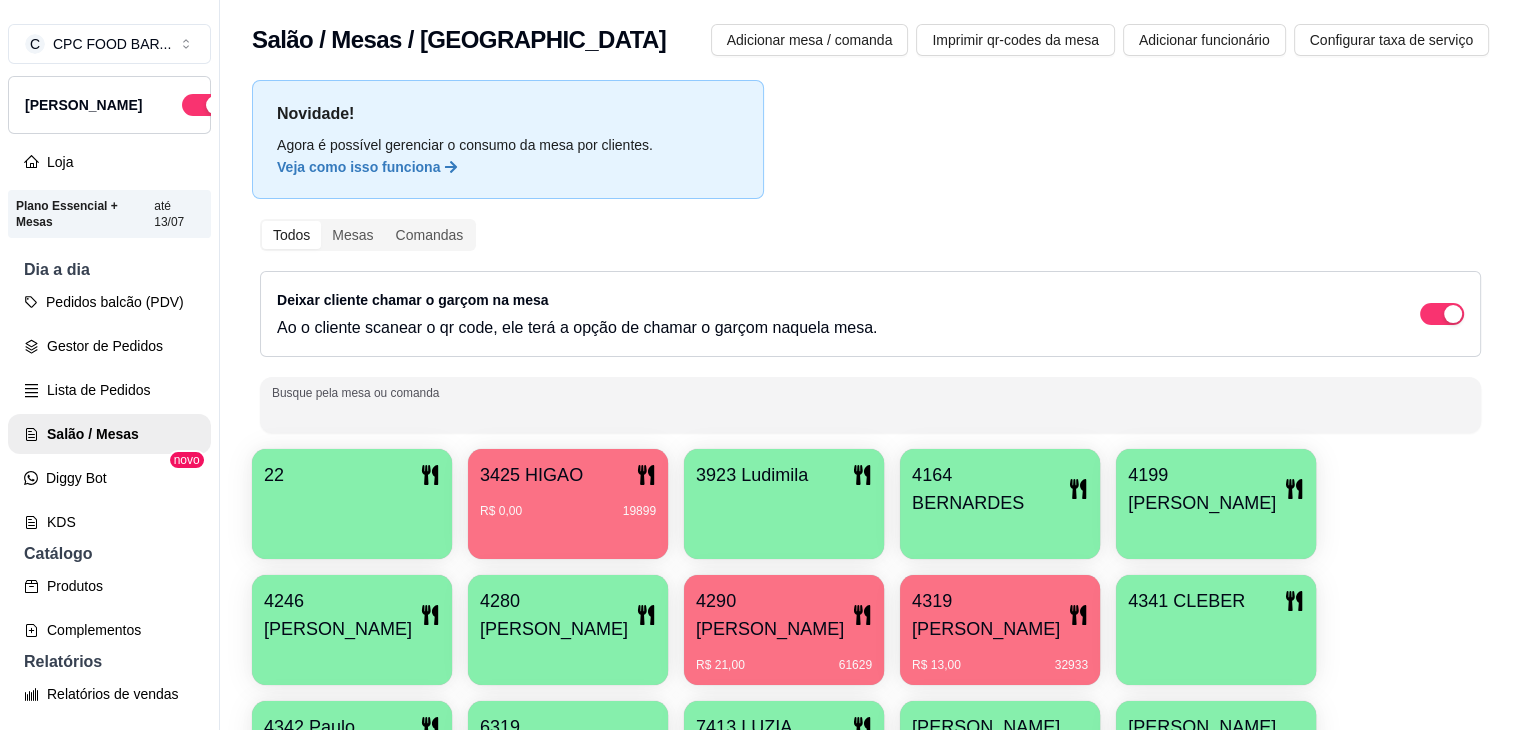 type 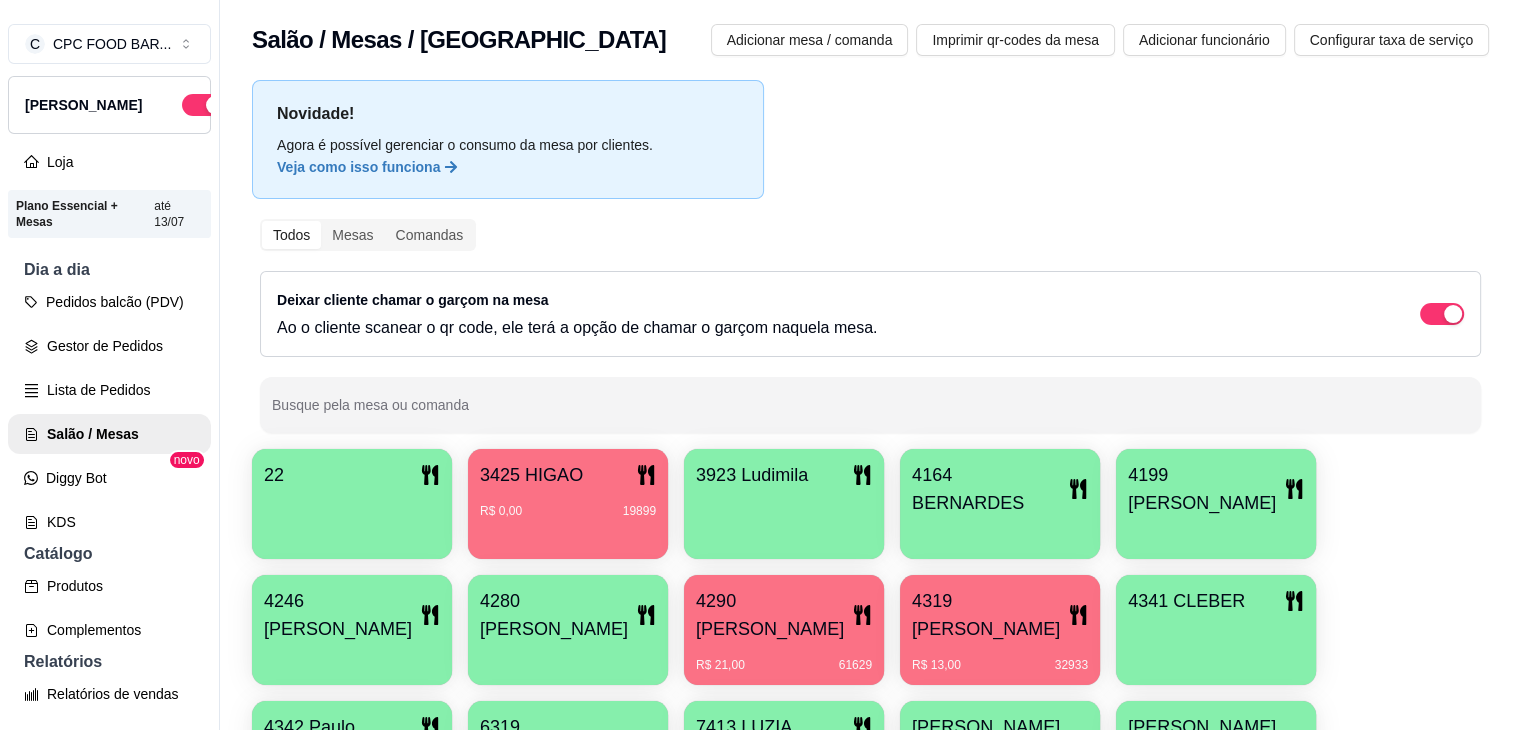 click on "Dia a dia" at bounding box center [109, 270] 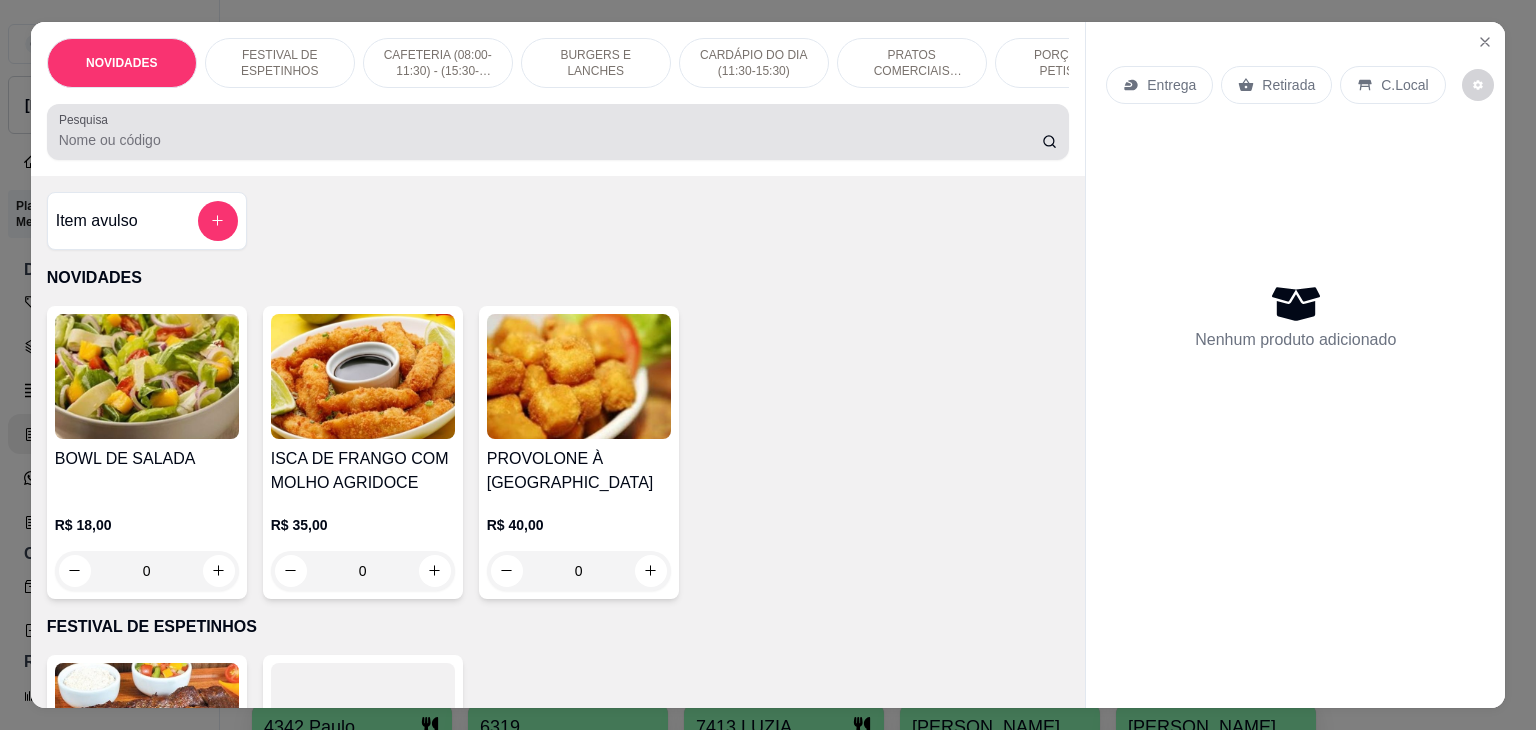 click at bounding box center (558, 132) 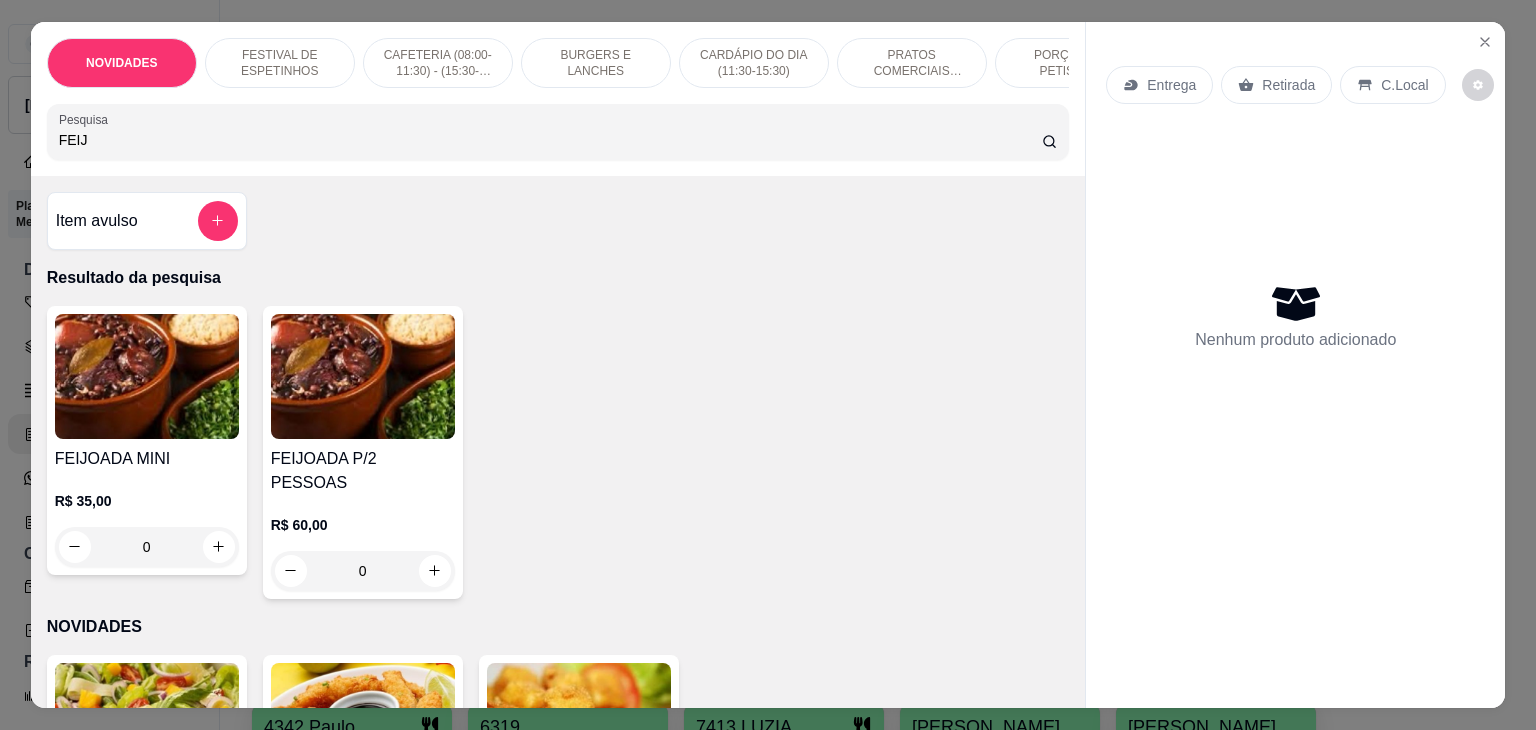type on "FEIJ" 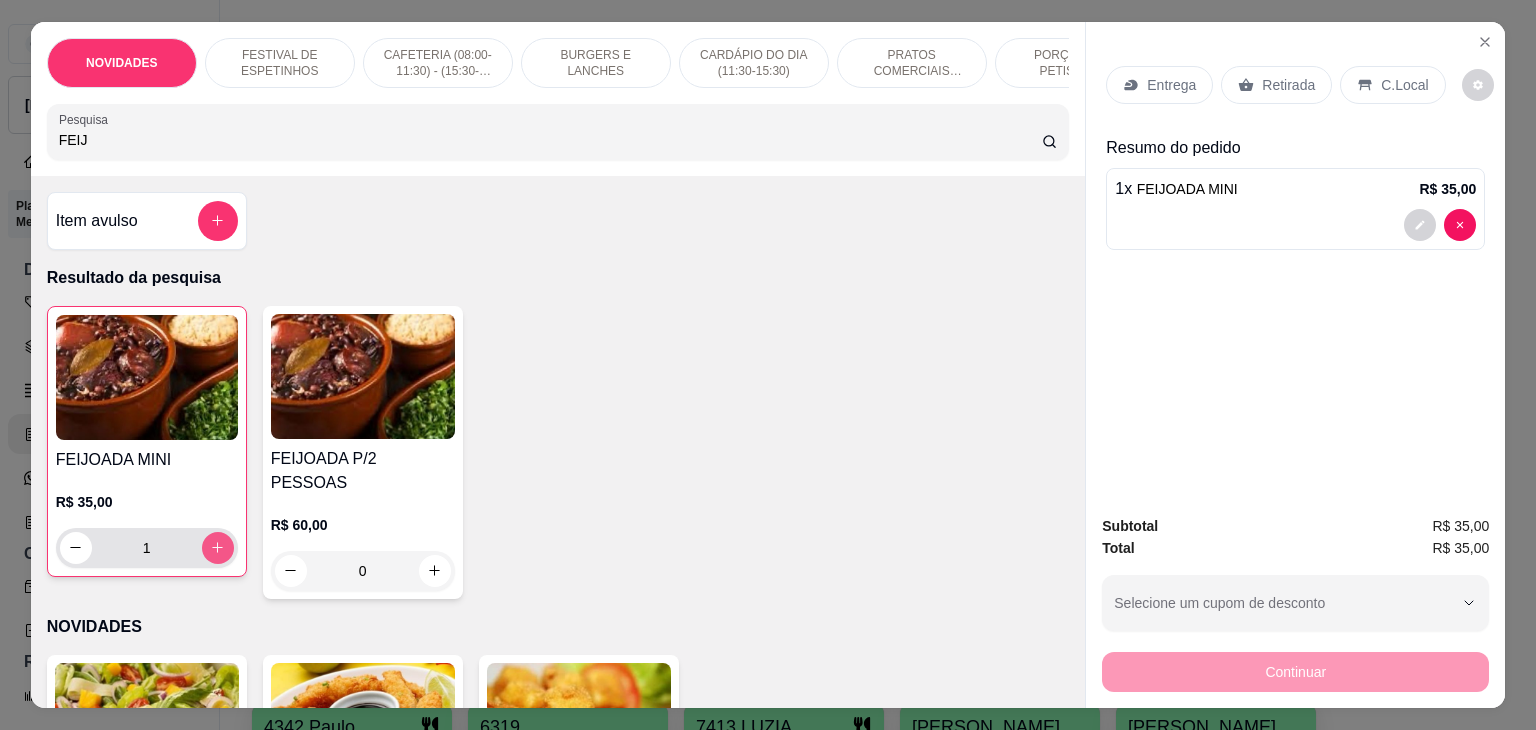 type on "1" 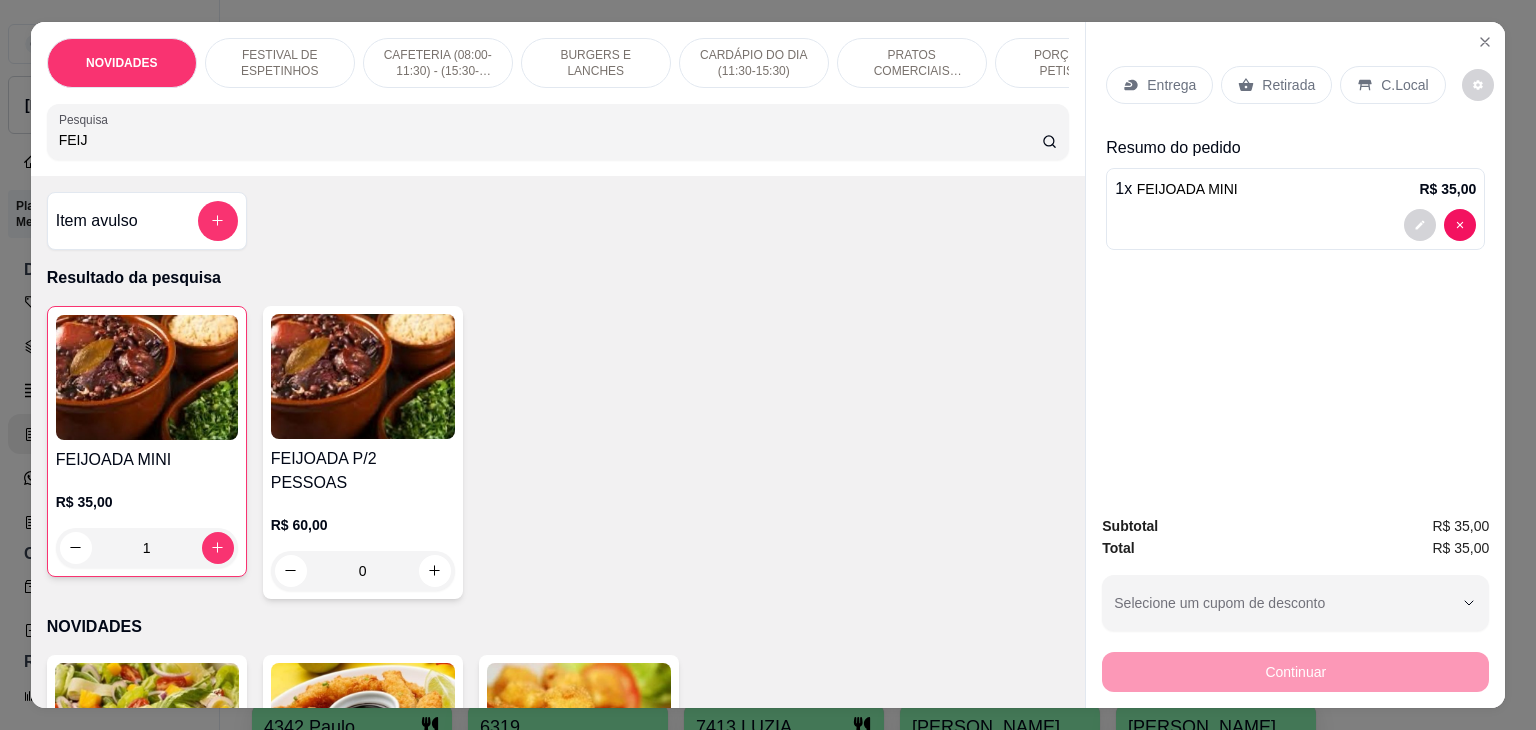 click on "Item avulso" at bounding box center [147, 221] 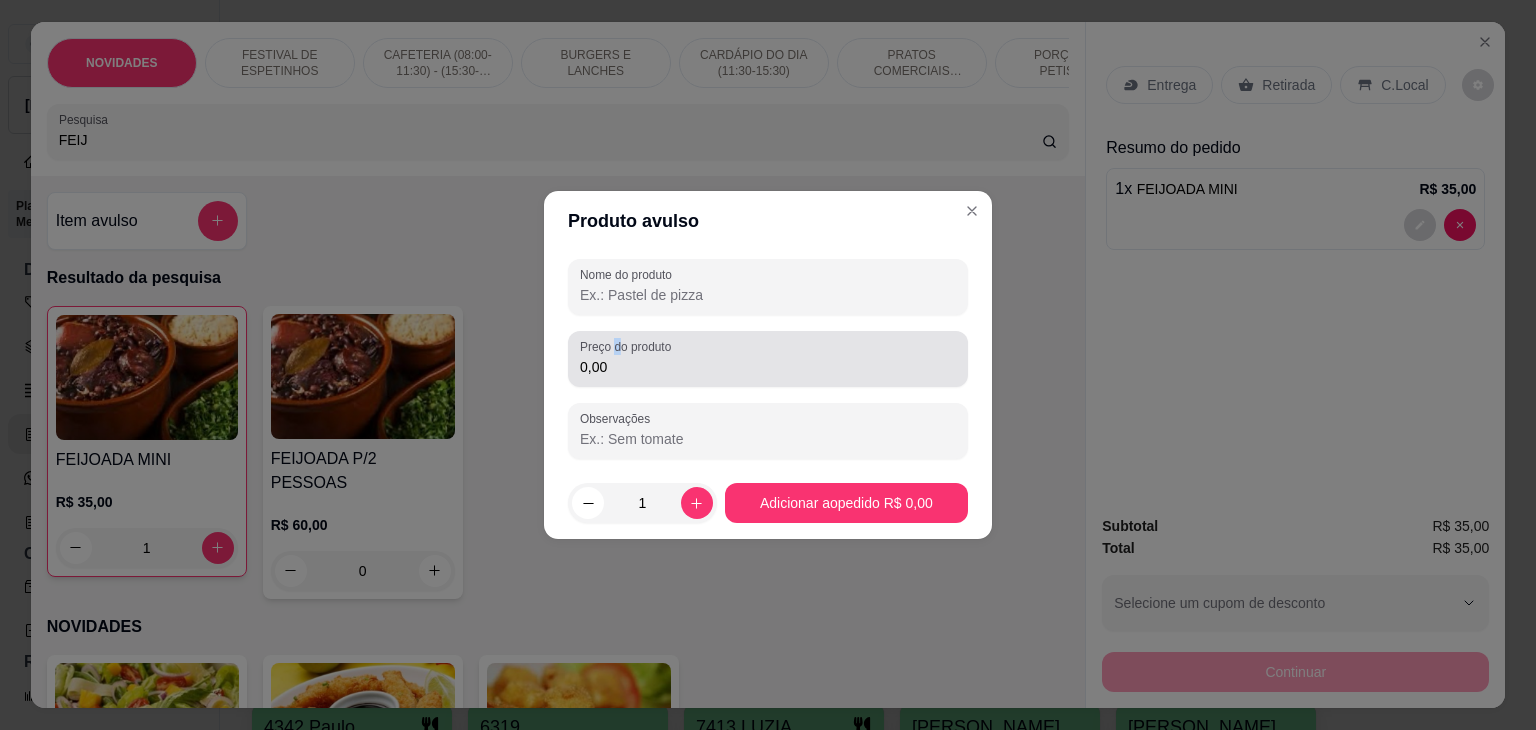 click on "Preço do produto" at bounding box center [629, 346] 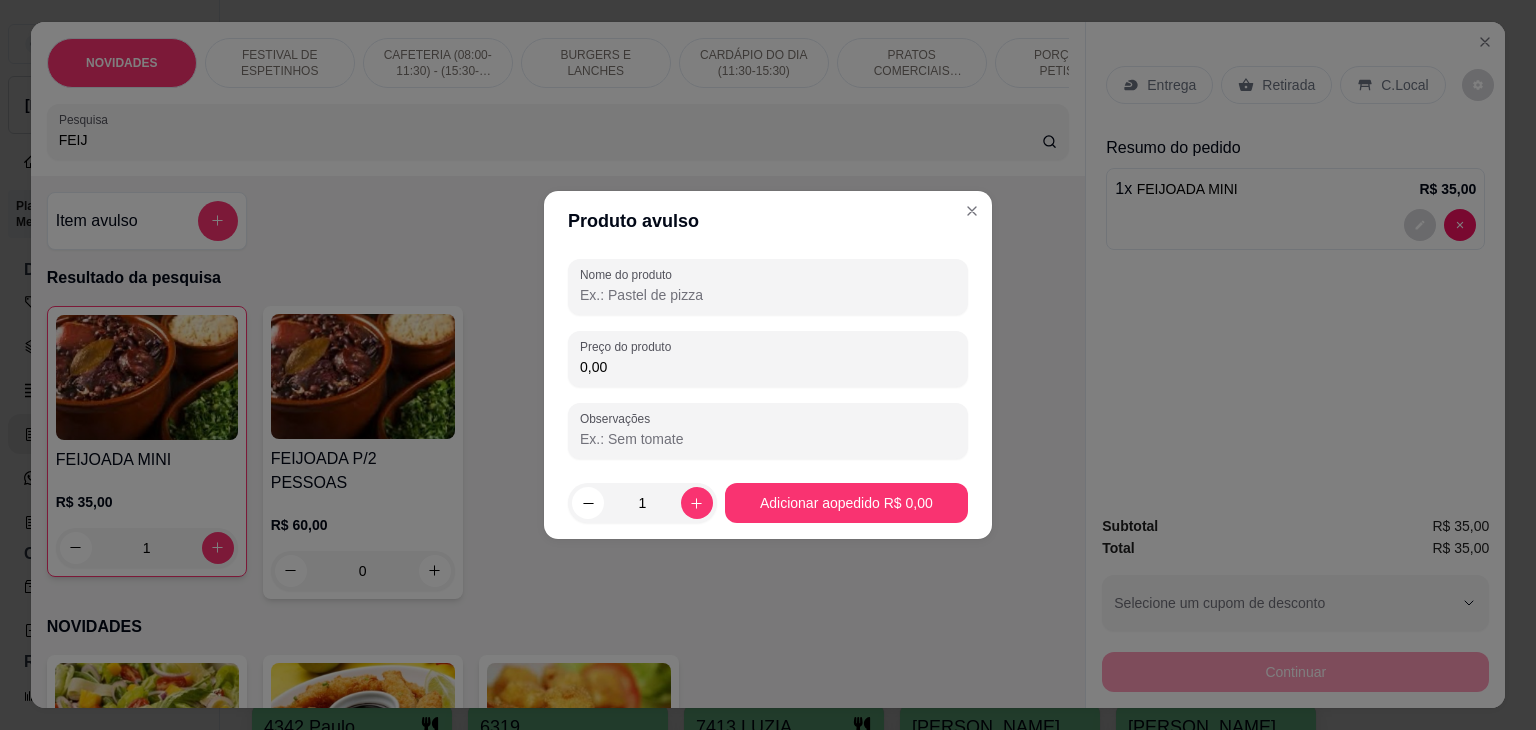 click on "Nome do produto Preço do produto 0,00 Observações" at bounding box center [768, 359] 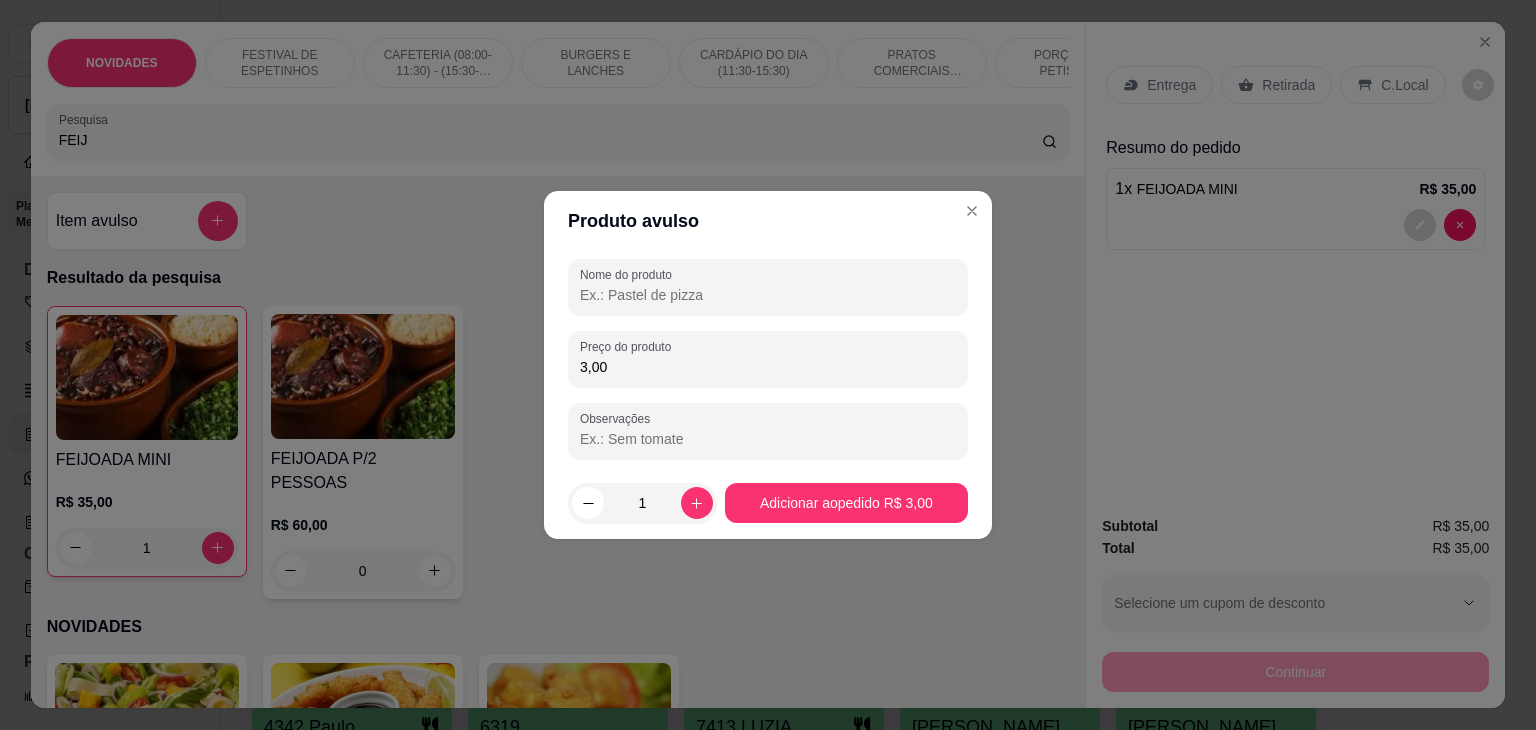 type on "3,00" 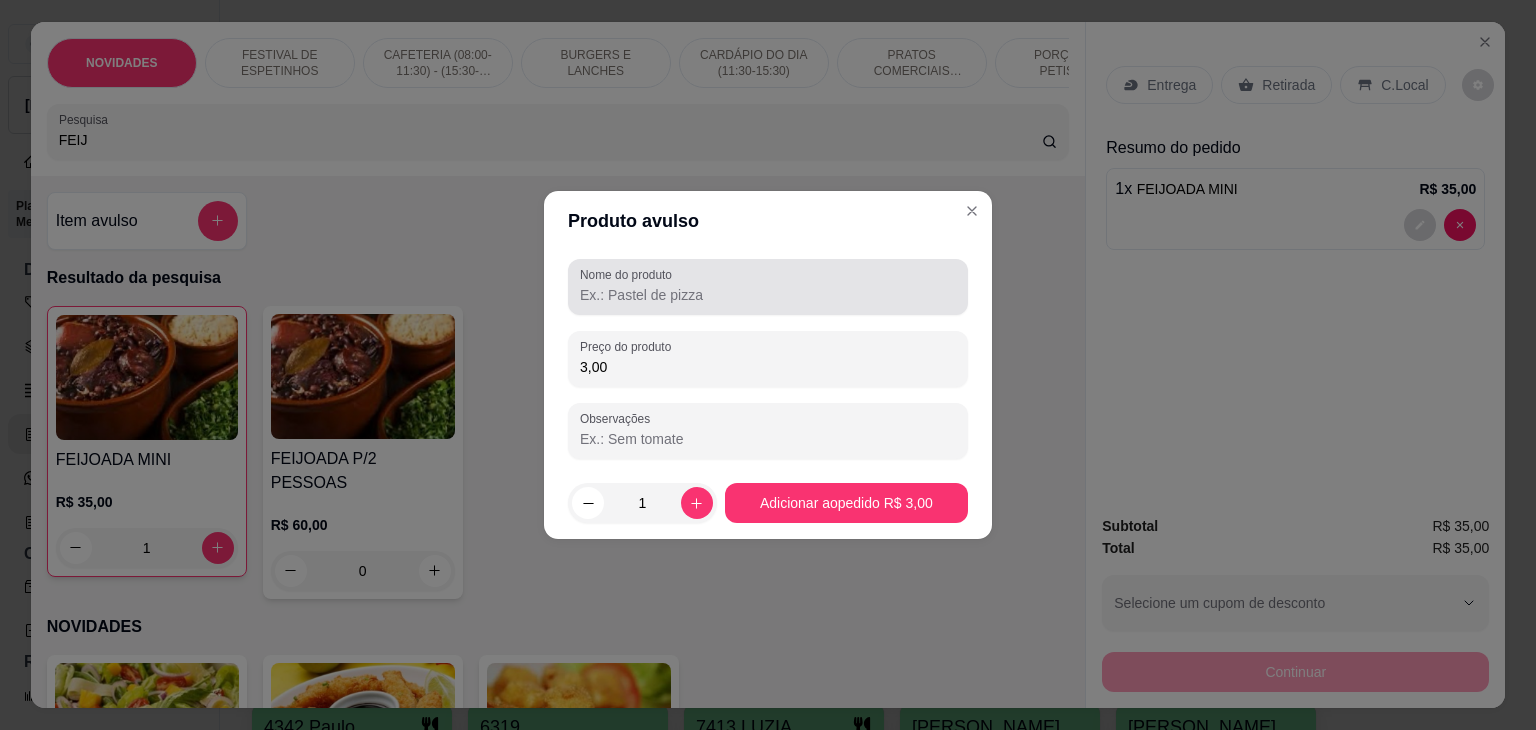 click on "Nome do produto" at bounding box center (768, 287) 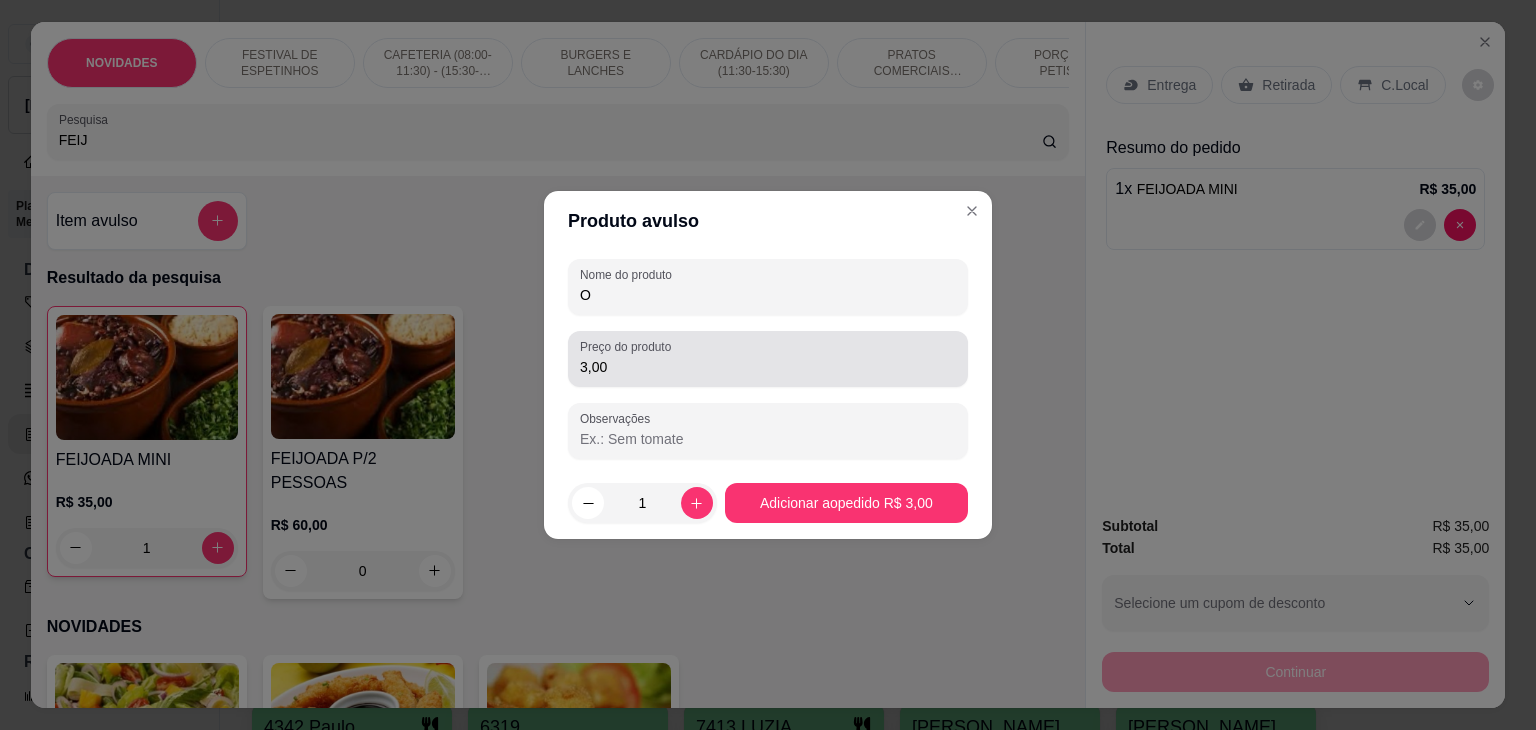 type on "O" 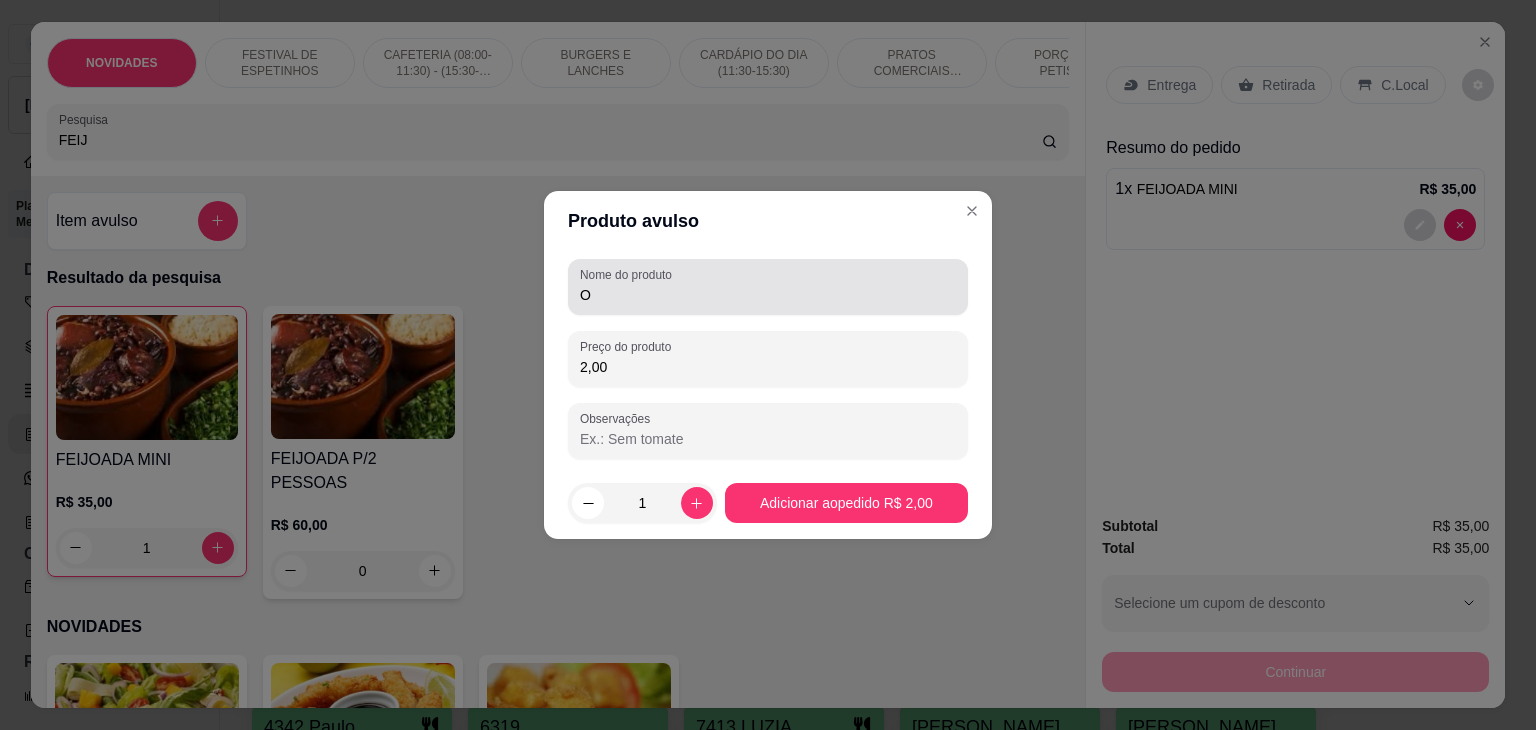 type on "2,00" 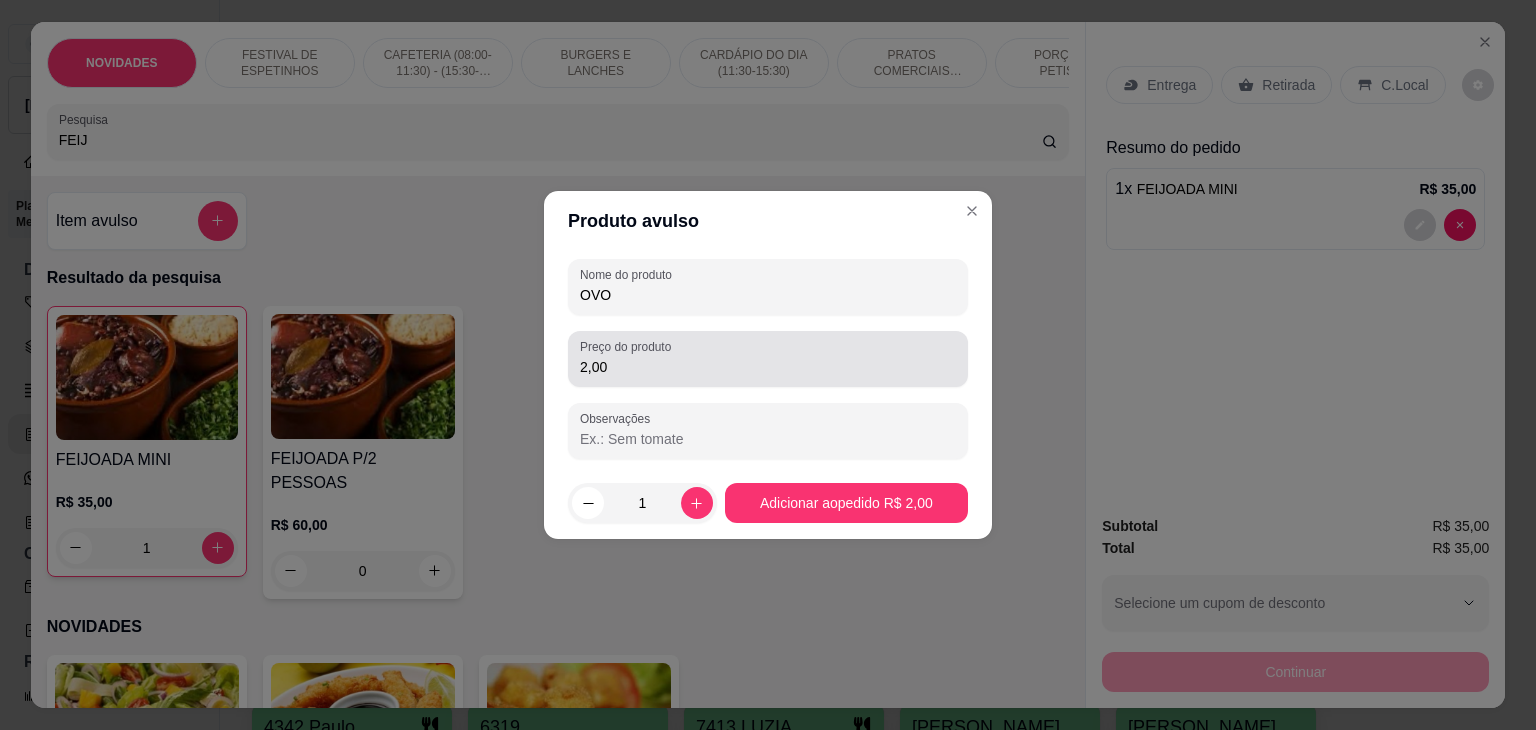 type on "OVO" 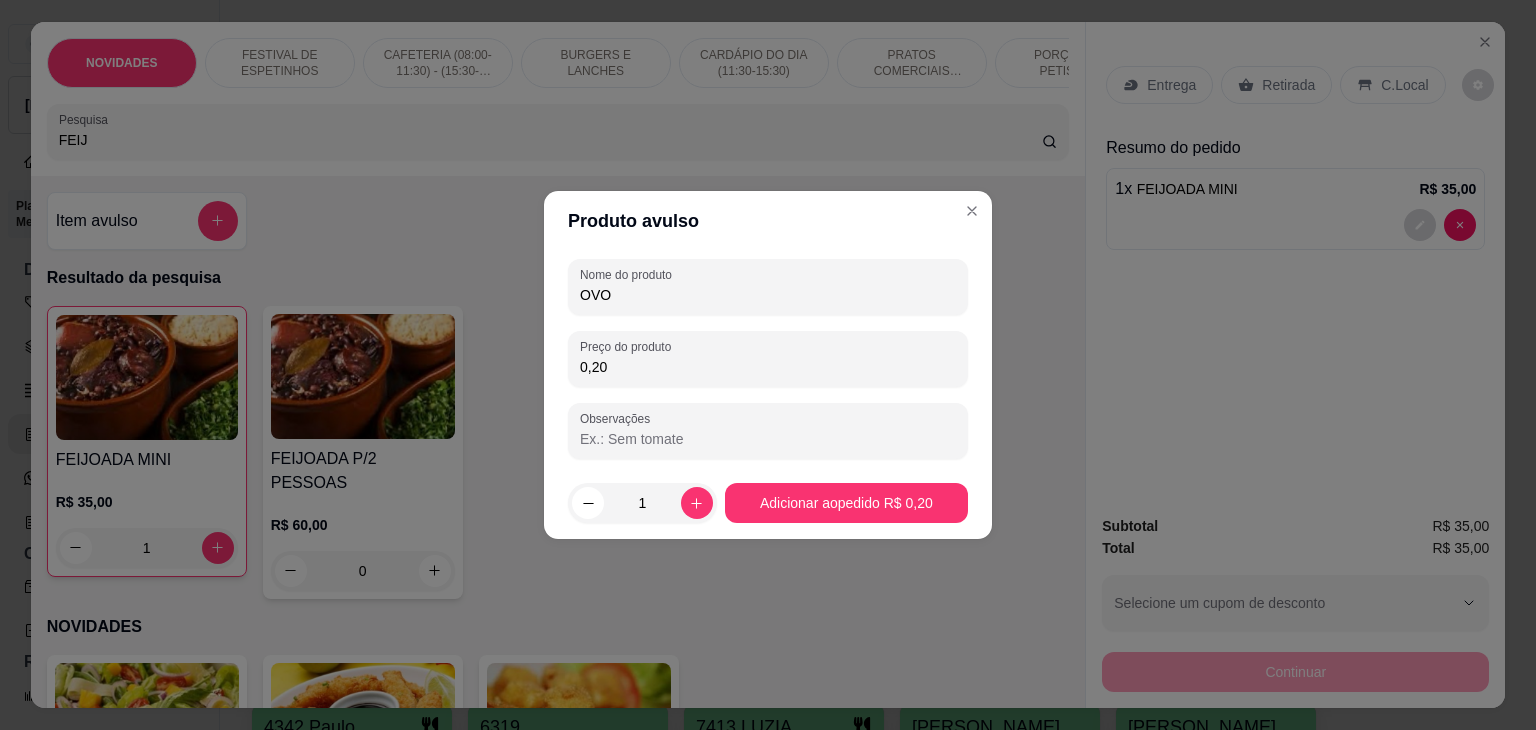 type on "2,00" 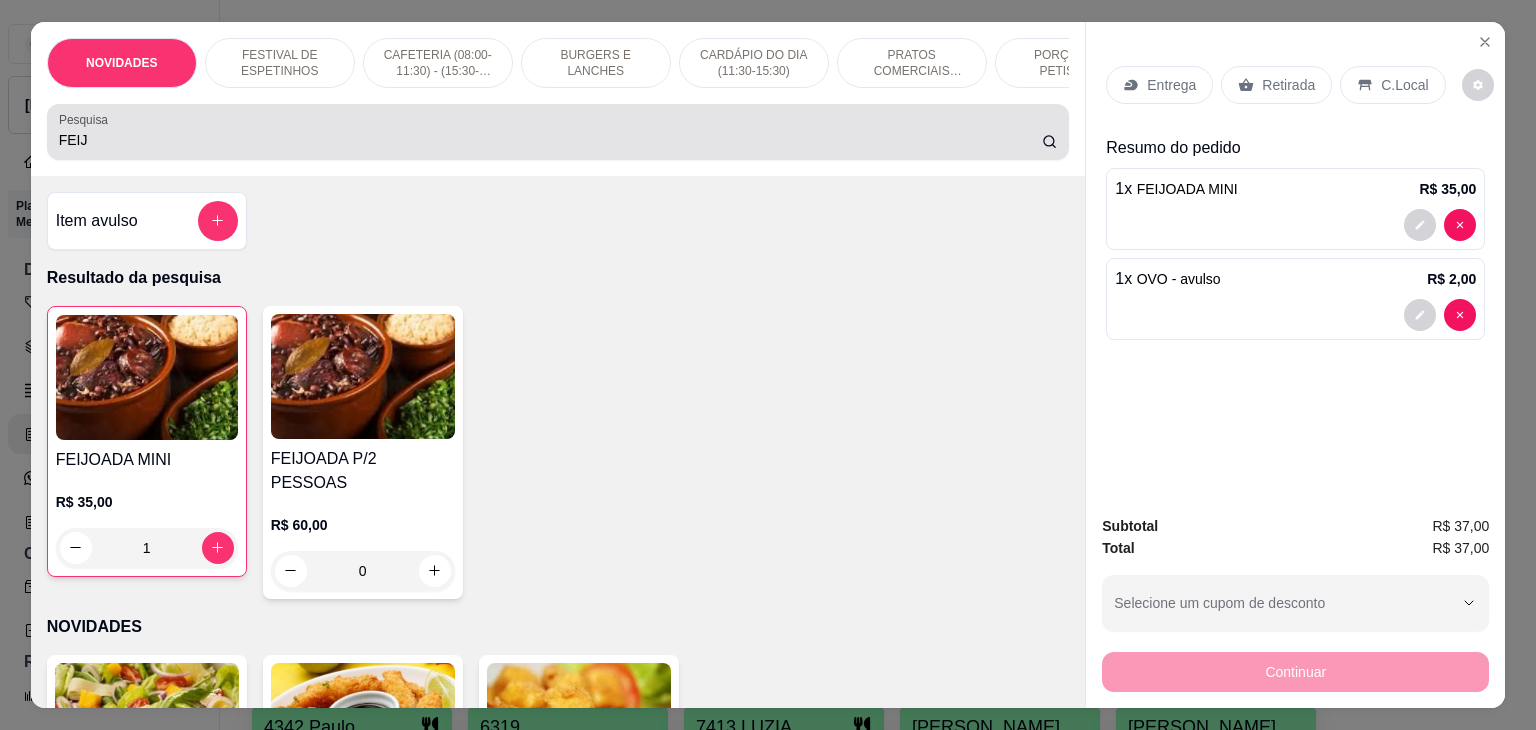 click on "FEIJ" at bounding box center [558, 132] 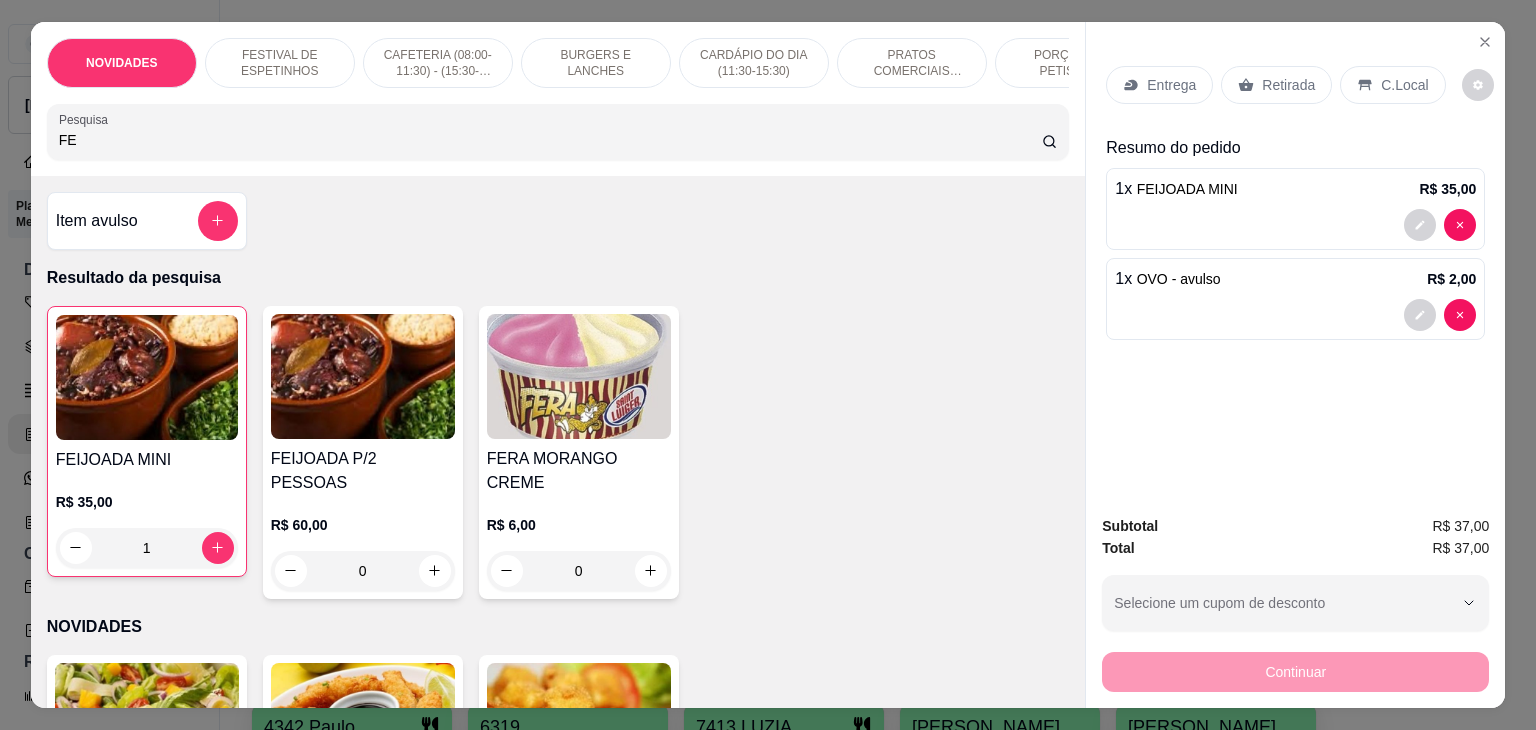 type on "F" 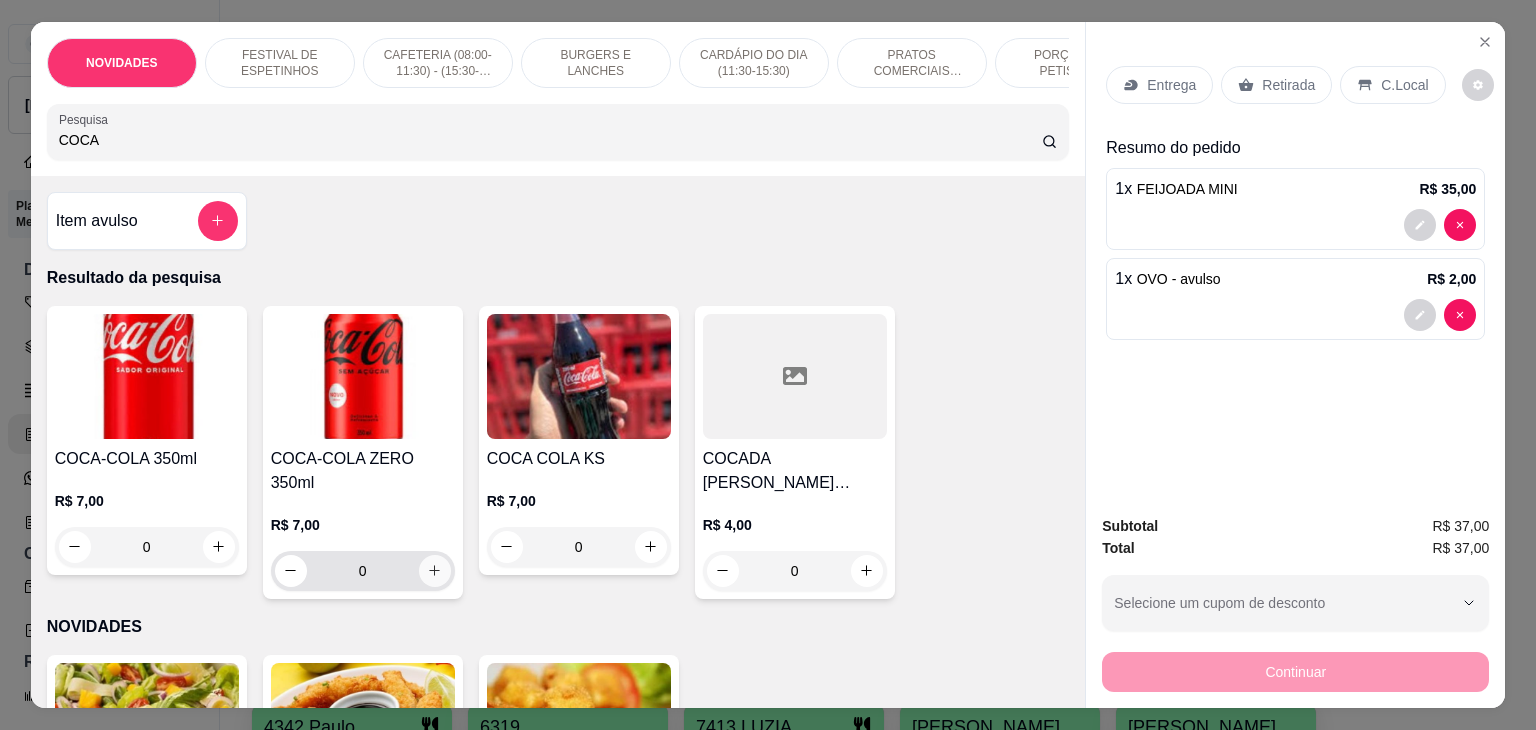 type on "COCA" 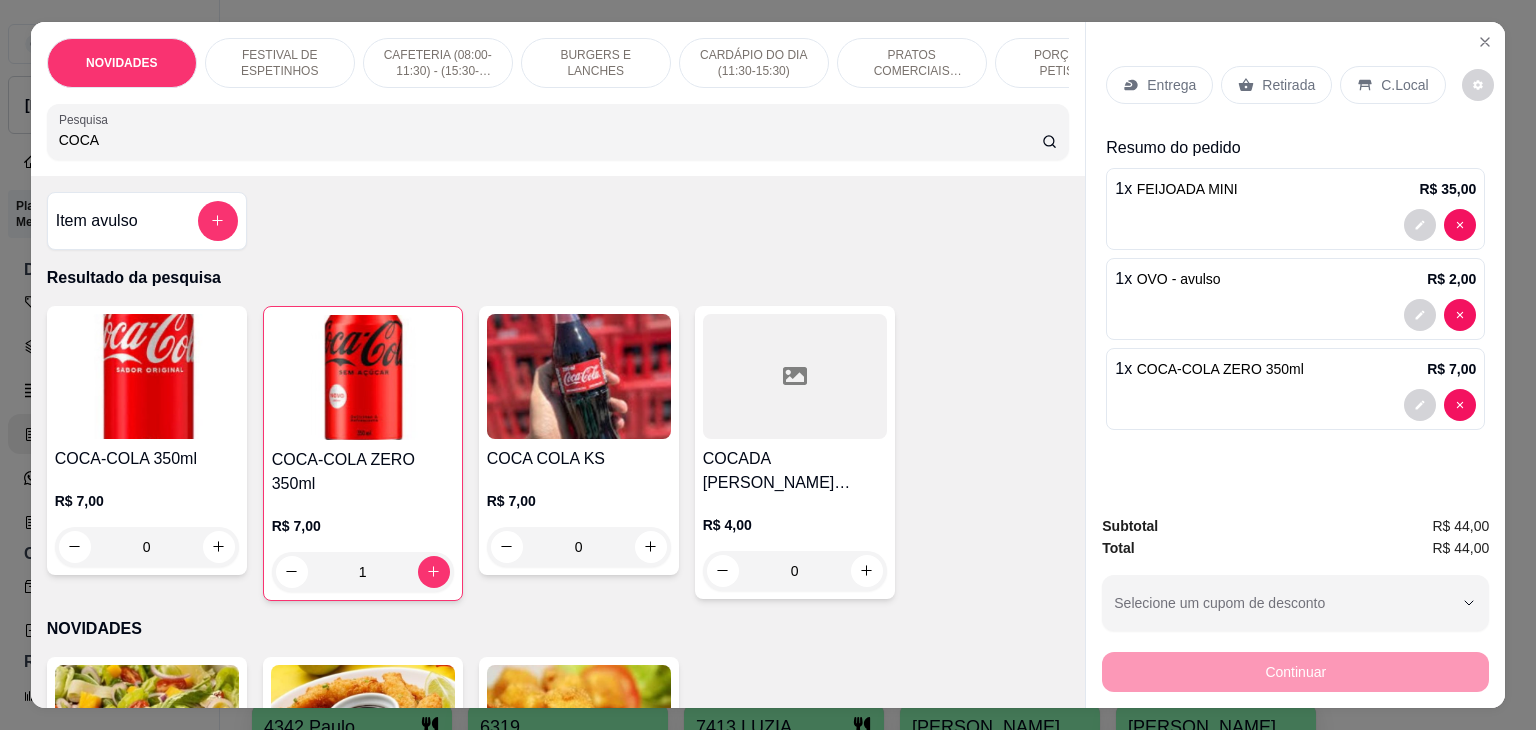 click on "C.Local" at bounding box center (1392, 85) 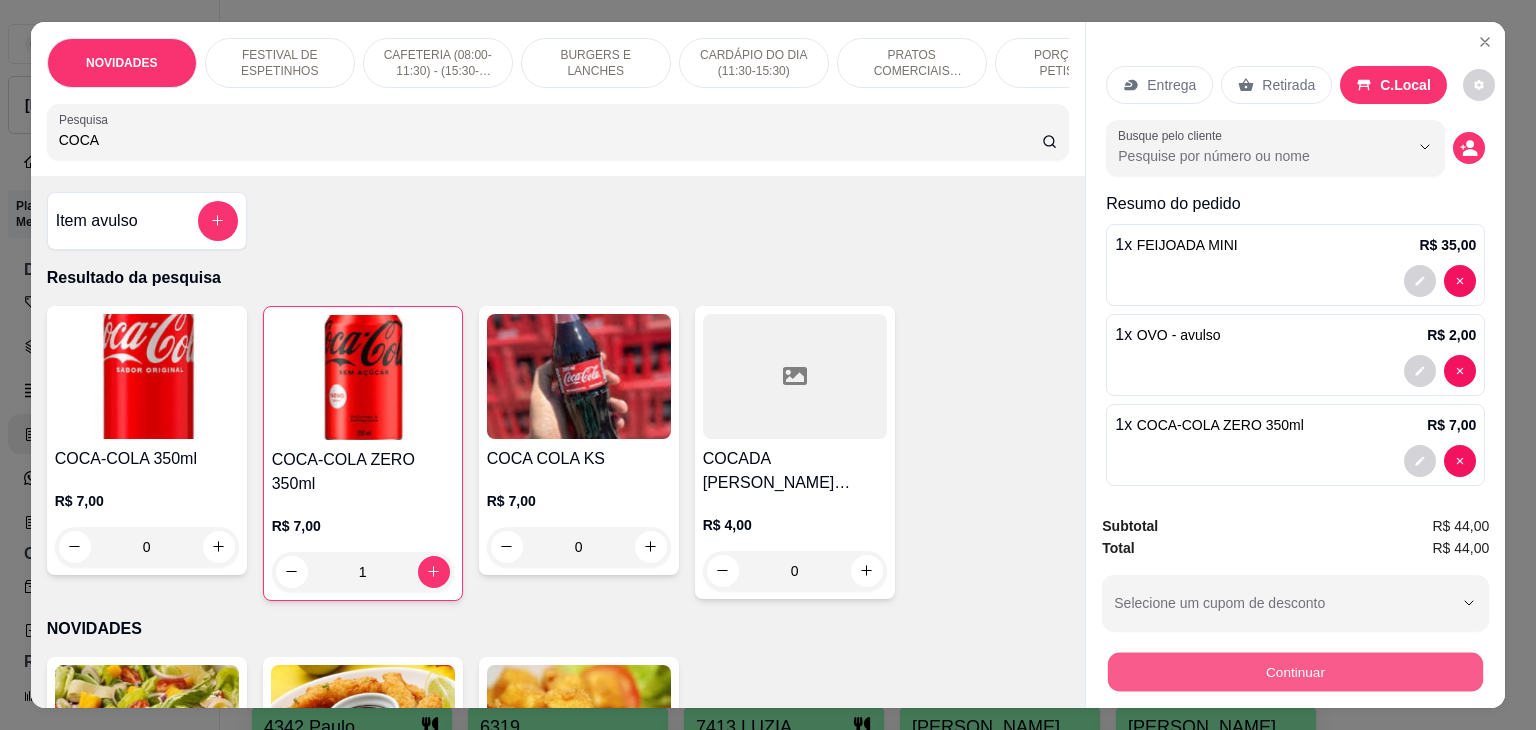 click on "Continuar" at bounding box center (1295, 672) 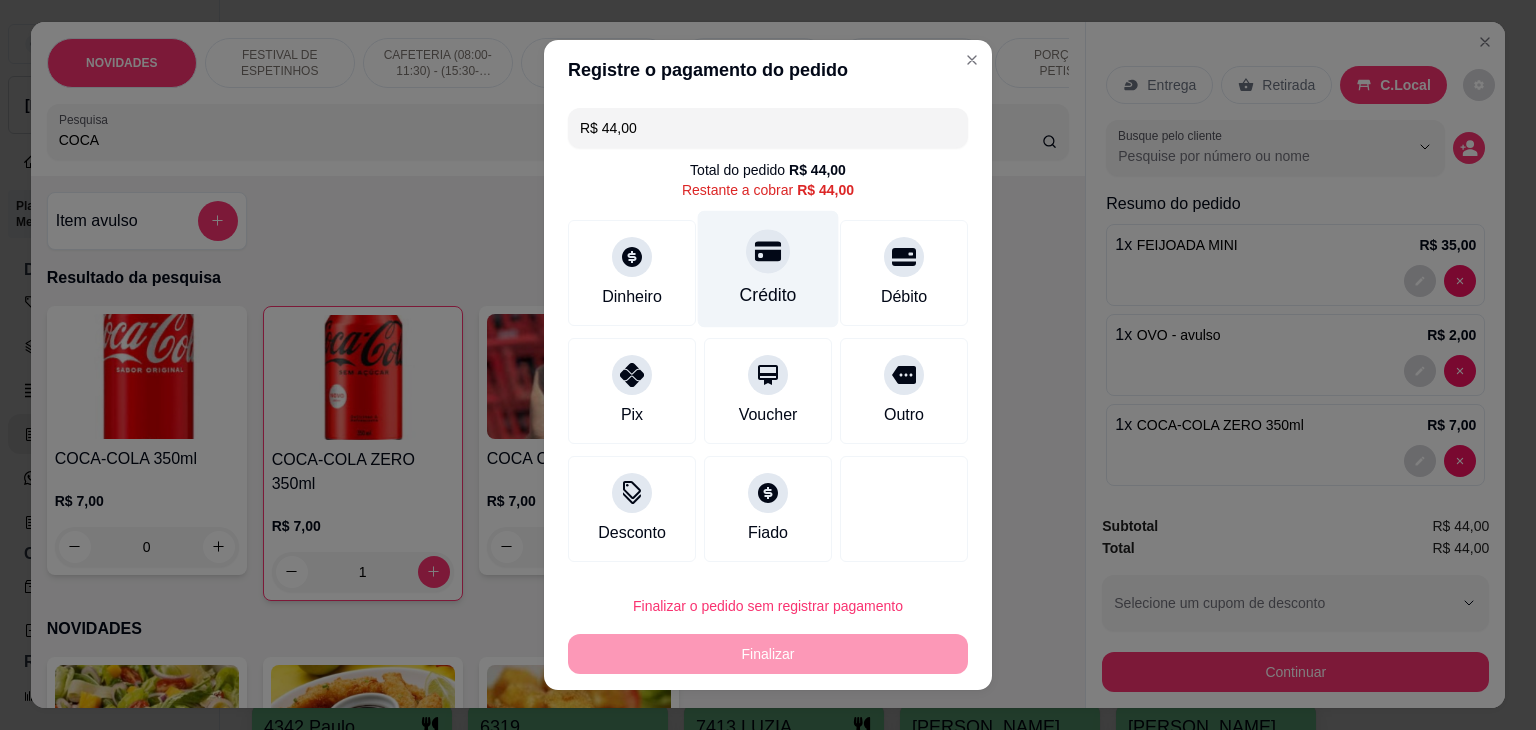 click on "Crédito" at bounding box center [768, 295] 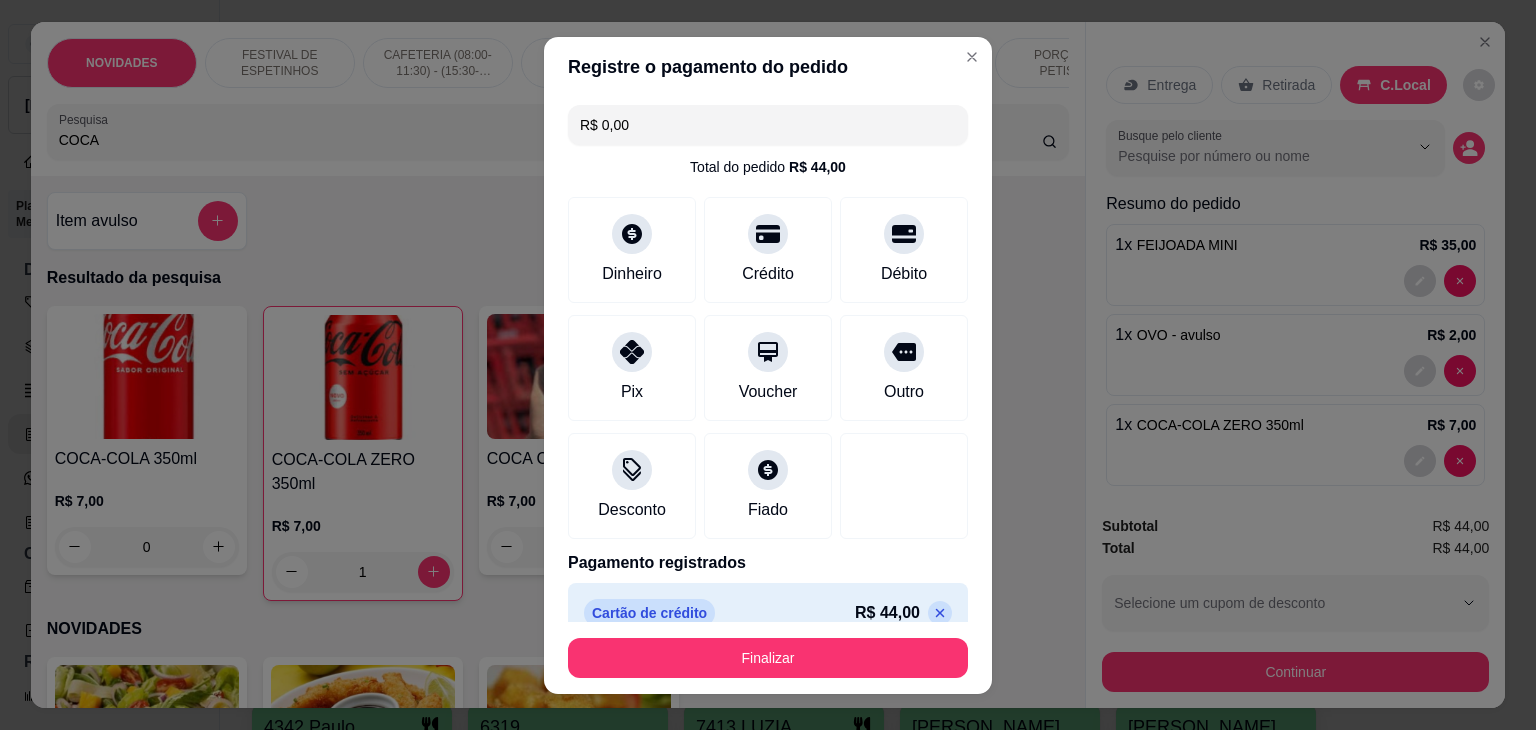 drag, startPoint x: 725, startPoint y: 684, endPoint x: 733, endPoint y: 669, distance: 17 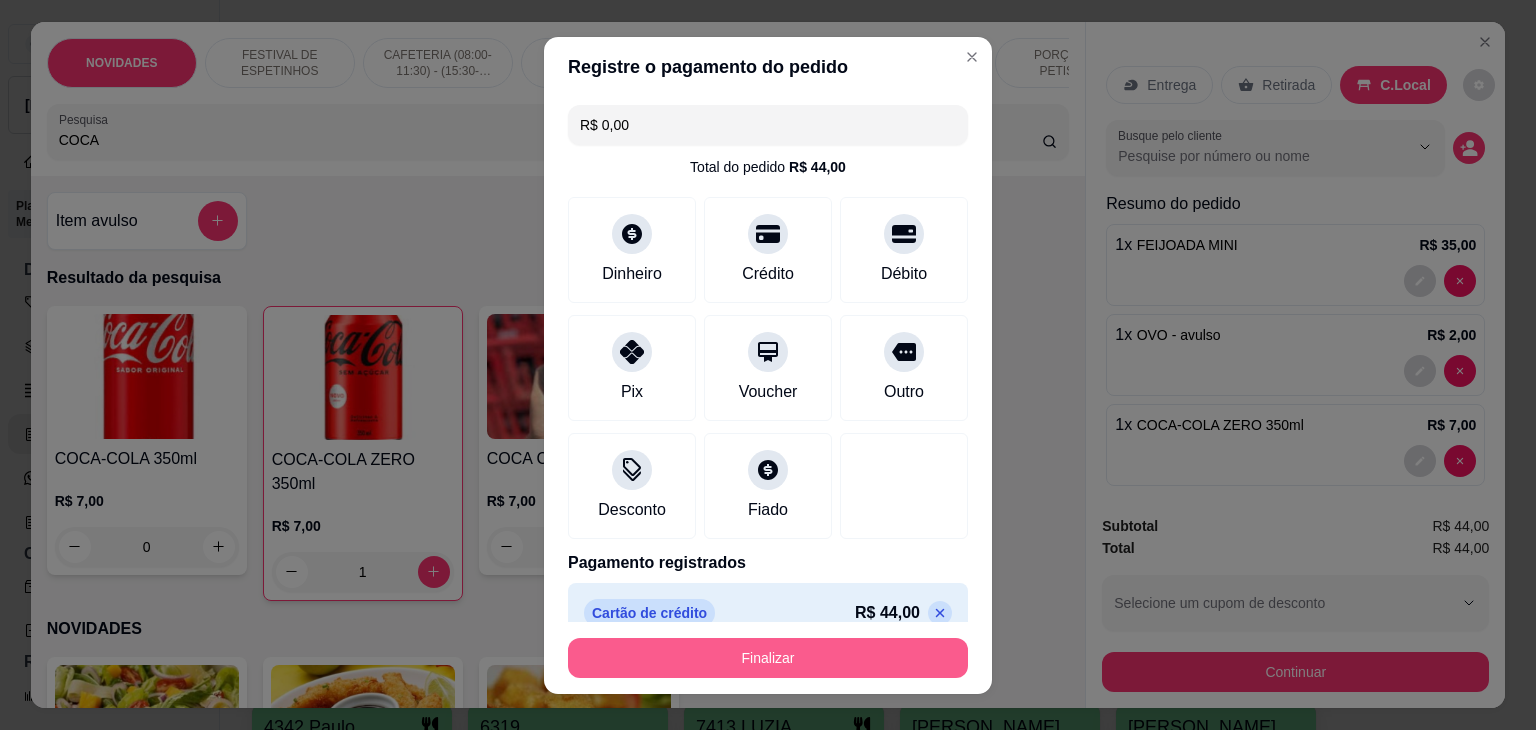 click on "Finalizar" at bounding box center [768, 658] 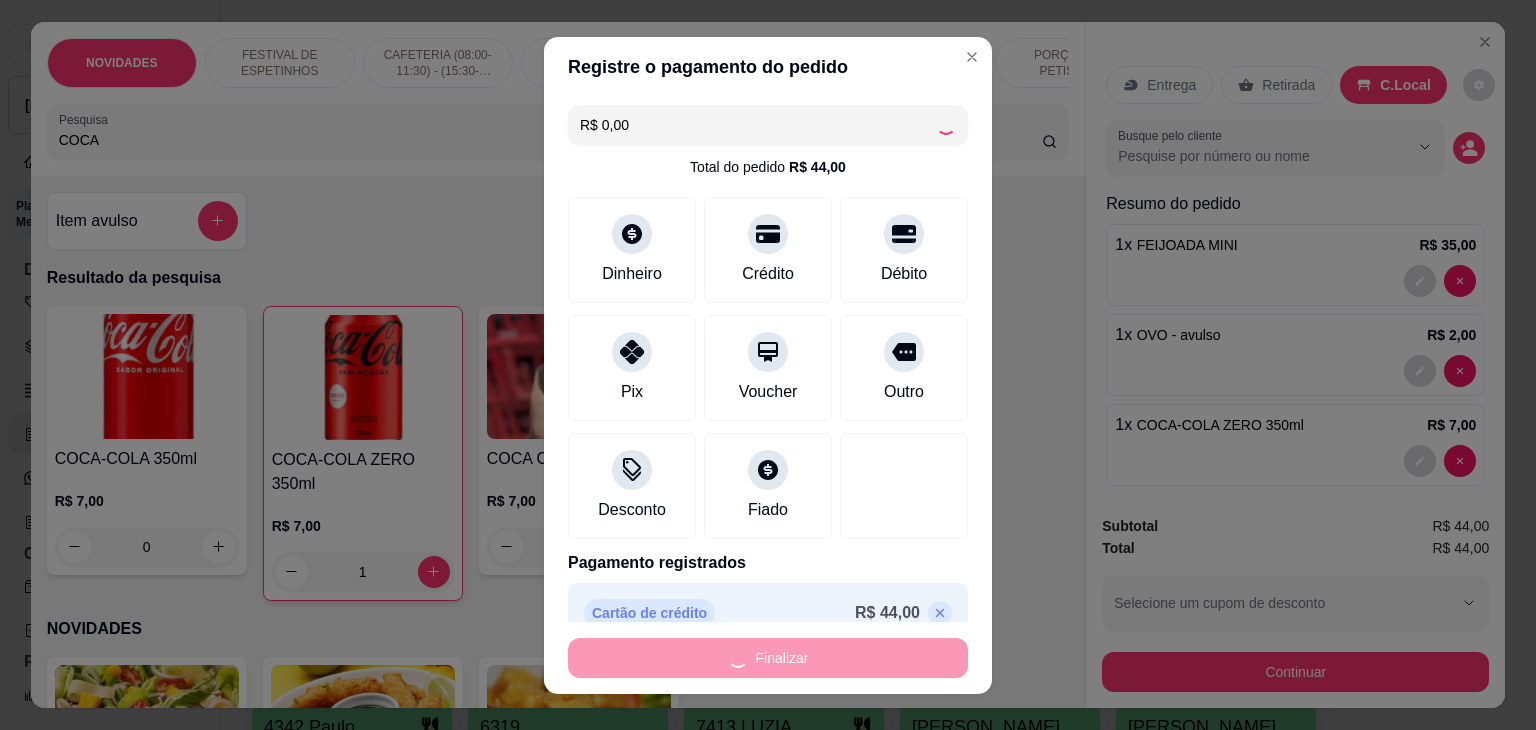 type on "0" 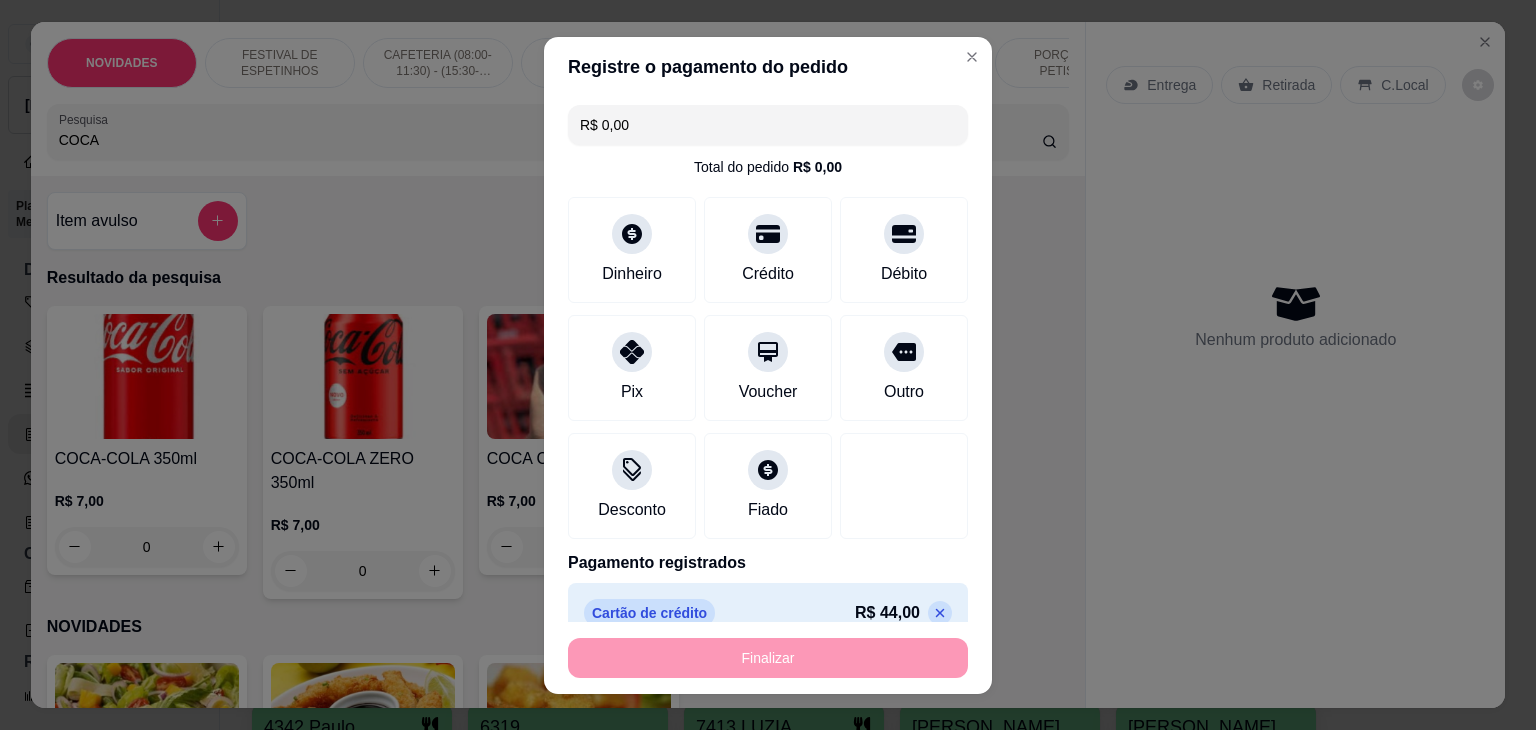 type on "-R$ 44,00" 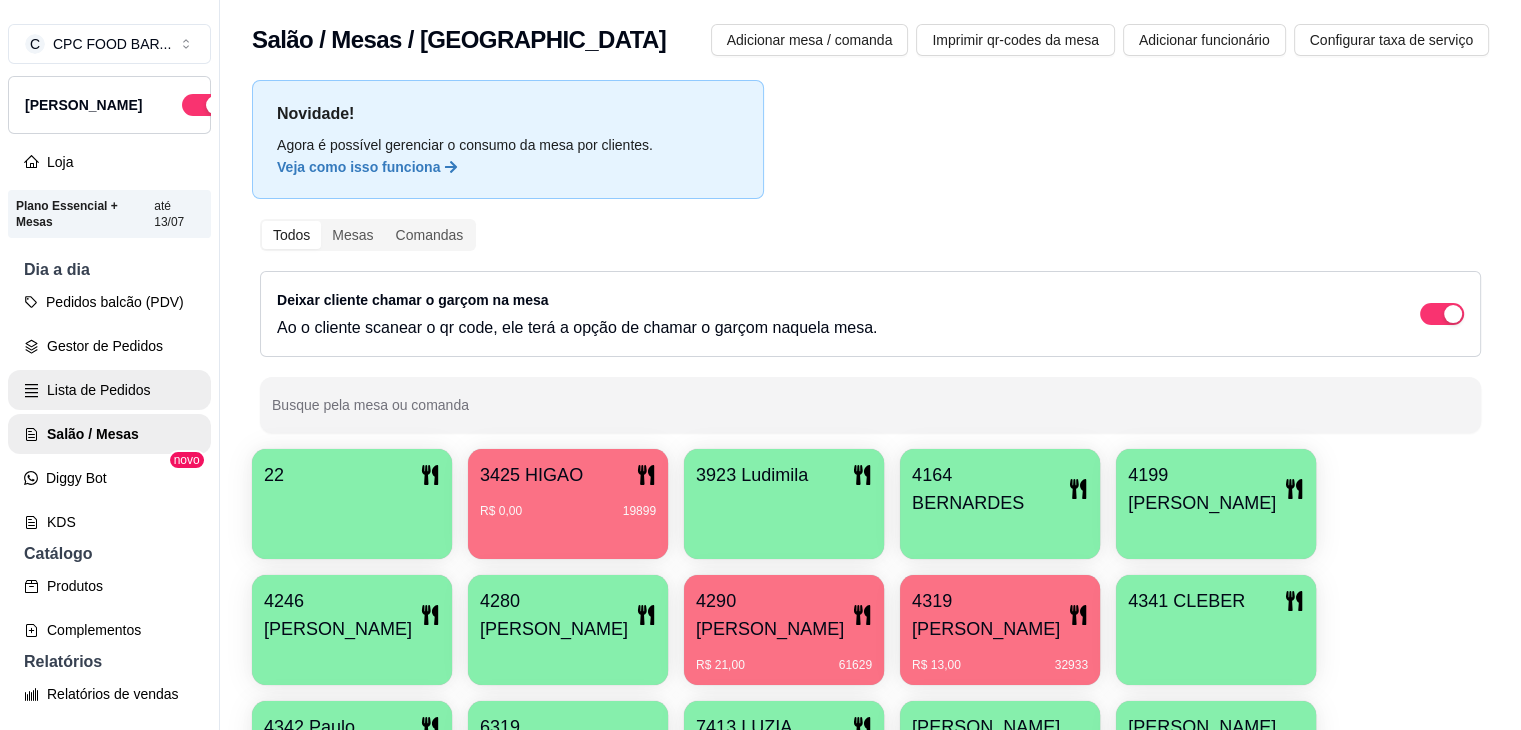 click on "Lista de Pedidos" at bounding box center (109, 390) 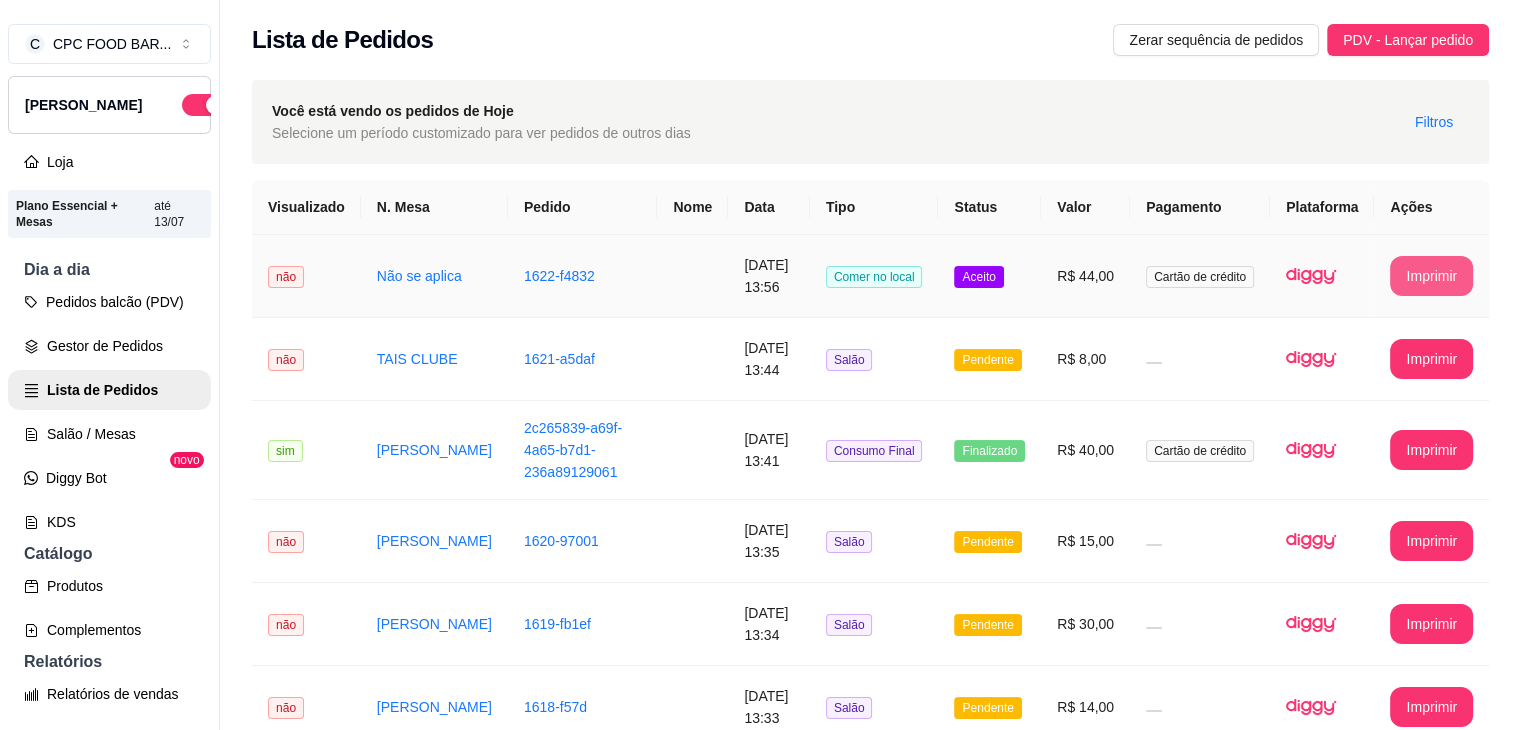 click on "Imprimir" at bounding box center (1431, 276) 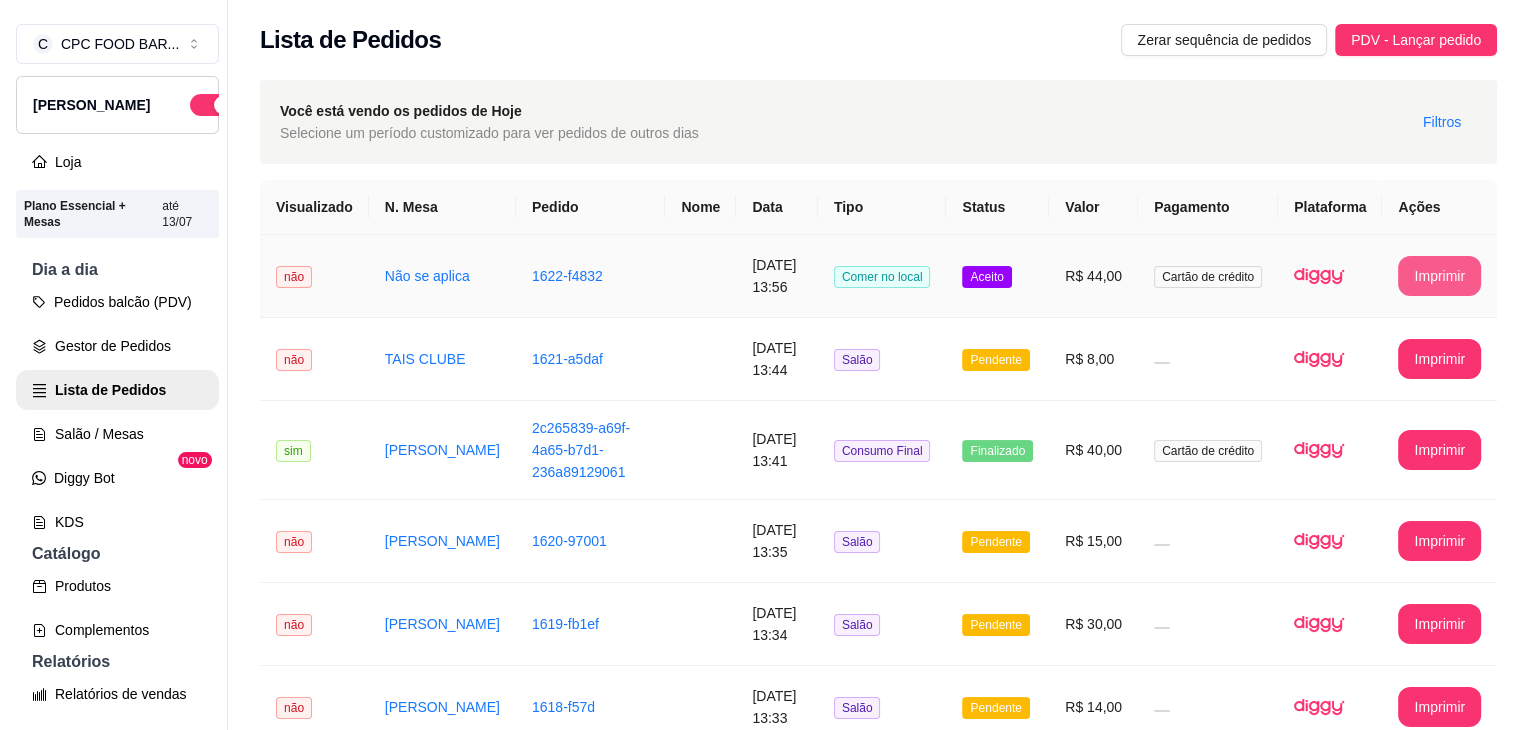 scroll, scrollTop: 0, scrollLeft: 0, axis: both 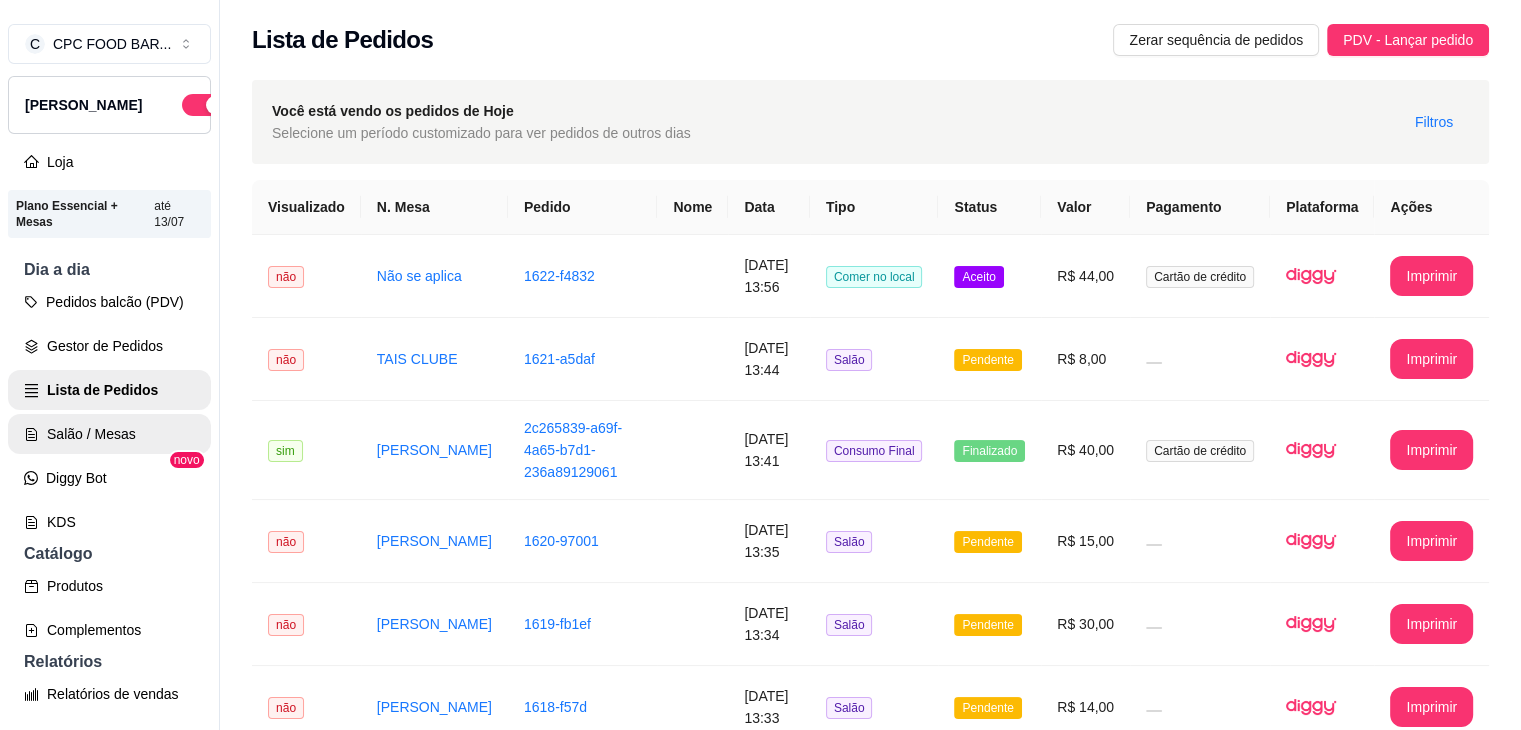 click on "Salão / Mesas" at bounding box center (109, 434) 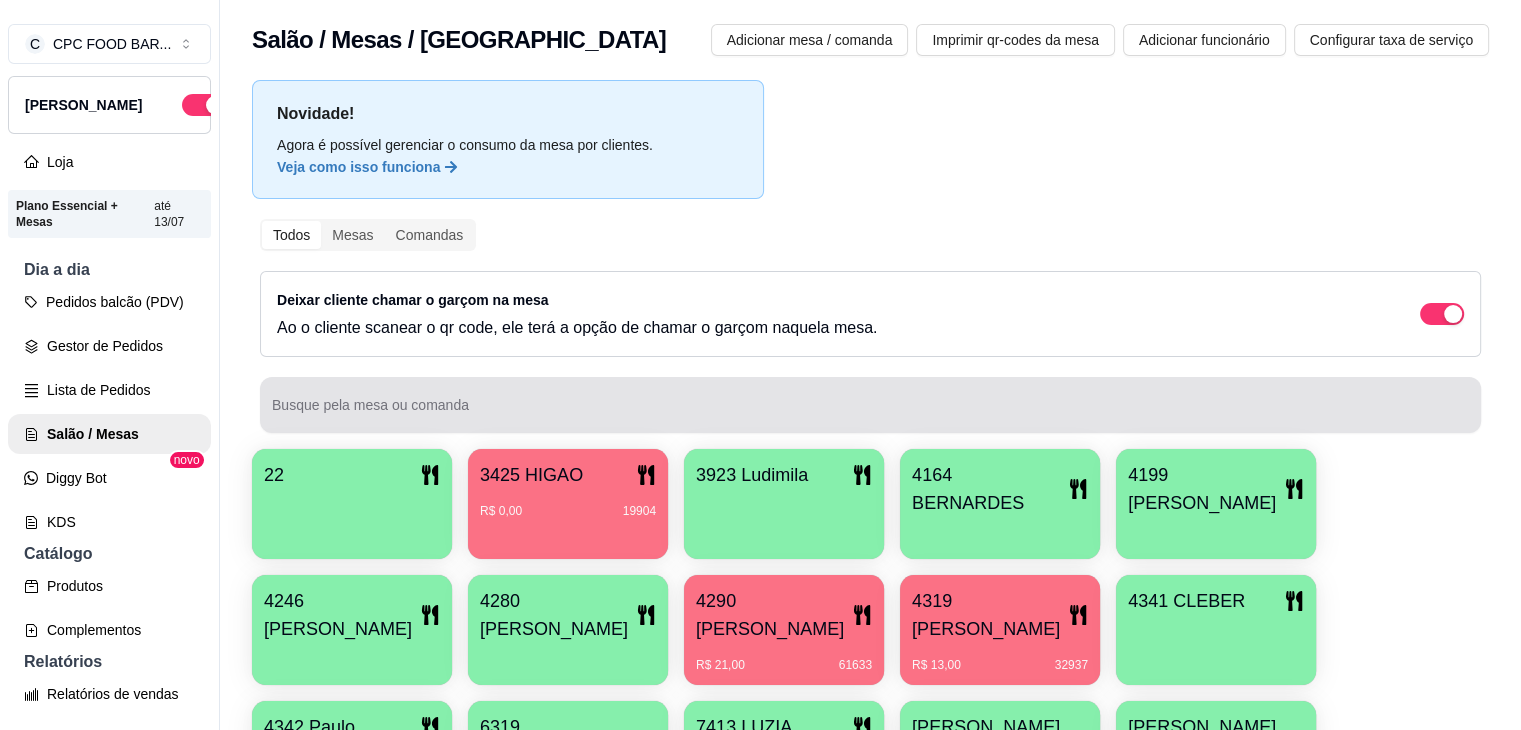 click on "Busque pela mesa ou comanda" at bounding box center [870, 413] 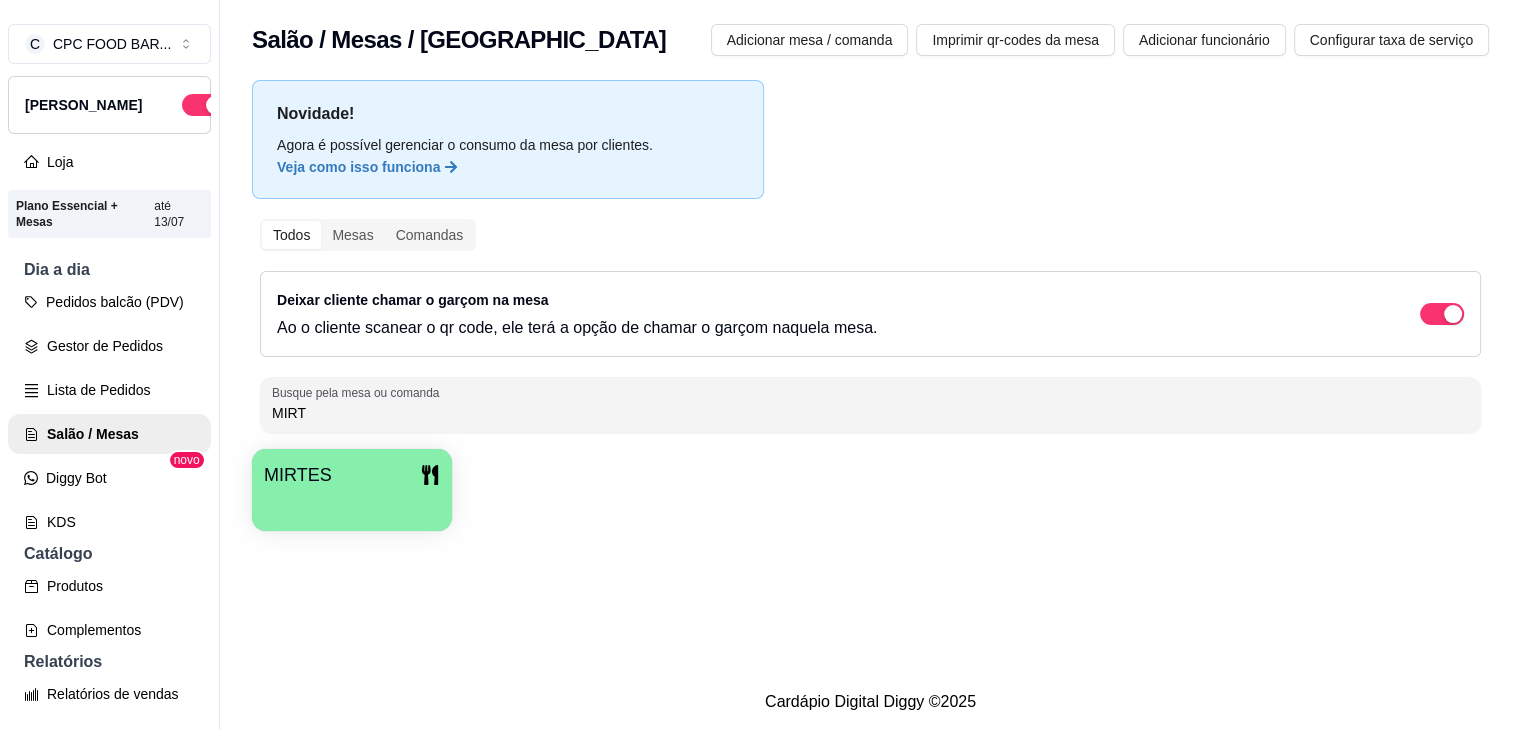 type on "MIRT" 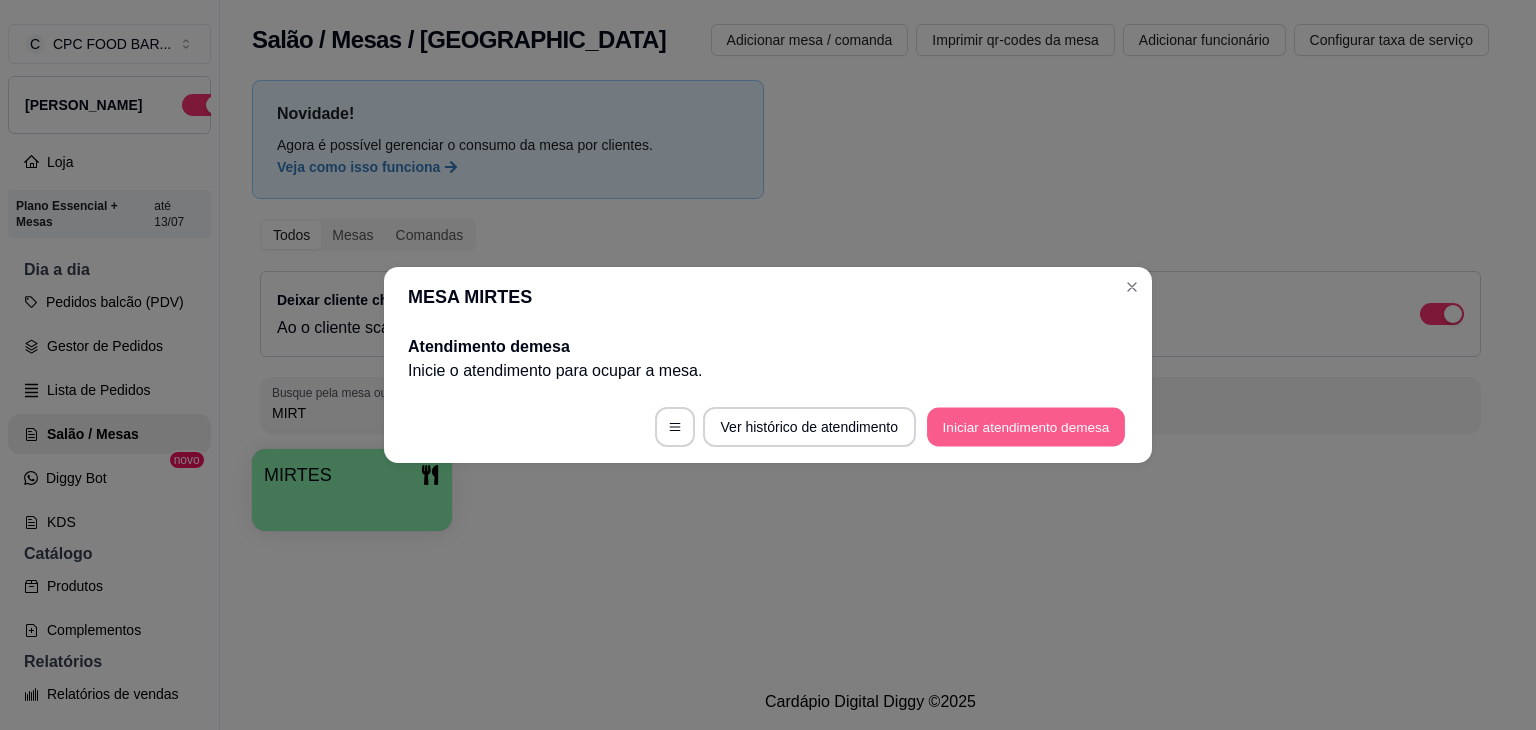 click on "Iniciar atendimento de  mesa" at bounding box center [1026, 427] 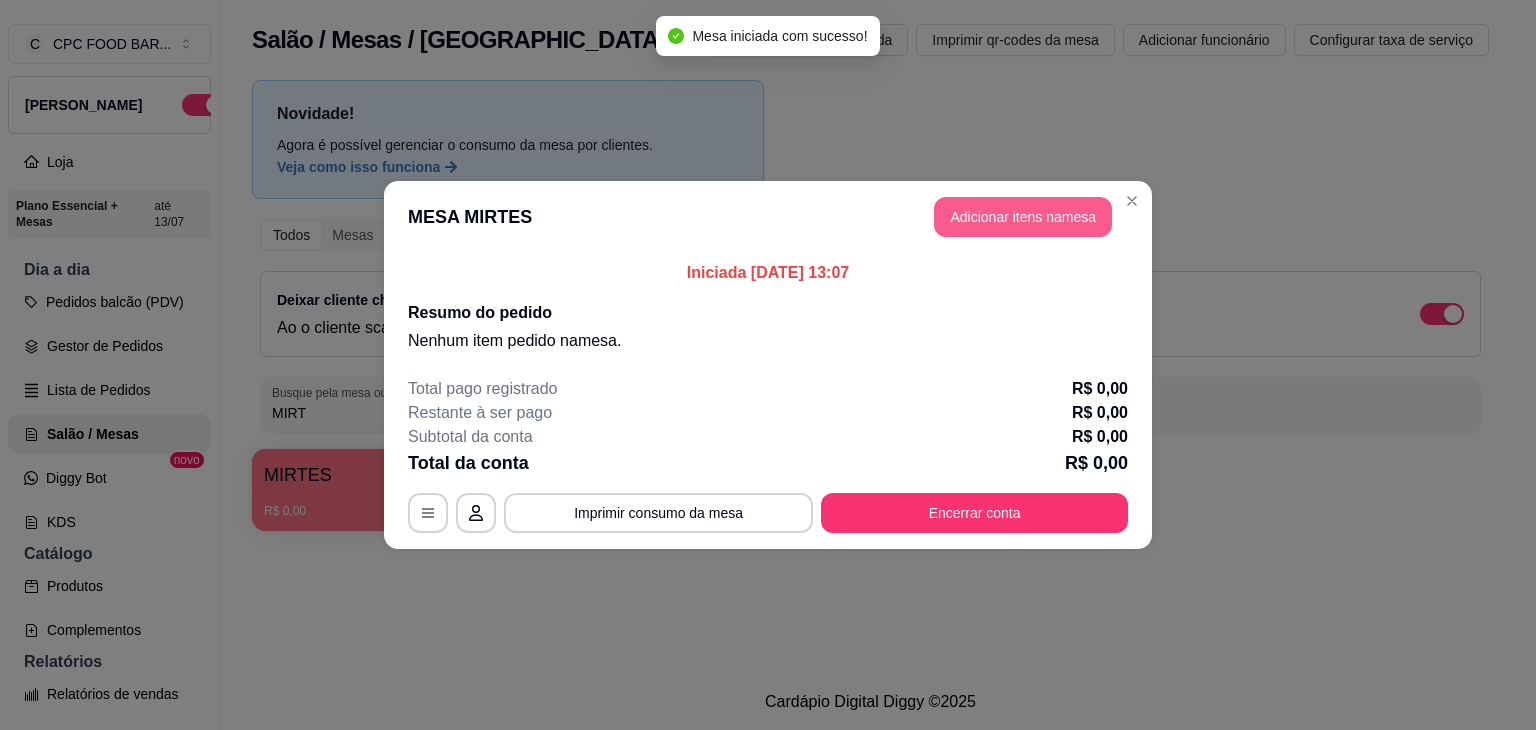 click on "Adicionar itens na  mesa" at bounding box center [1023, 217] 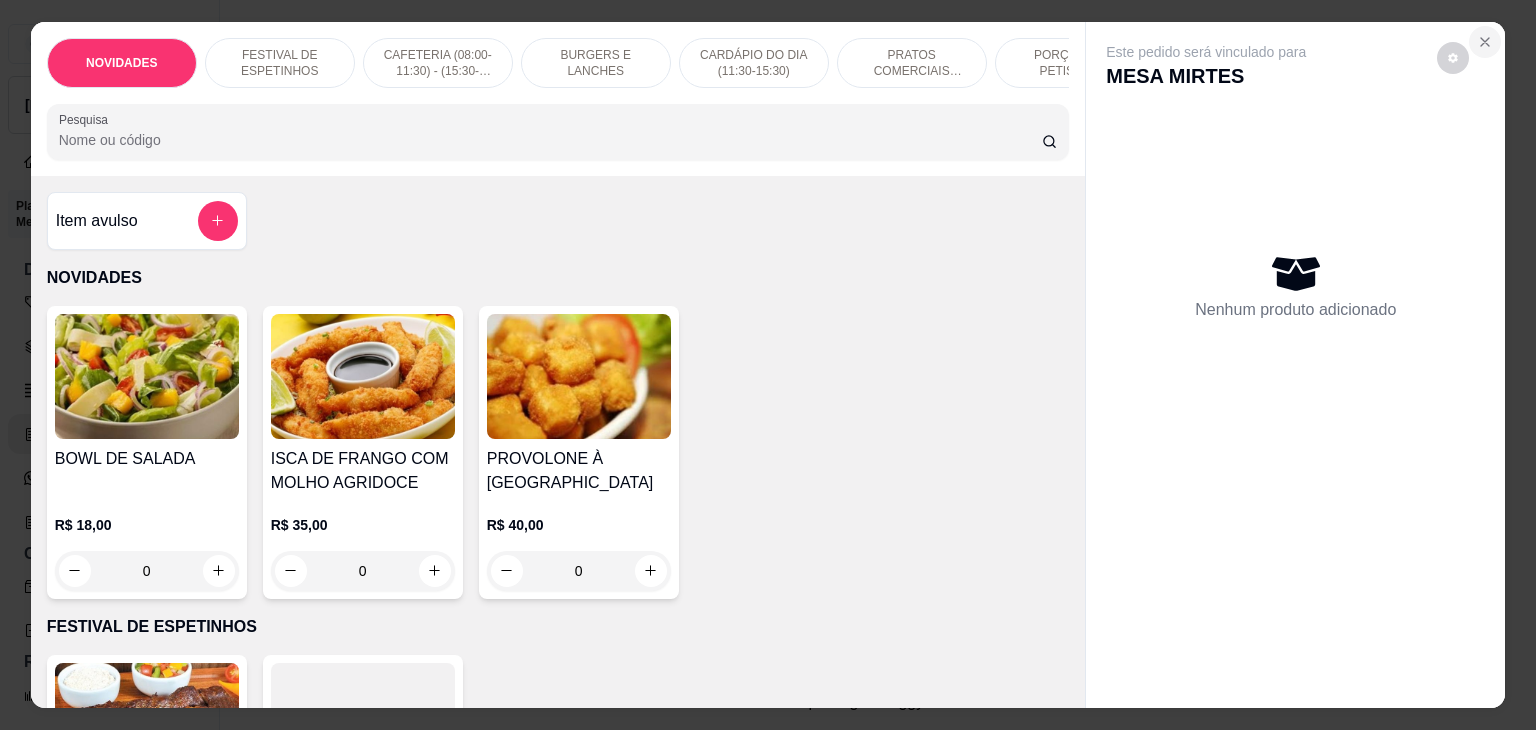 click at bounding box center [1485, 42] 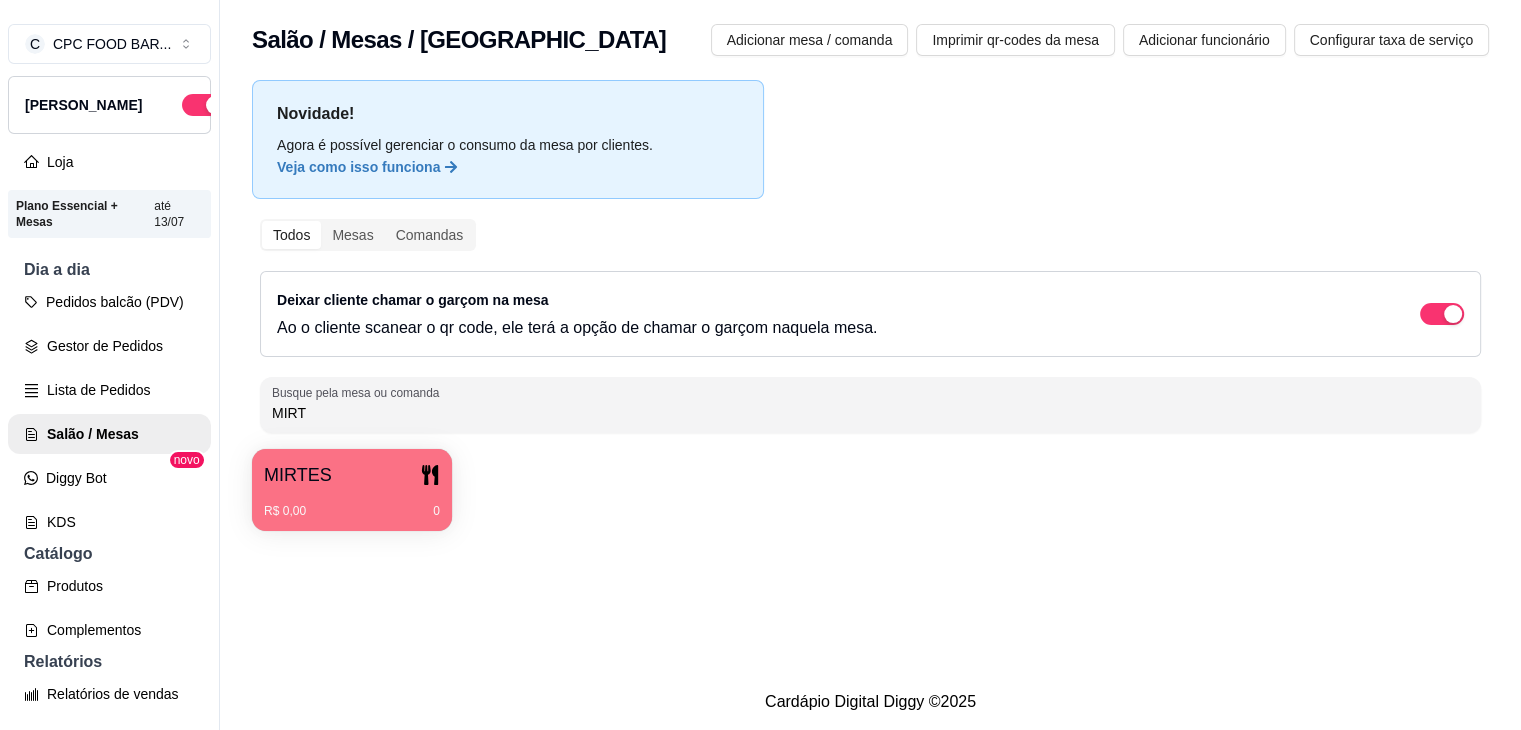 drag, startPoint x: 315, startPoint y: 405, endPoint x: 360, endPoint y: 434, distance: 53.535034 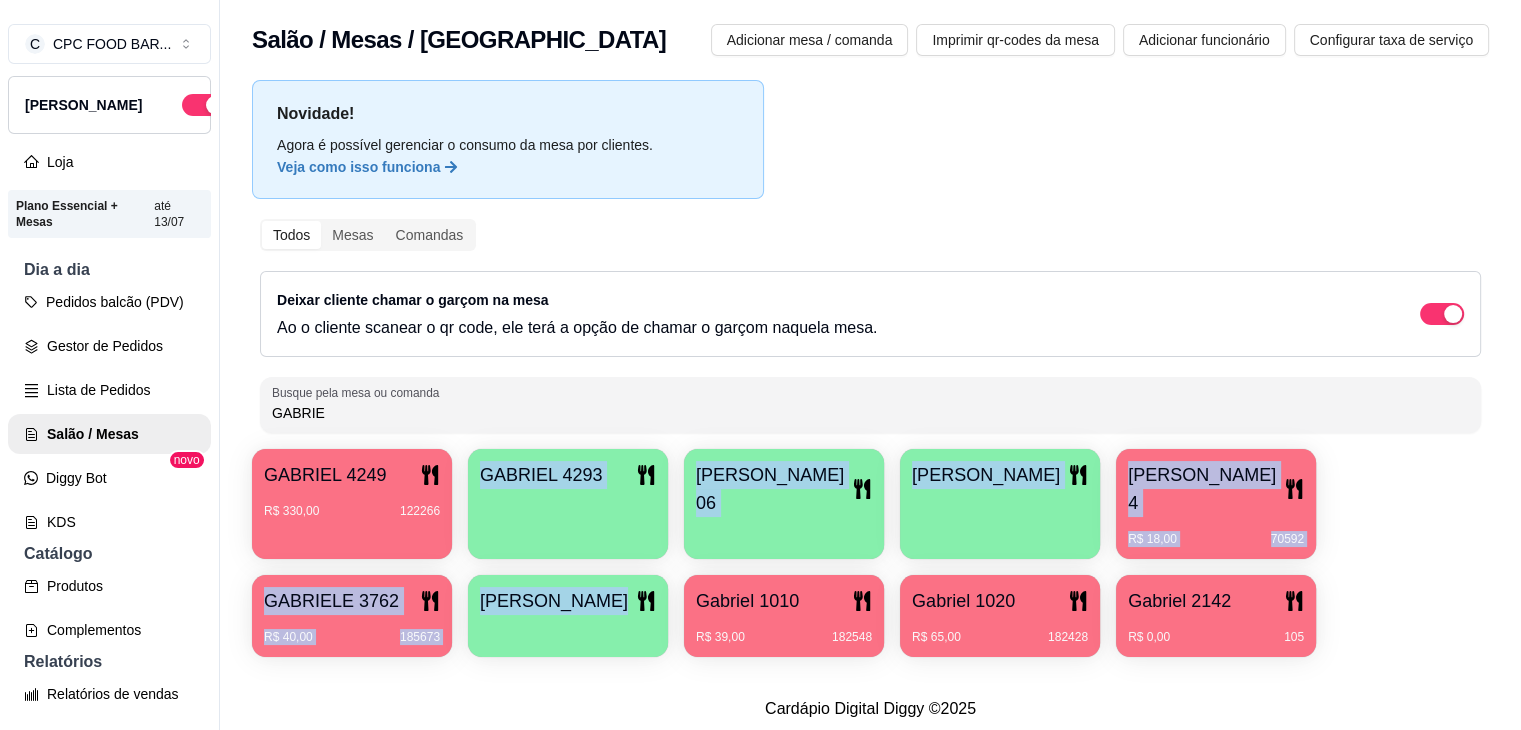 drag, startPoint x: 468, startPoint y: 560, endPoint x: 471, endPoint y: 597, distance: 37.12142 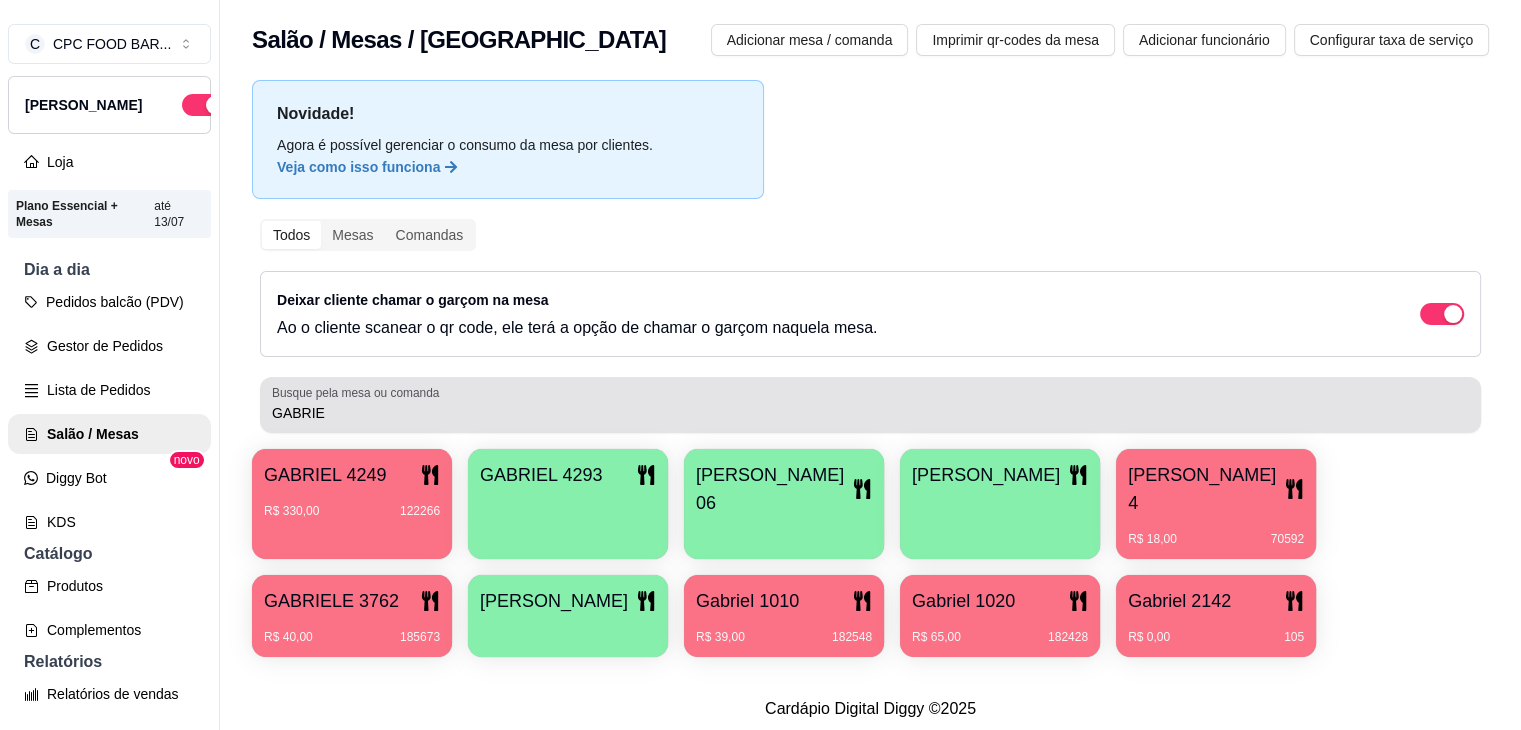 click on "GABRIE" at bounding box center [870, 405] 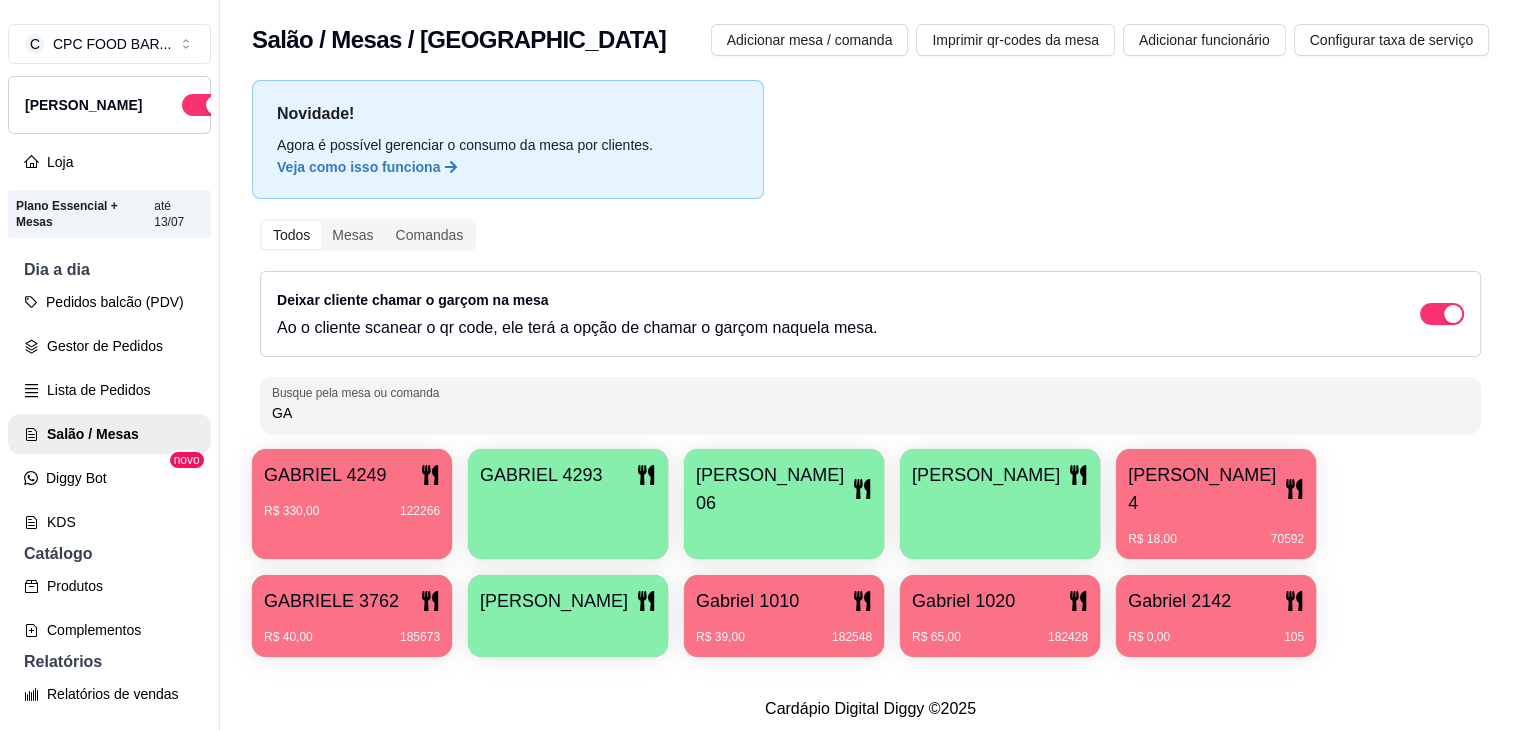 type on "G" 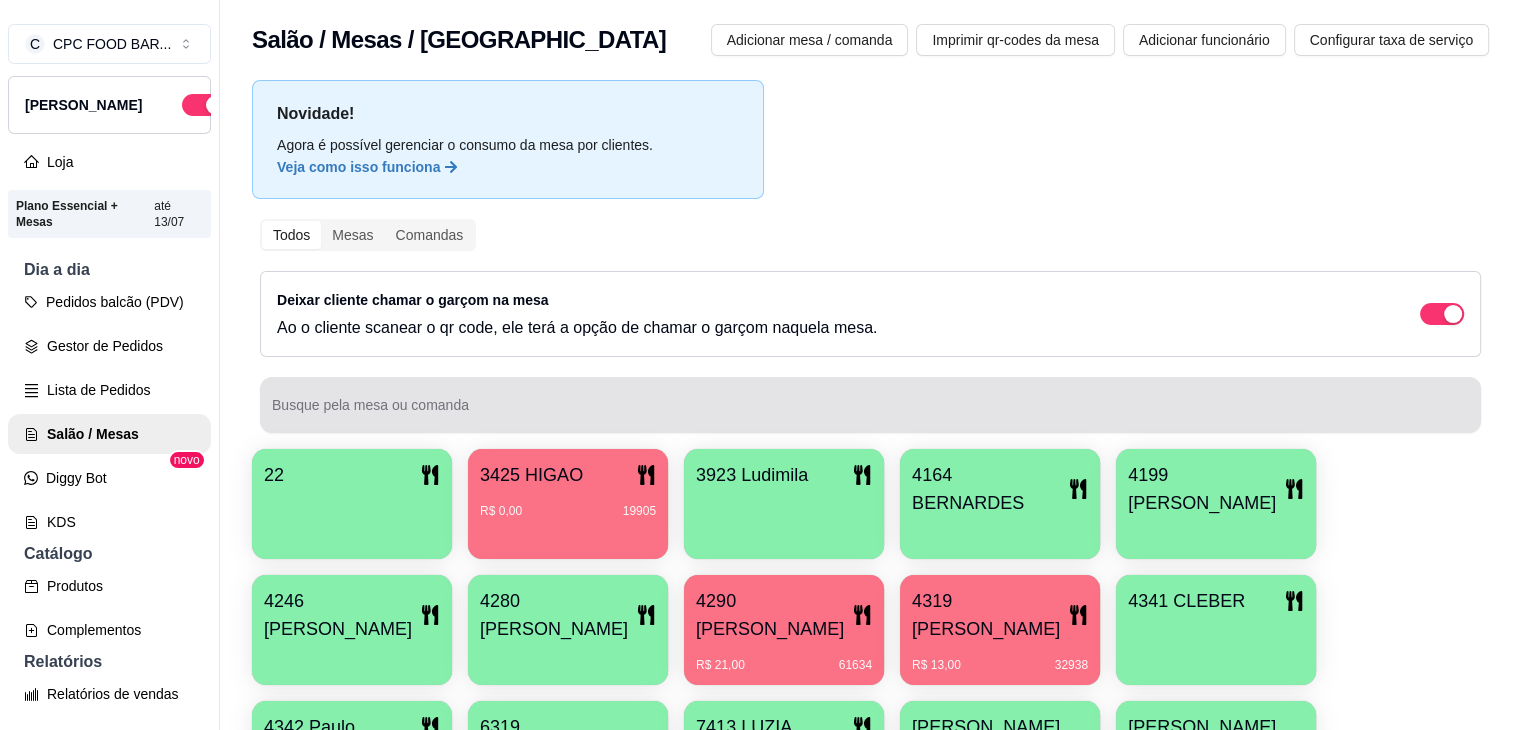 click at bounding box center [870, 405] 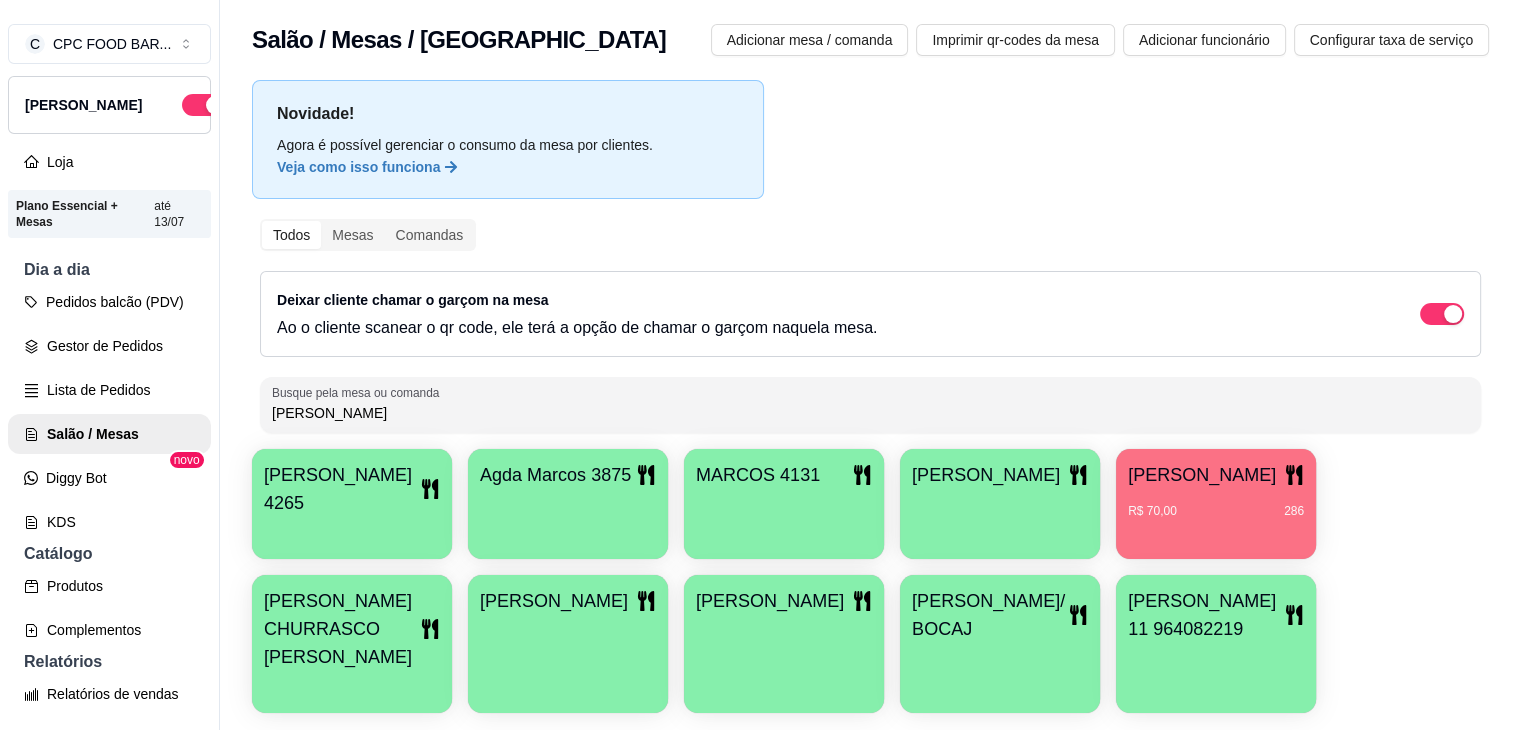 type on "[PERSON_NAME]" 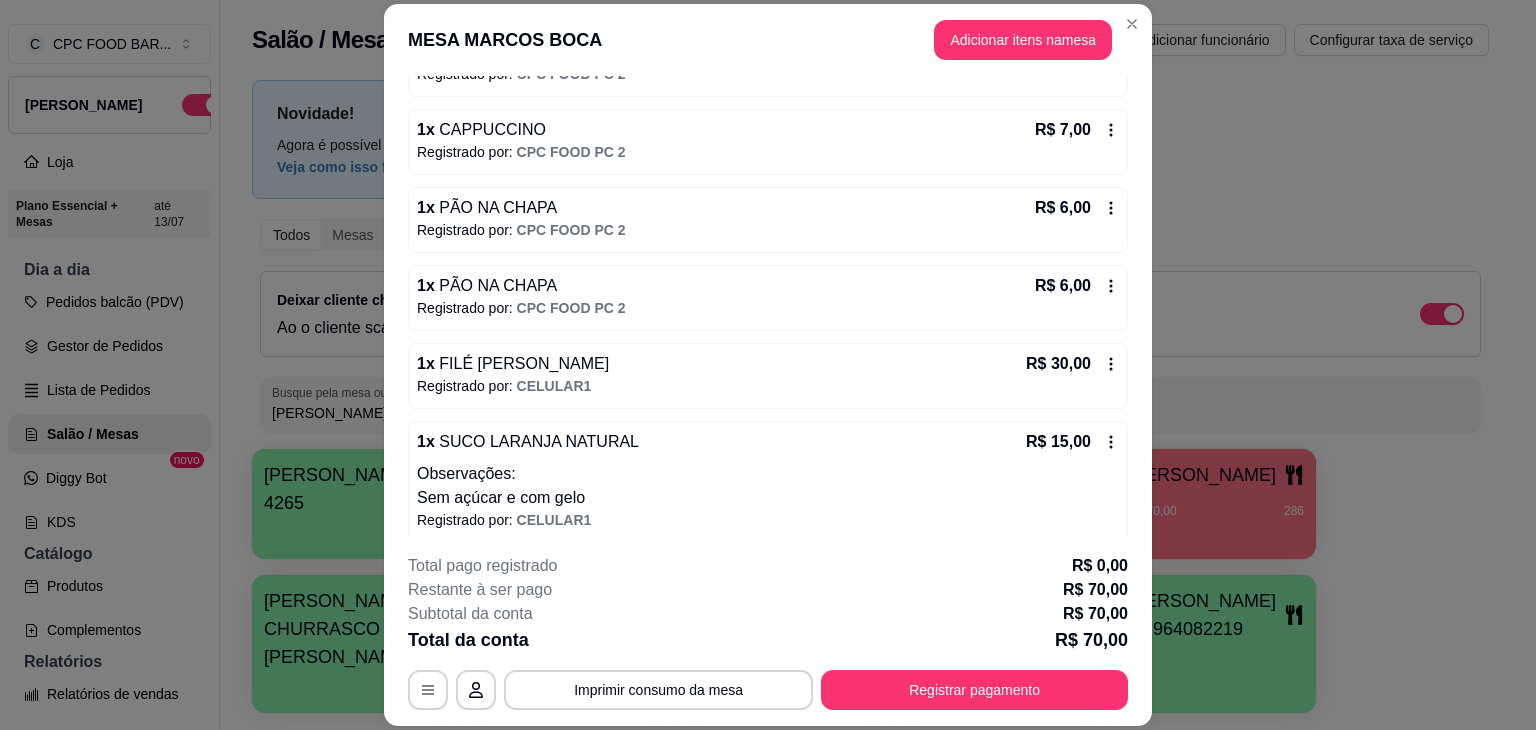 scroll, scrollTop: 244, scrollLeft: 0, axis: vertical 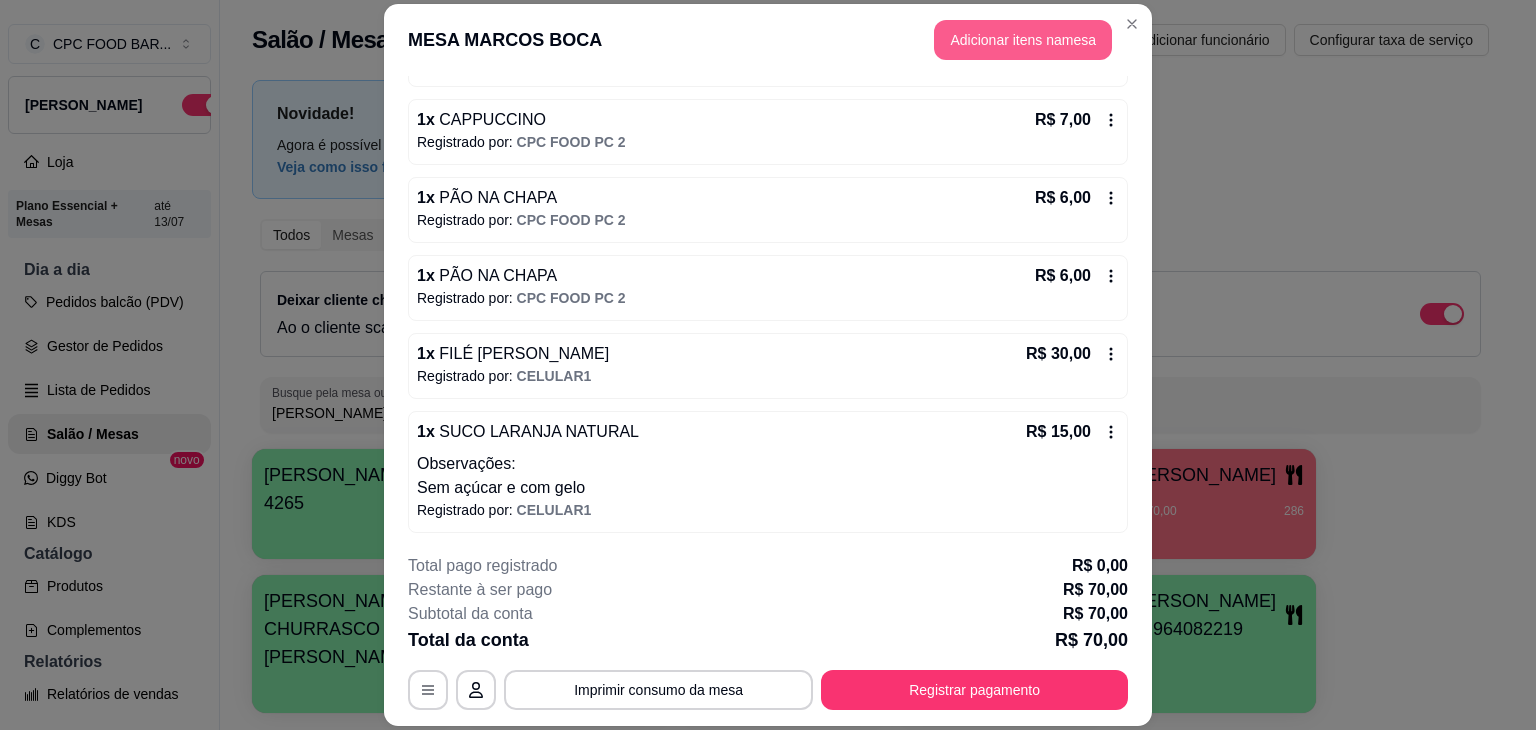click on "Adicionar itens na  mesa" at bounding box center (1023, 40) 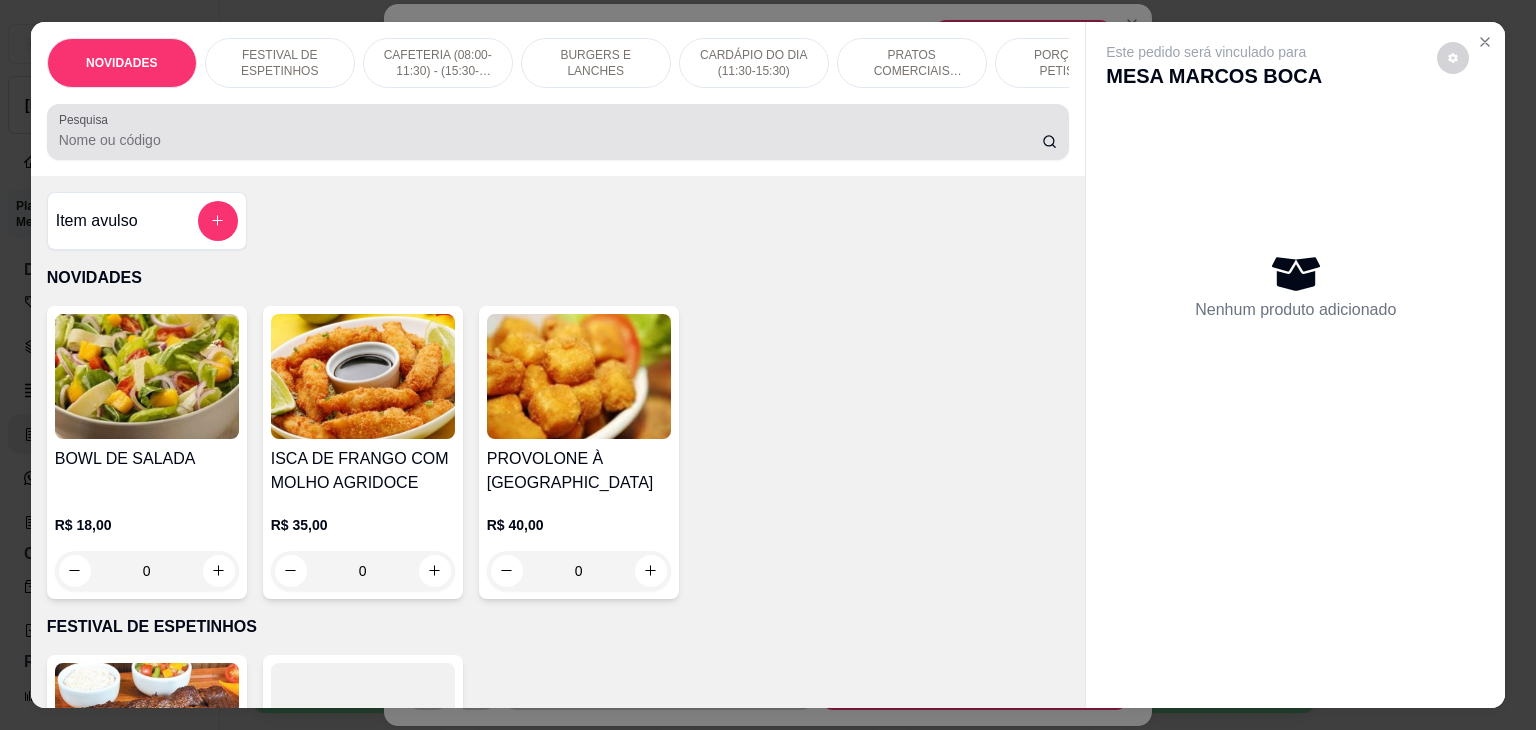 click on "Pesquisa" at bounding box center [558, 132] 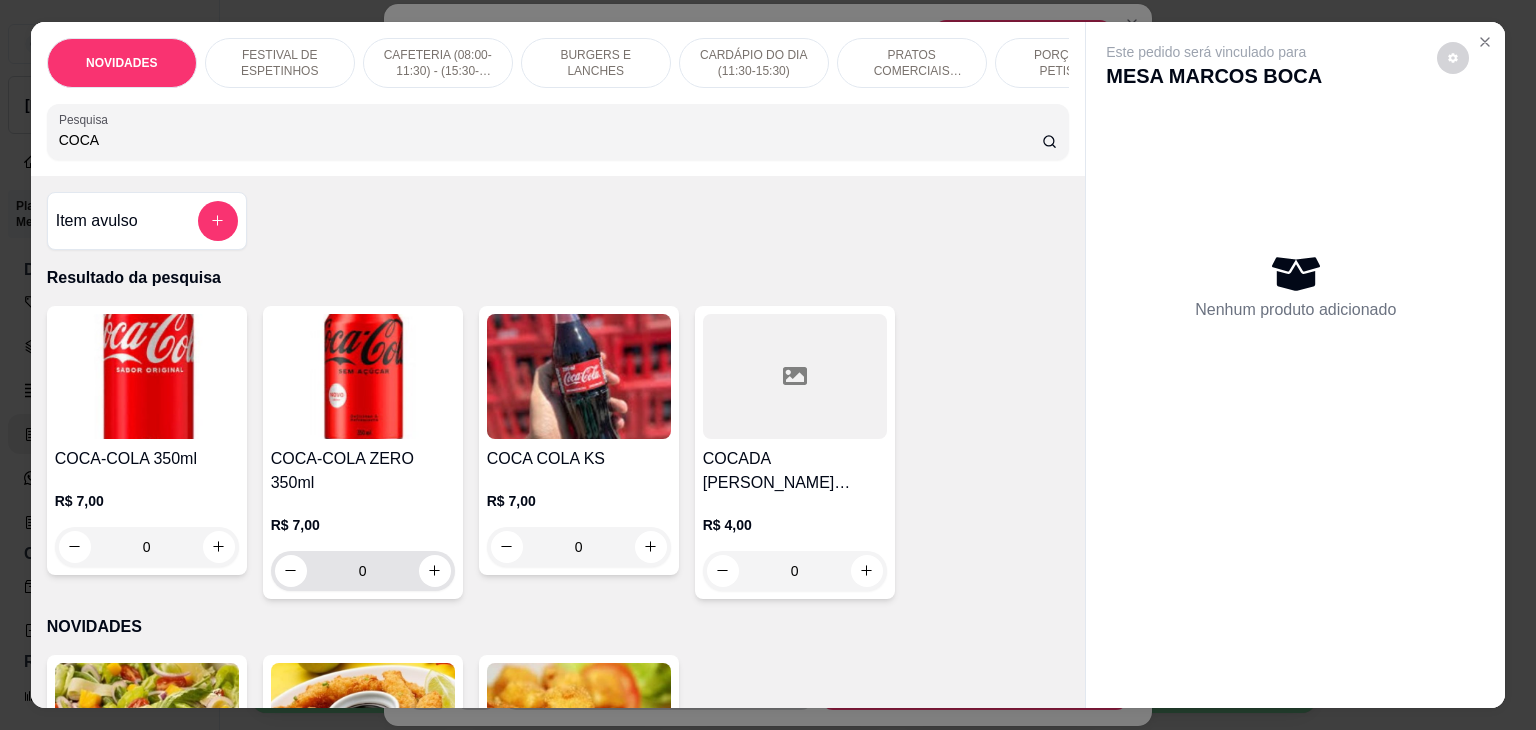 type on "COCA" 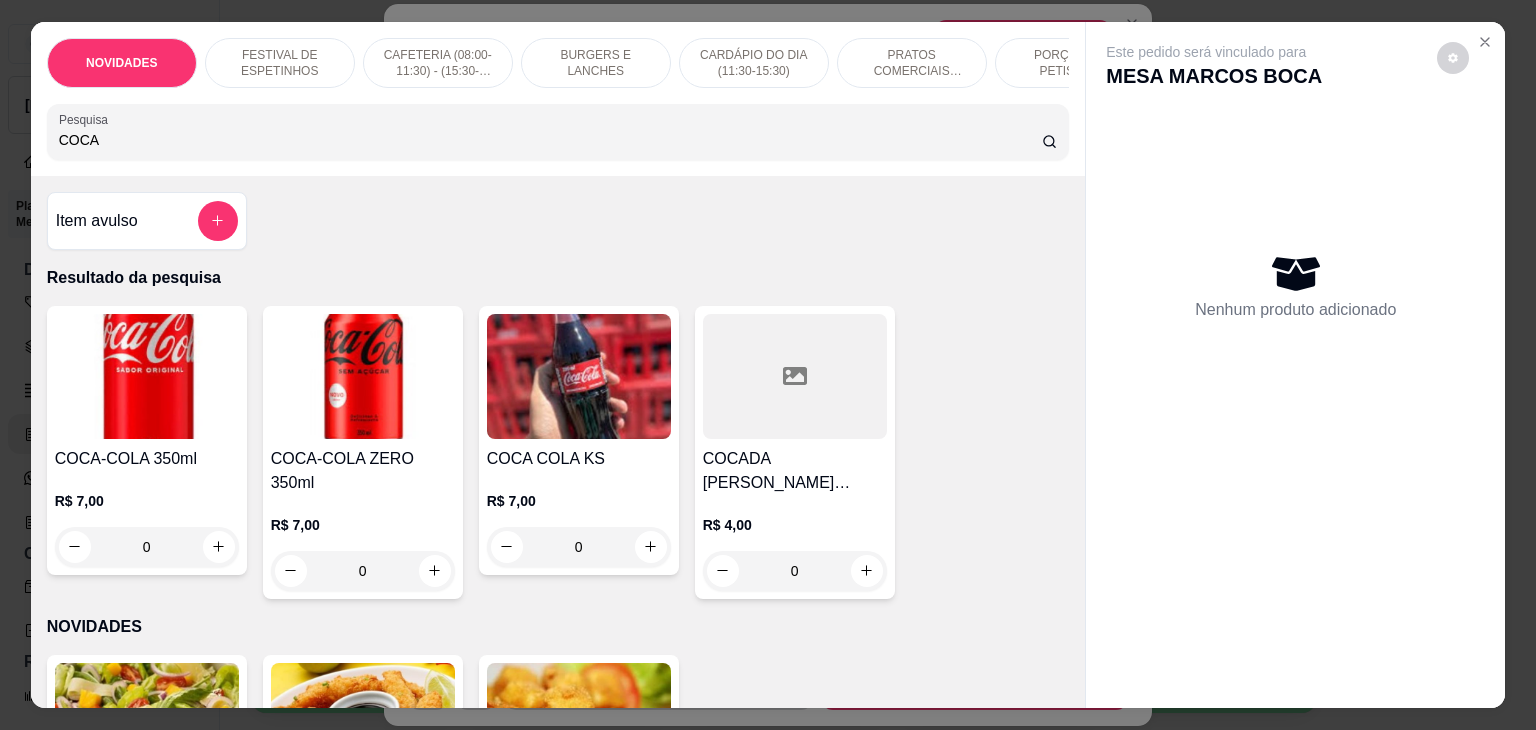 click at bounding box center (435, 571) 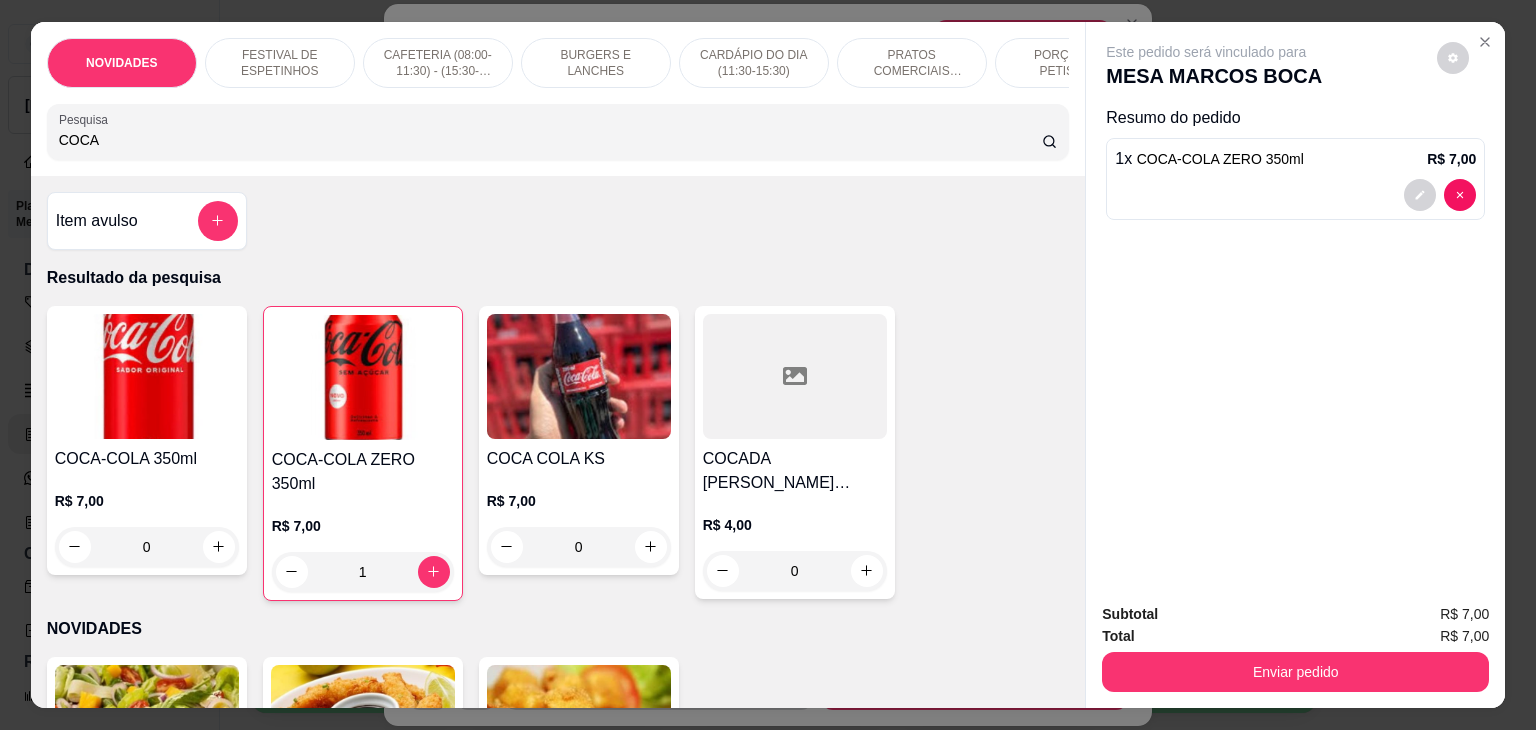 click on "Enviar pedido" at bounding box center (1295, 672) 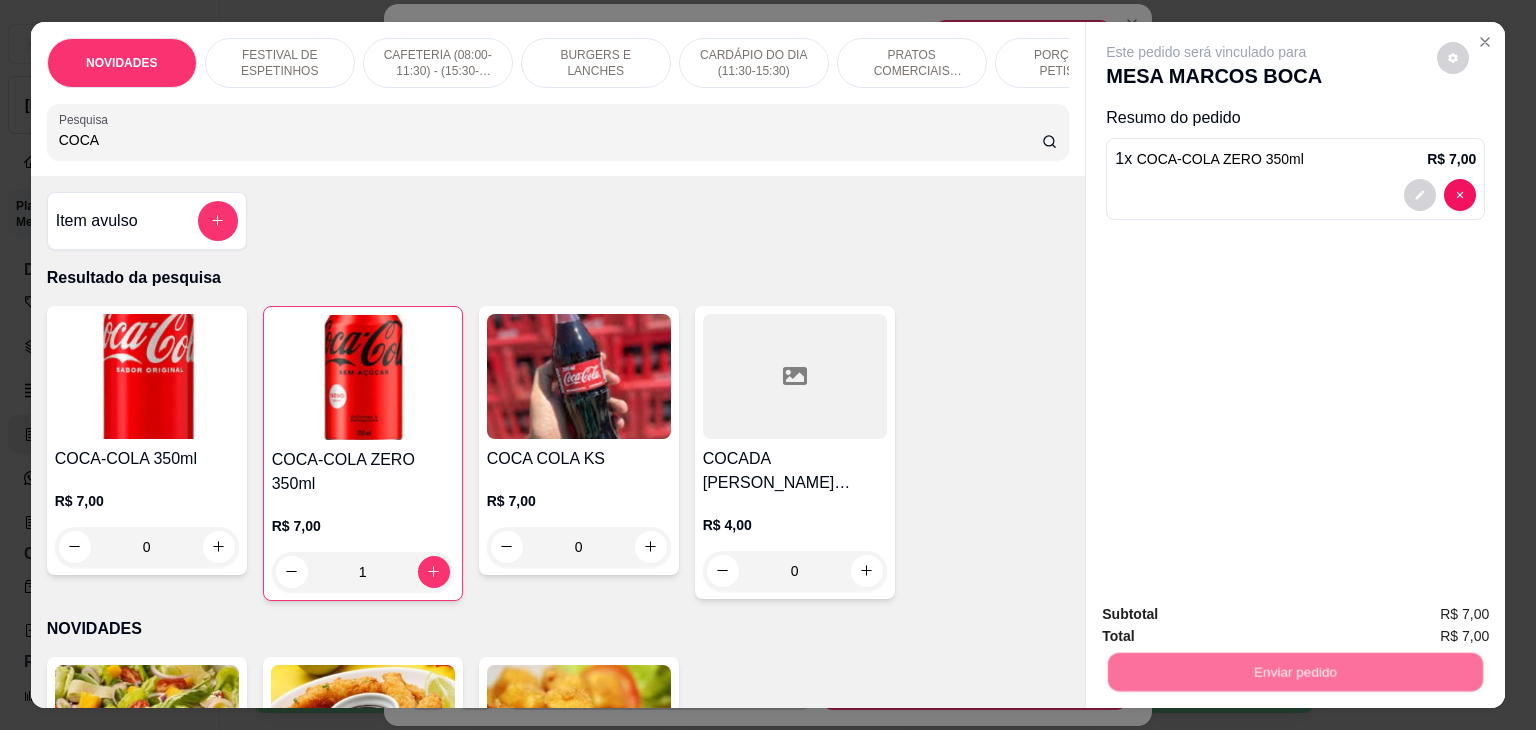 click on "Não registrar e enviar pedido" at bounding box center (1229, 615) 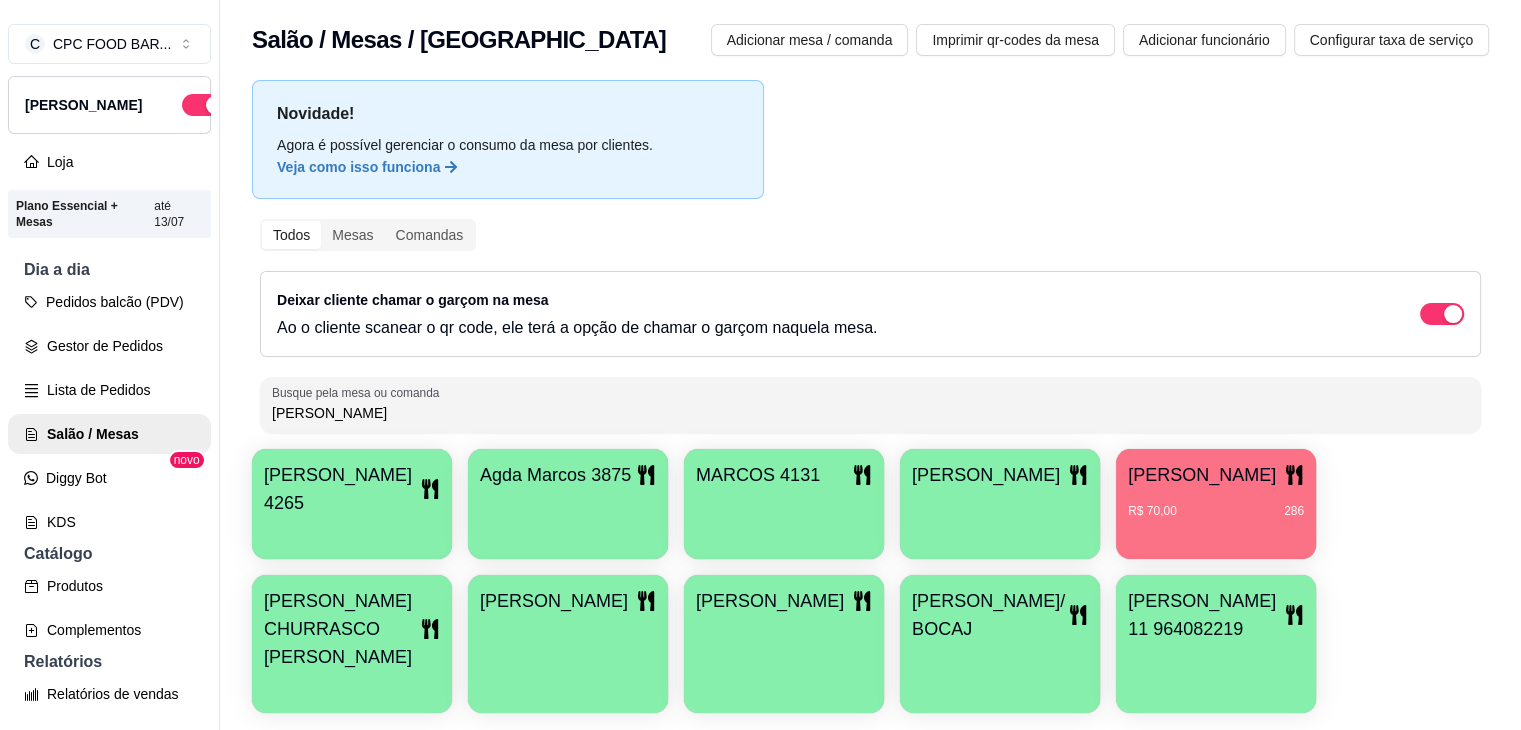 click on "Pedidos balcão (PDV)" at bounding box center (109, 302) 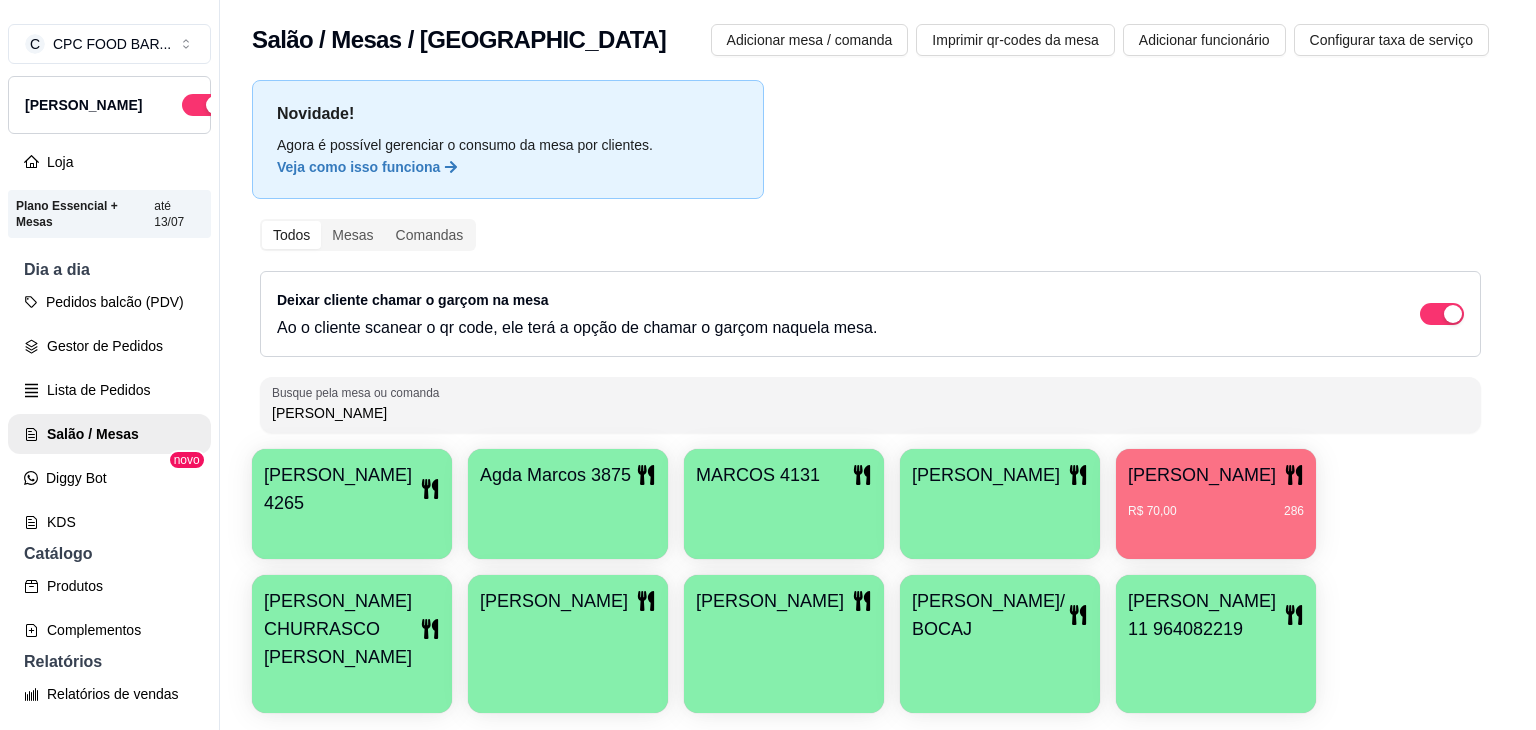 click on "Pesquisa" at bounding box center (550, 140) 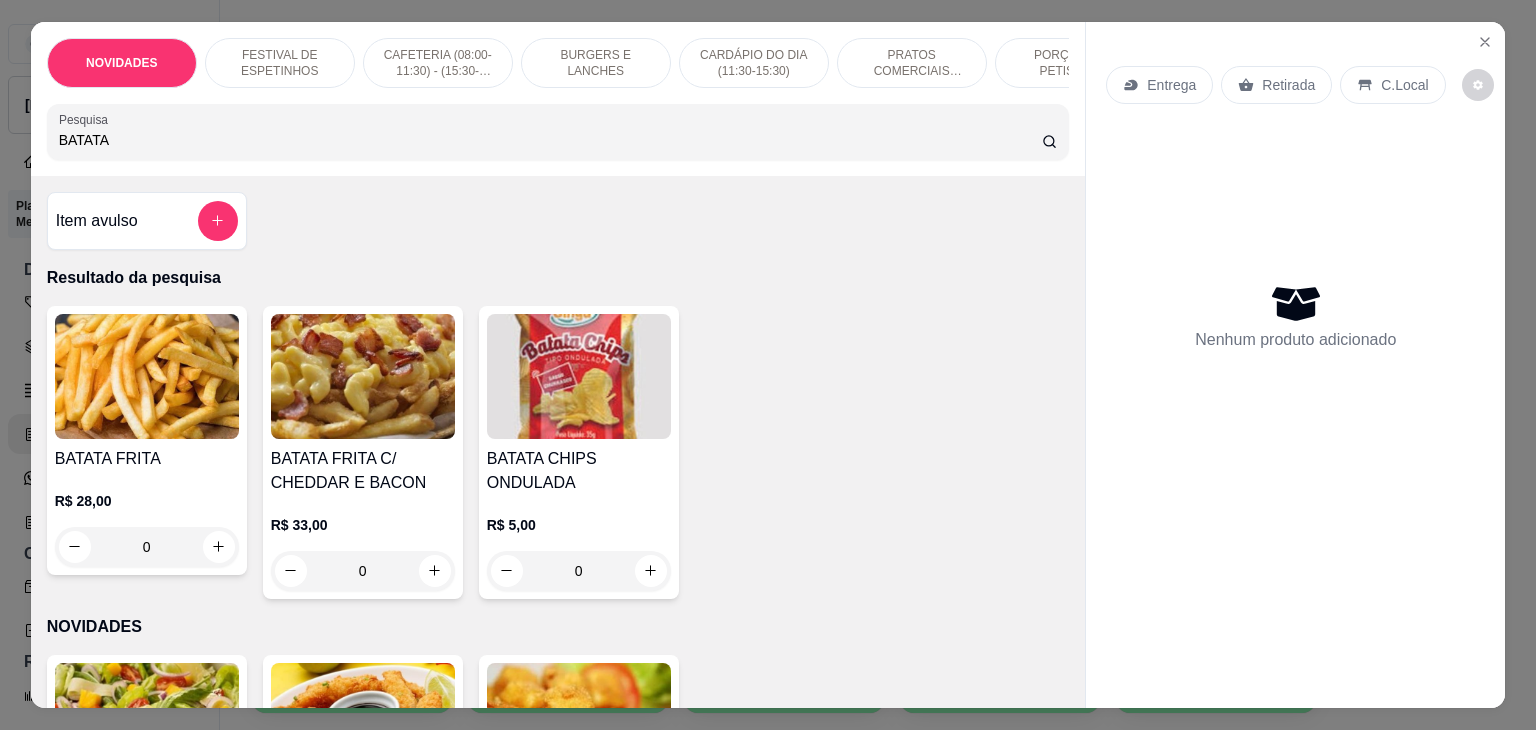 type on "BATATA" 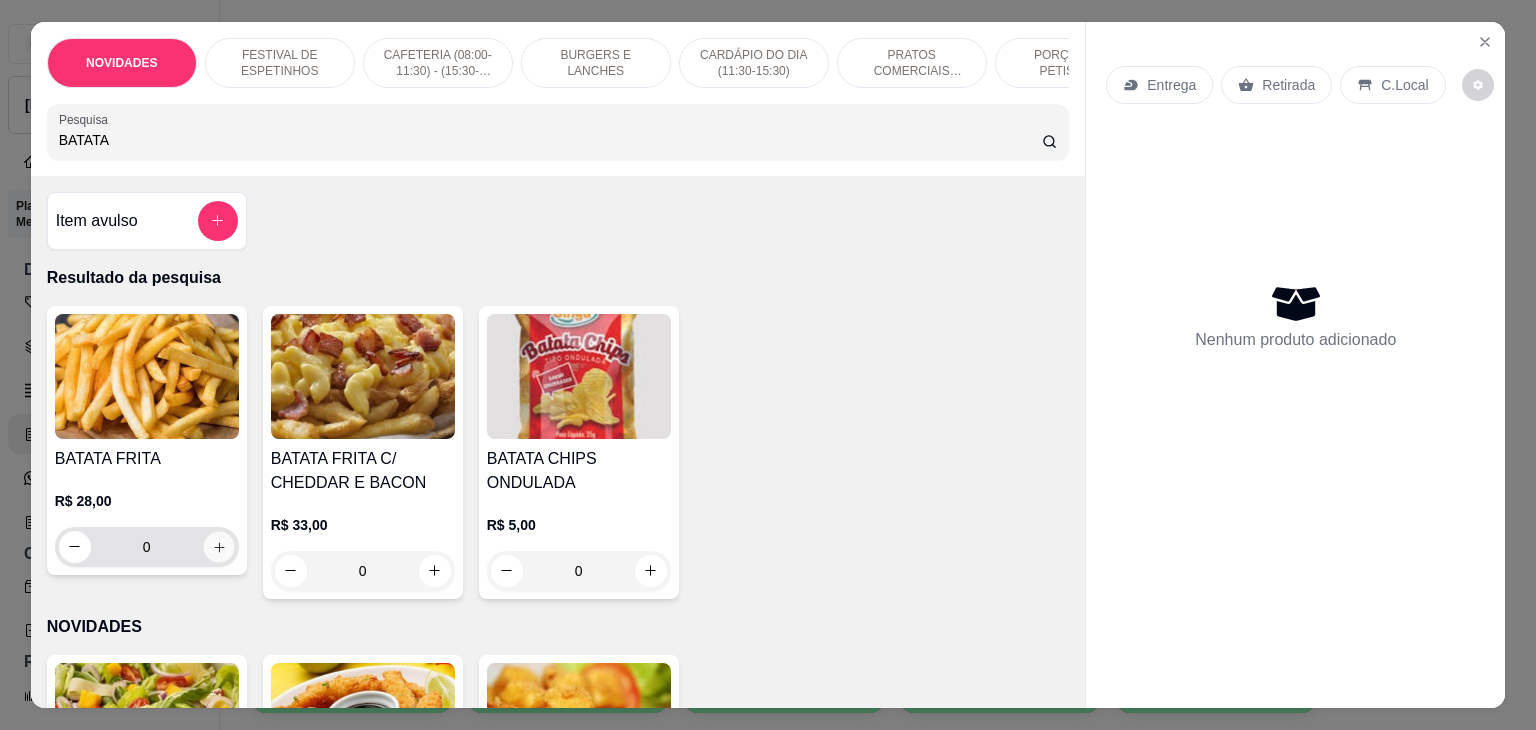 click at bounding box center (218, 546) 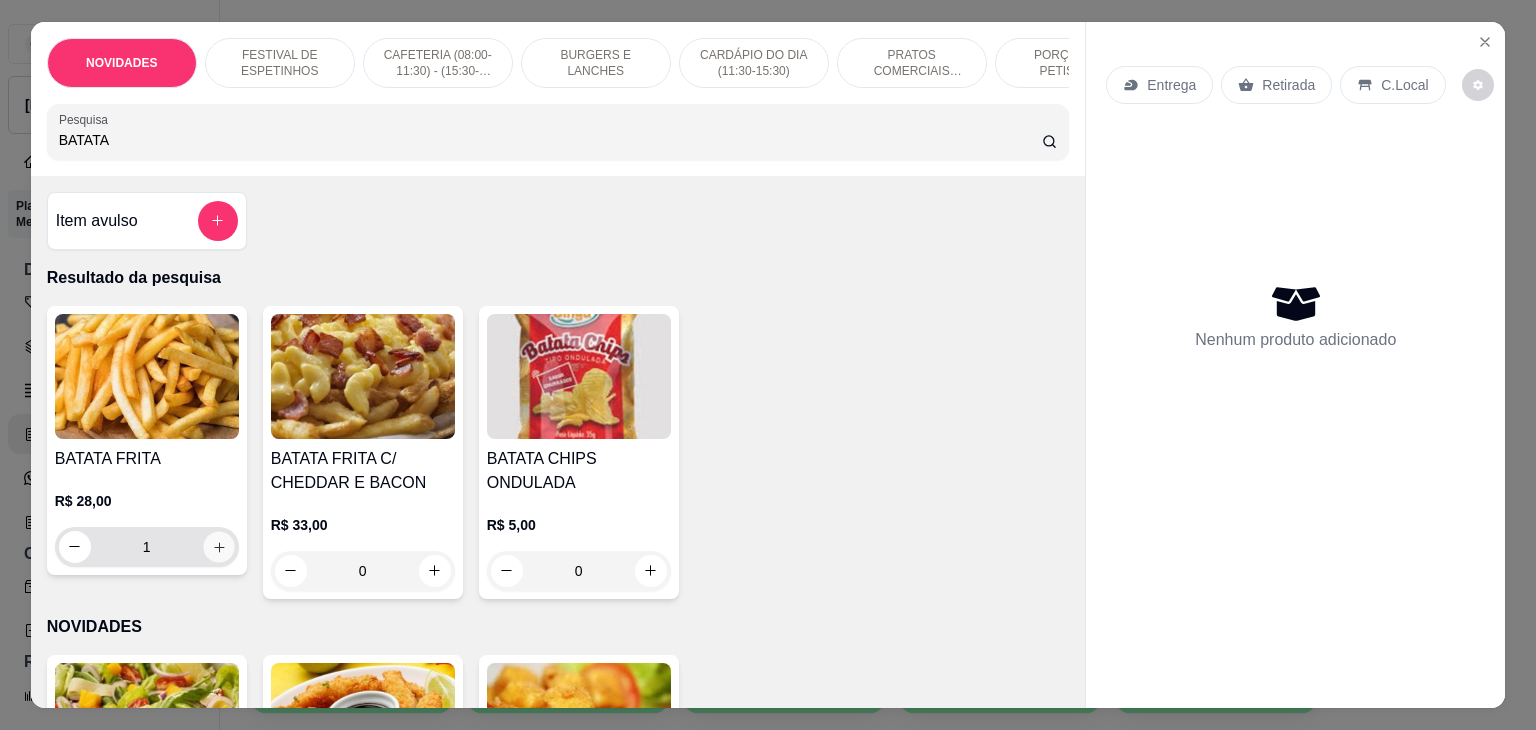 click at bounding box center [218, 546] 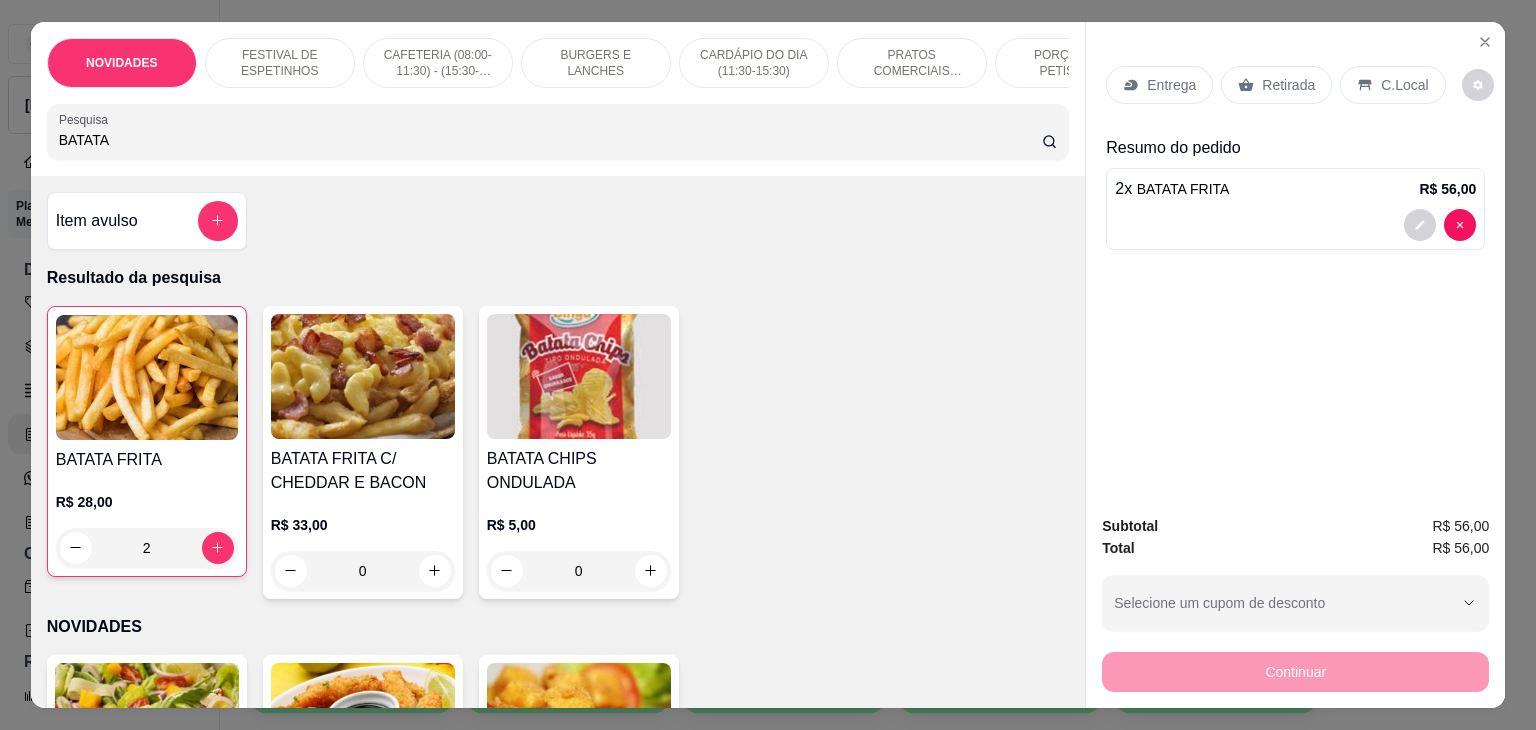 click 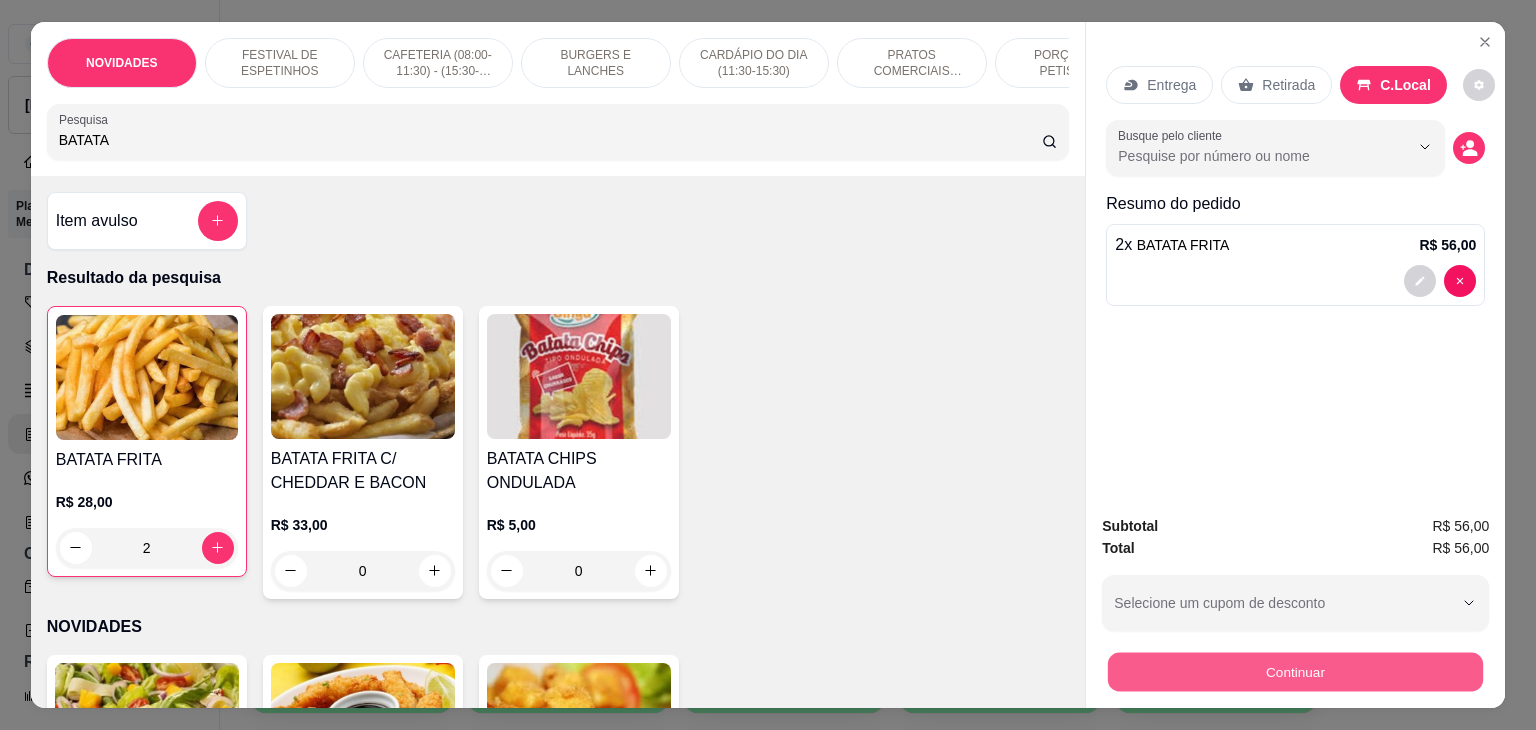 click on "Continuar" at bounding box center [1295, 672] 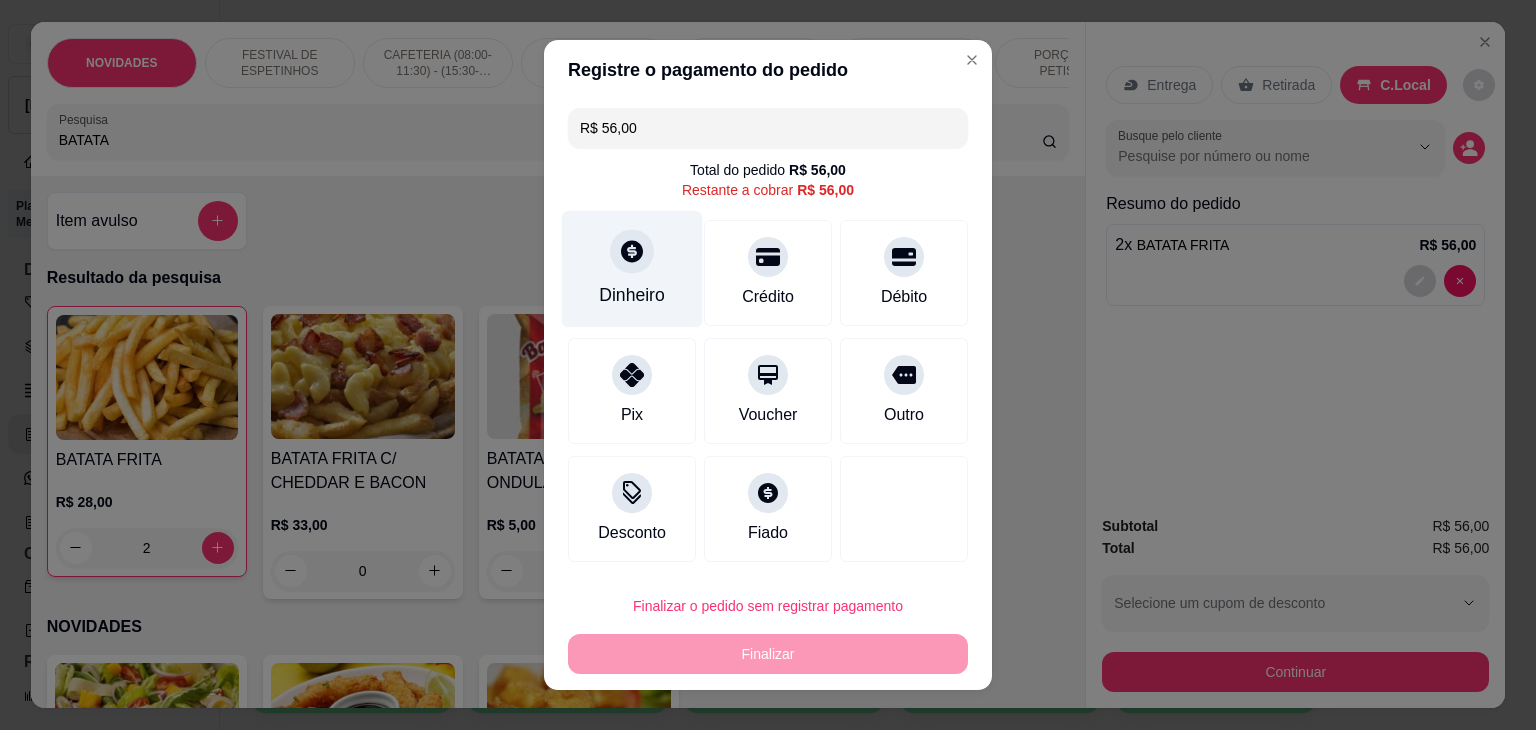 click on "Dinheiro" at bounding box center (632, 295) 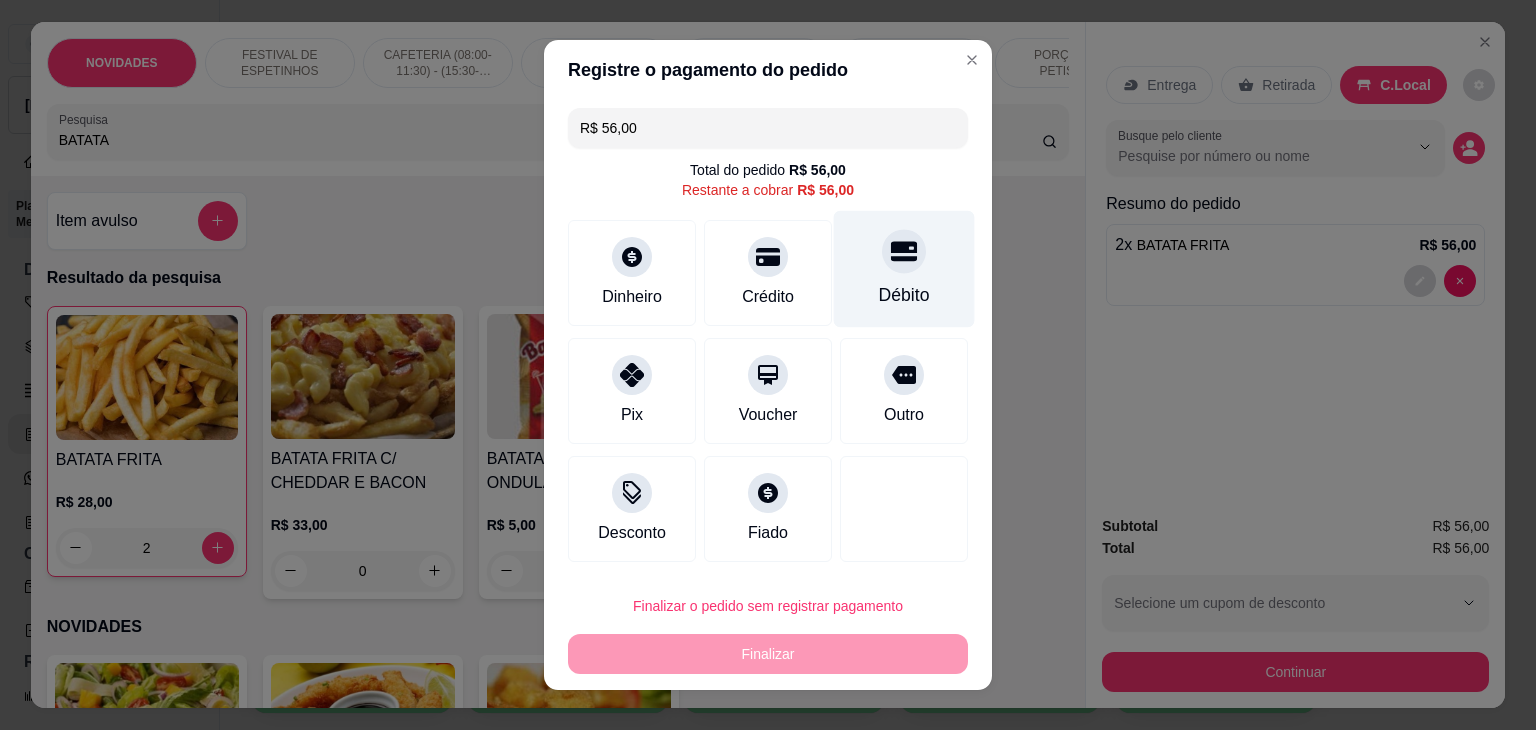 click on "Débito" at bounding box center [904, 269] 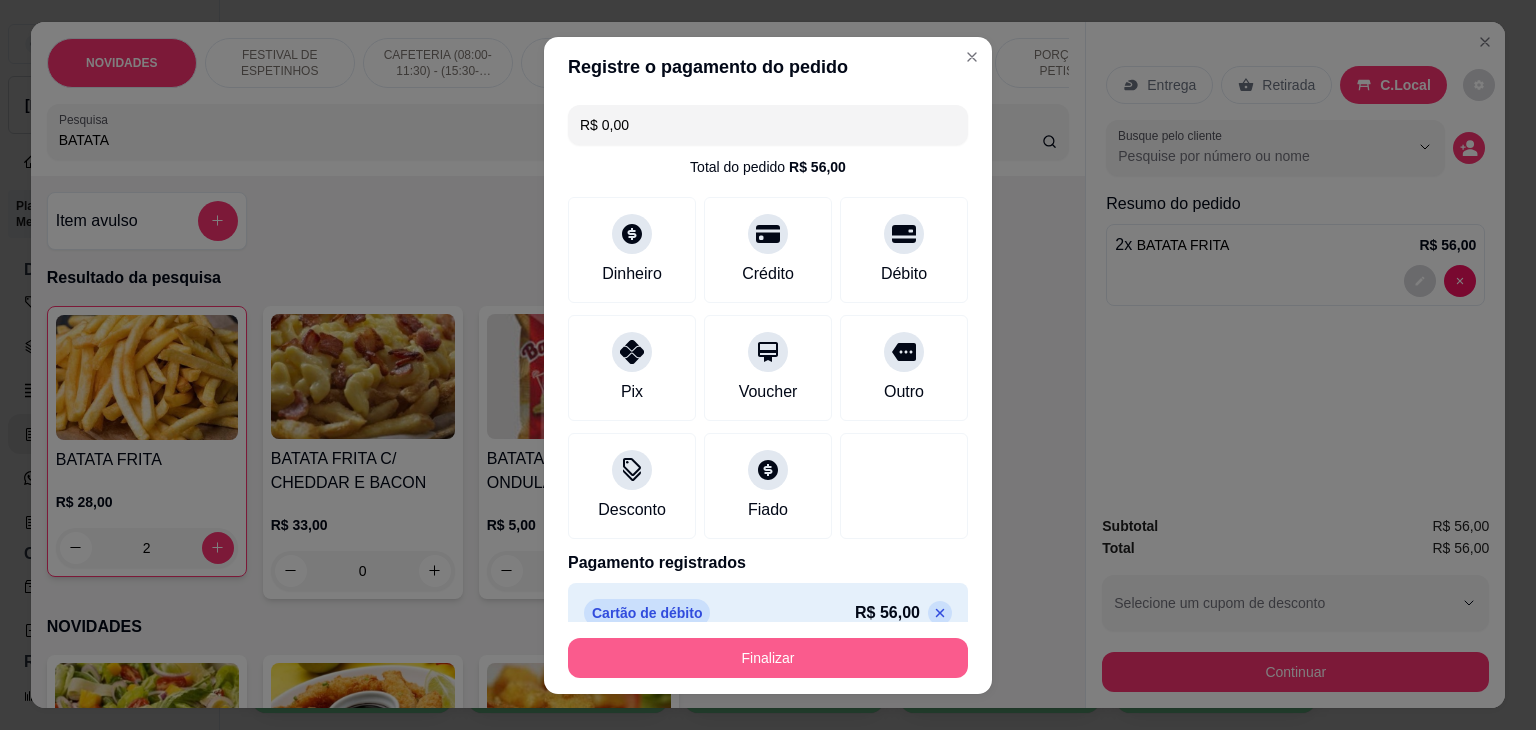 click on "Finalizar" at bounding box center (768, 658) 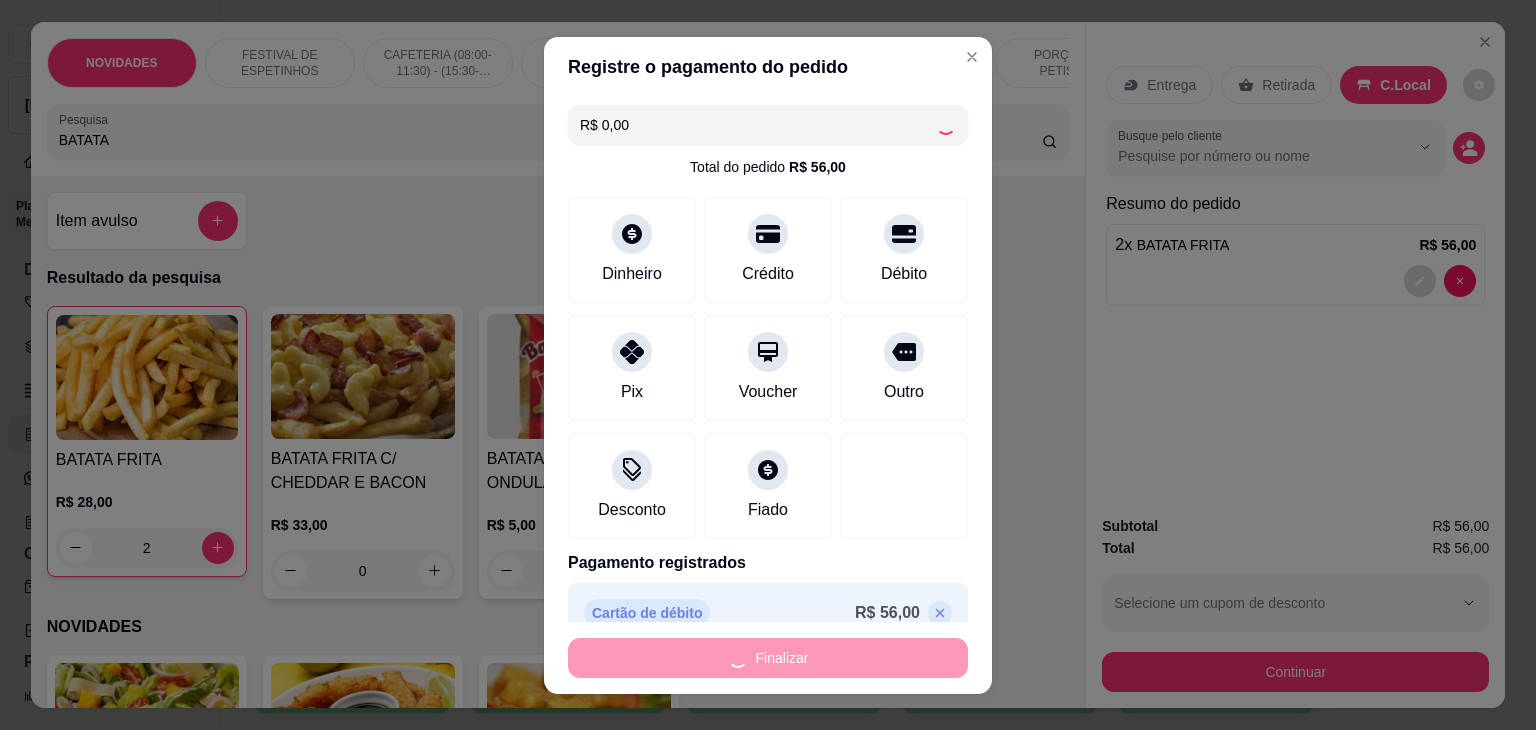 type on "0" 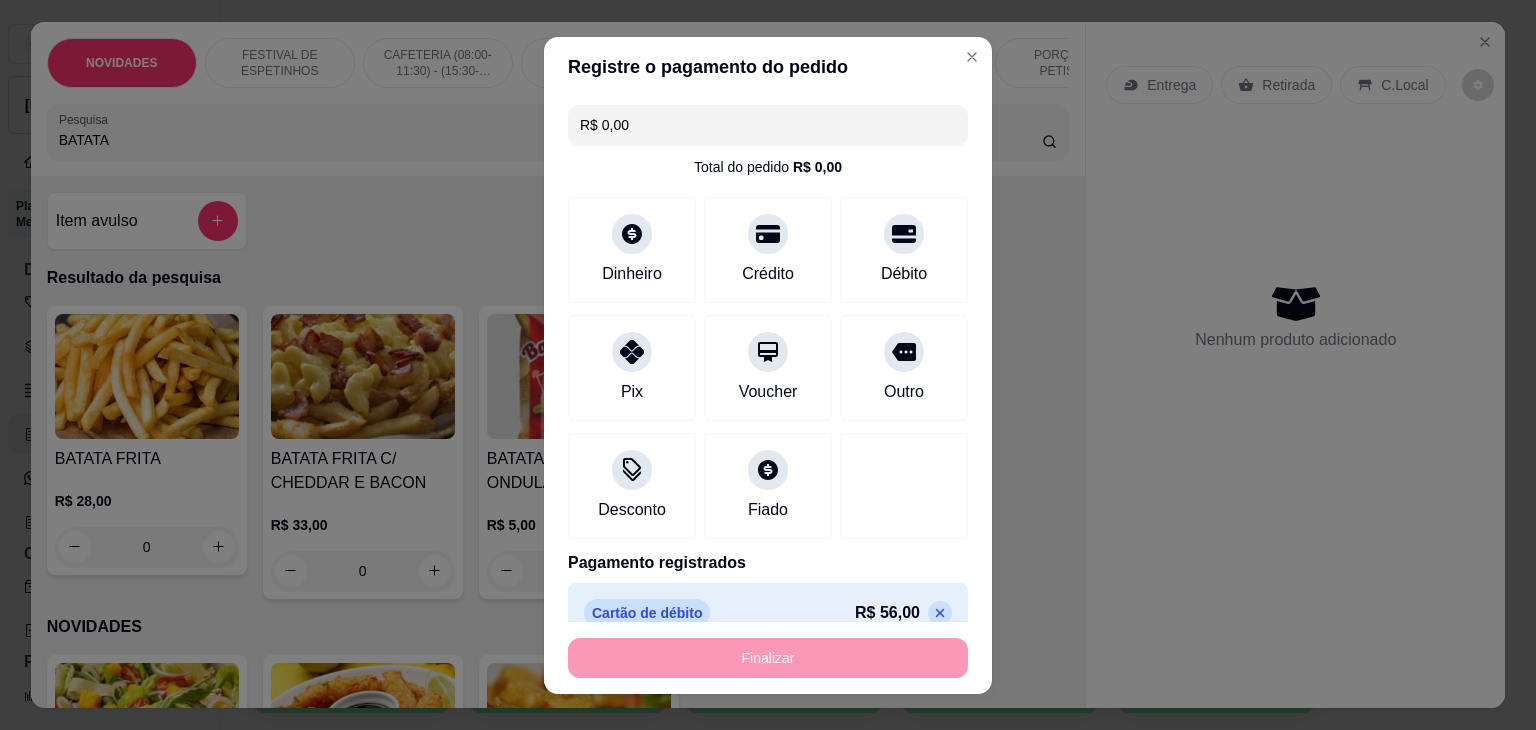 type on "-R$ 56,00" 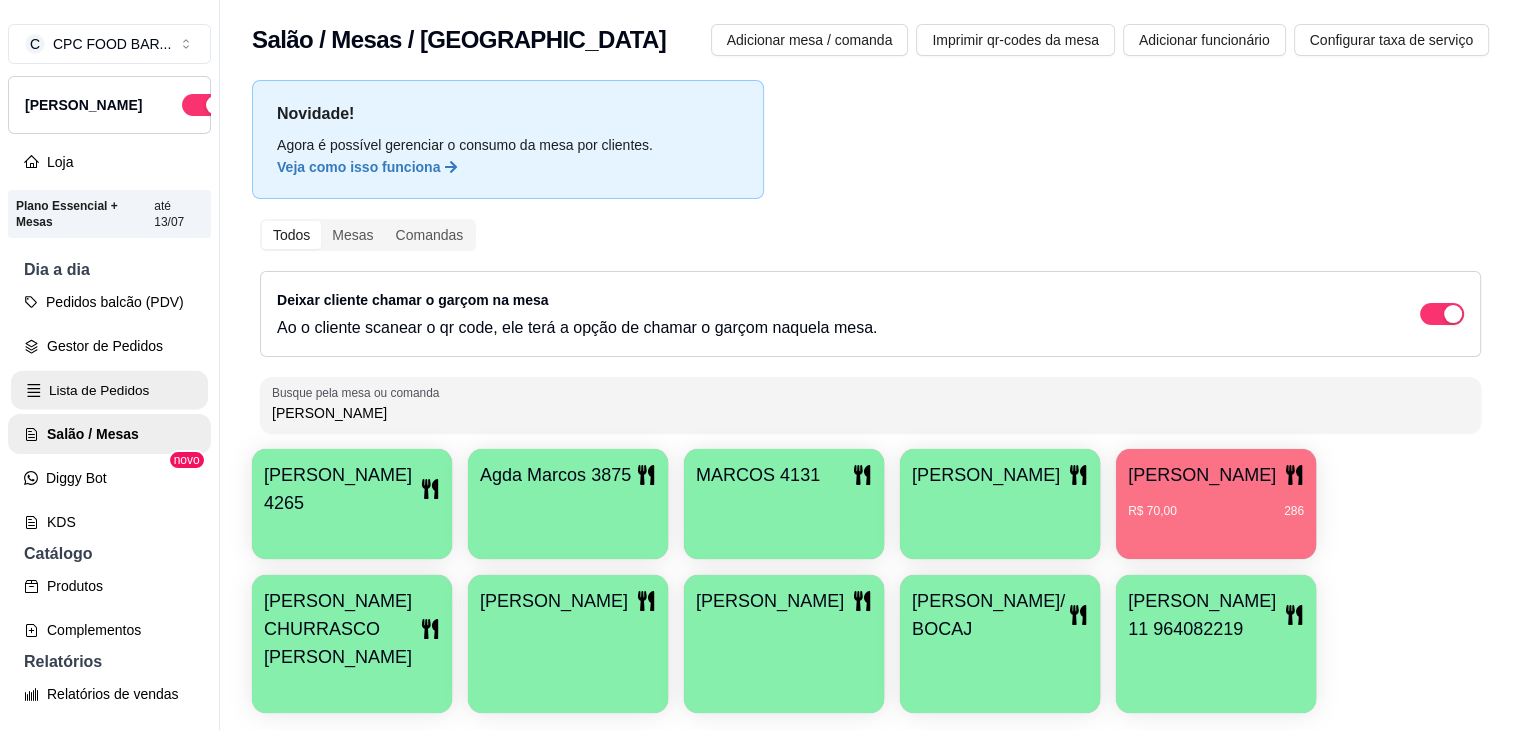 click on "Lista de Pedidos" at bounding box center (109, 390) 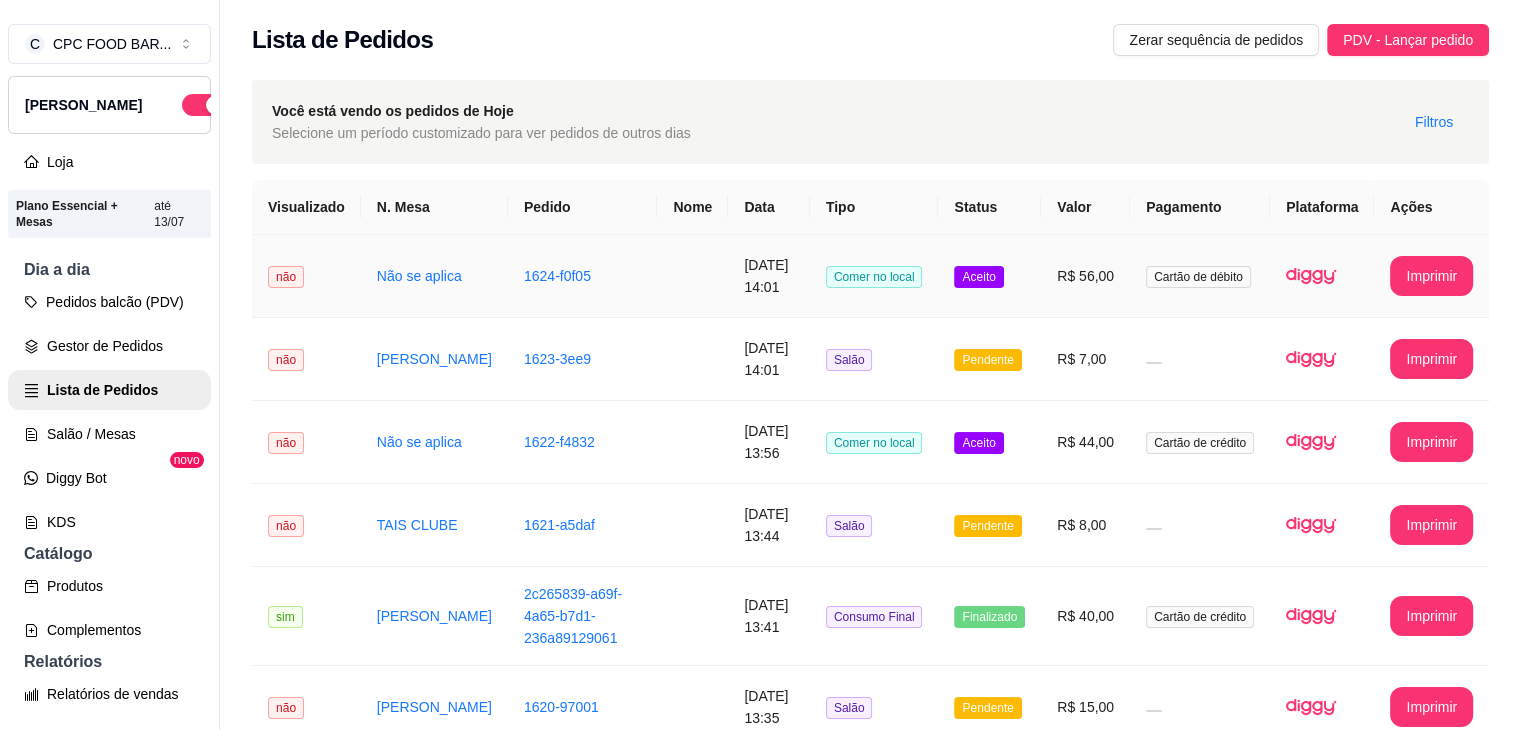 click at bounding box center [1311, 276] 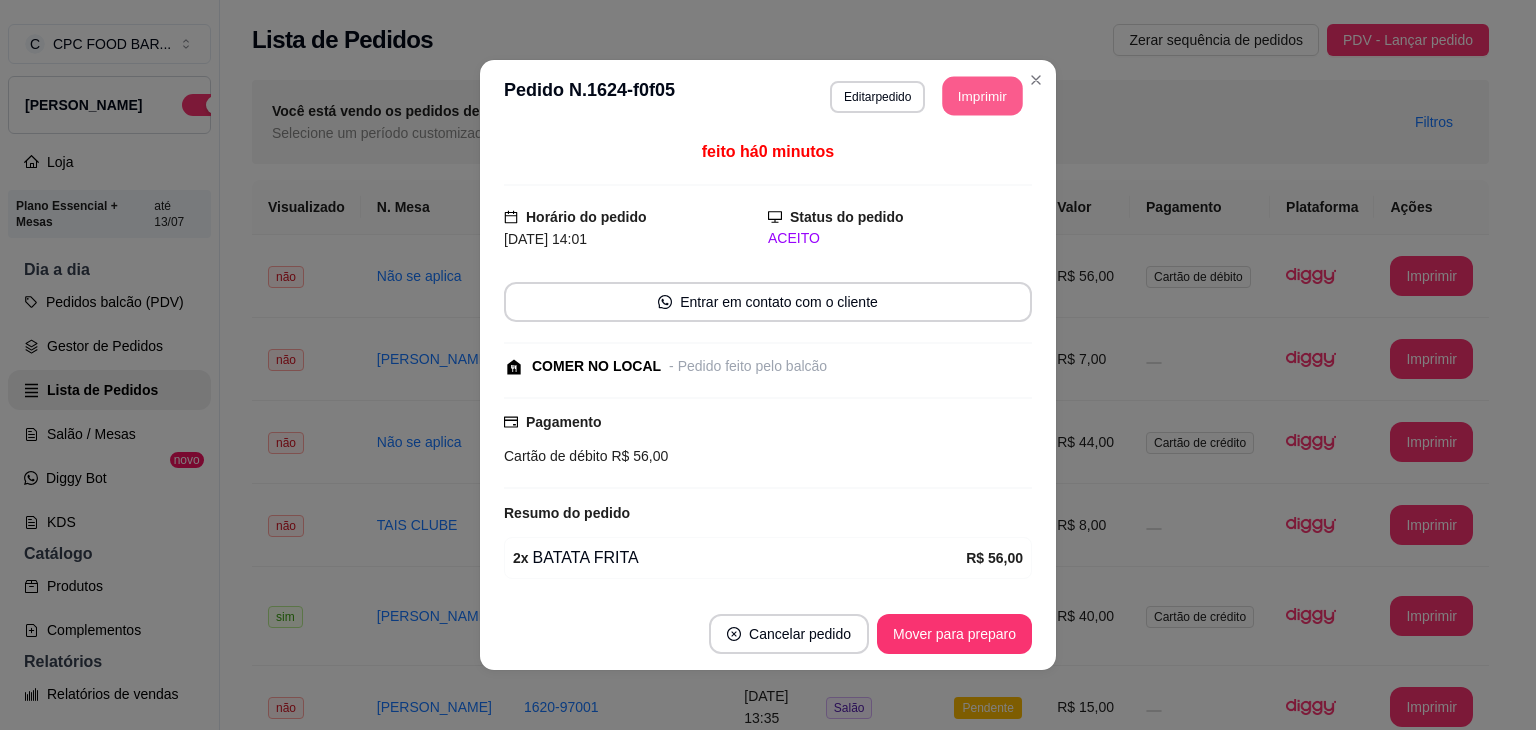 click on "Imprimir" at bounding box center (983, 96) 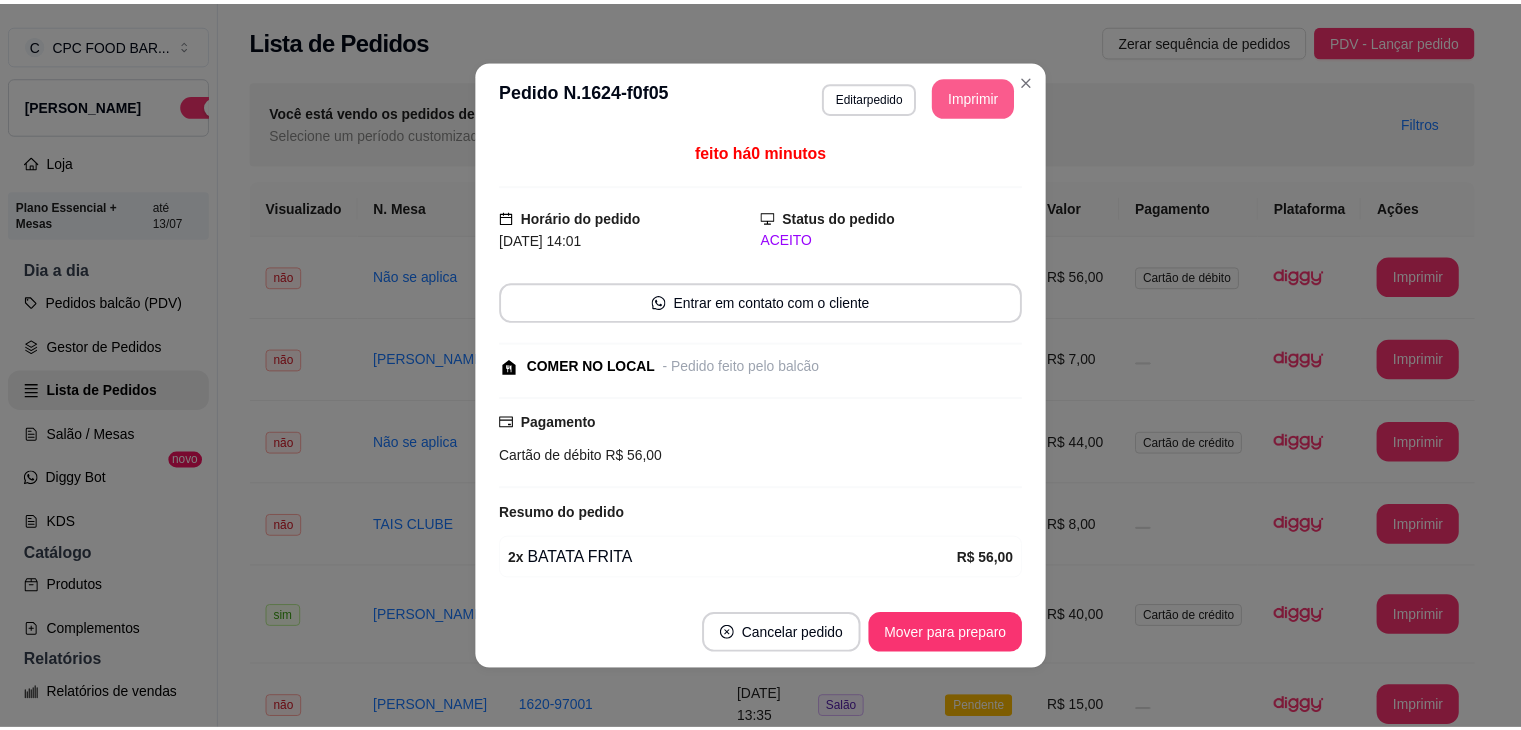 scroll, scrollTop: 0, scrollLeft: 0, axis: both 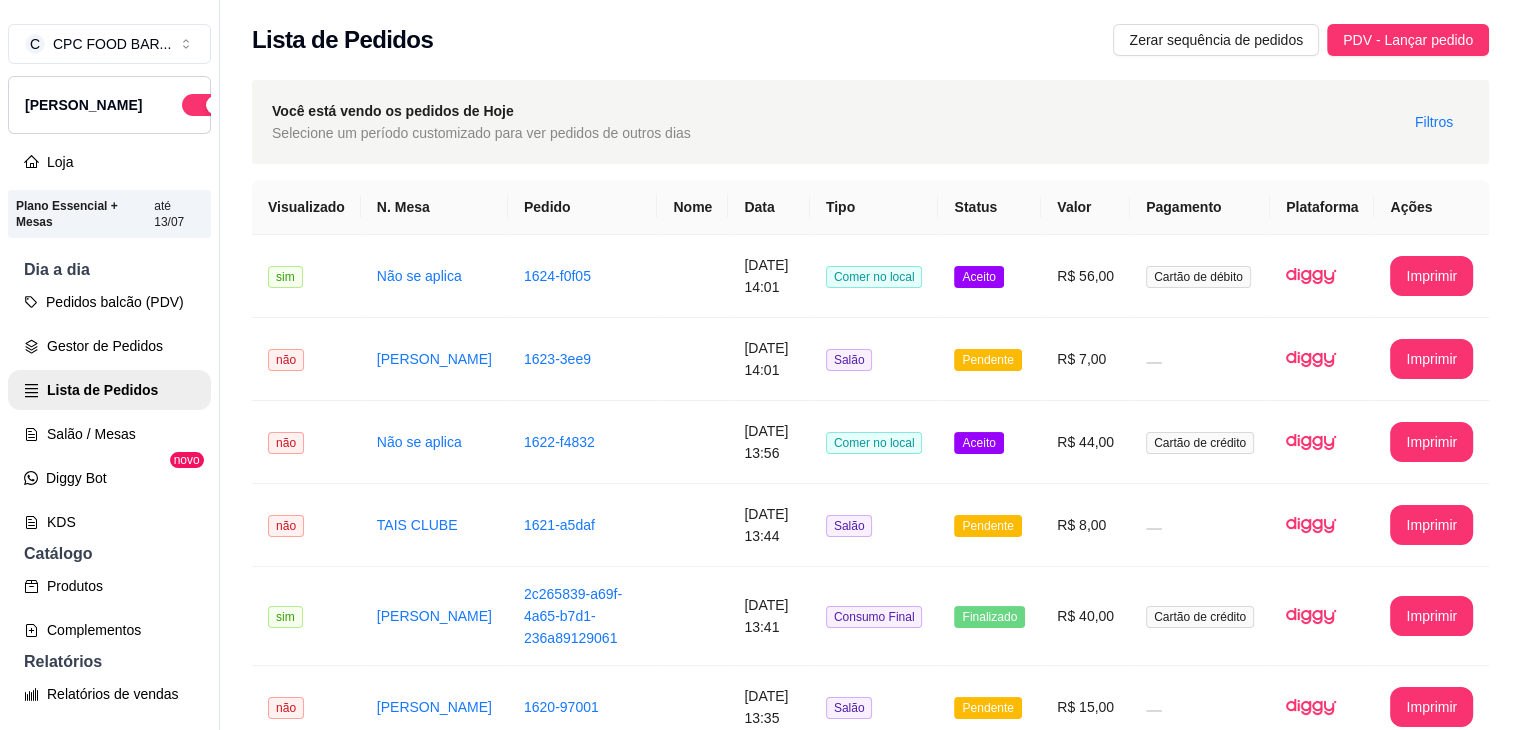 click on "C CPC FOOD BAR  ... Loja Aberta Loja Plano Essencial + Mesas até 13/07   Dia a dia Pedidos balcão (PDV) Gestor de Pedidos Lista de Pedidos Salão / Mesas Diggy Bot novo KDS Catálogo Produtos Complementos Relatórios Relatórios de vendas Relatório de clientes Relatório de fidelidade novo Gerenciar Entregadores novo Nota Fiscal (NFC-e) Controle de caixa Controle de fiado Cupons Clientes Estoque Configurações Diggy Planos Precisa de ajuda? Sair" at bounding box center (110, 381) 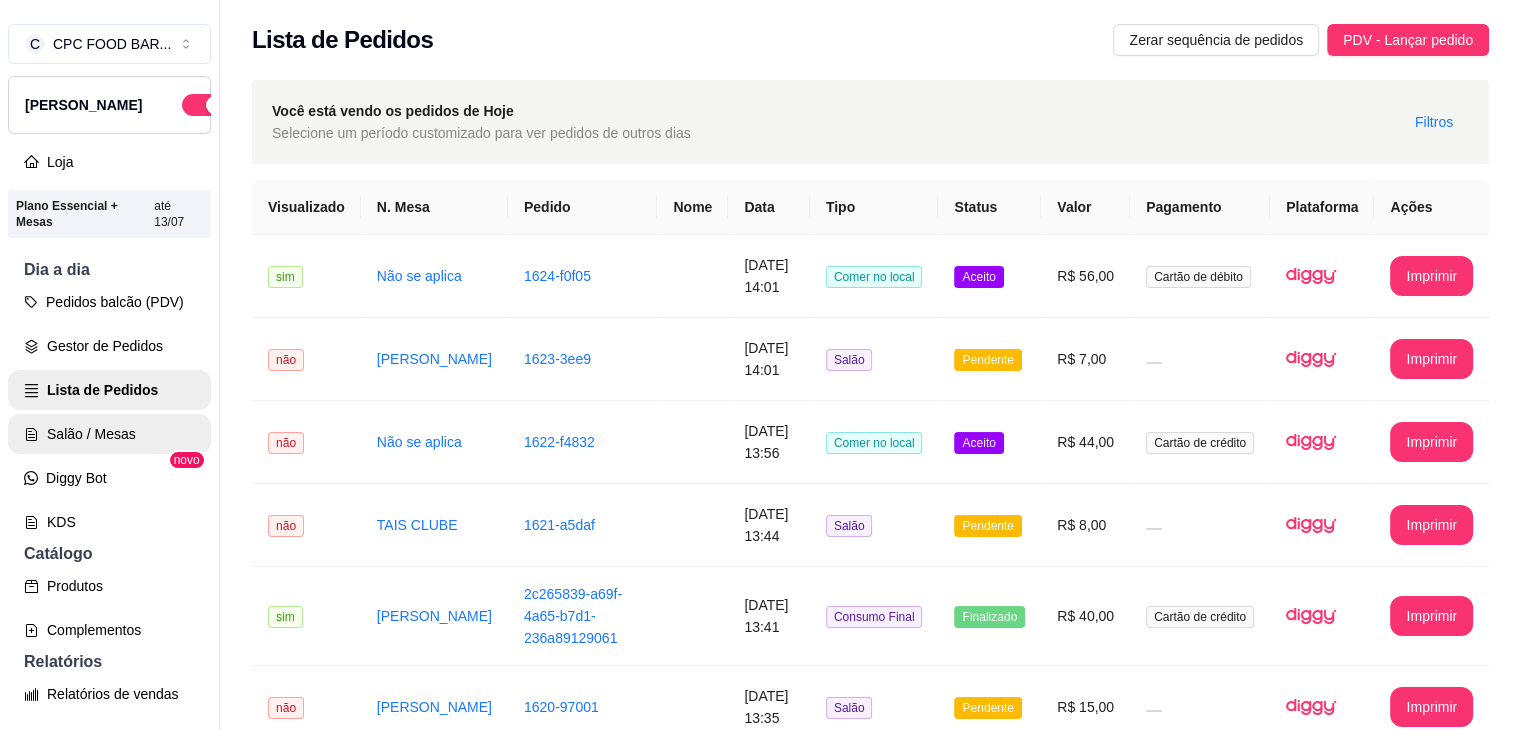 click on "Salão / Mesas" at bounding box center [109, 434] 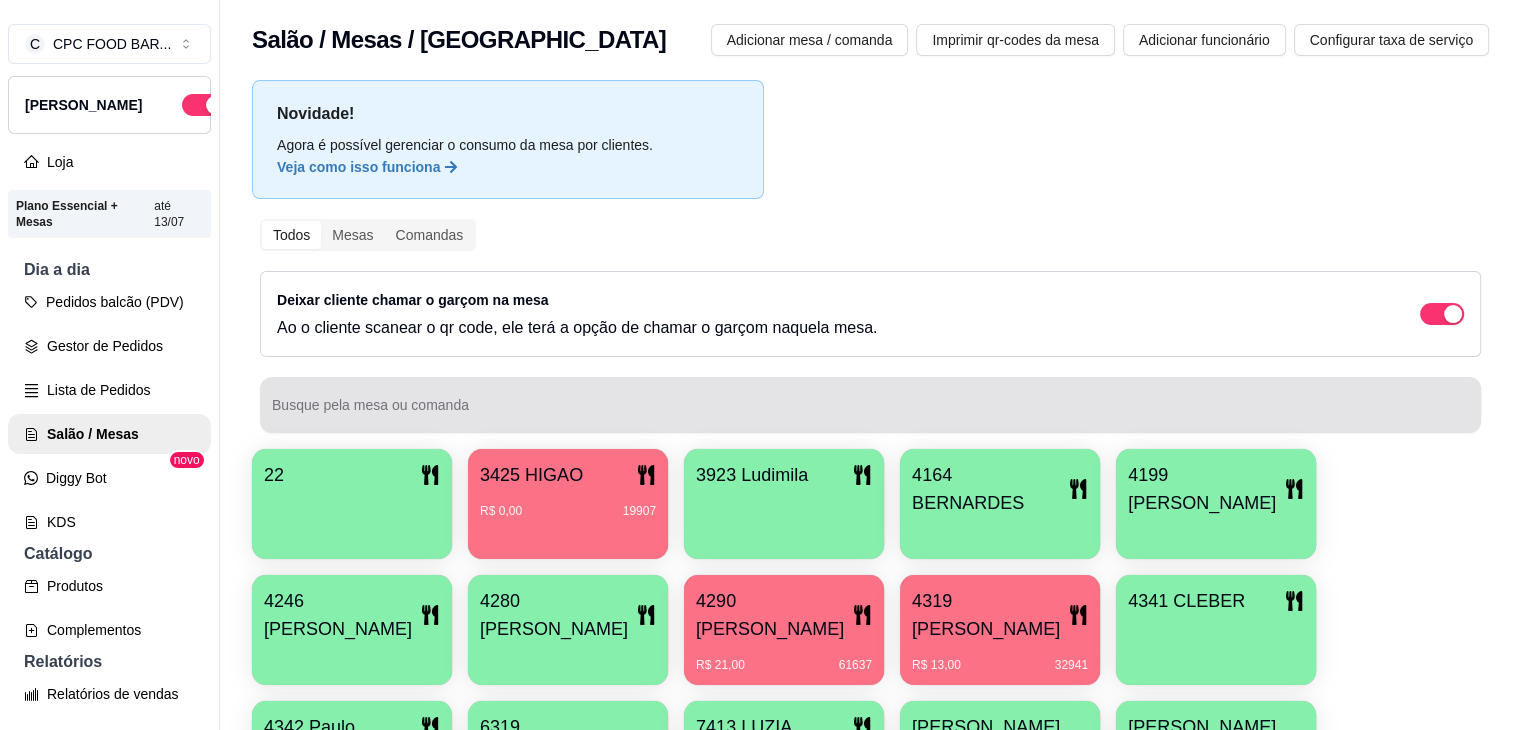 click on "Busque pela mesa ou comanda" at bounding box center (870, 405) 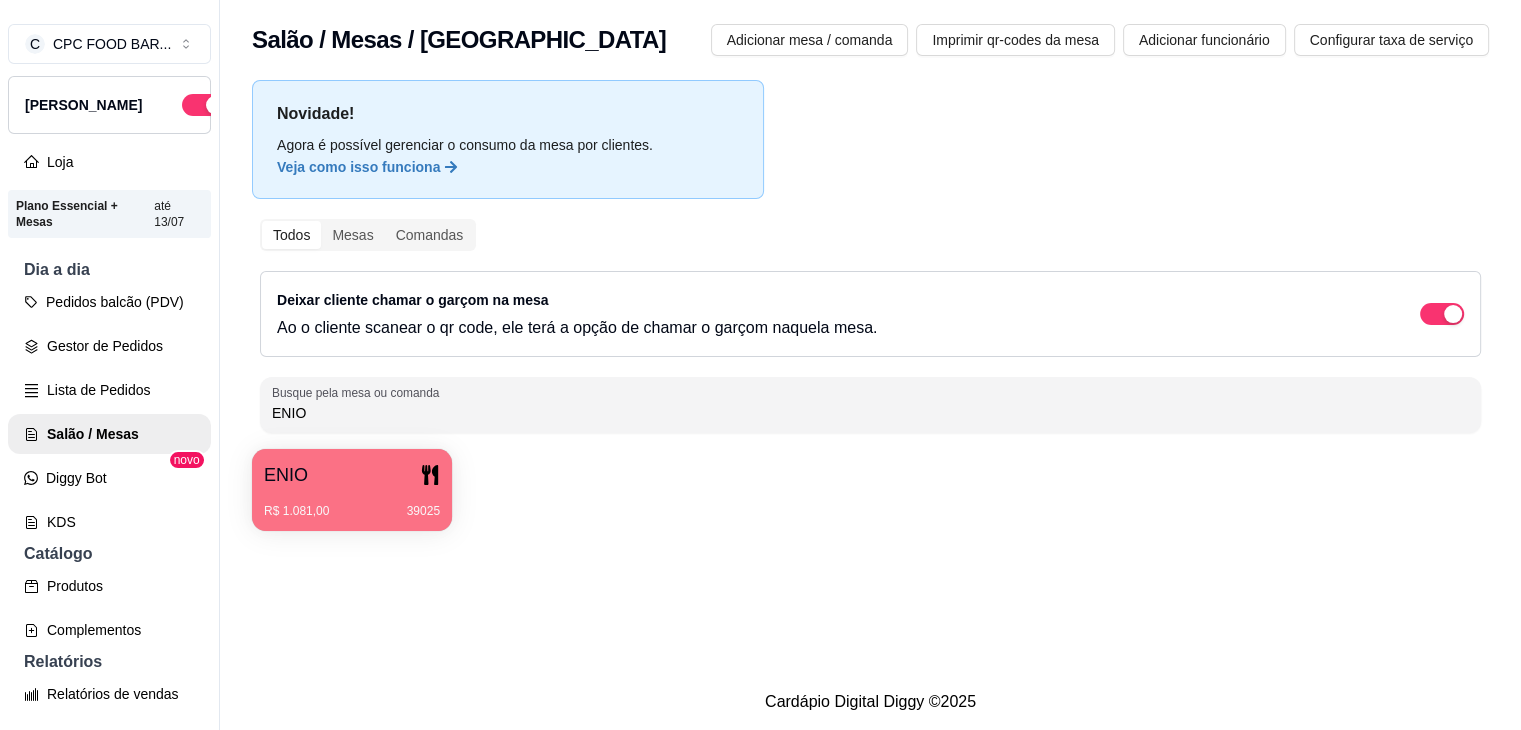 type on "ENIO" 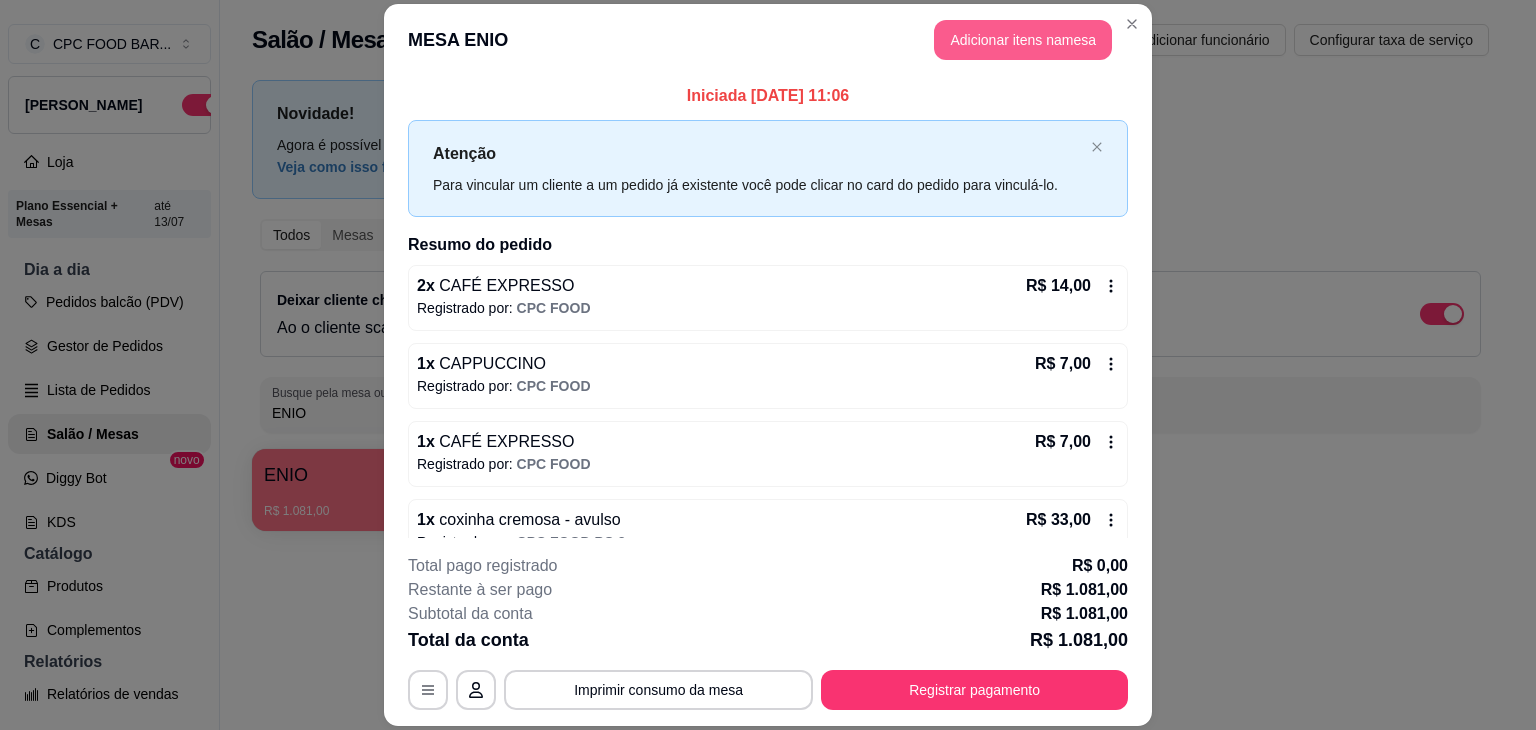 click on "Adicionar itens na  mesa" at bounding box center (1023, 40) 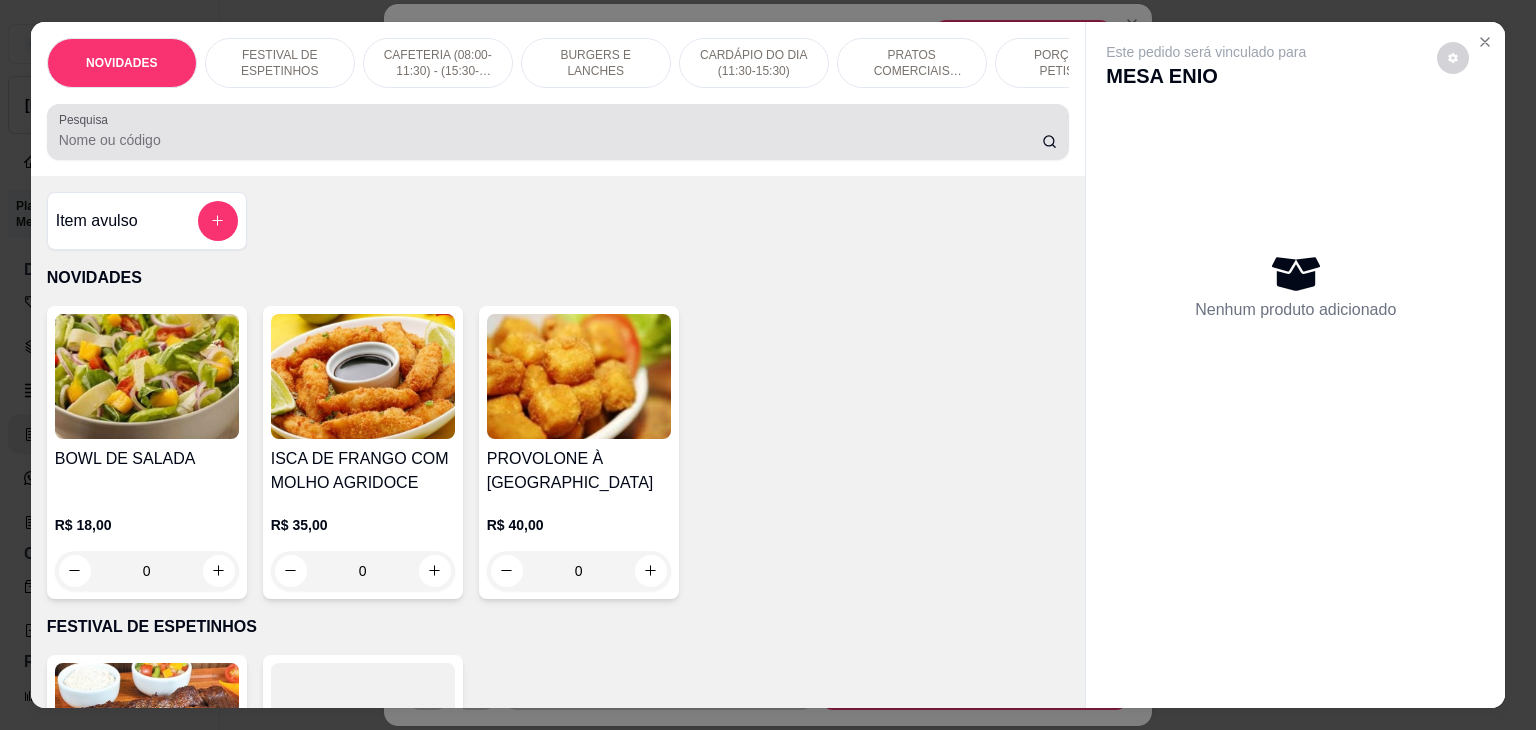 click at bounding box center (558, 132) 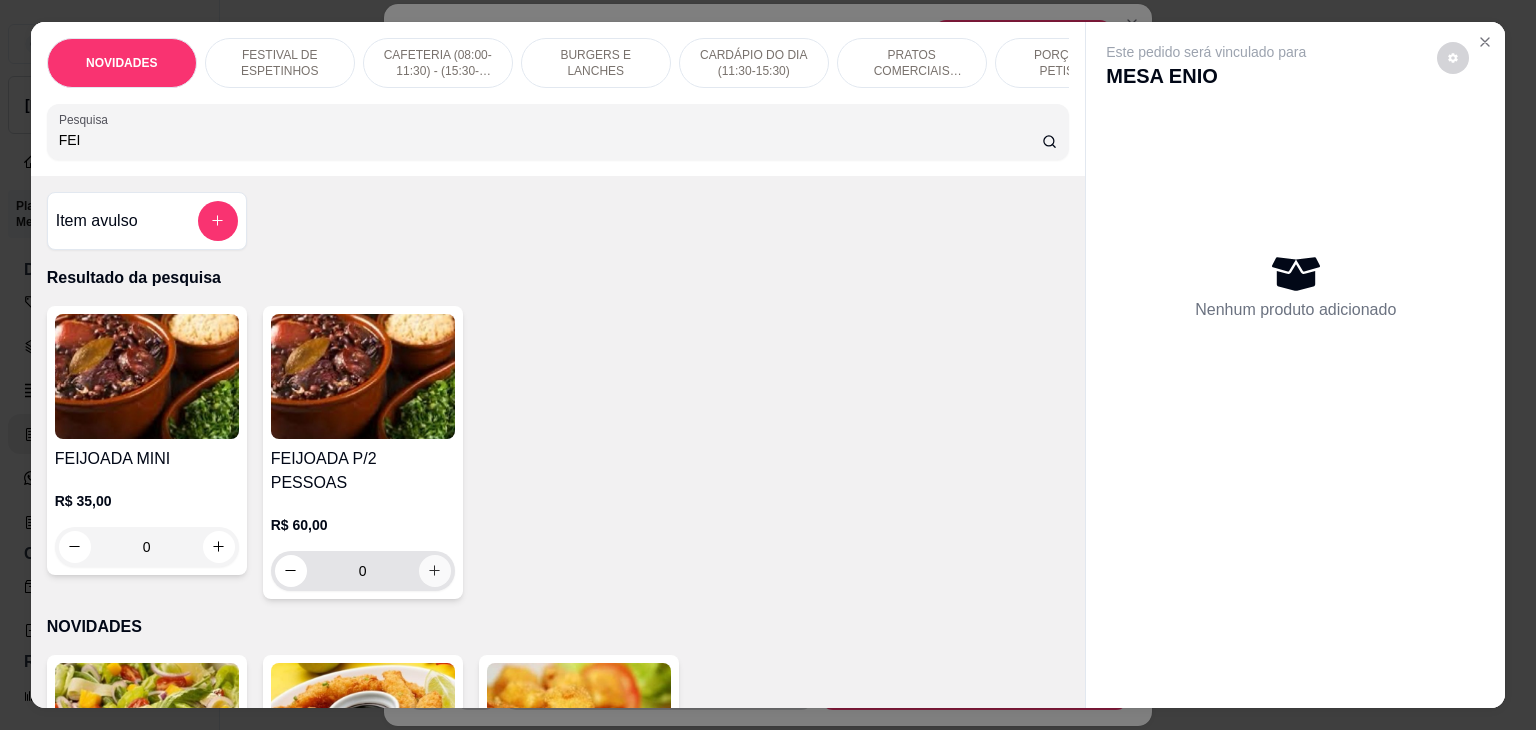 type on "FEI" 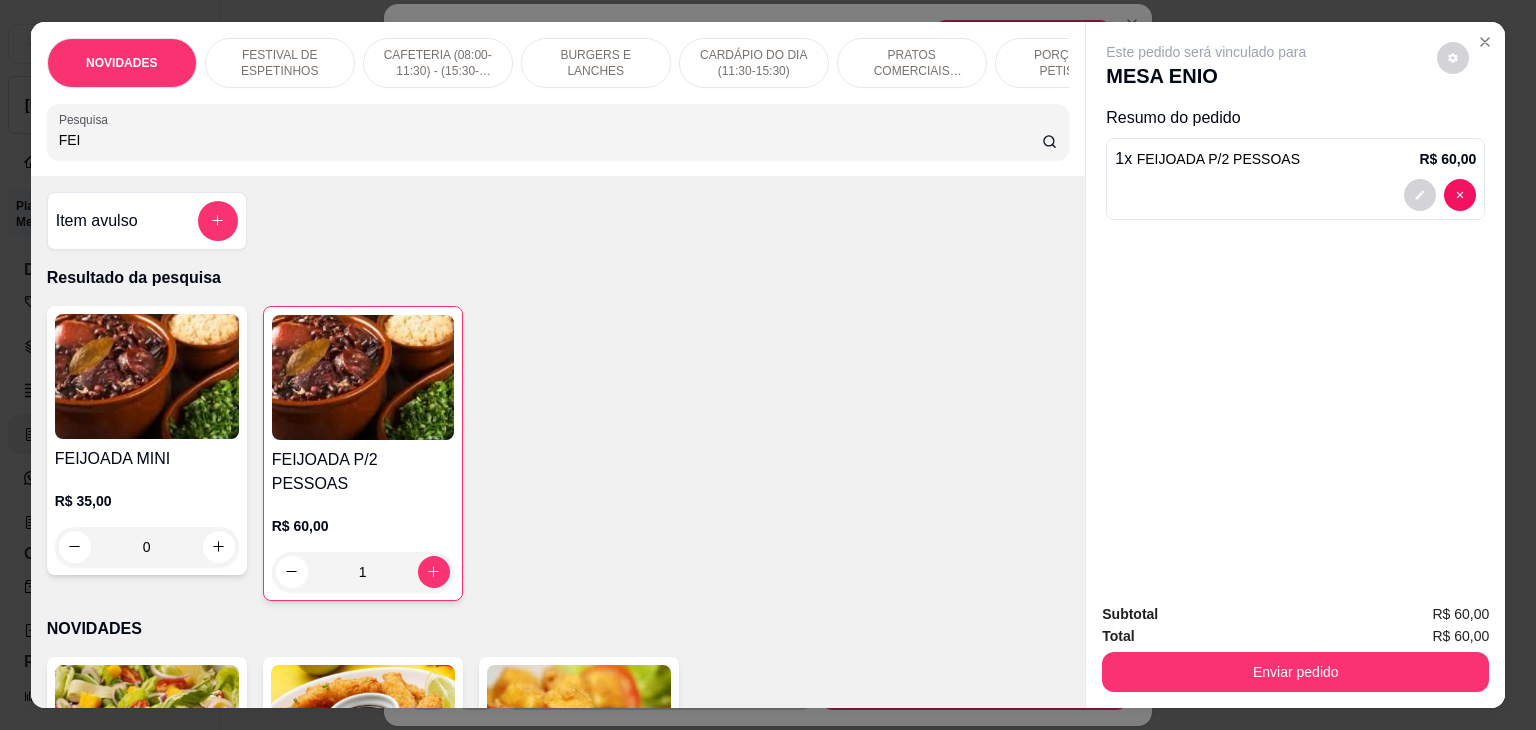 click at bounding box center (1295, 195) 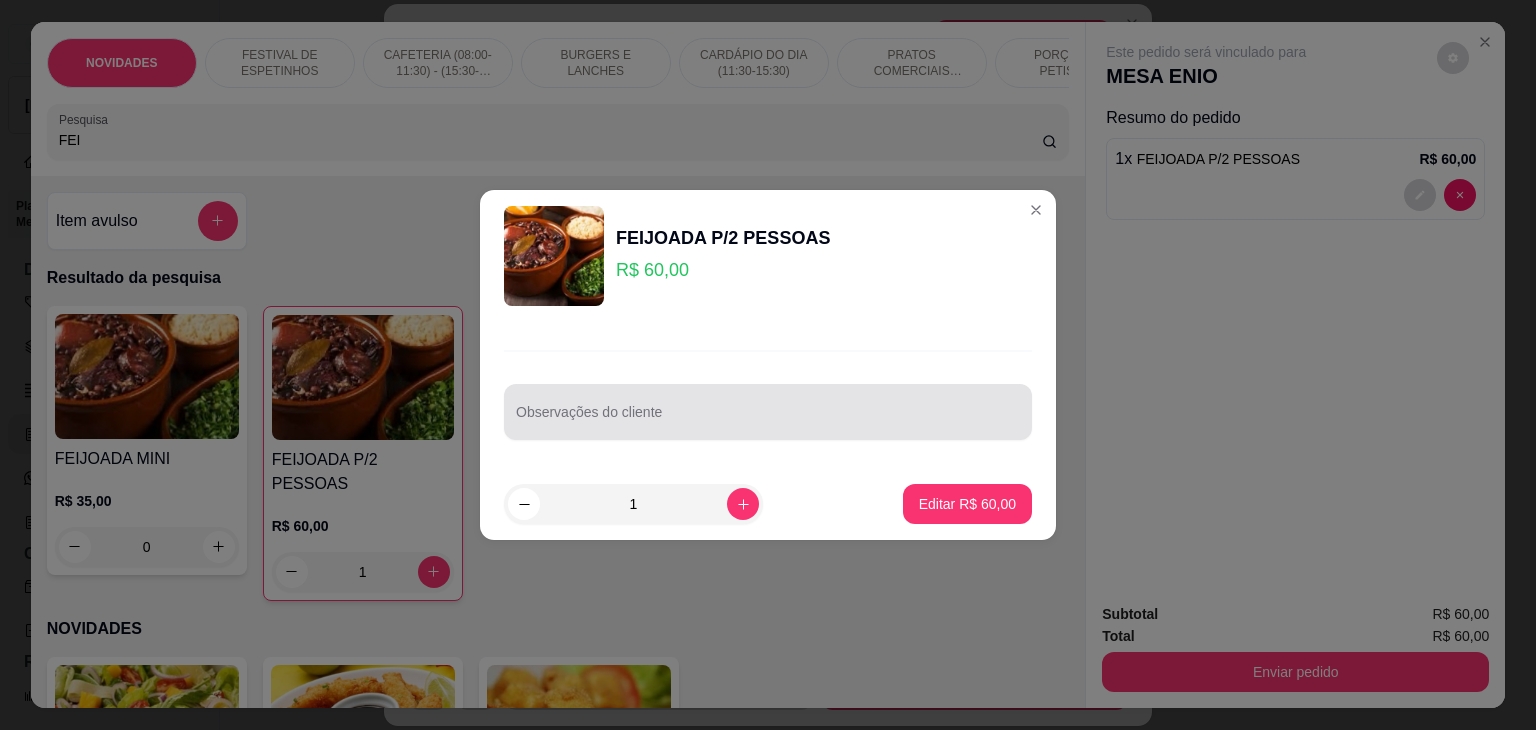 click on "Observações do cliente" at bounding box center (768, 420) 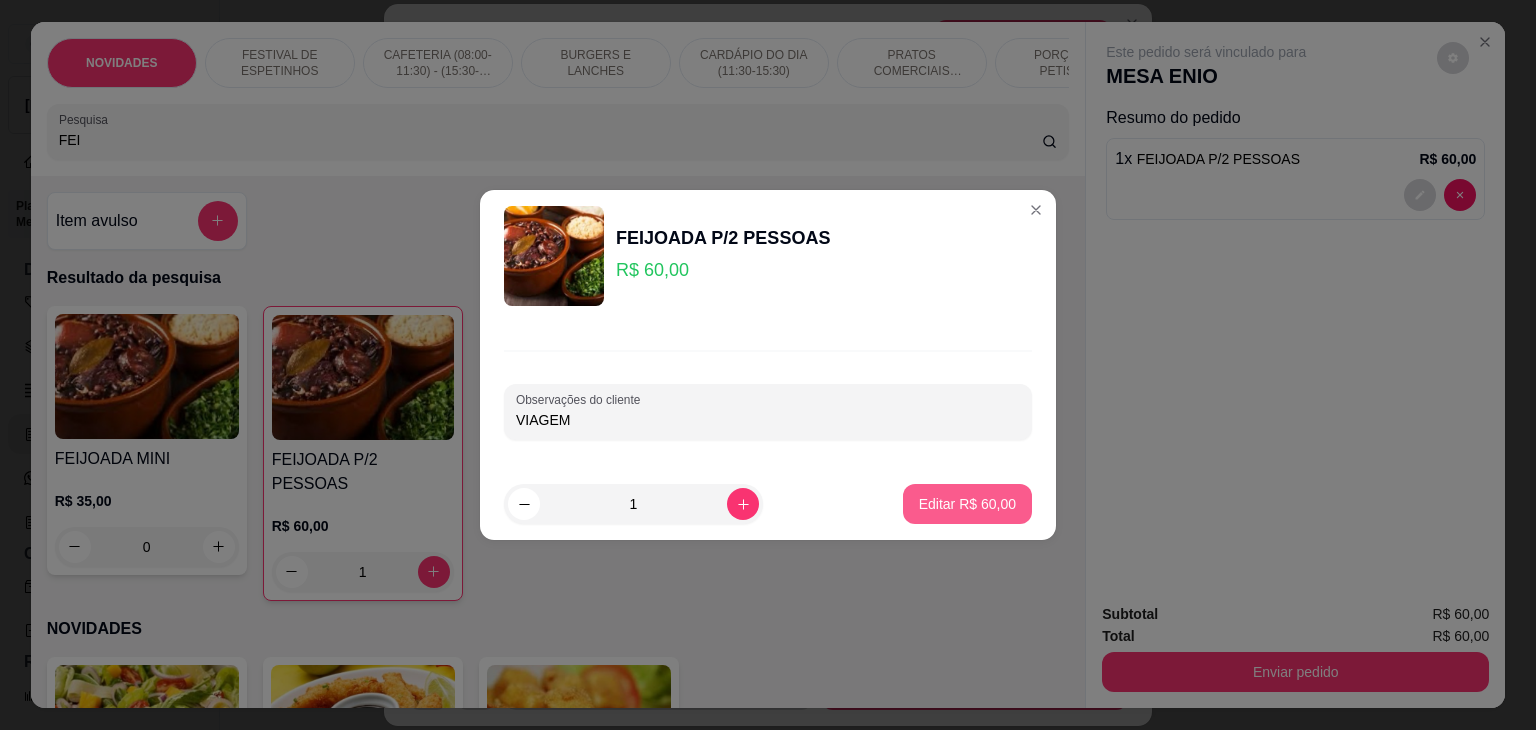 type on "VIAGEM" 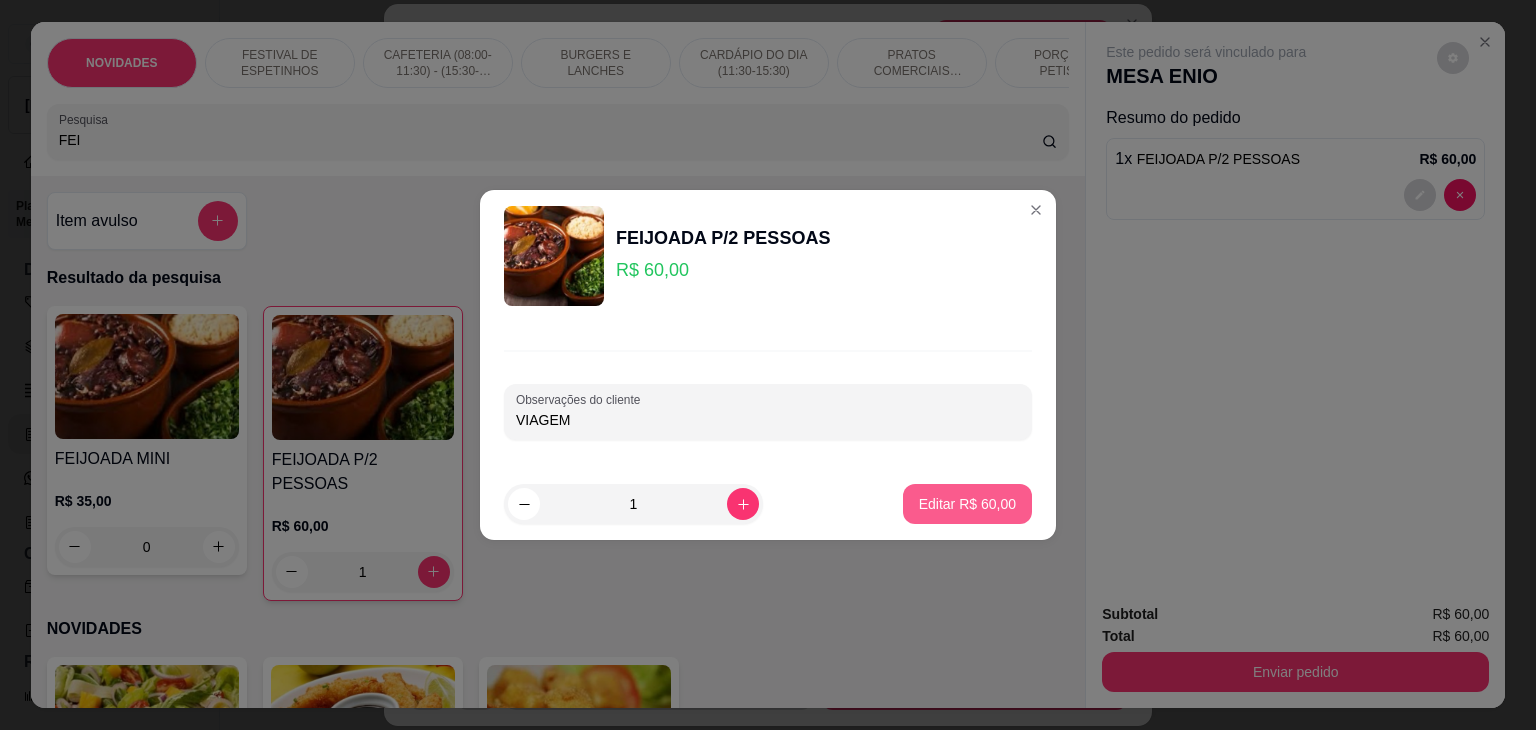 click on "Editar   R$ 60,00" at bounding box center [967, 504] 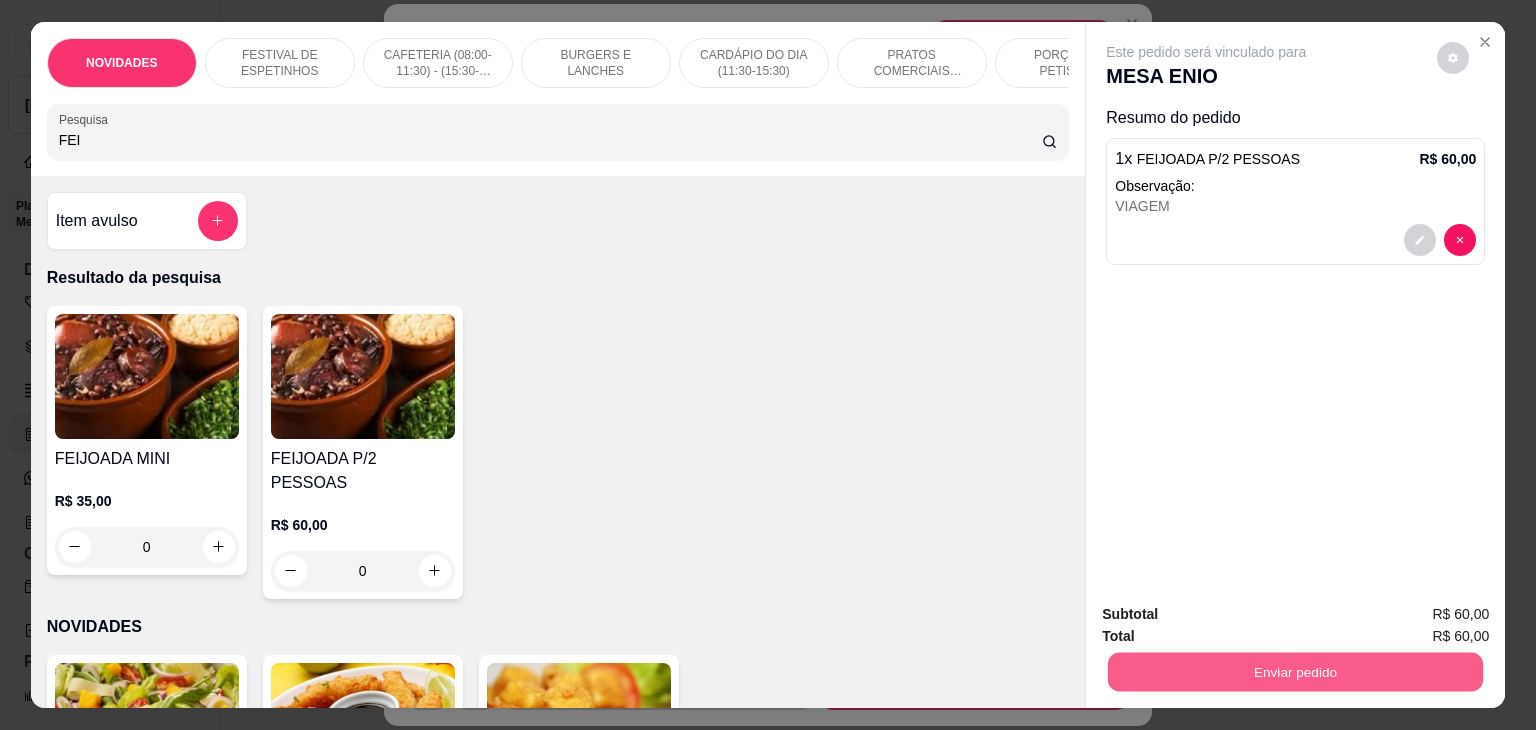 click on "Enviar pedido" at bounding box center [1295, 672] 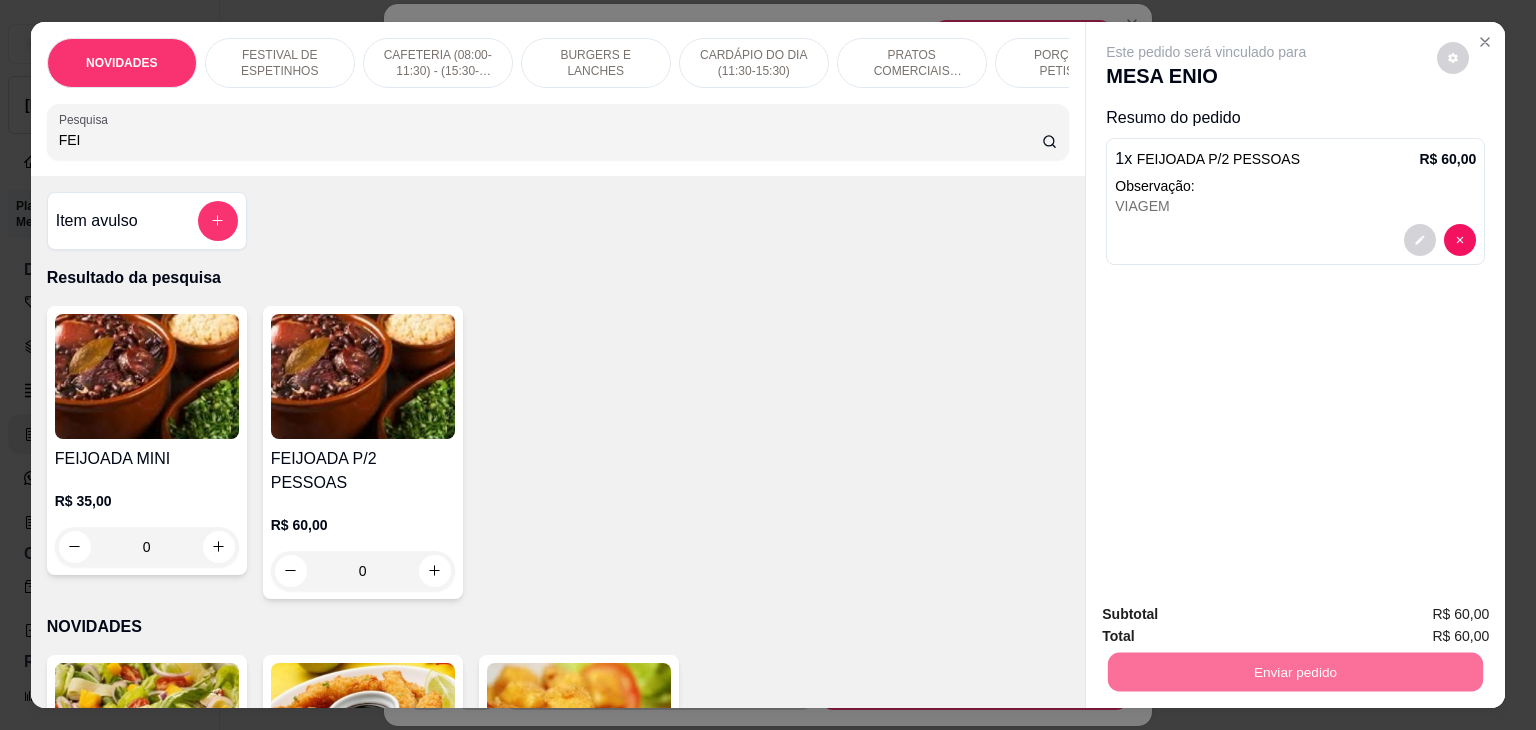 click on "Não registrar e enviar pedido" at bounding box center [1229, 615] 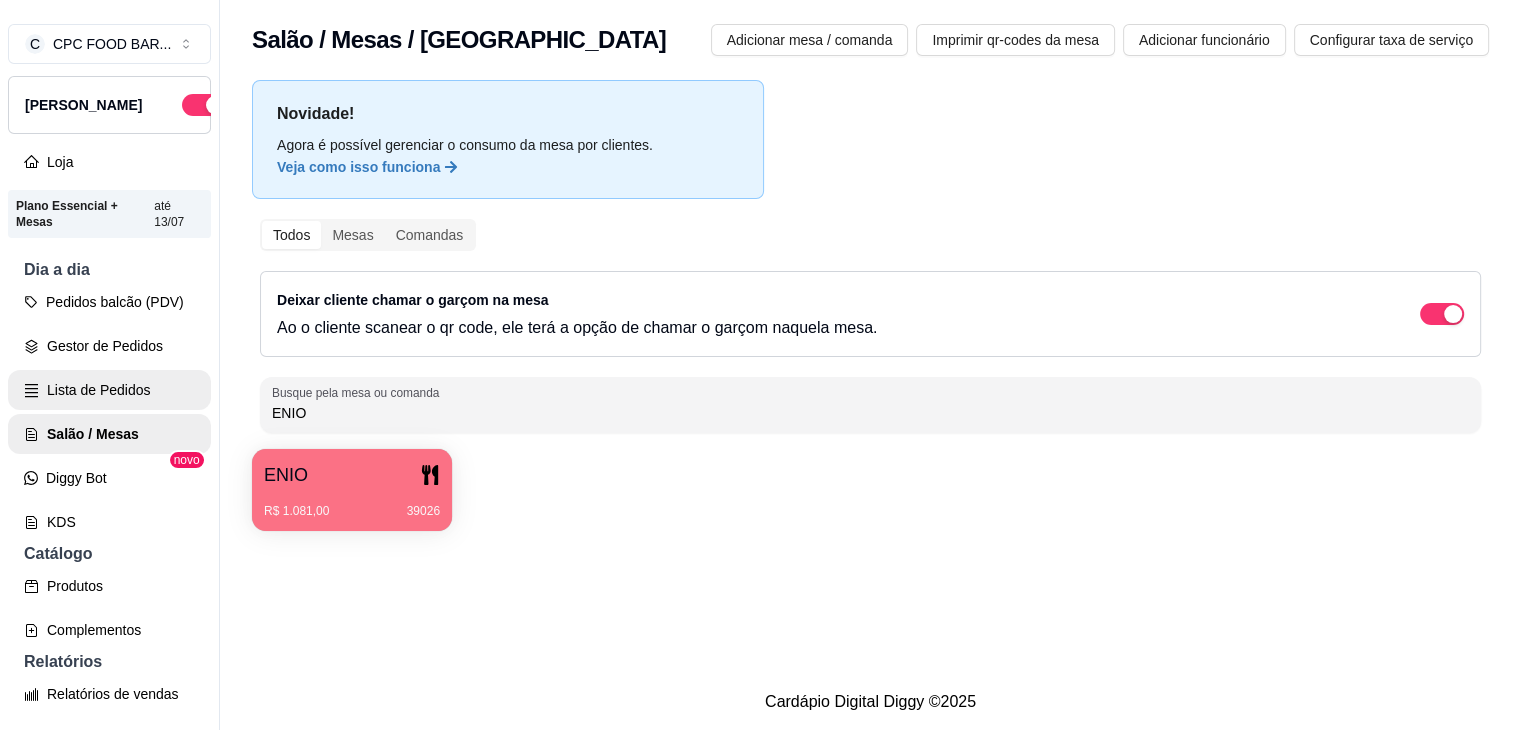 click on "Lista de Pedidos" at bounding box center (109, 390) 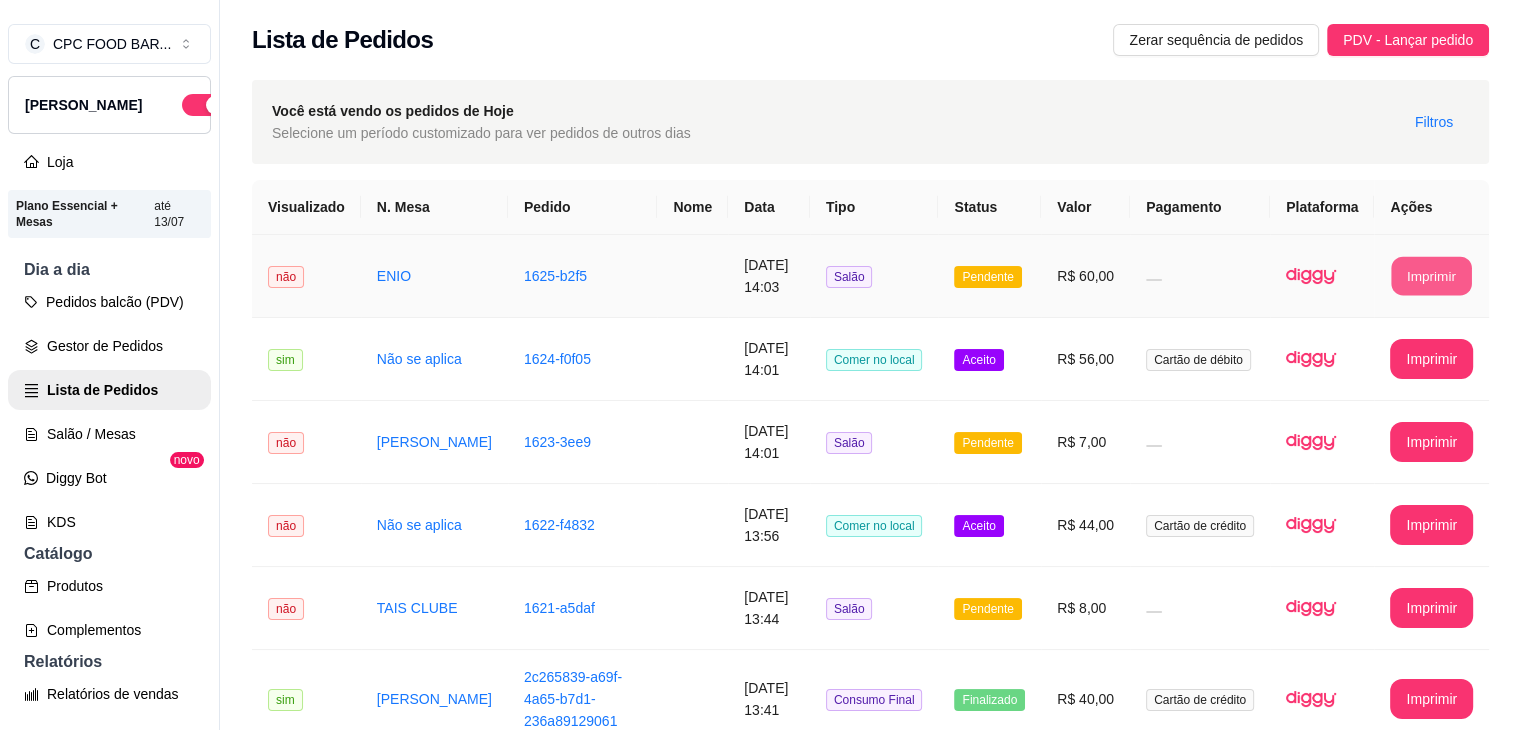 click on "Imprimir" at bounding box center (1432, 276) 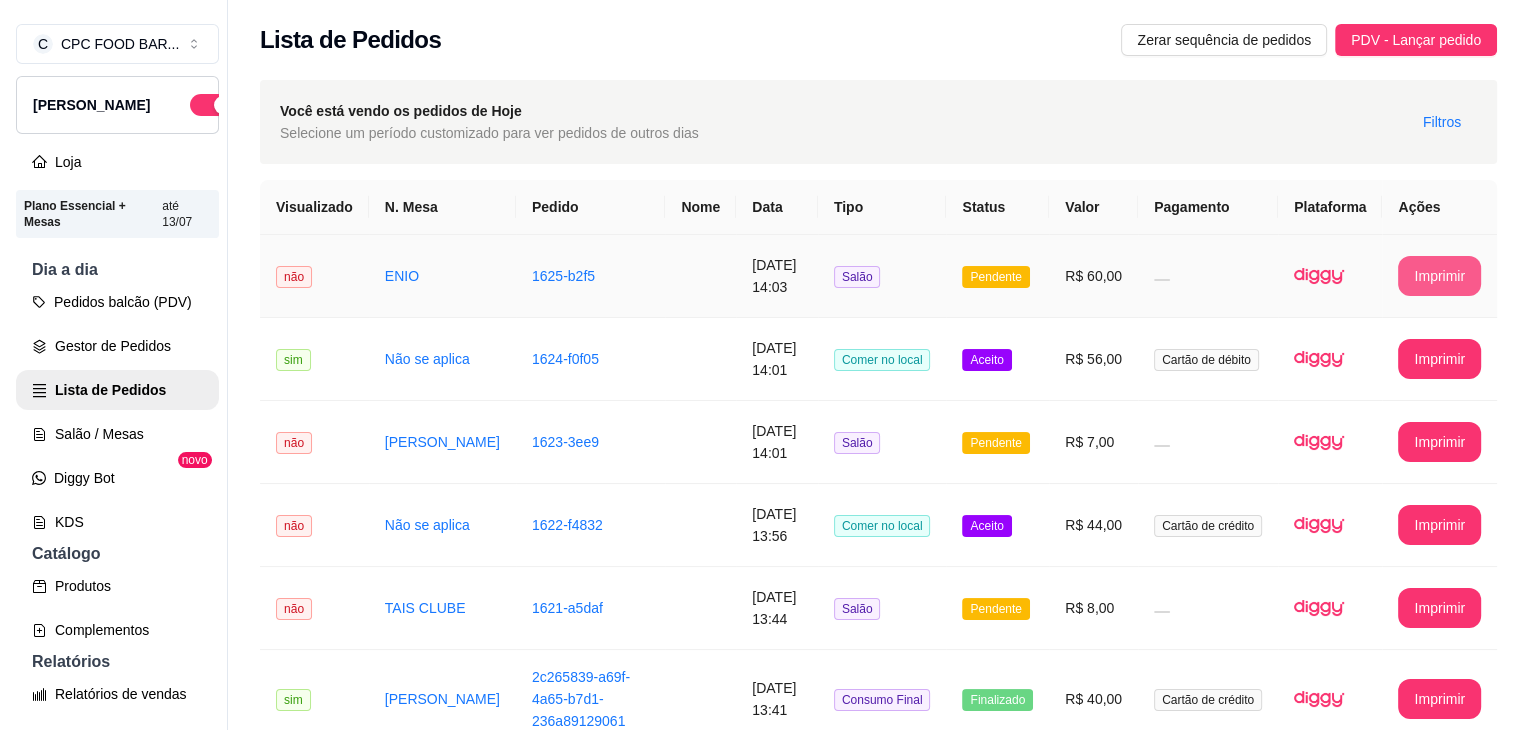 scroll, scrollTop: 0, scrollLeft: 0, axis: both 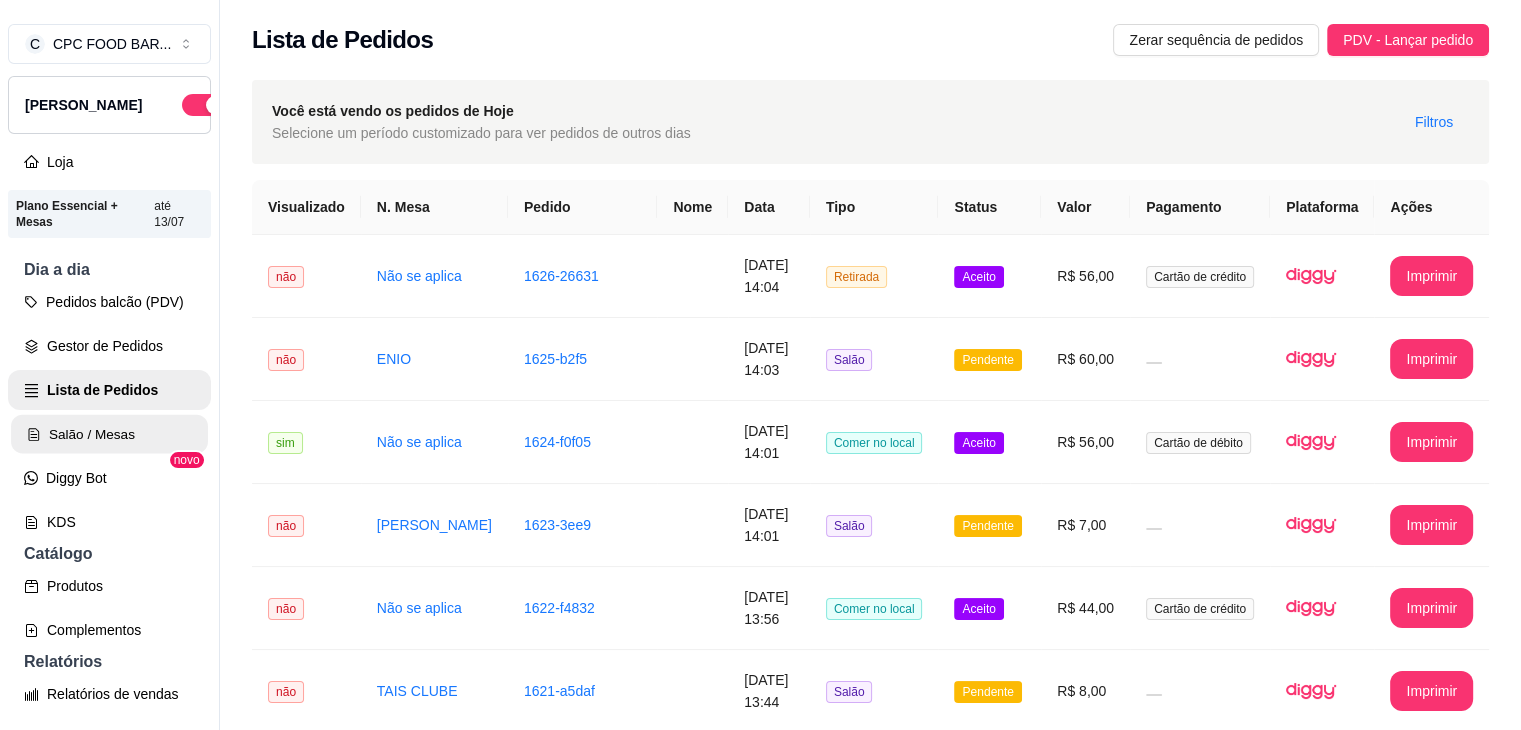 click on "Salão / Mesas" at bounding box center [109, 434] 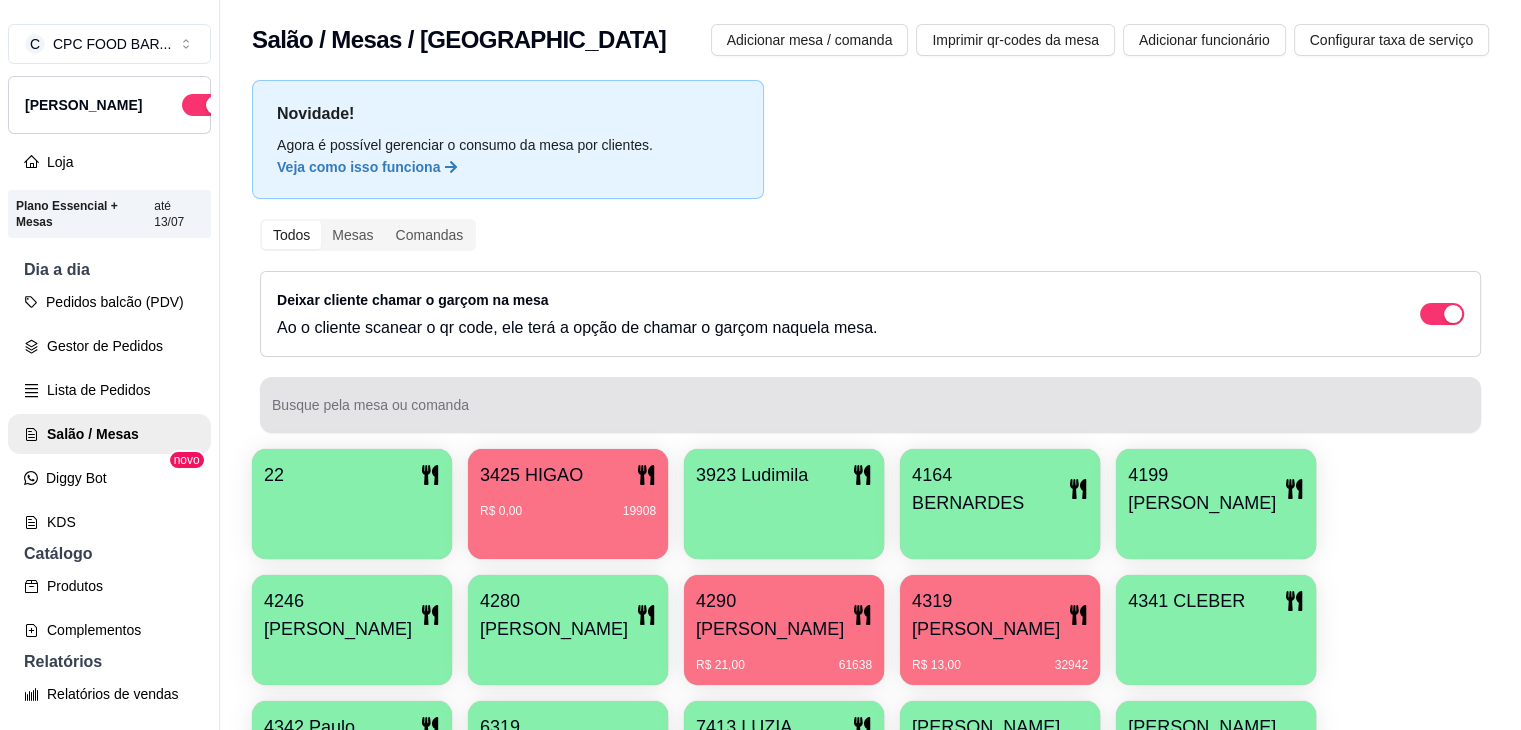 click at bounding box center (870, 405) 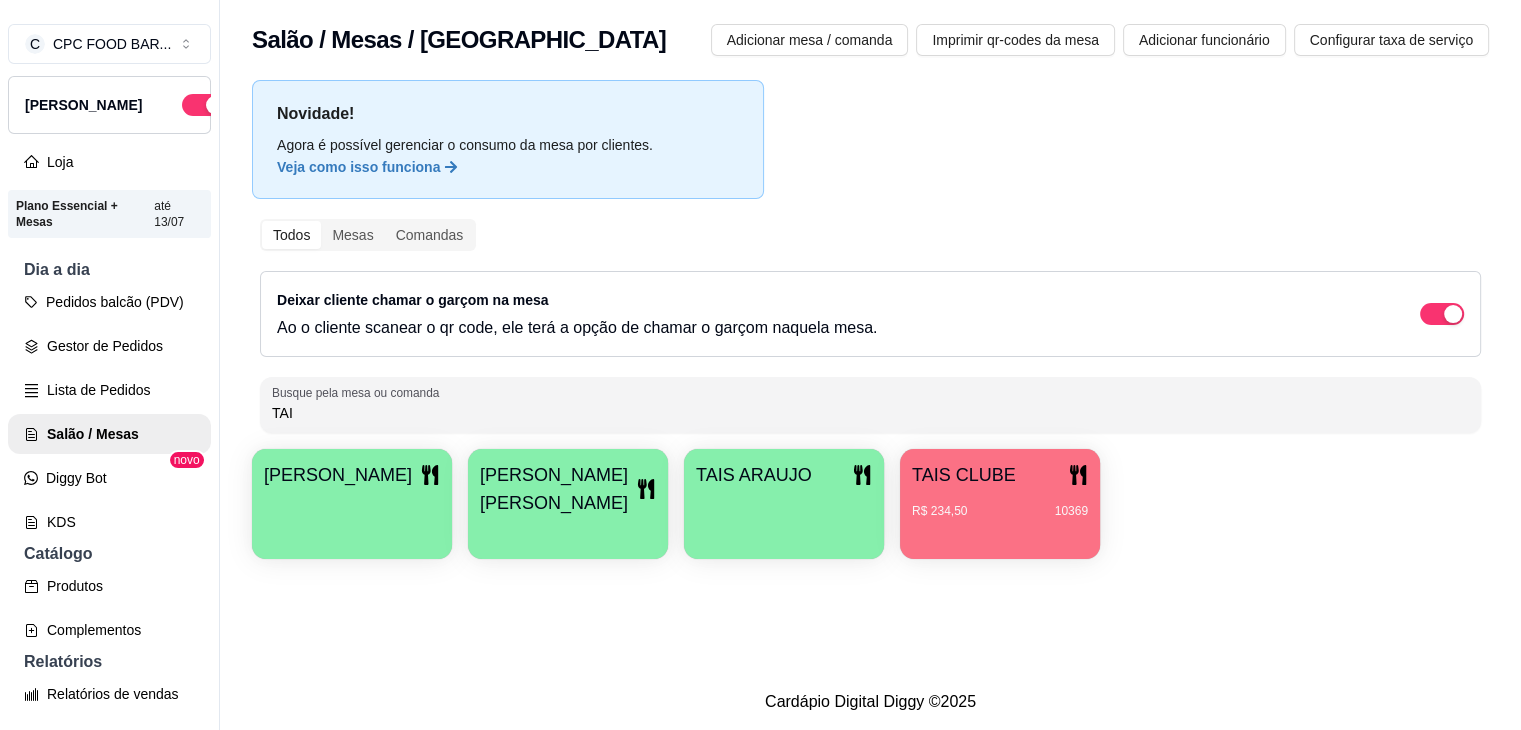 type on "TAI" 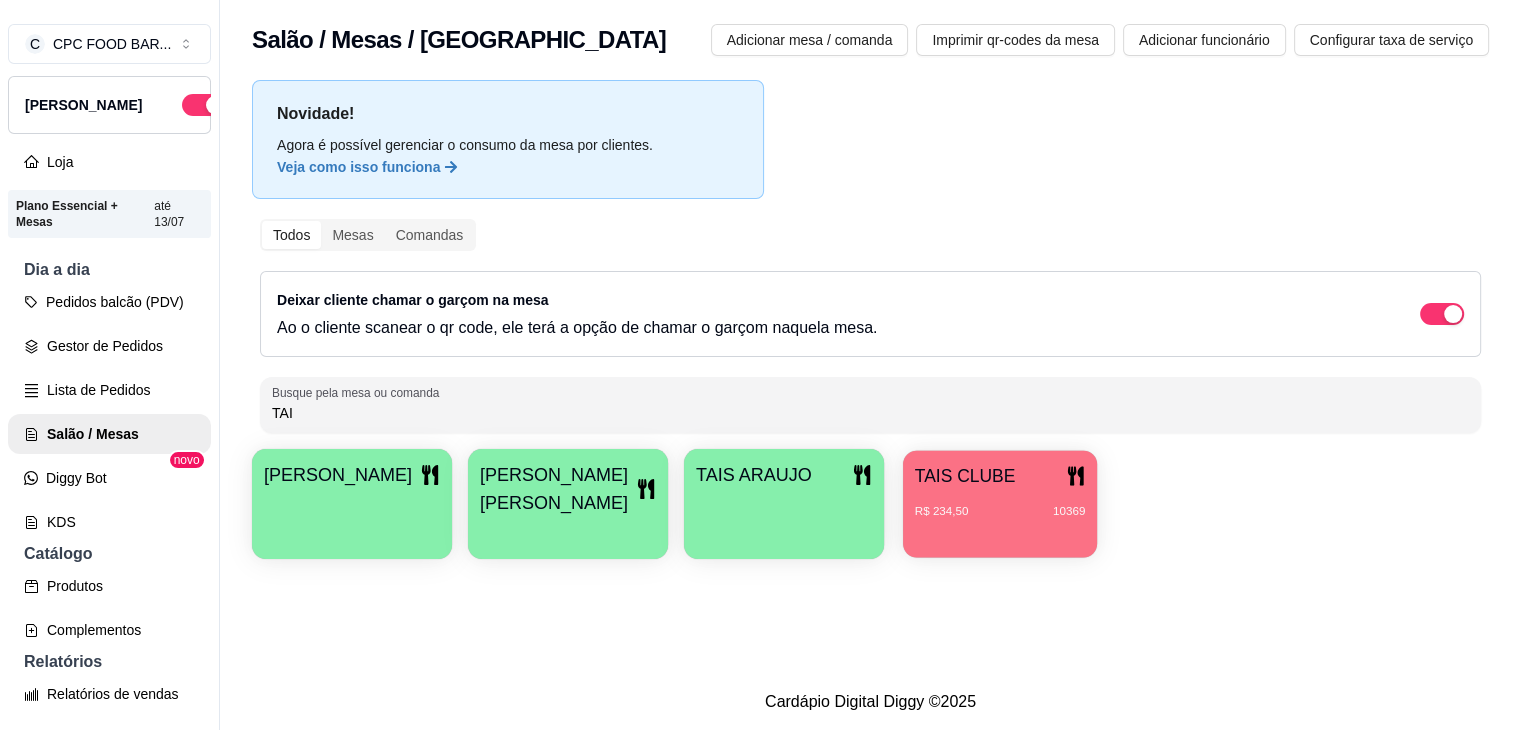 click on "TAIS CLUBE R$ 234,50 10369" at bounding box center (1000, 504) 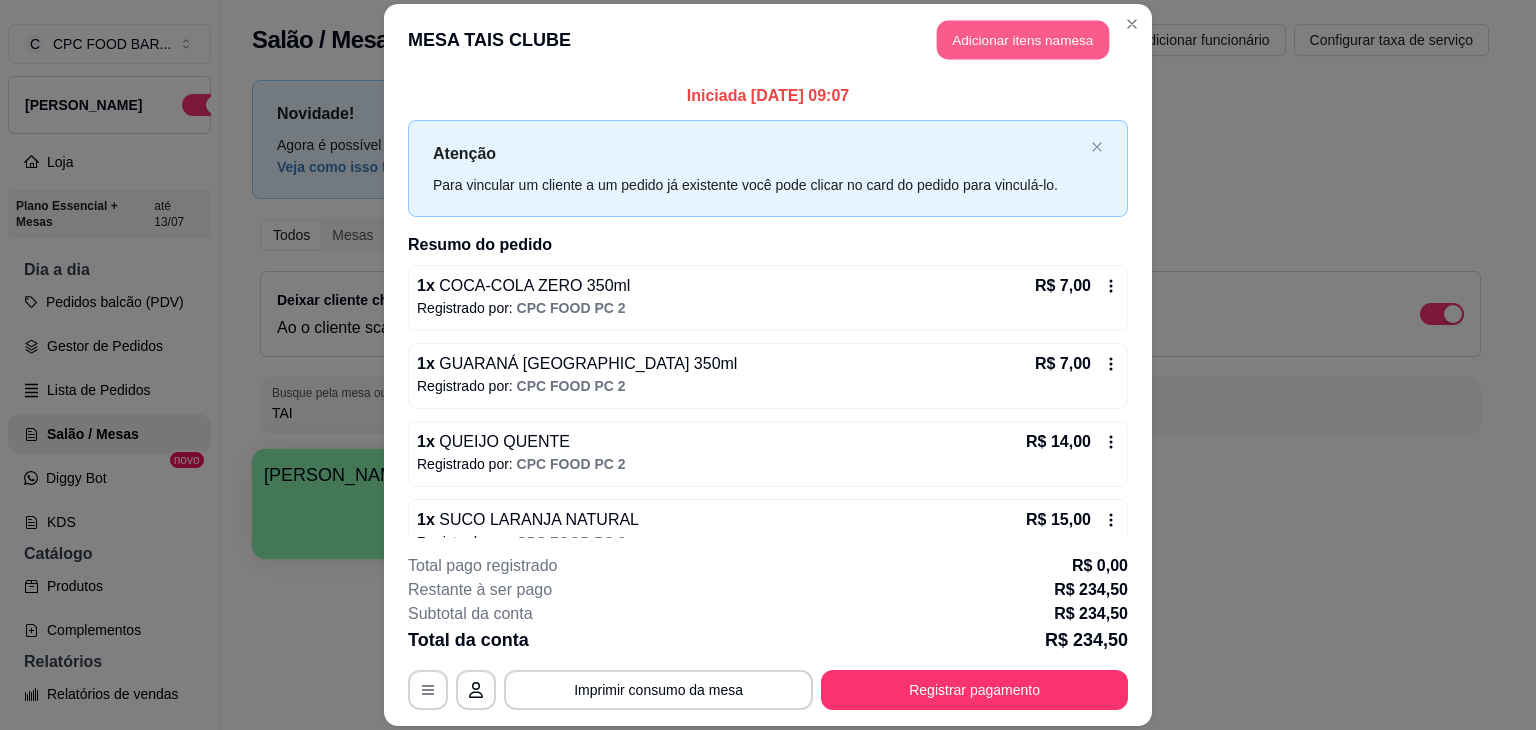 click on "Adicionar itens na  mesa" at bounding box center (1023, 39) 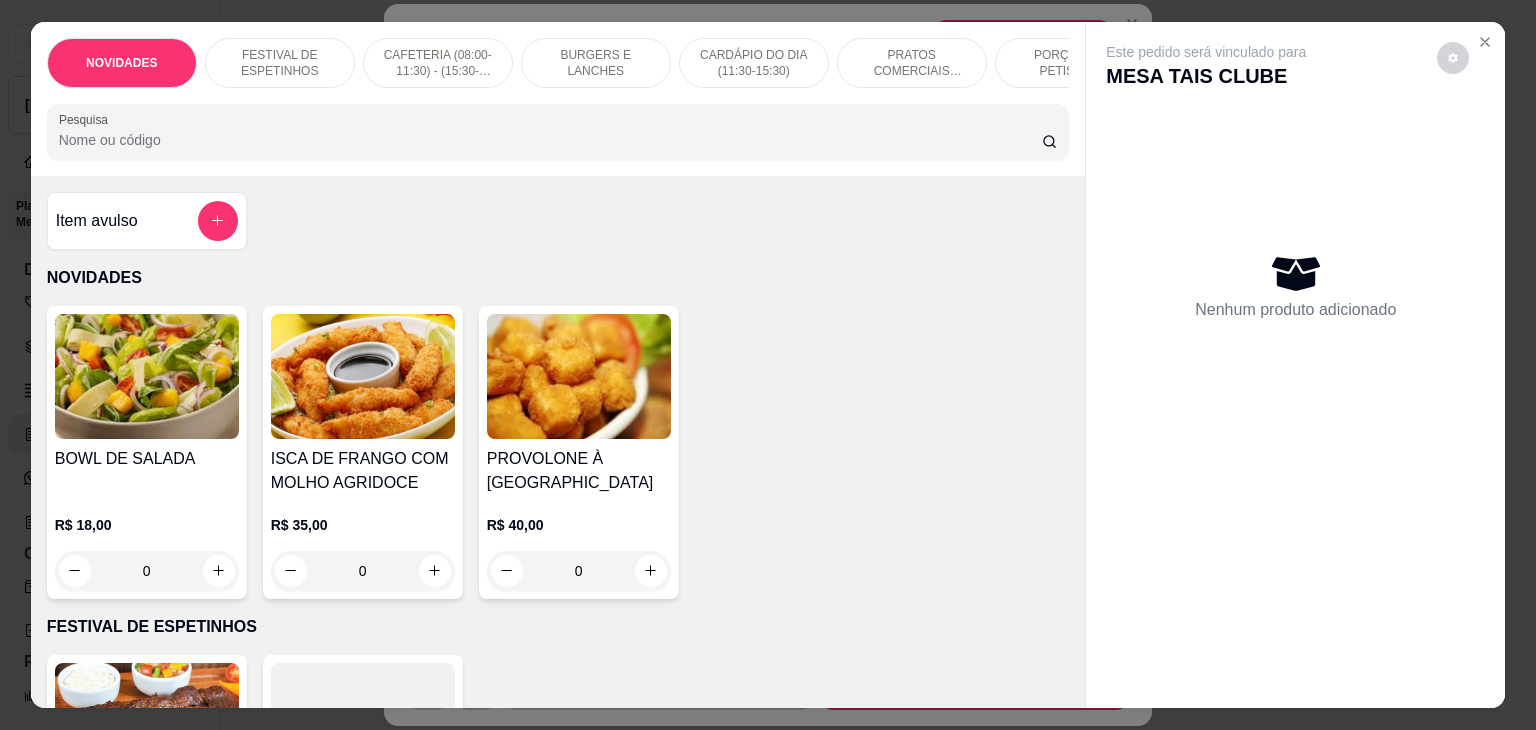 click on "Pesquisa" at bounding box center [550, 140] 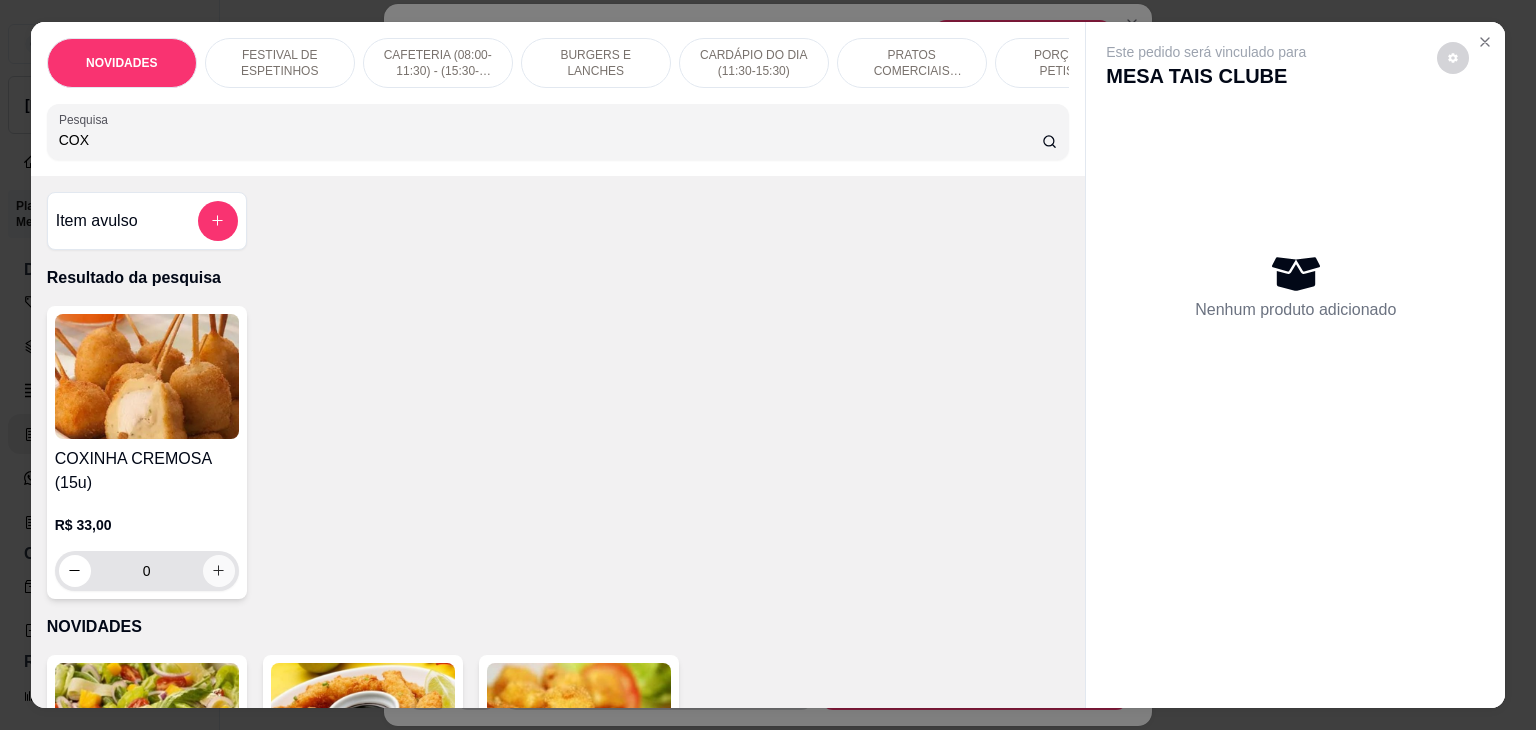 type on "COX" 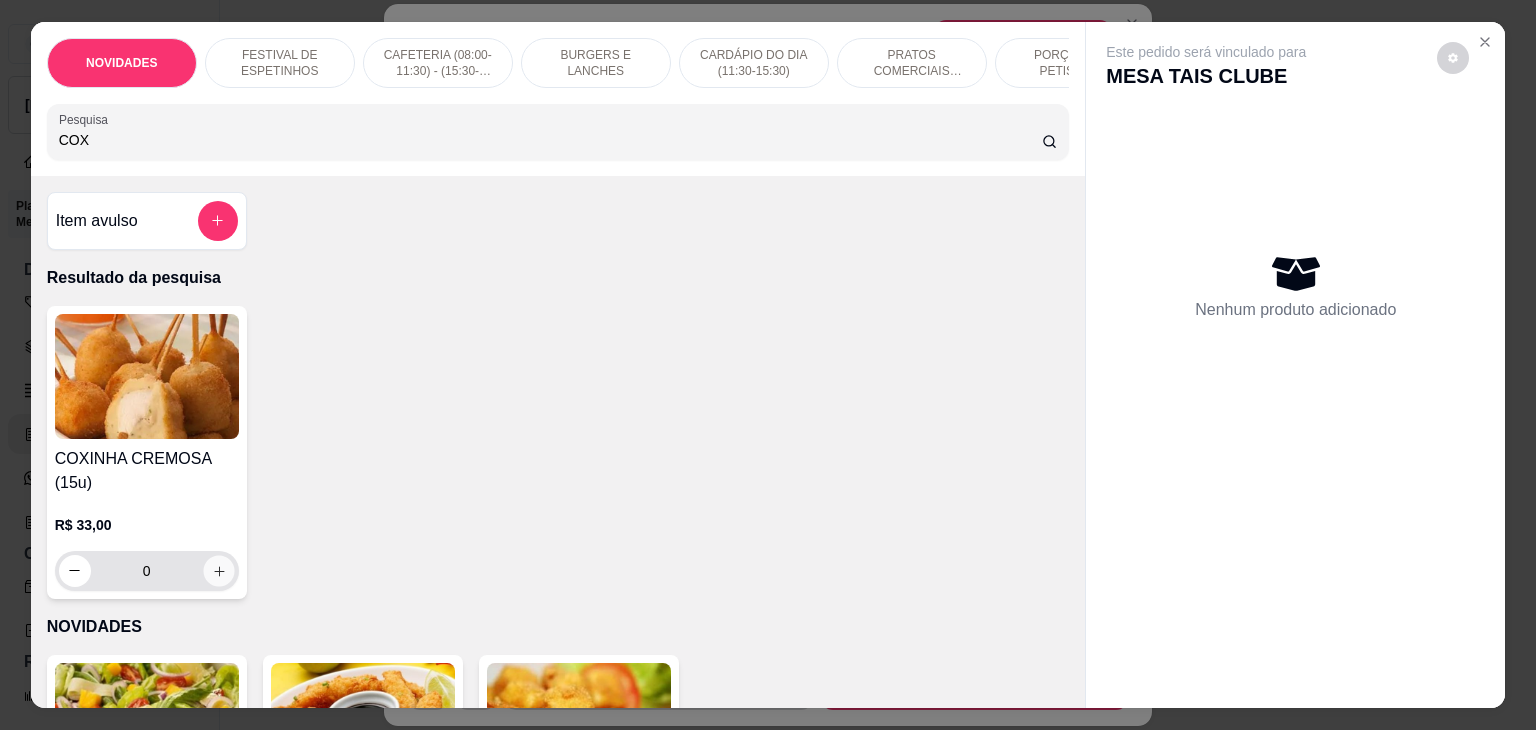 click 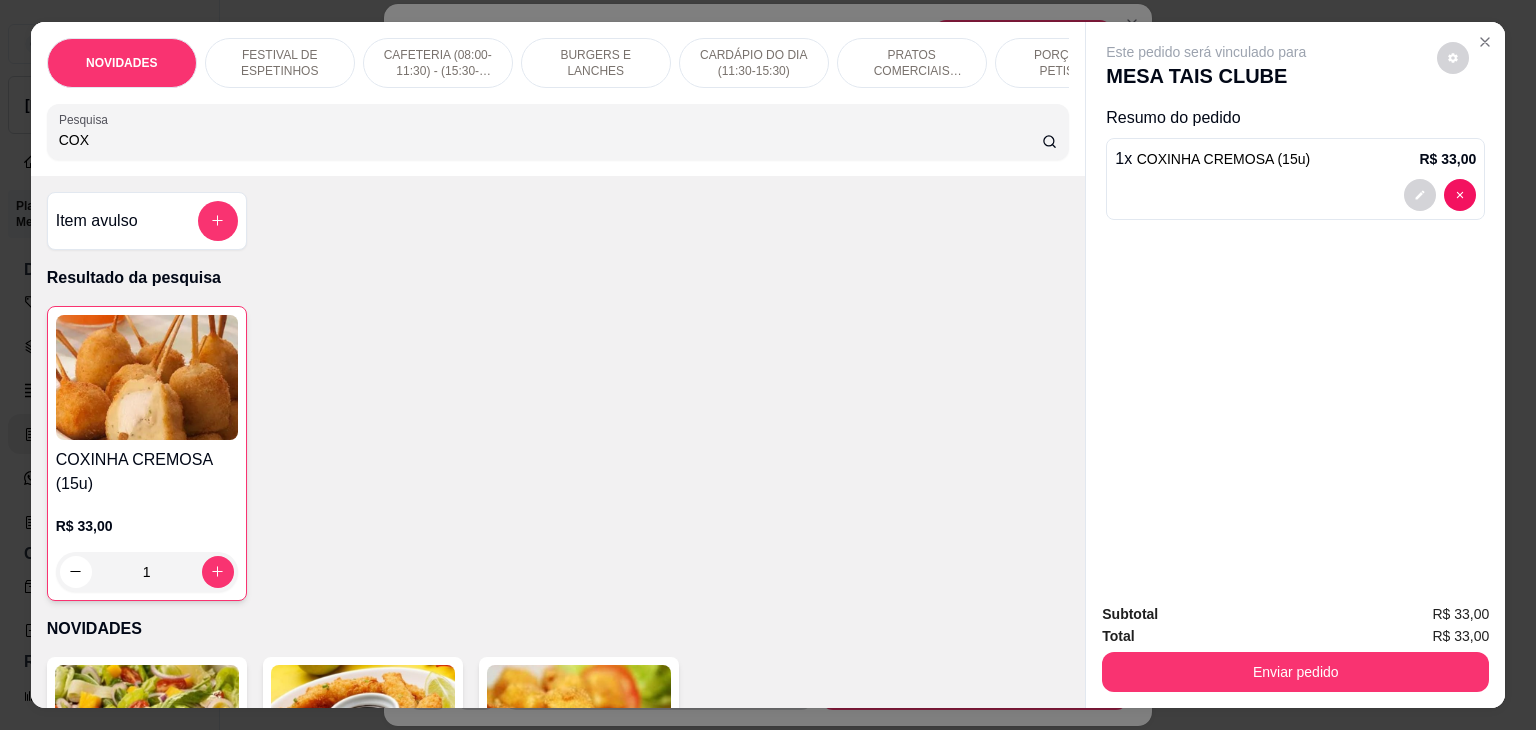 click on "COX" at bounding box center (550, 140) 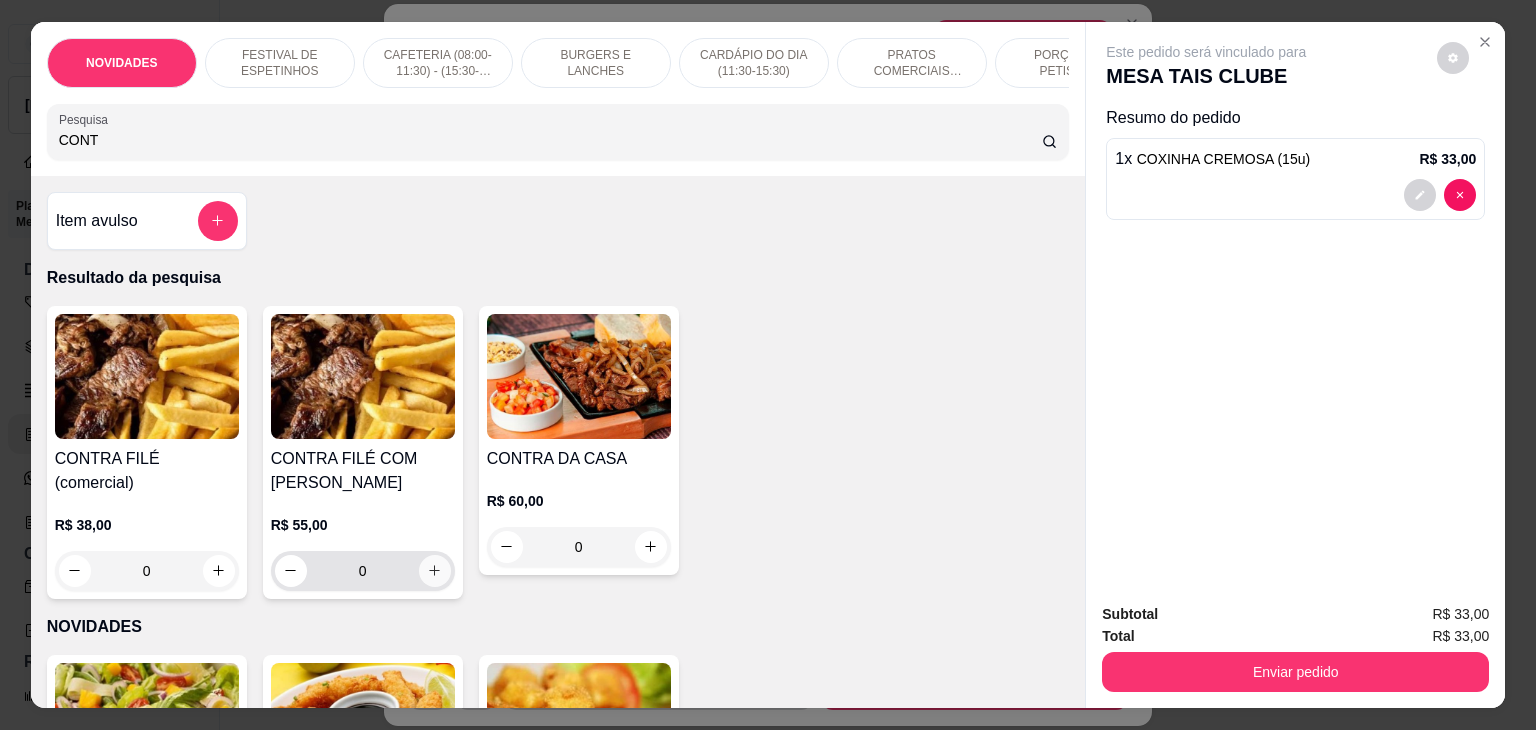 type on "CONT" 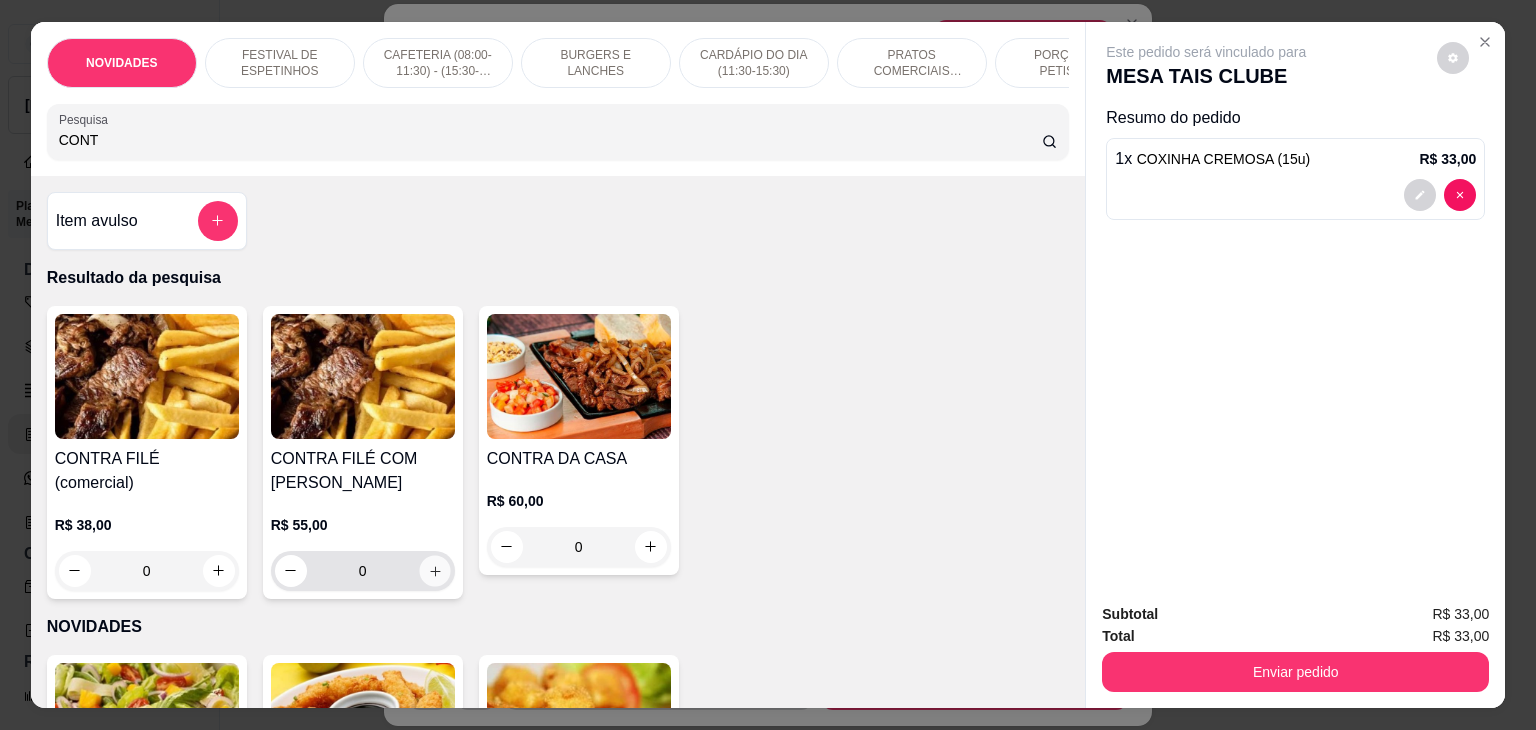 click 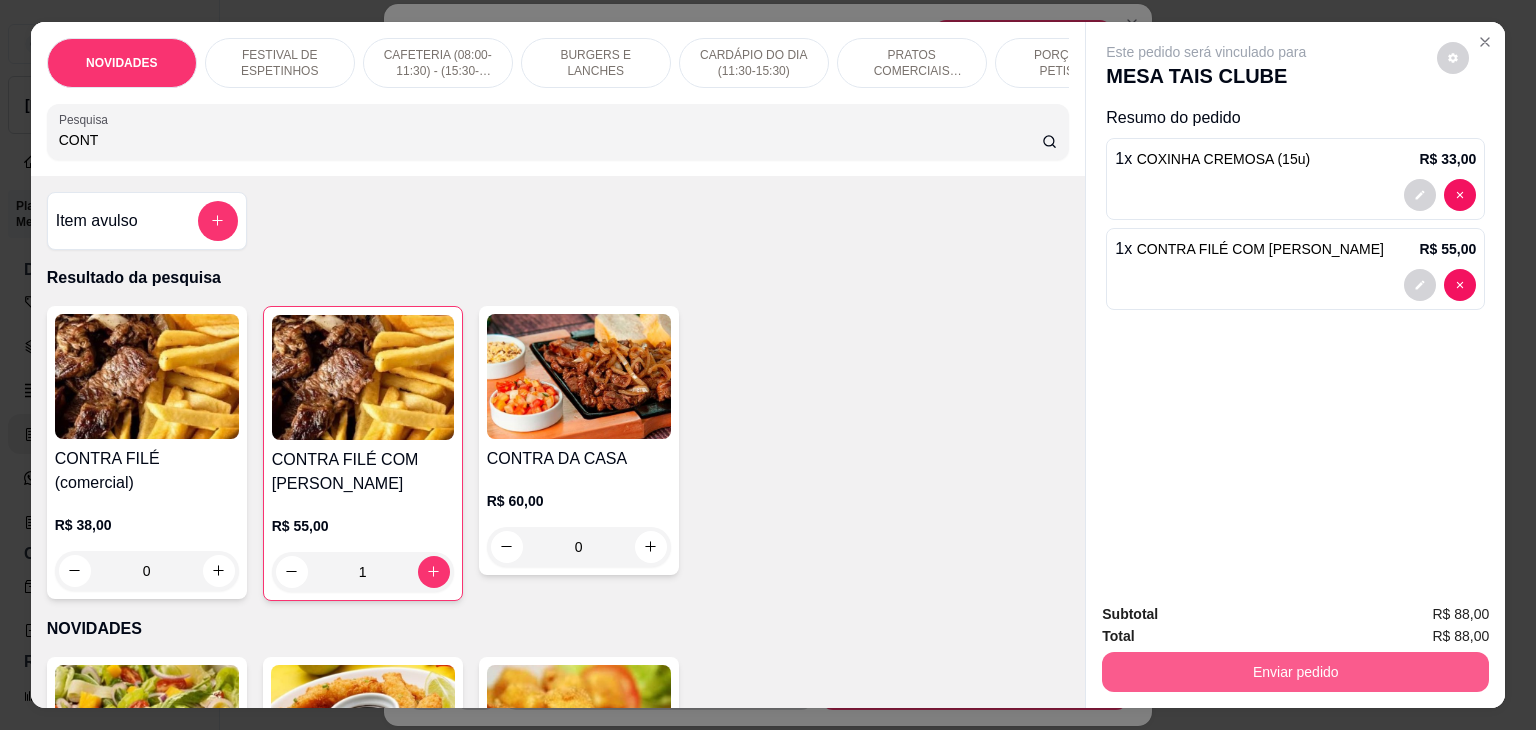 click on "Enviar pedido" at bounding box center [1295, 672] 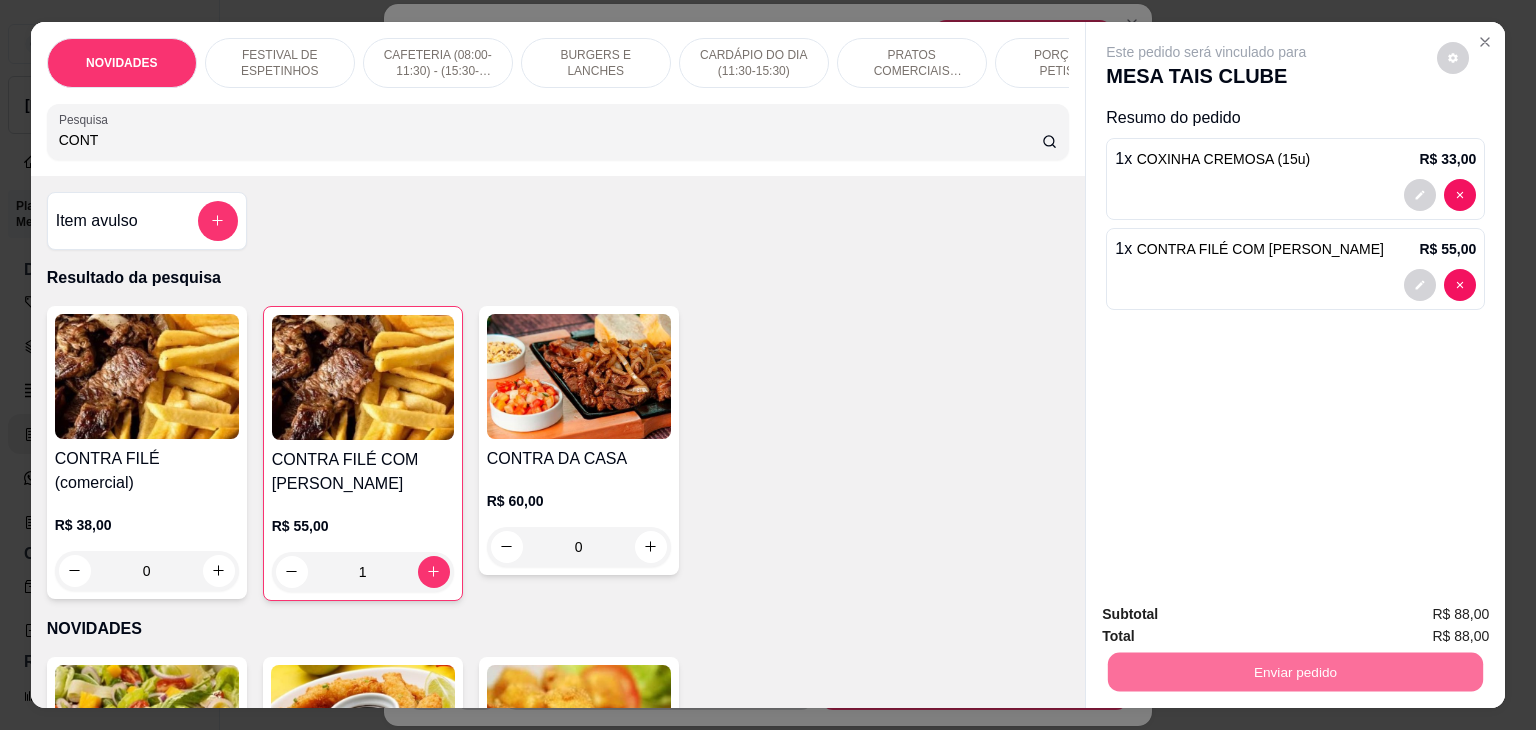 click on "Não registrar e enviar pedido" at bounding box center [1229, 614] 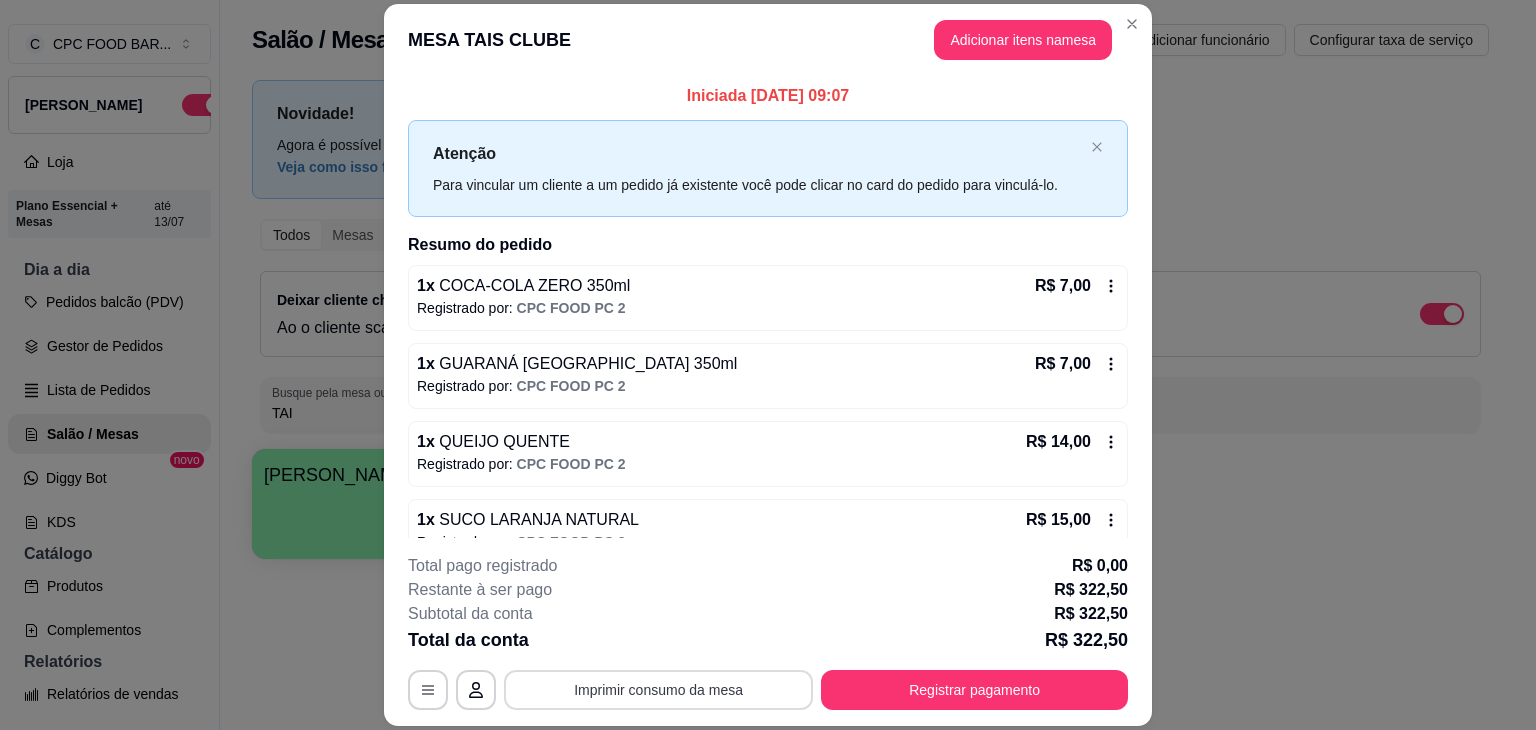 click on "Imprimir consumo da mesa" at bounding box center [658, 690] 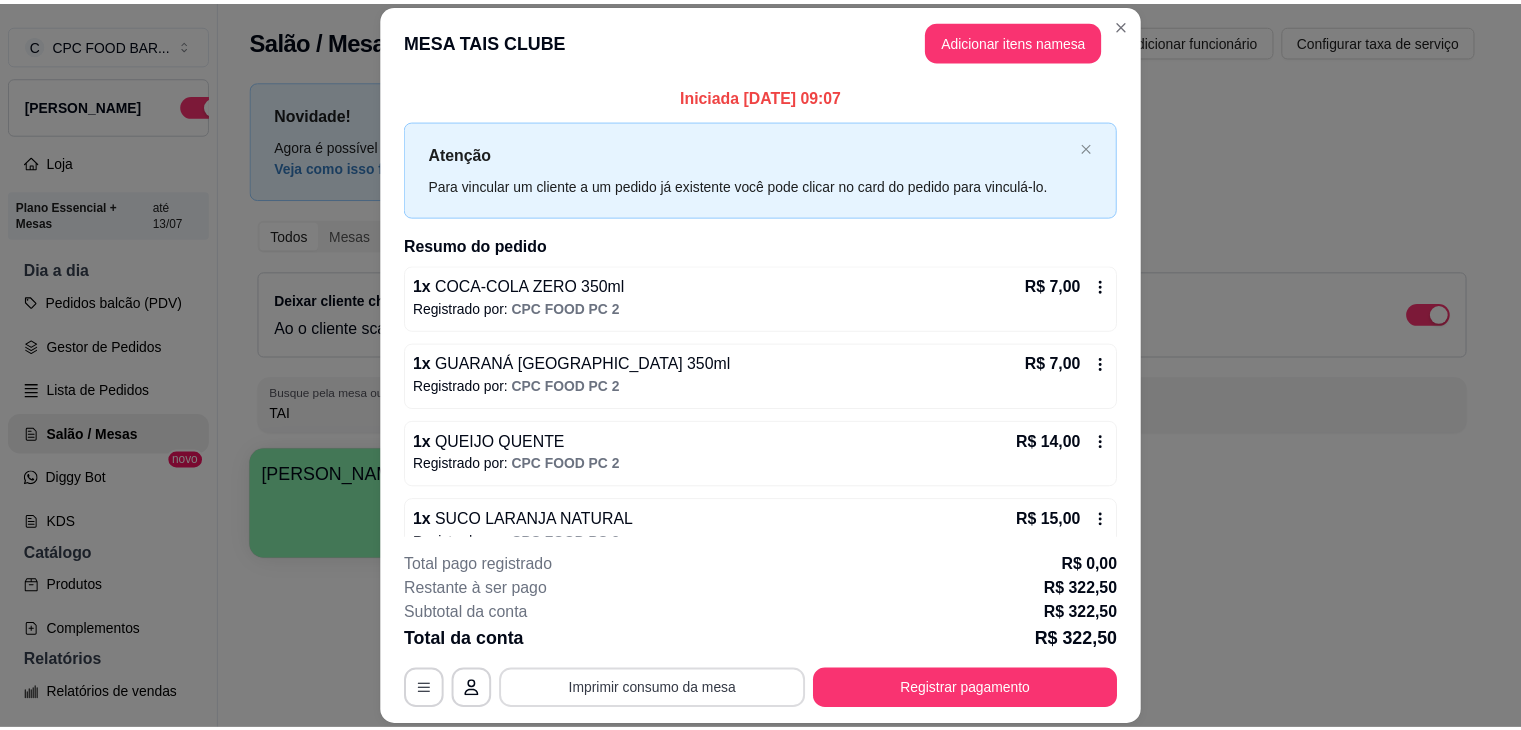 scroll, scrollTop: 0, scrollLeft: 0, axis: both 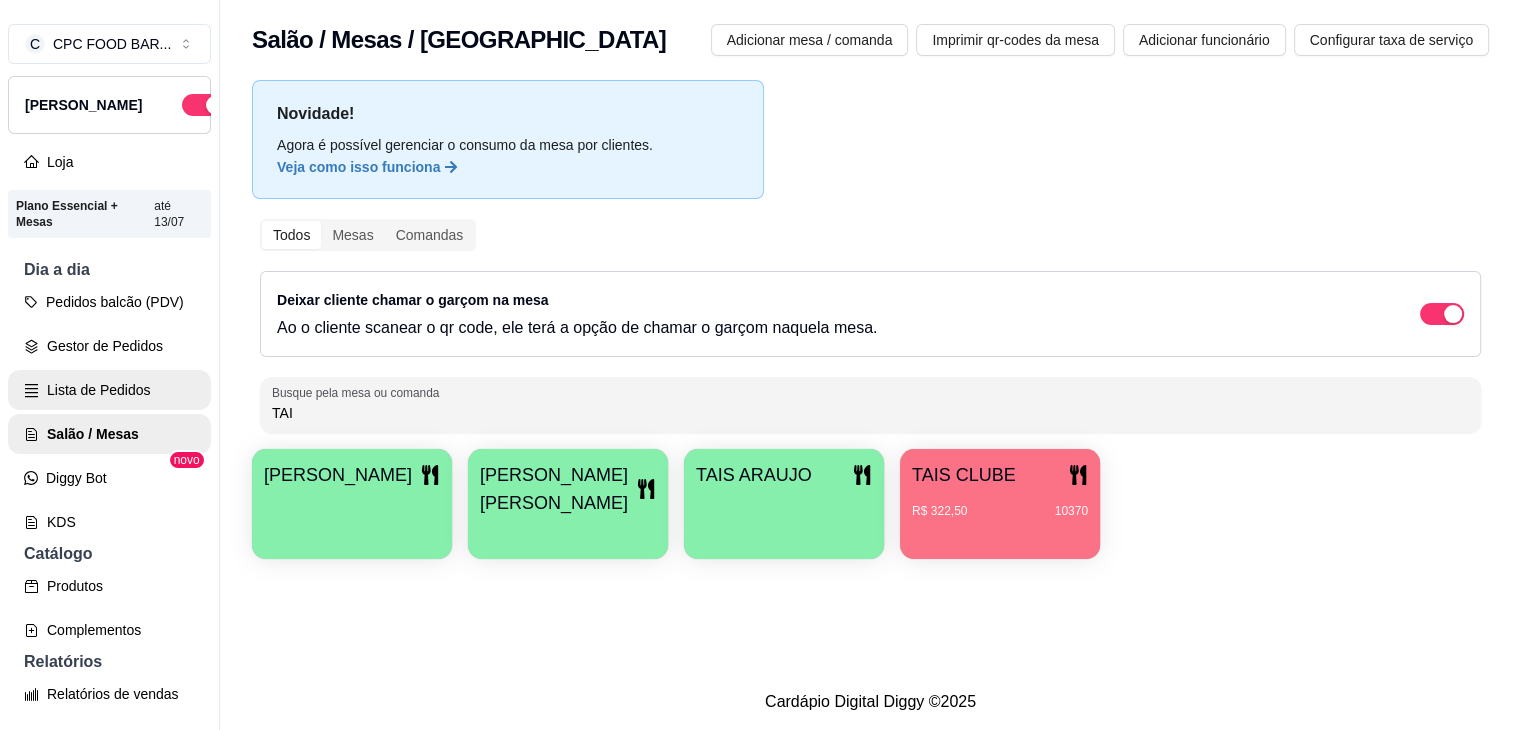 click on "Lista de Pedidos" at bounding box center (109, 390) 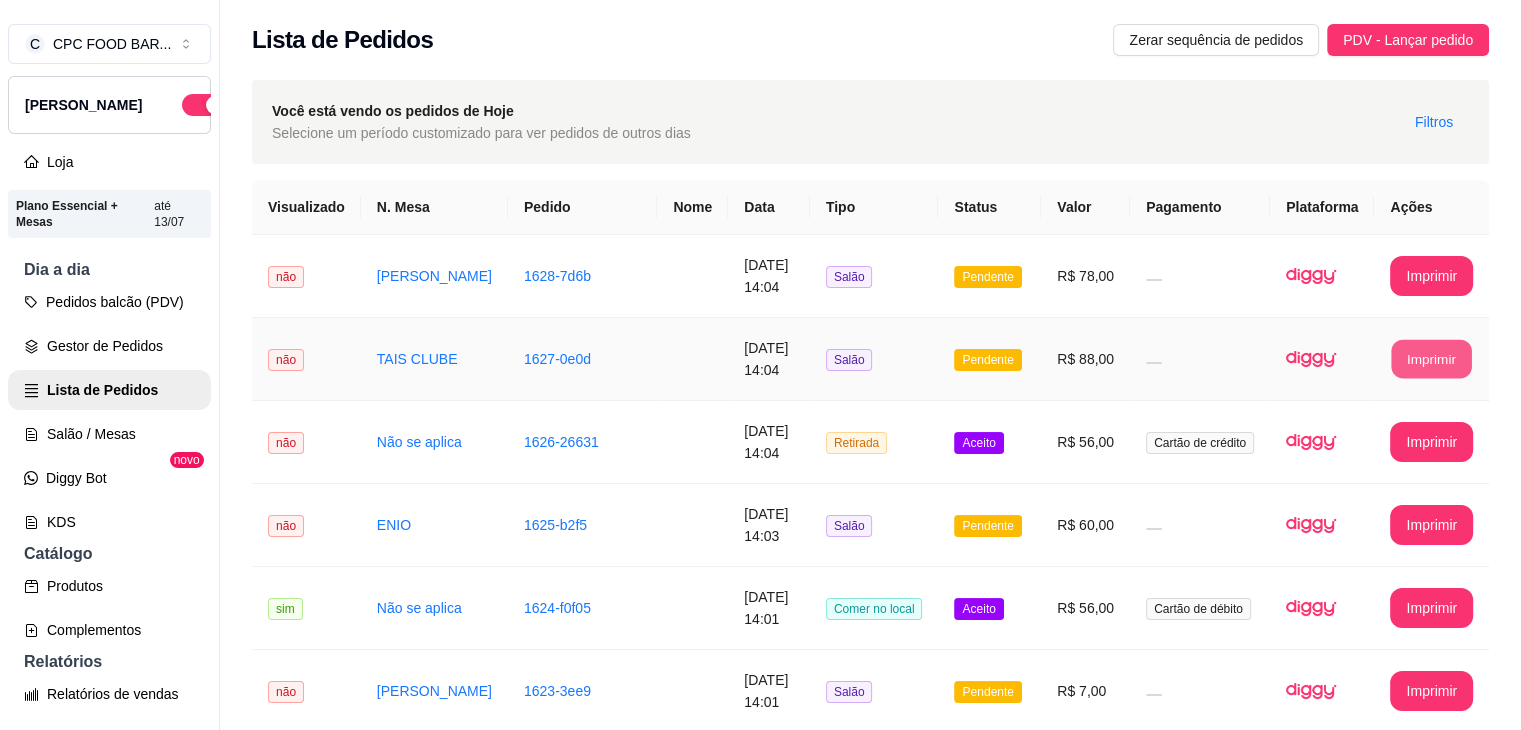 click on "Imprimir" at bounding box center (1432, 359) 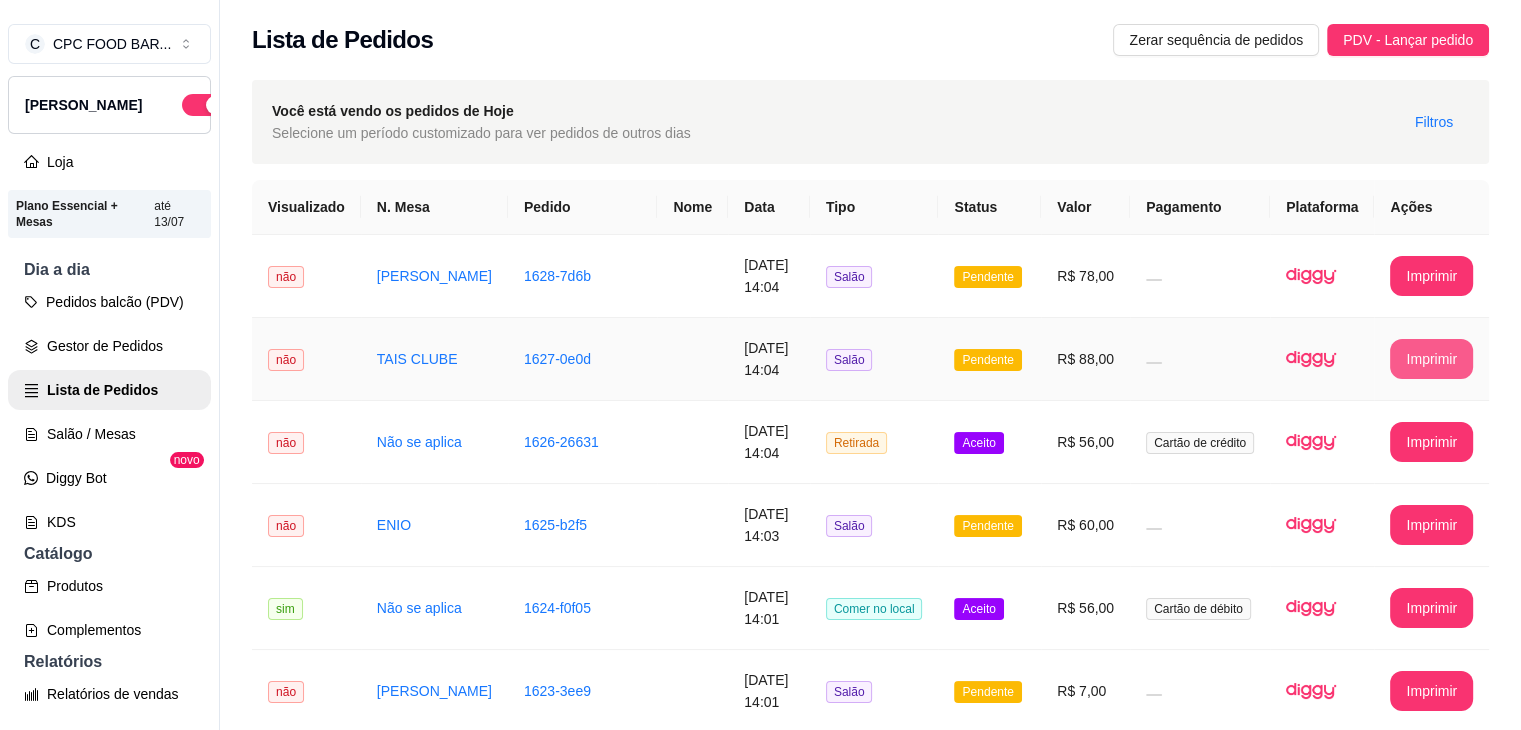 scroll, scrollTop: 0, scrollLeft: 0, axis: both 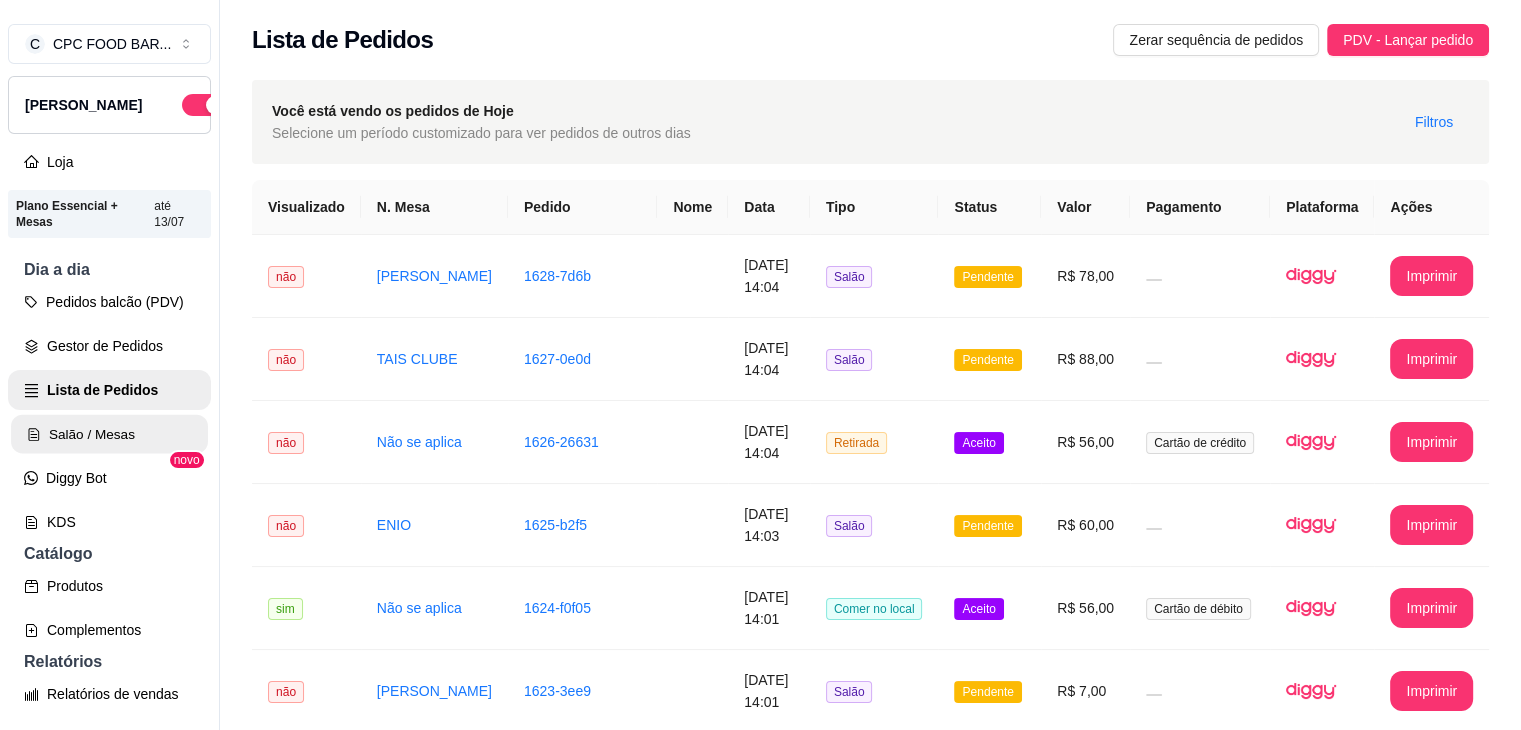 click on "Salão / Mesas" at bounding box center [109, 434] 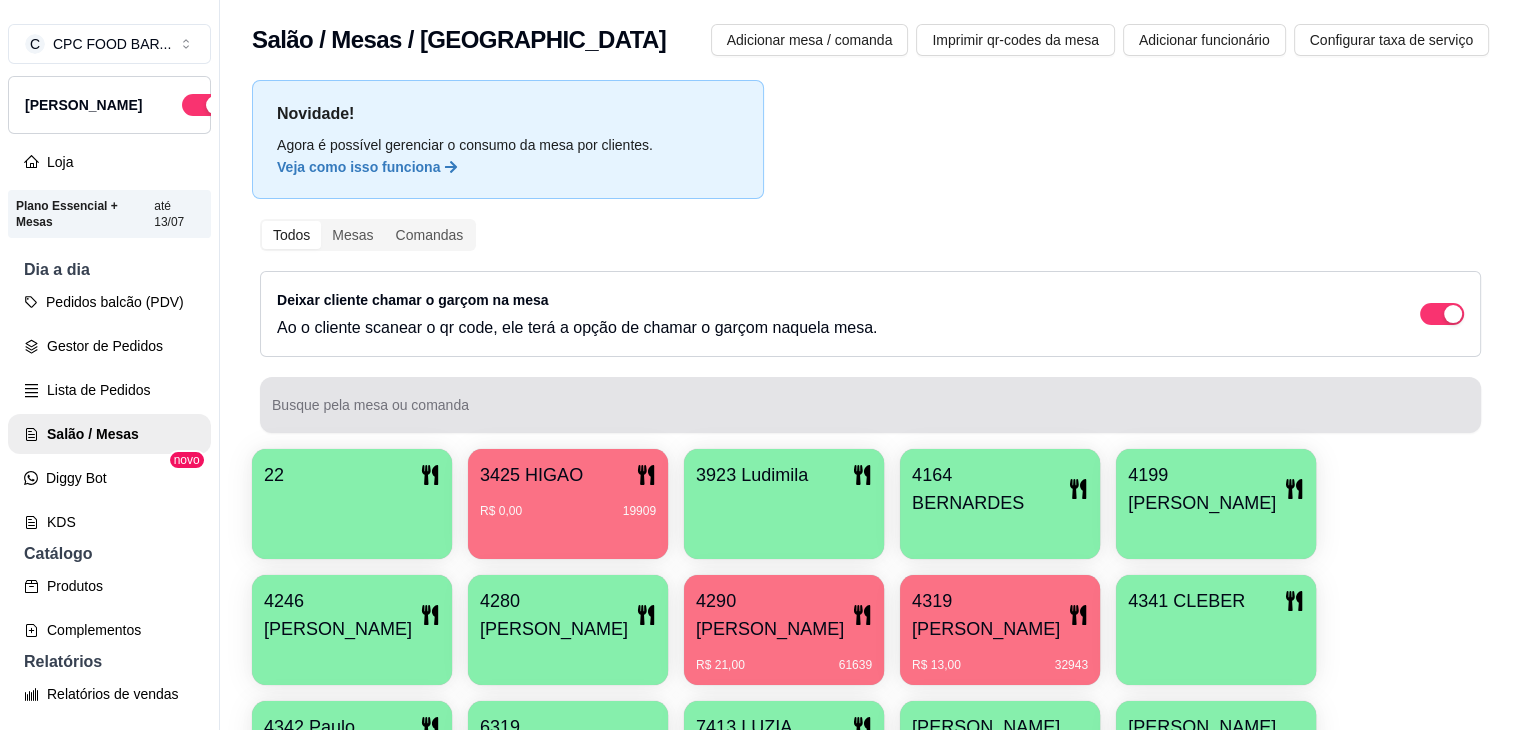 click on "Busque pela mesa ou comanda" at bounding box center (870, 413) 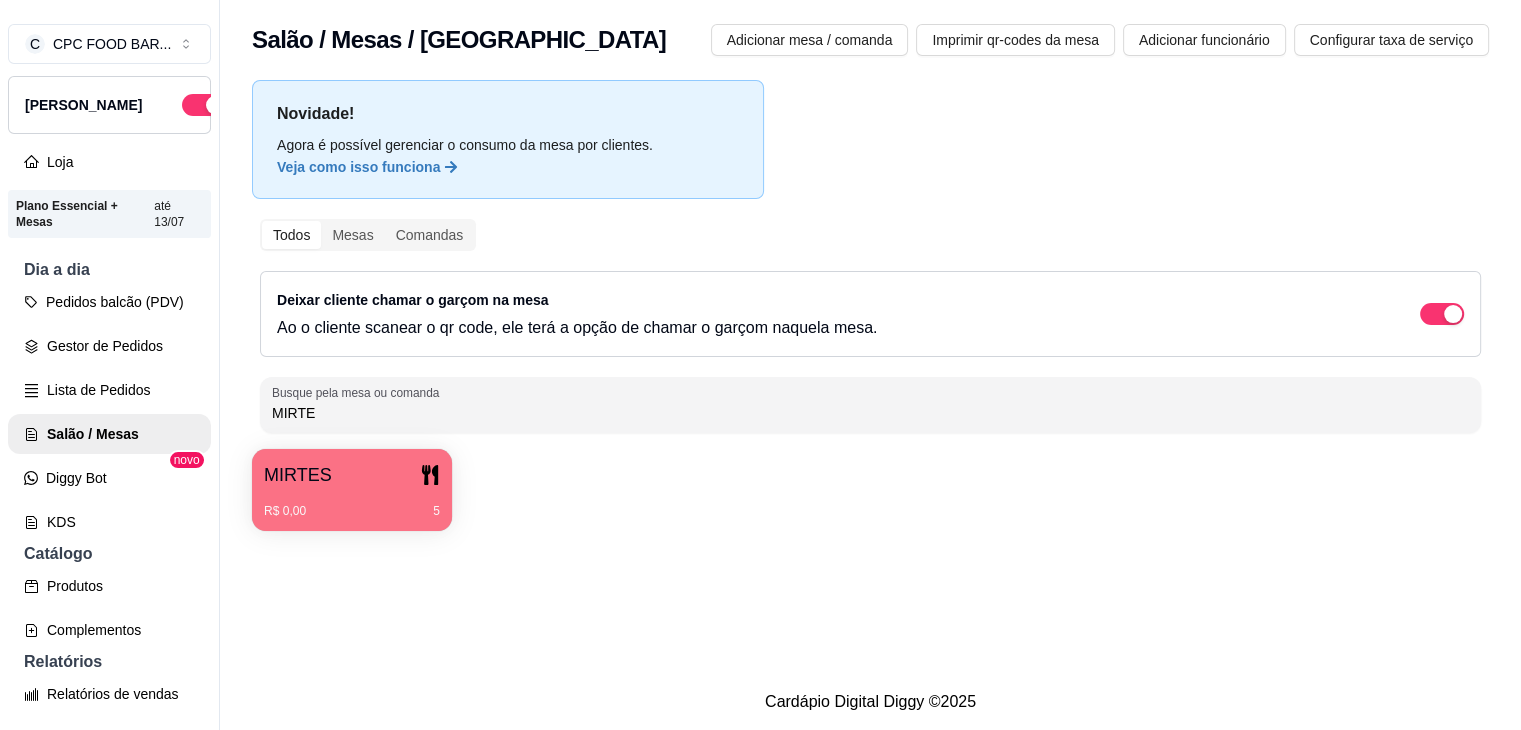 type on "MIRTE" 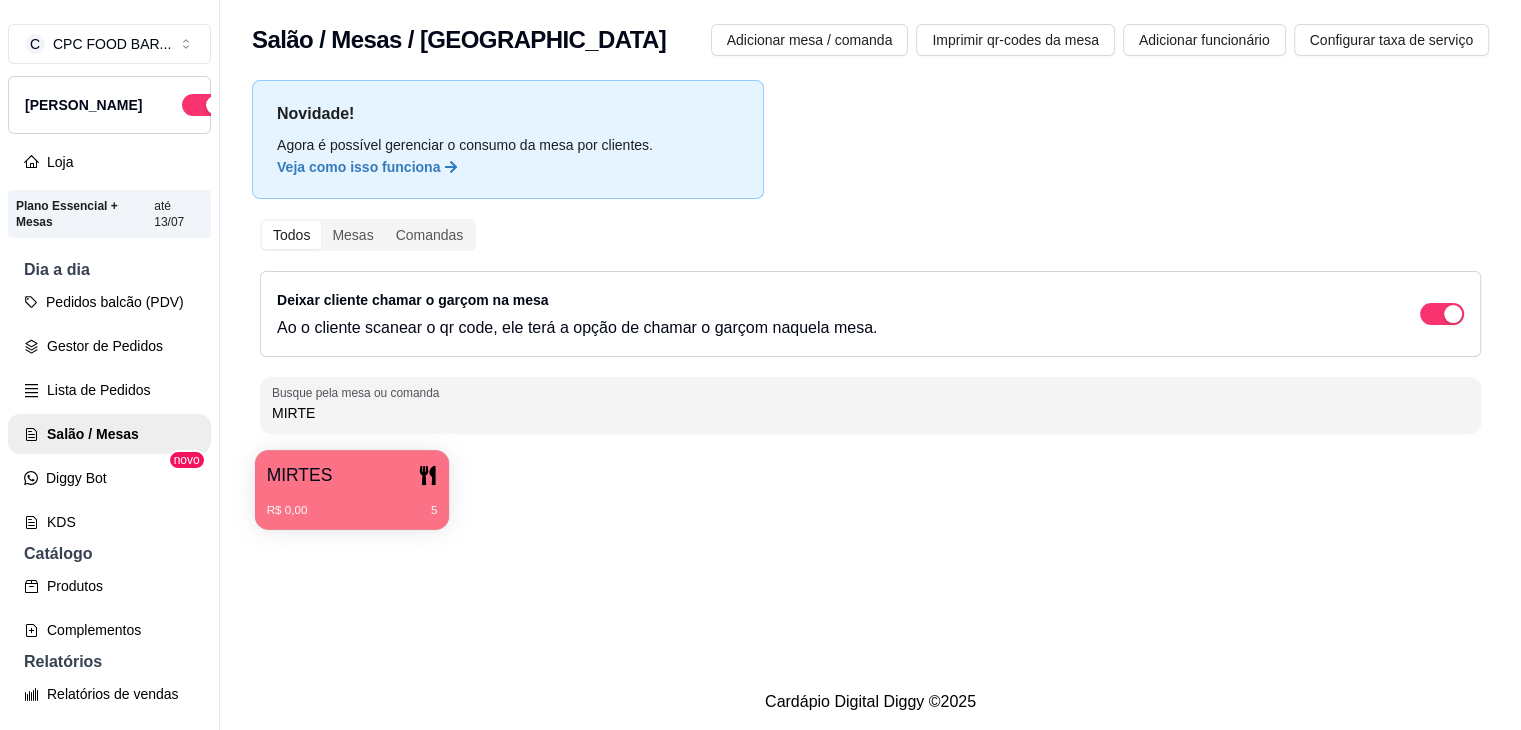 click on "R$ 0,00 5" at bounding box center (352, 503) 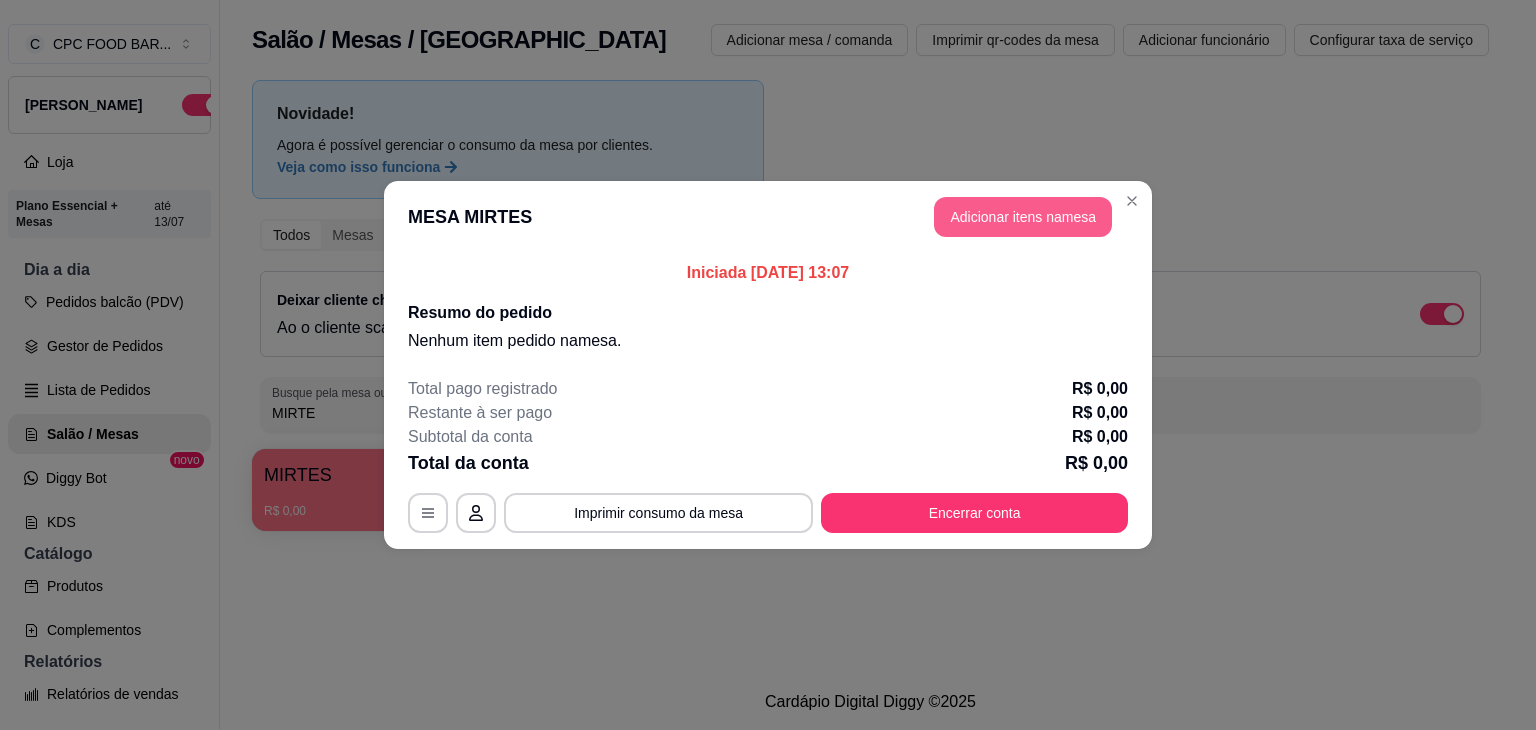 click on "Adicionar itens na  mesa" at bounding box center (1023, 217) 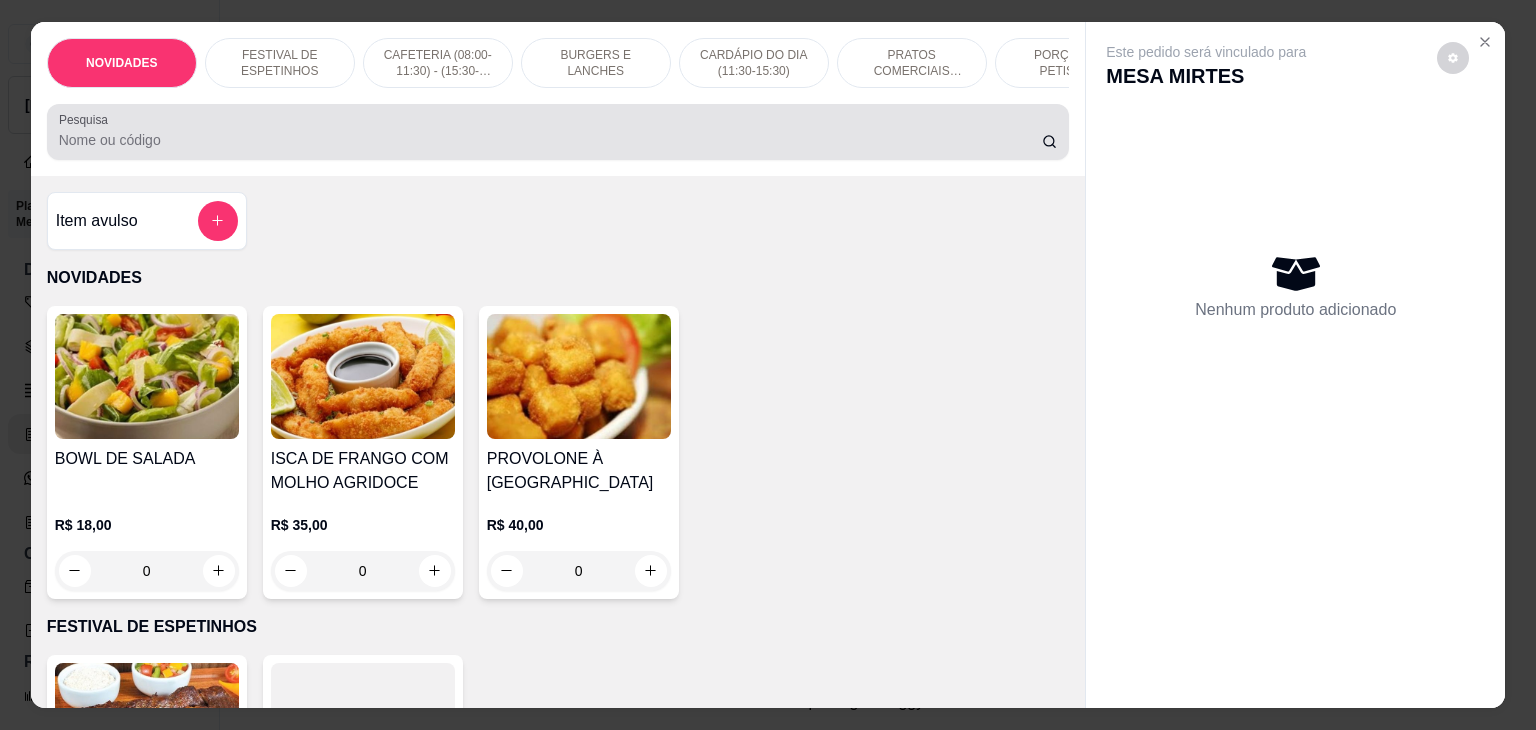 click on "Pesquisa" at bounding box center [550, 140] 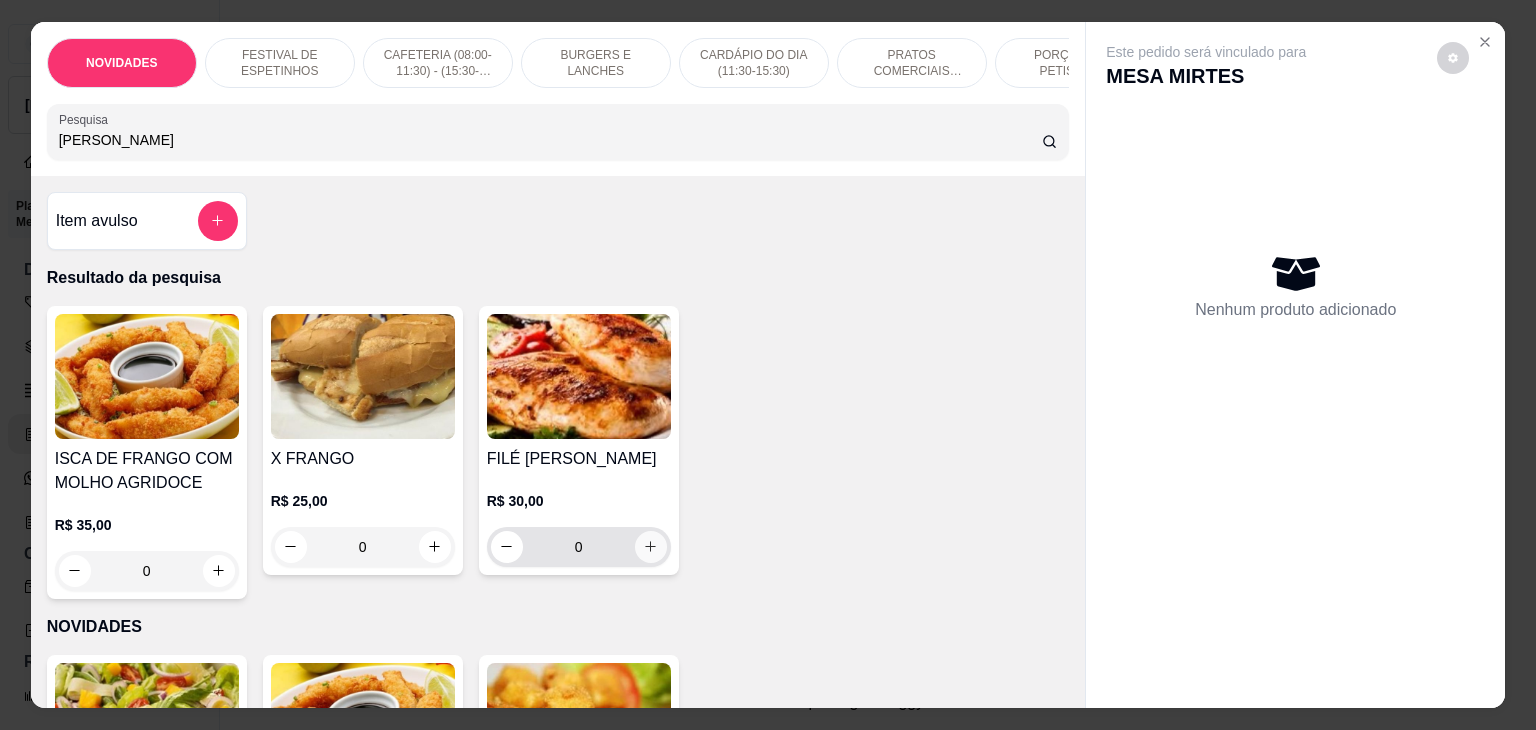 type on "FRAN" 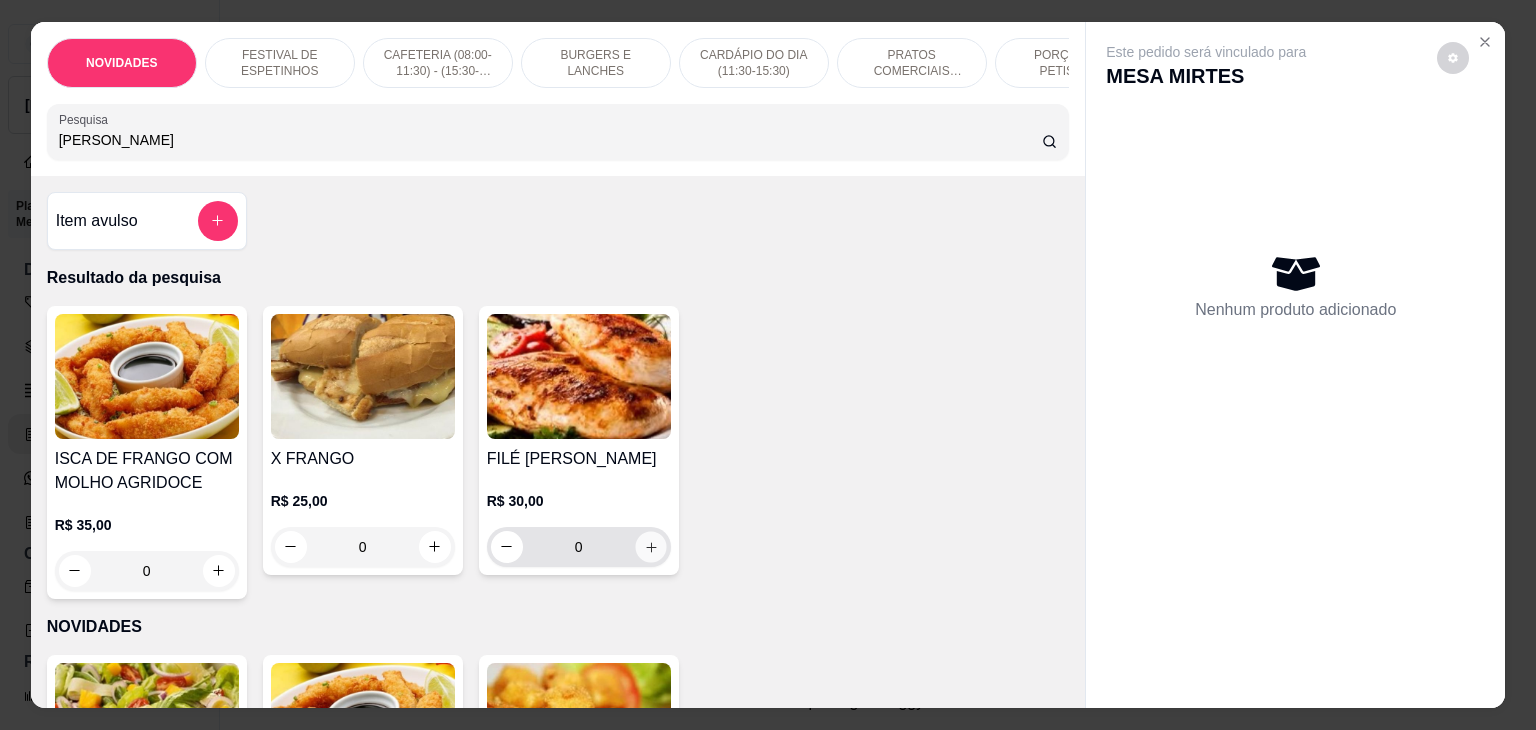 click at bounding box center [650, 546] 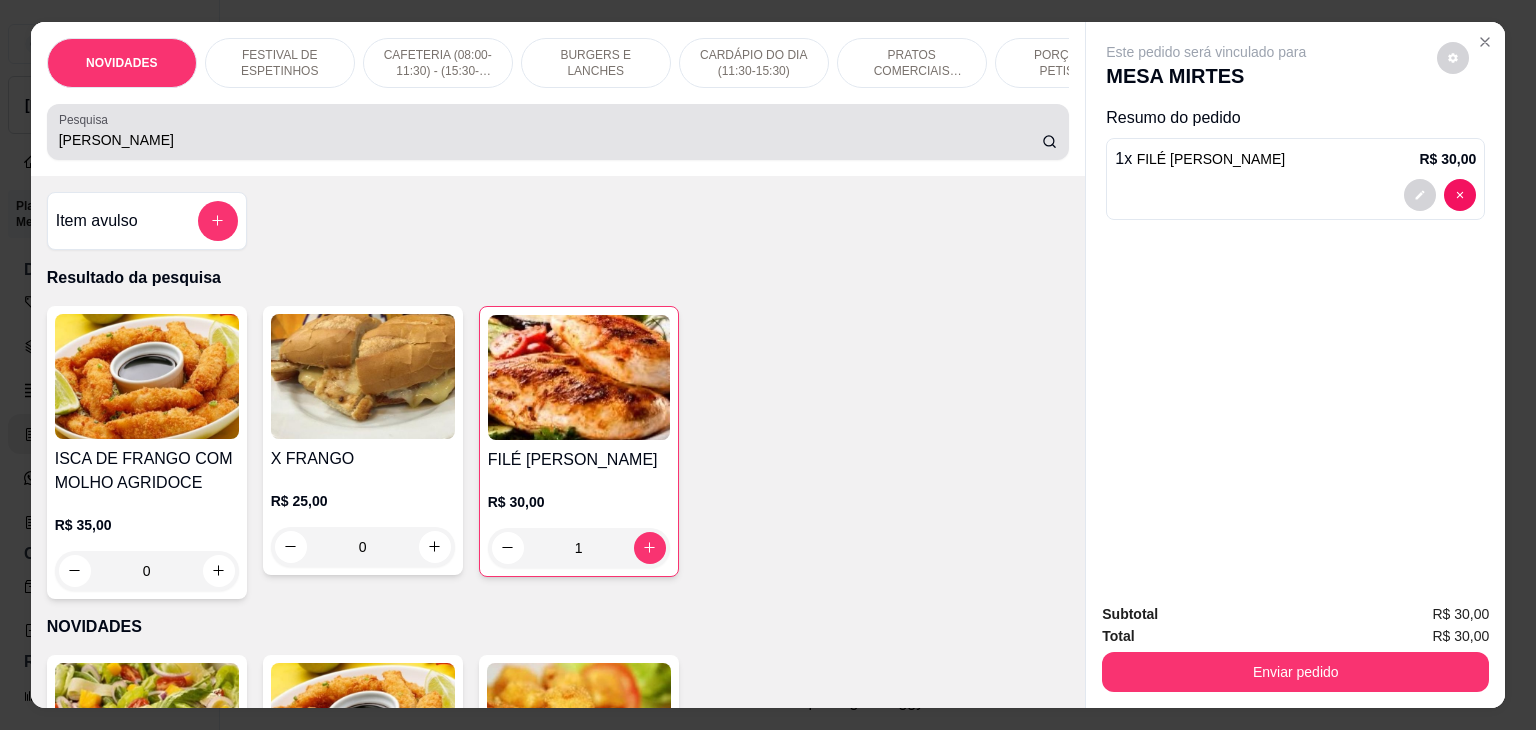 click on "FRAN" at bounding box center [558, 132] 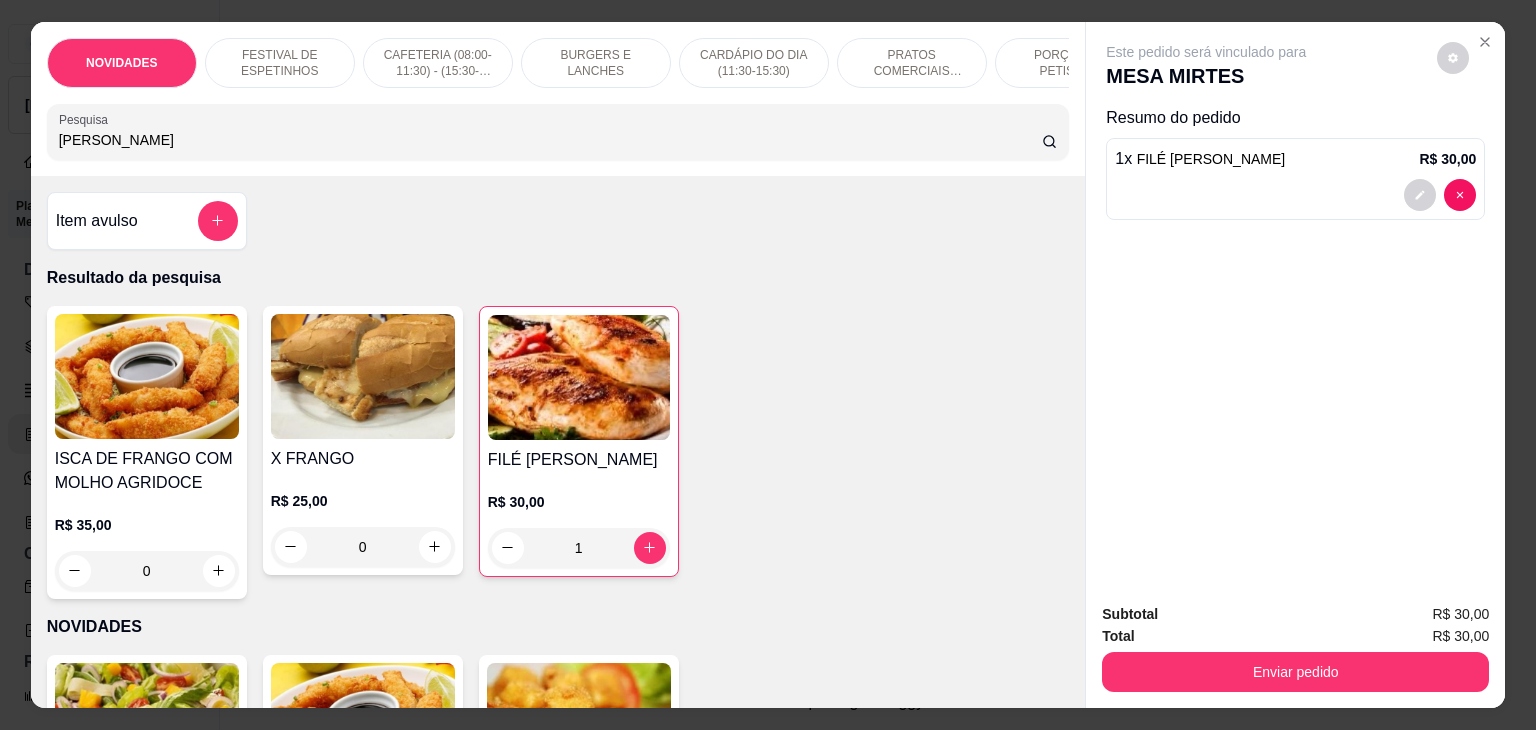 click on "FRAN" at bounding box center [558, 132] 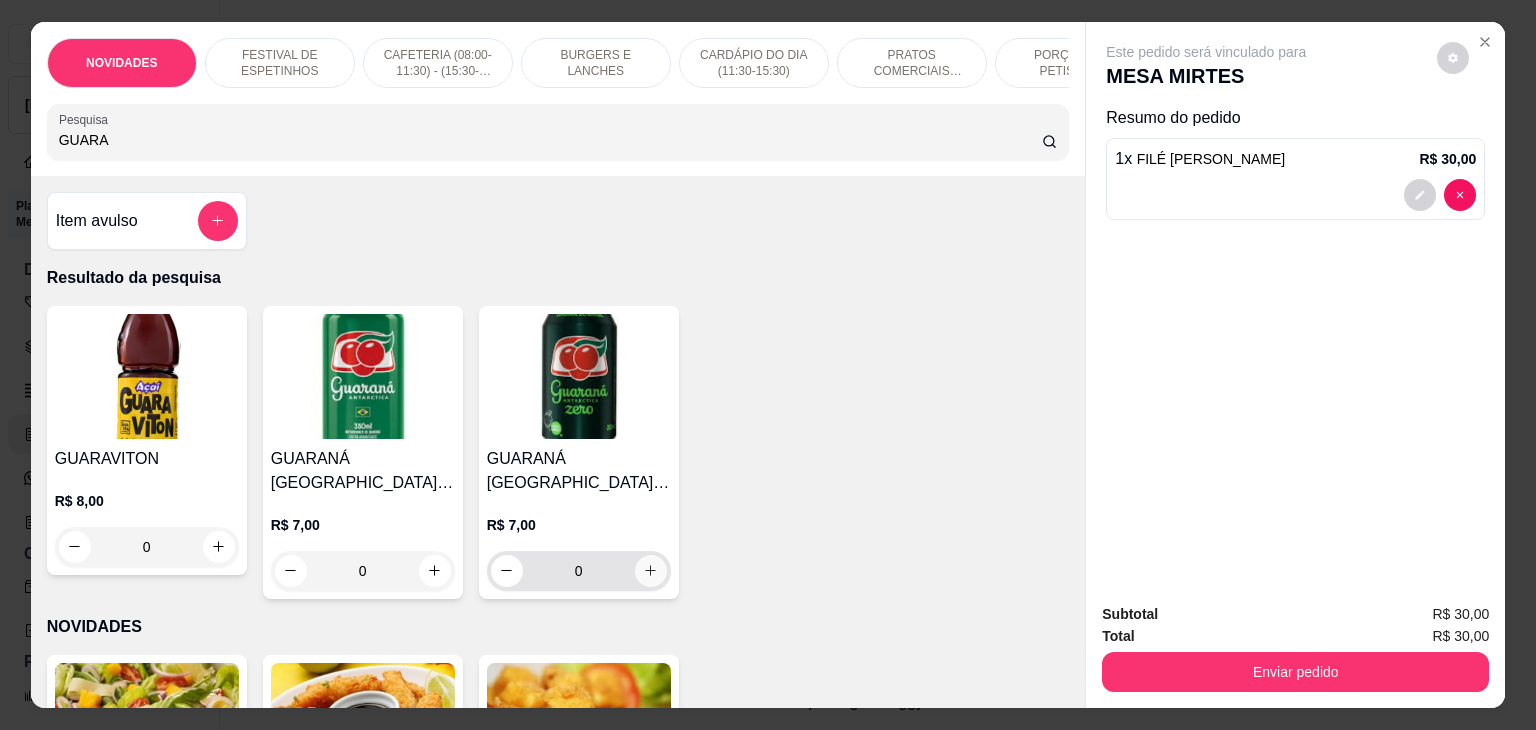 type on "GUARA" 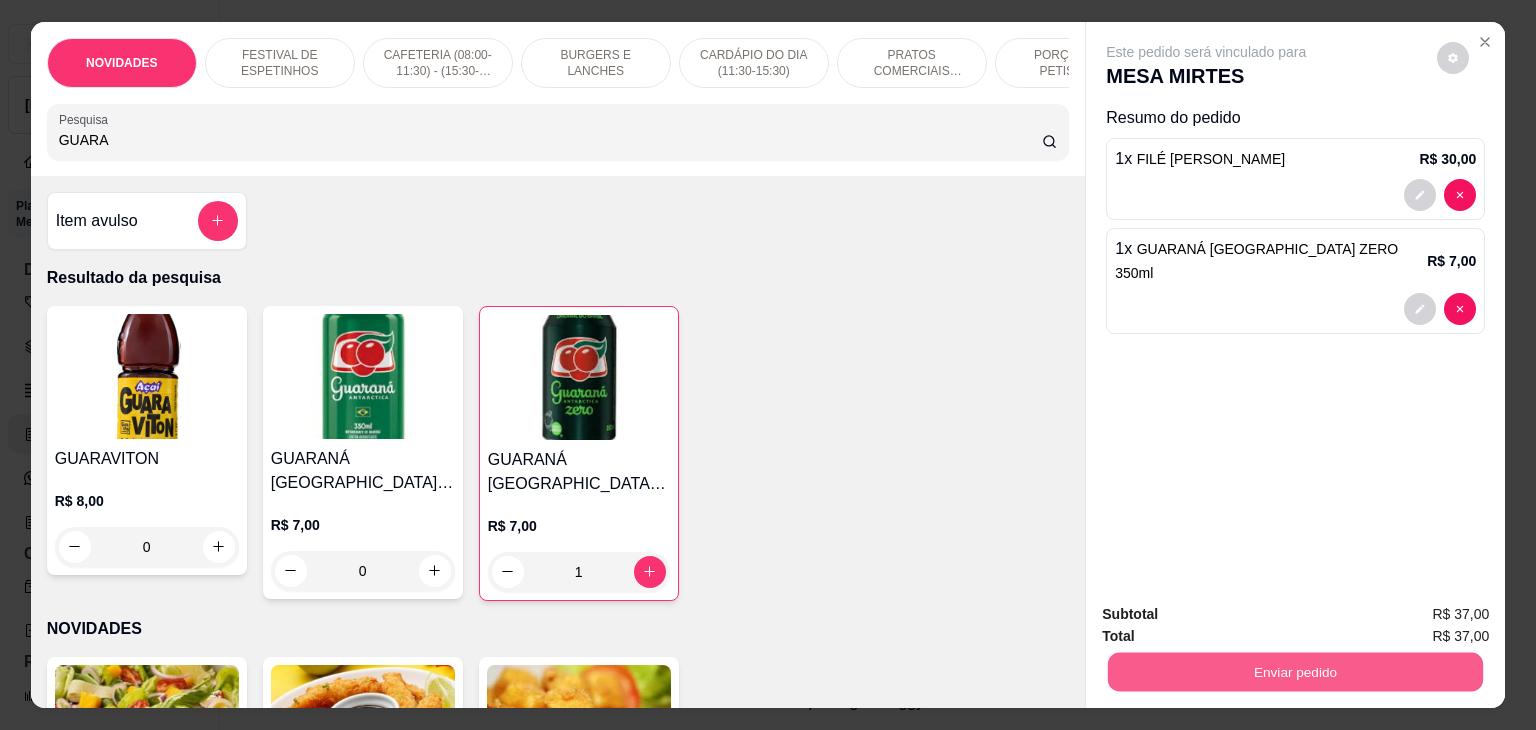 click on "Enviar pedido" at bounding box center [1295, 672] 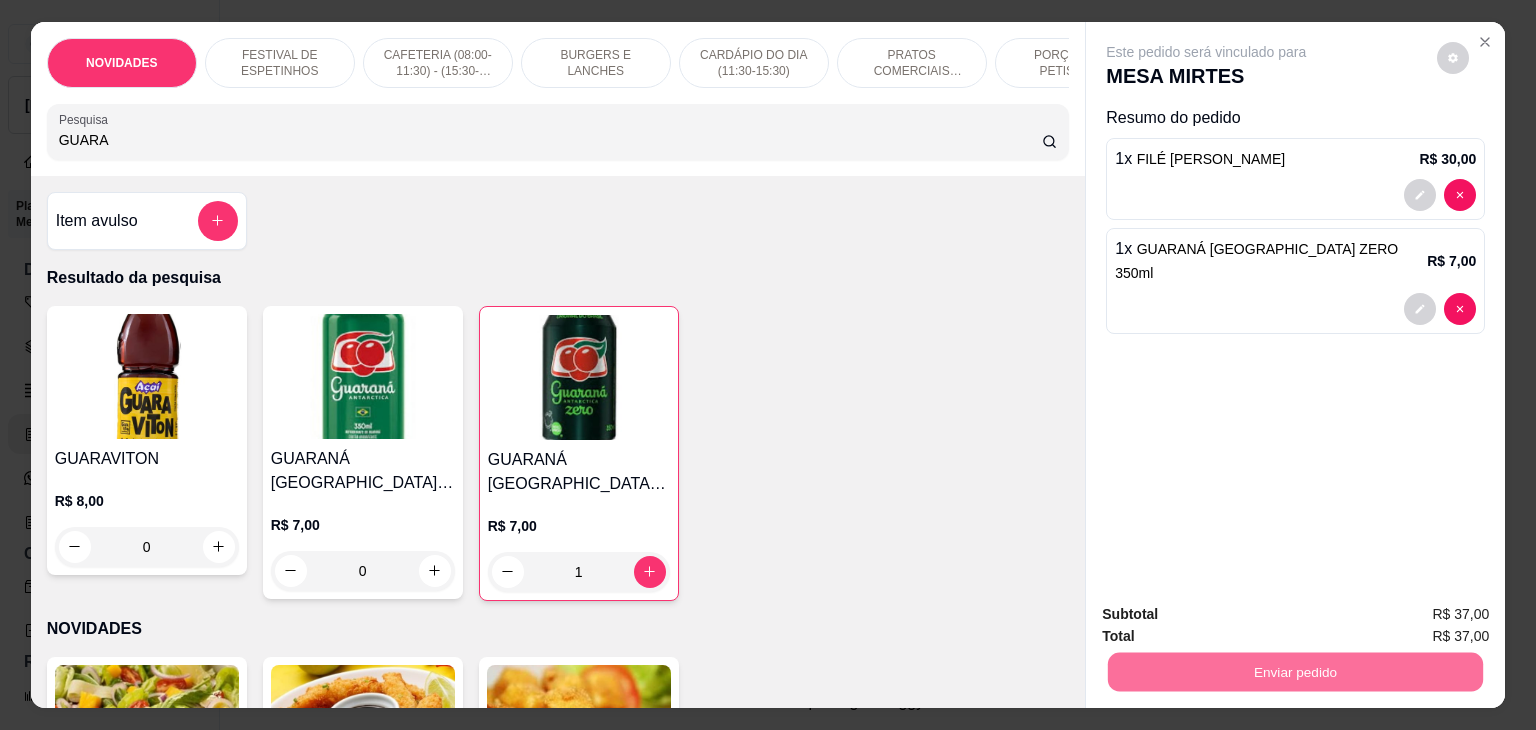 click on "Não registrar e enviar pedido" at bounding box center [1229, 614] 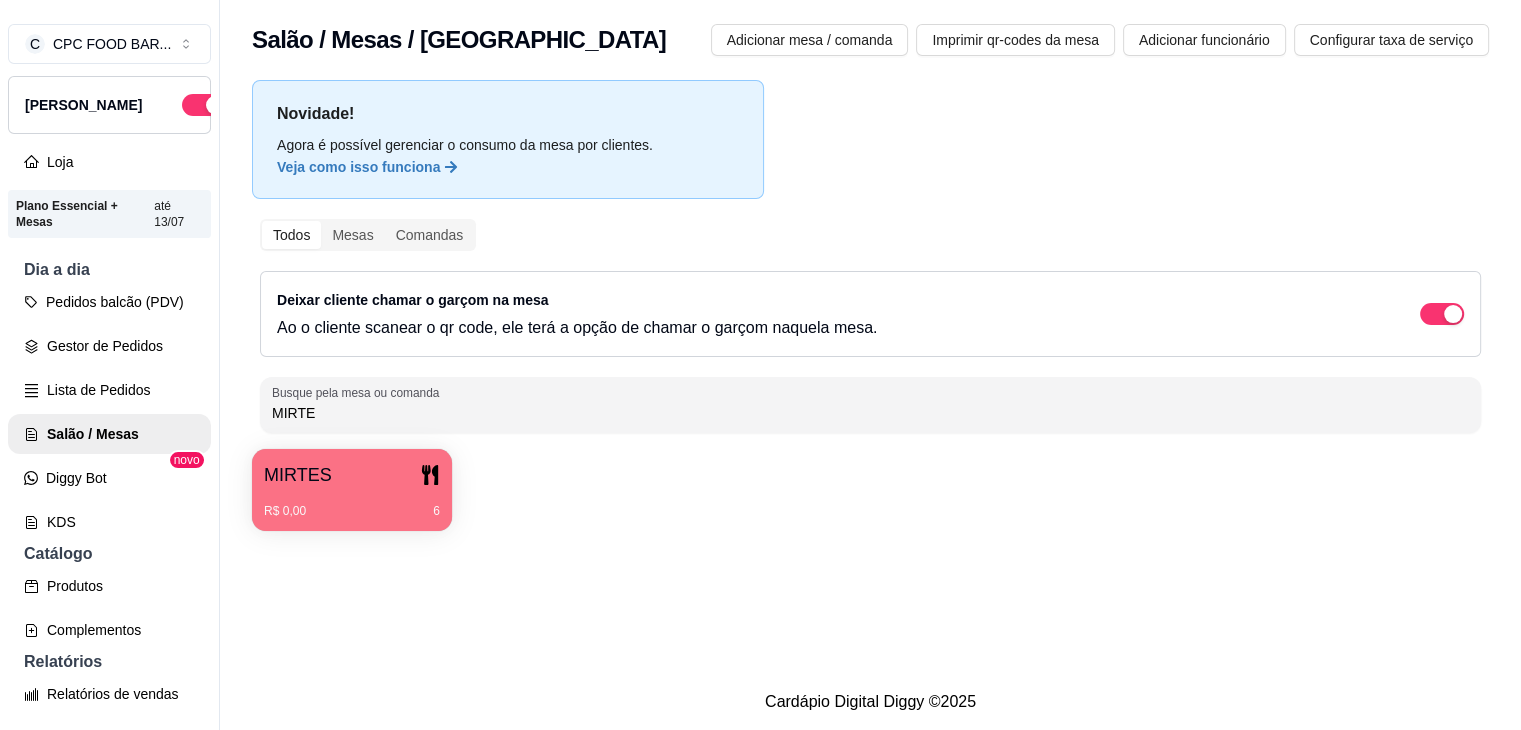 click on "Produtos" at bounding box center [109, 586] 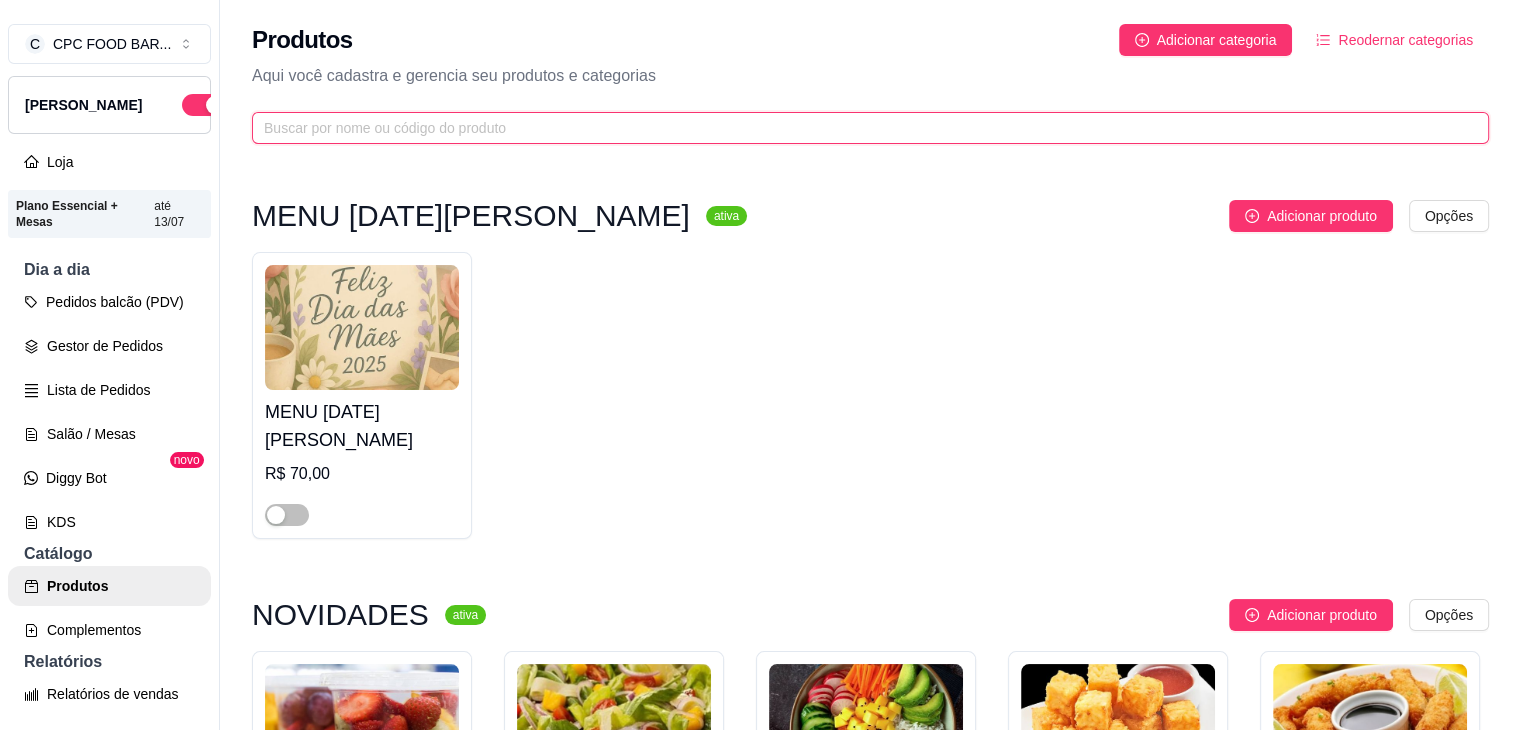 click at bounding box center [862, 128] 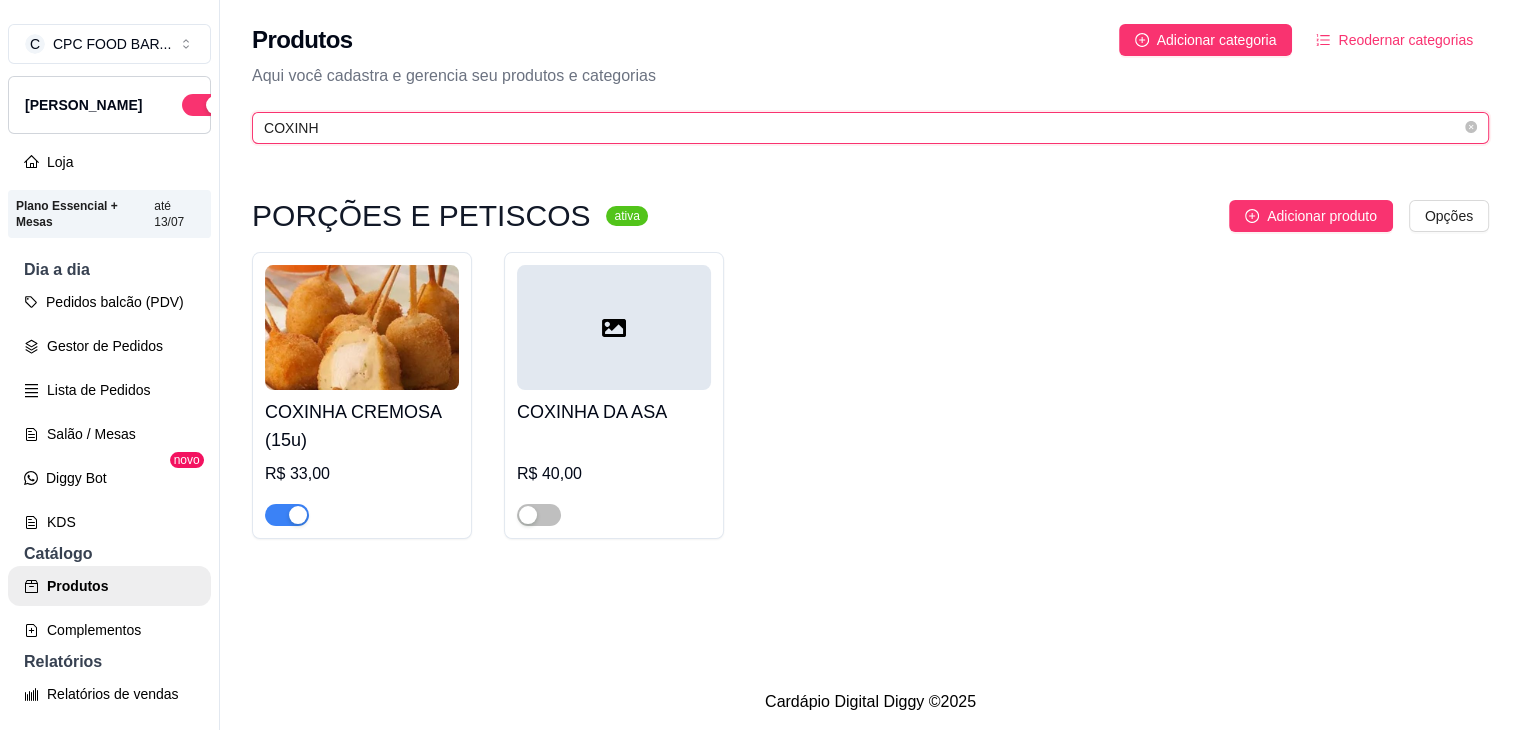 type on "COXINH" 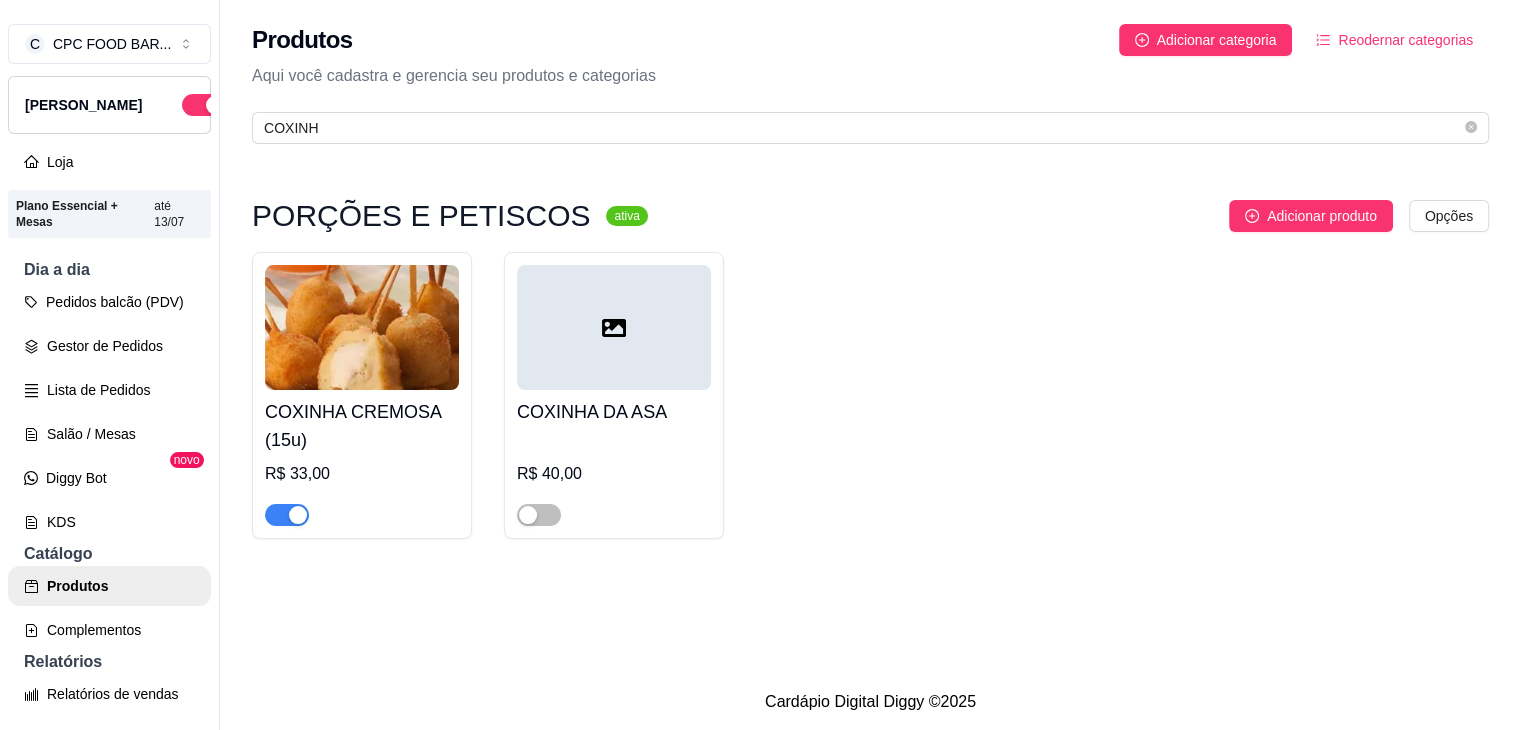 click at bounding box center (298, 515) 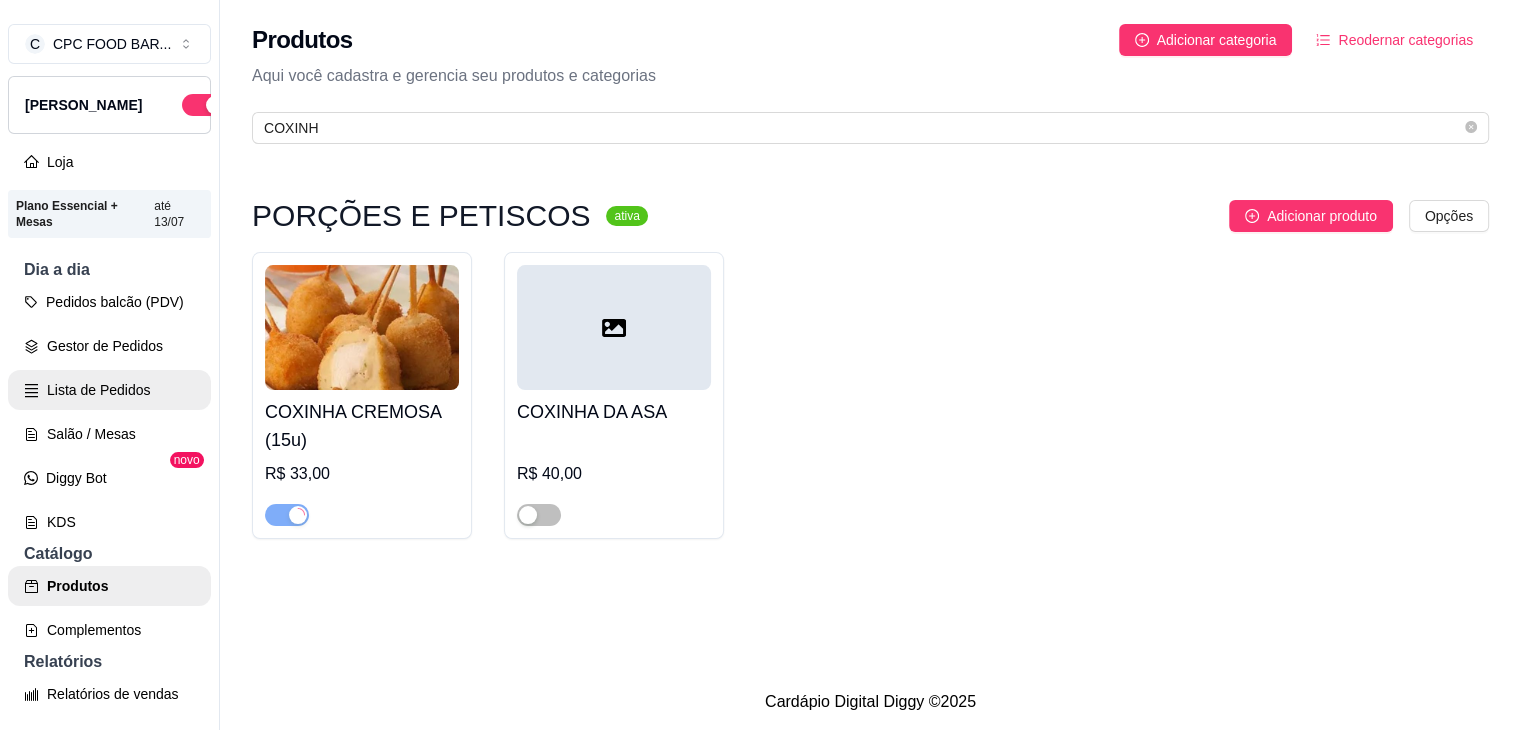 click on "Lista de Pedidos" at bounding box center [109, 390] 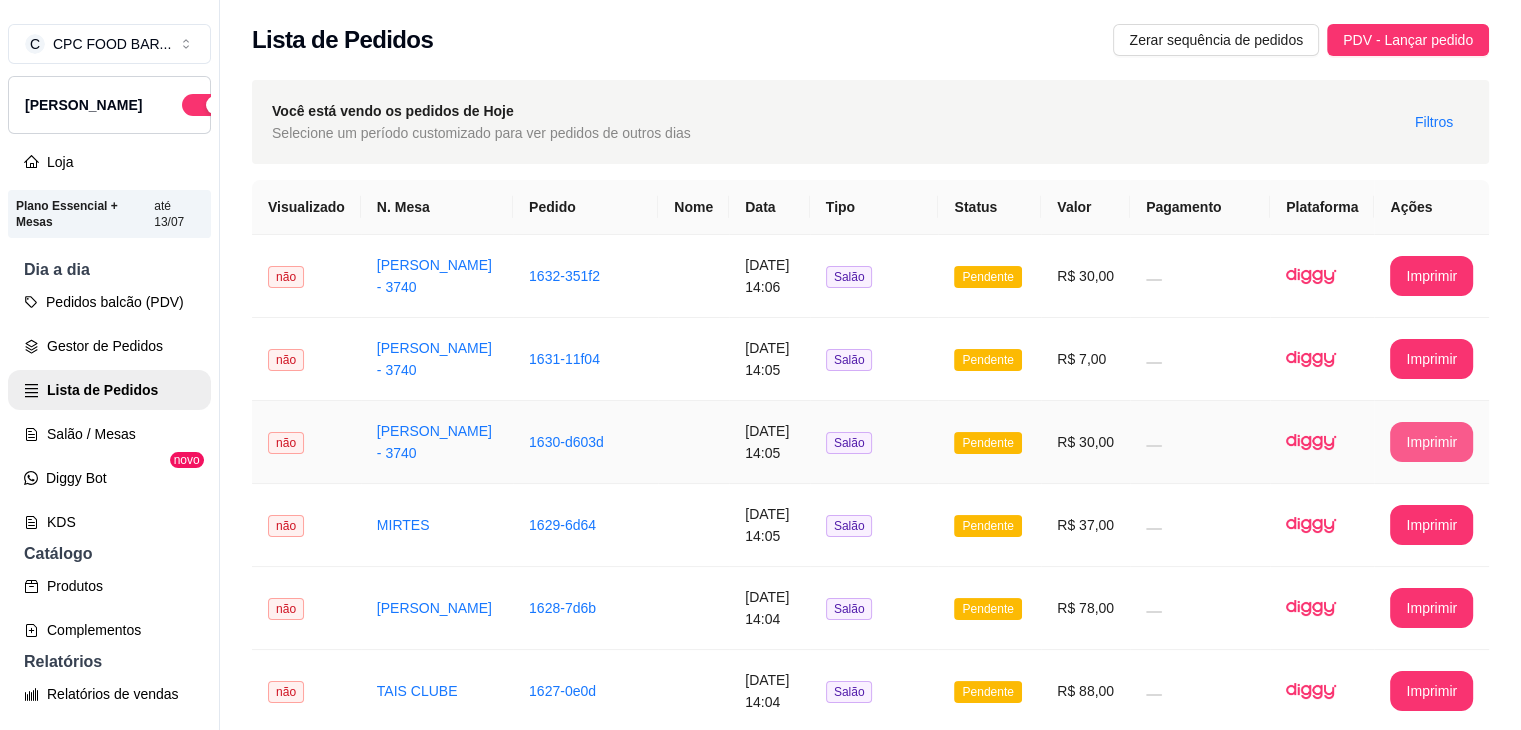 click on "Imprimir" at bounding box center [1431, 442] 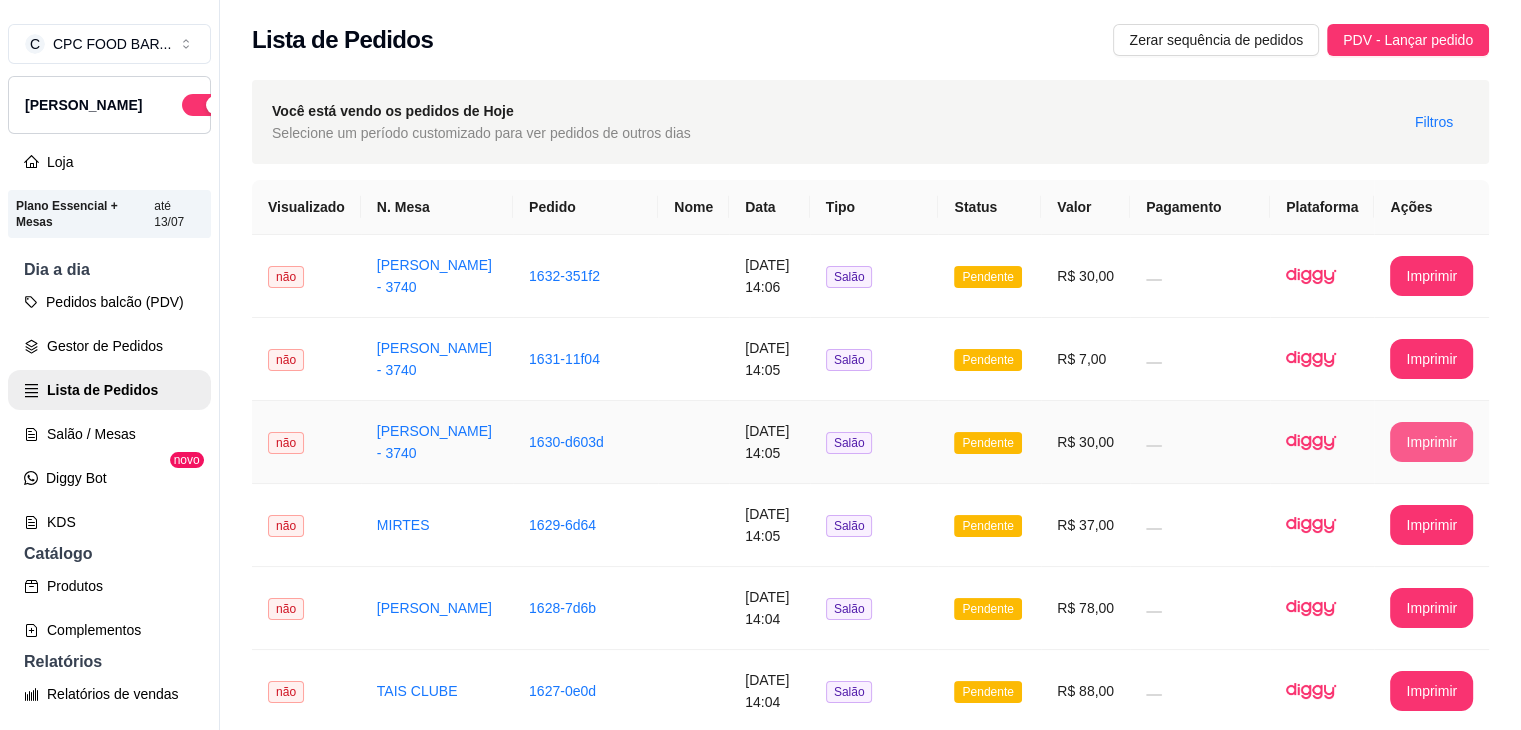 scroll, scrollTop: 0, scrollLeft: 0, axis: both 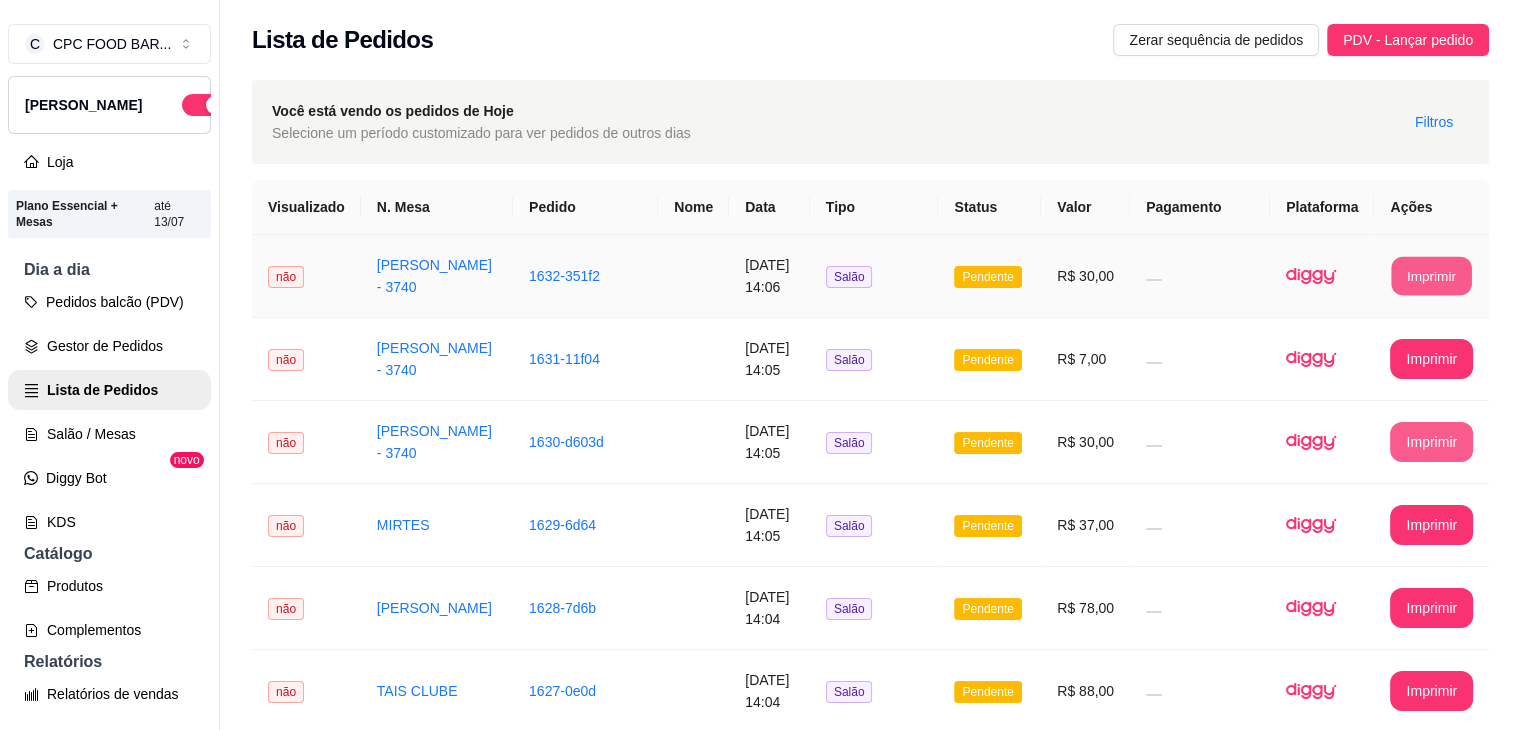 click on "Imprimir" at bounding box center [1432, 276] 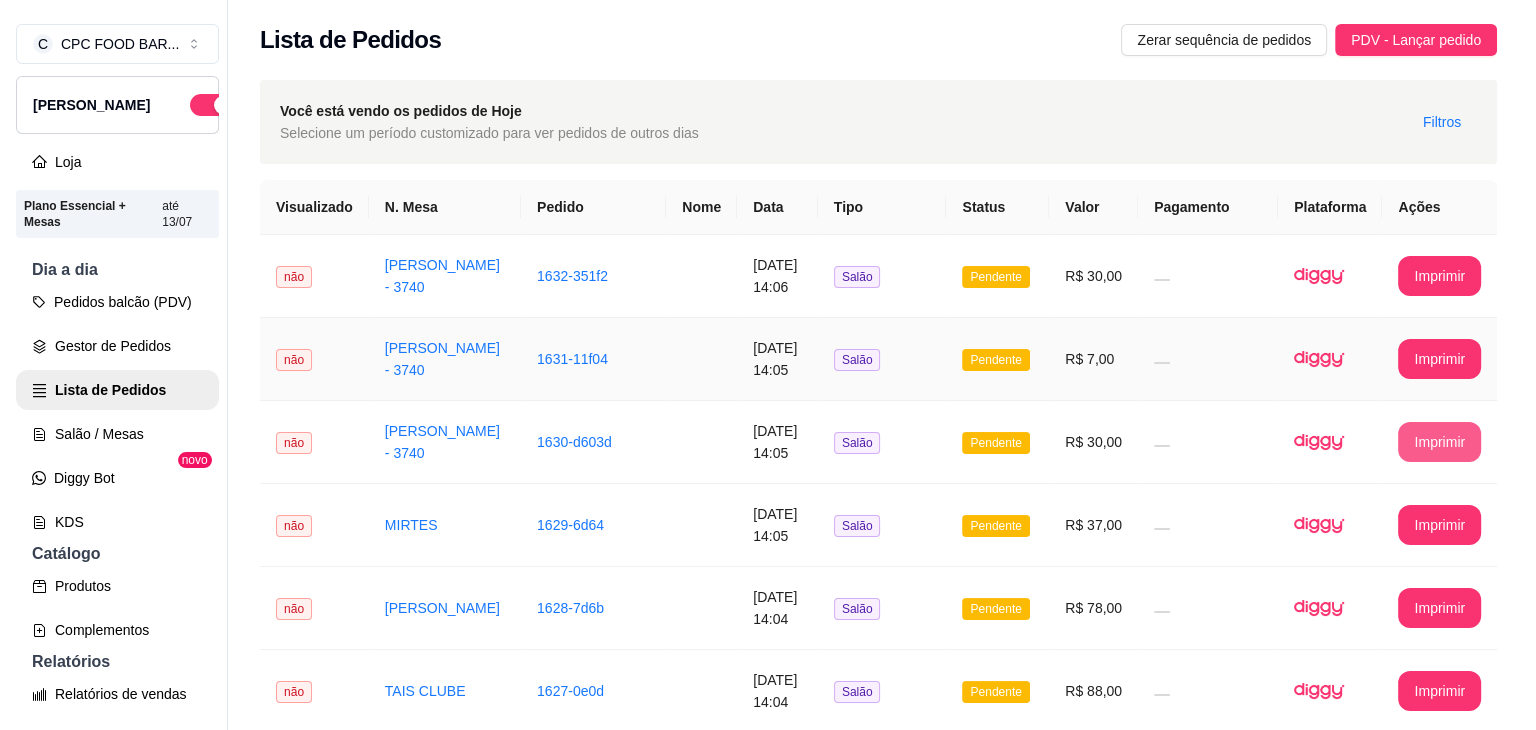 scroll, scrollTop: 0, scrollLeft: 0, axis: both 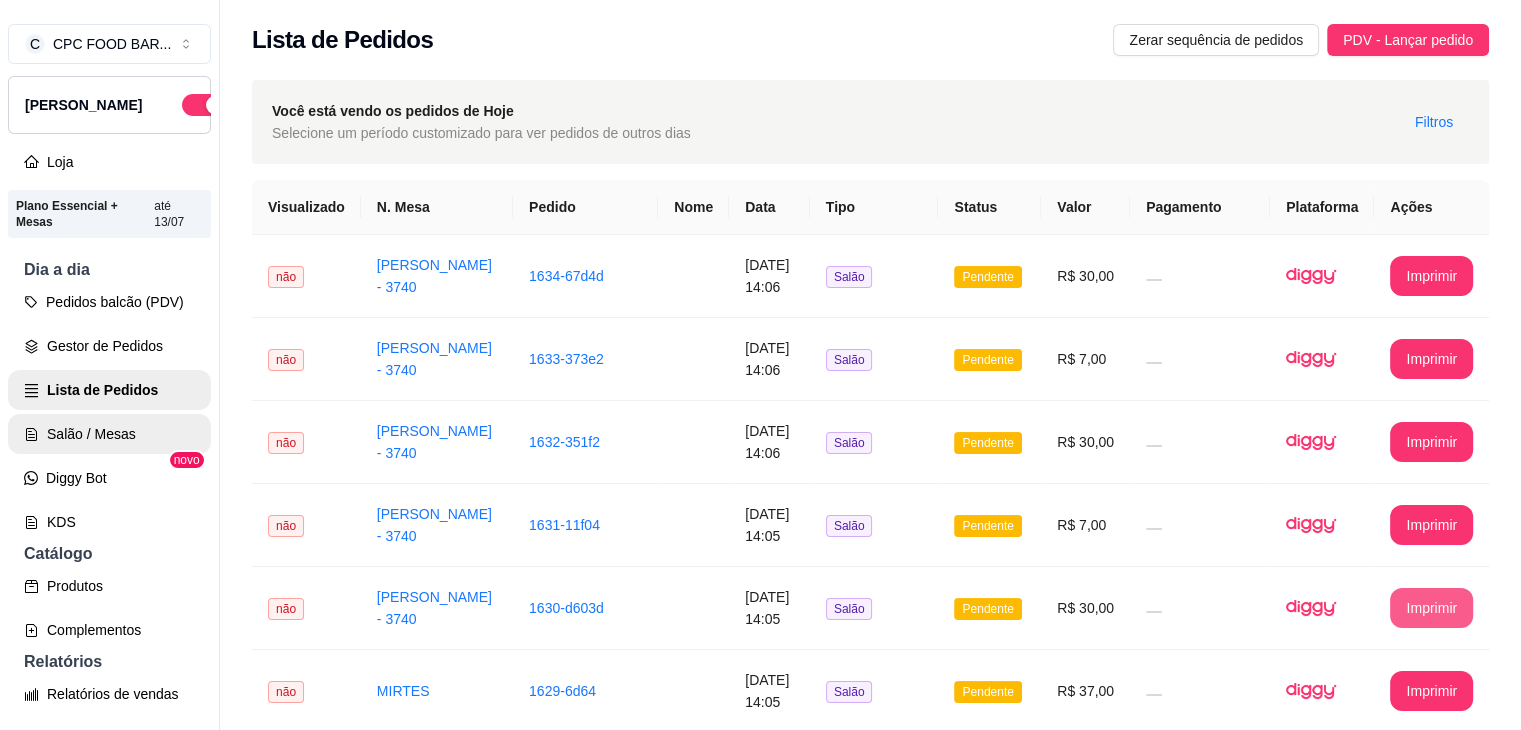 click on "Salão / Mesas" at bounding box center (109, 434) 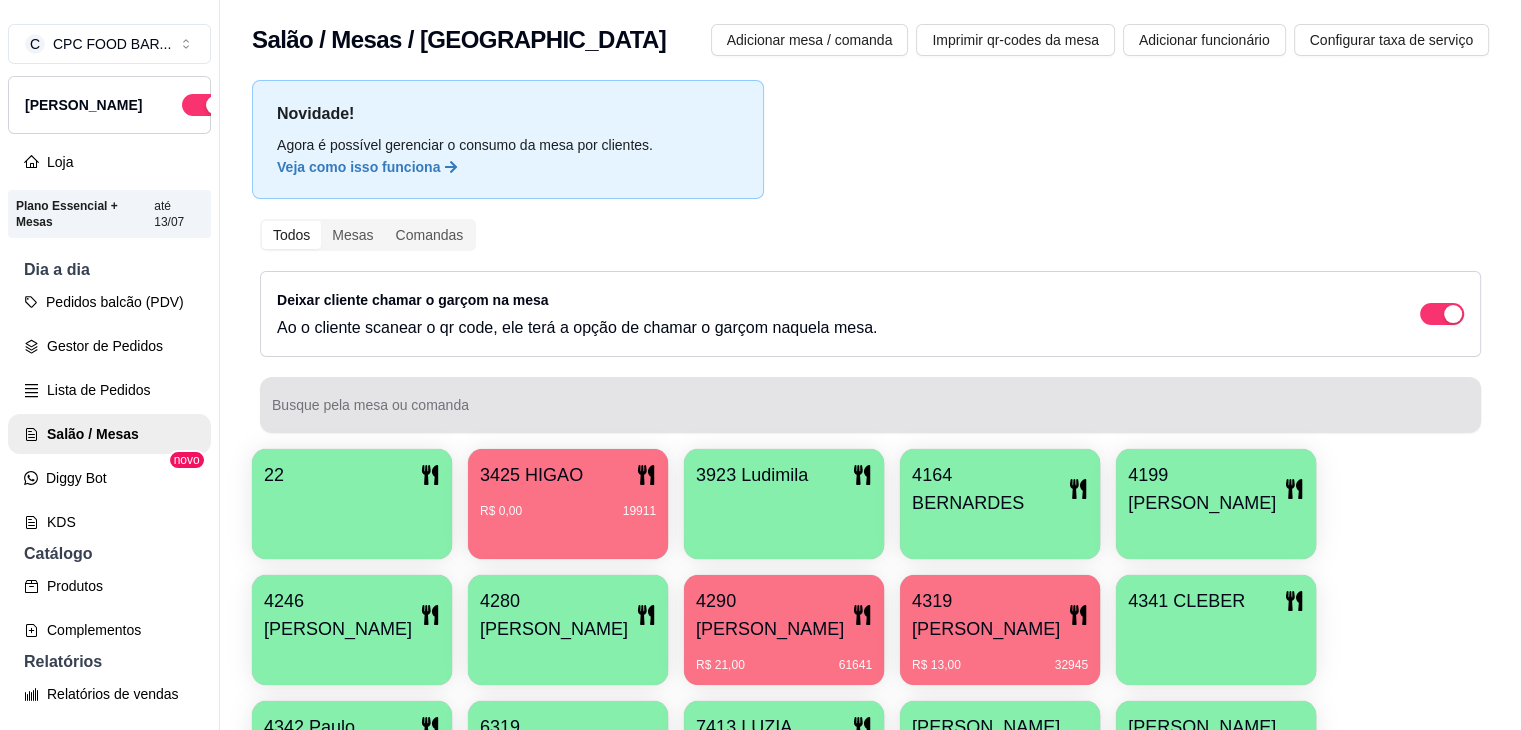 click on "Busque pela mesa ou comanda" at bounding box center (870, 405) 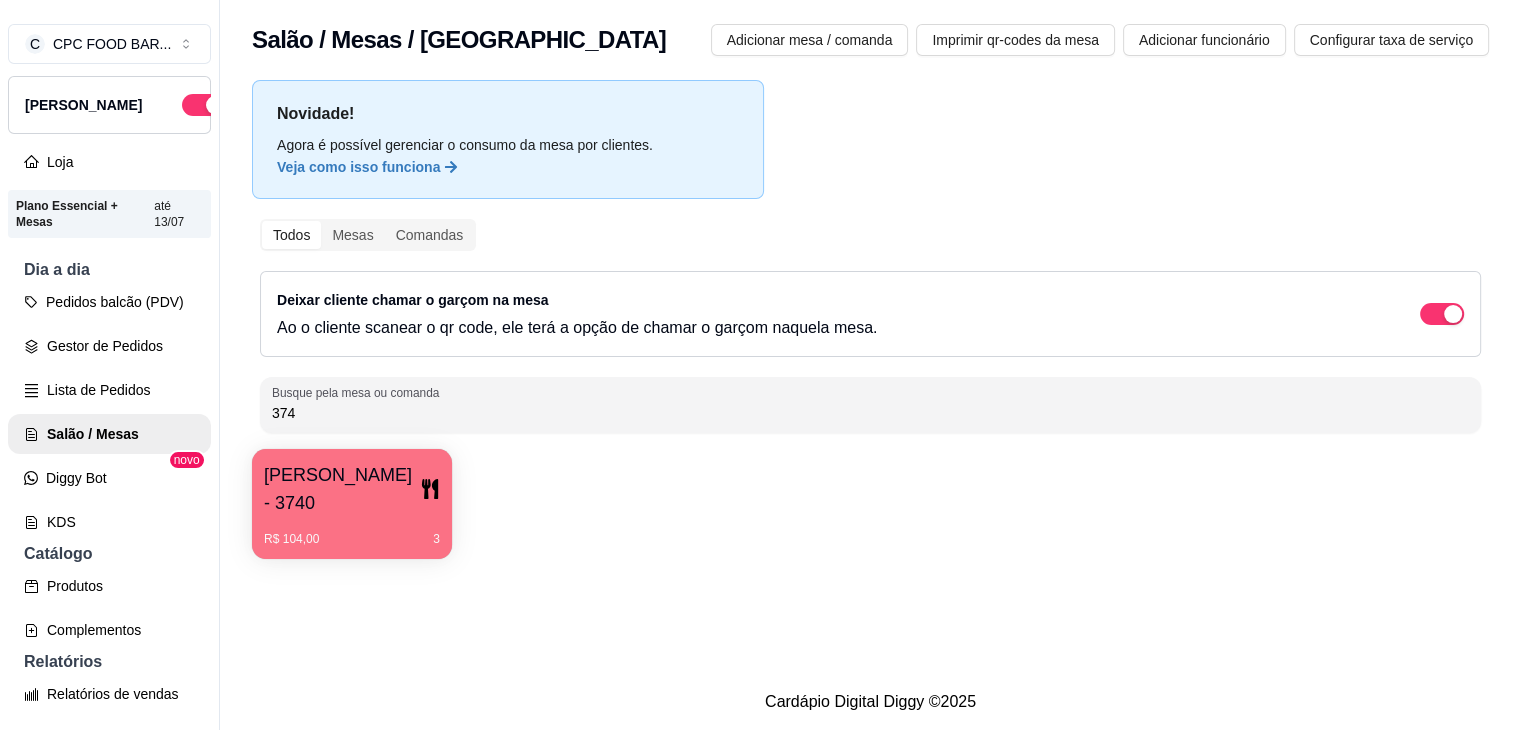 type on "374" 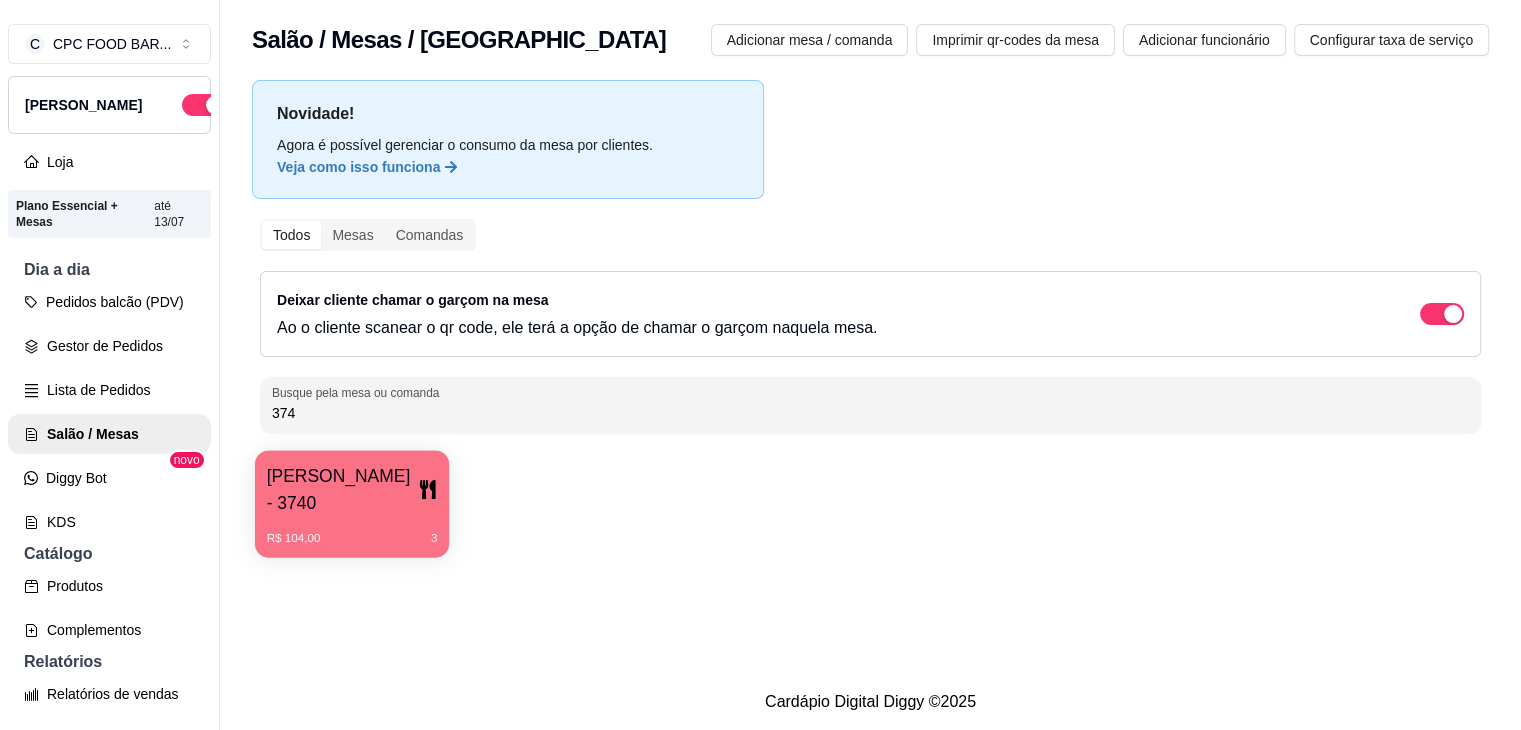 click on "R$ 104,00 3" at bounding box center (352, 531) 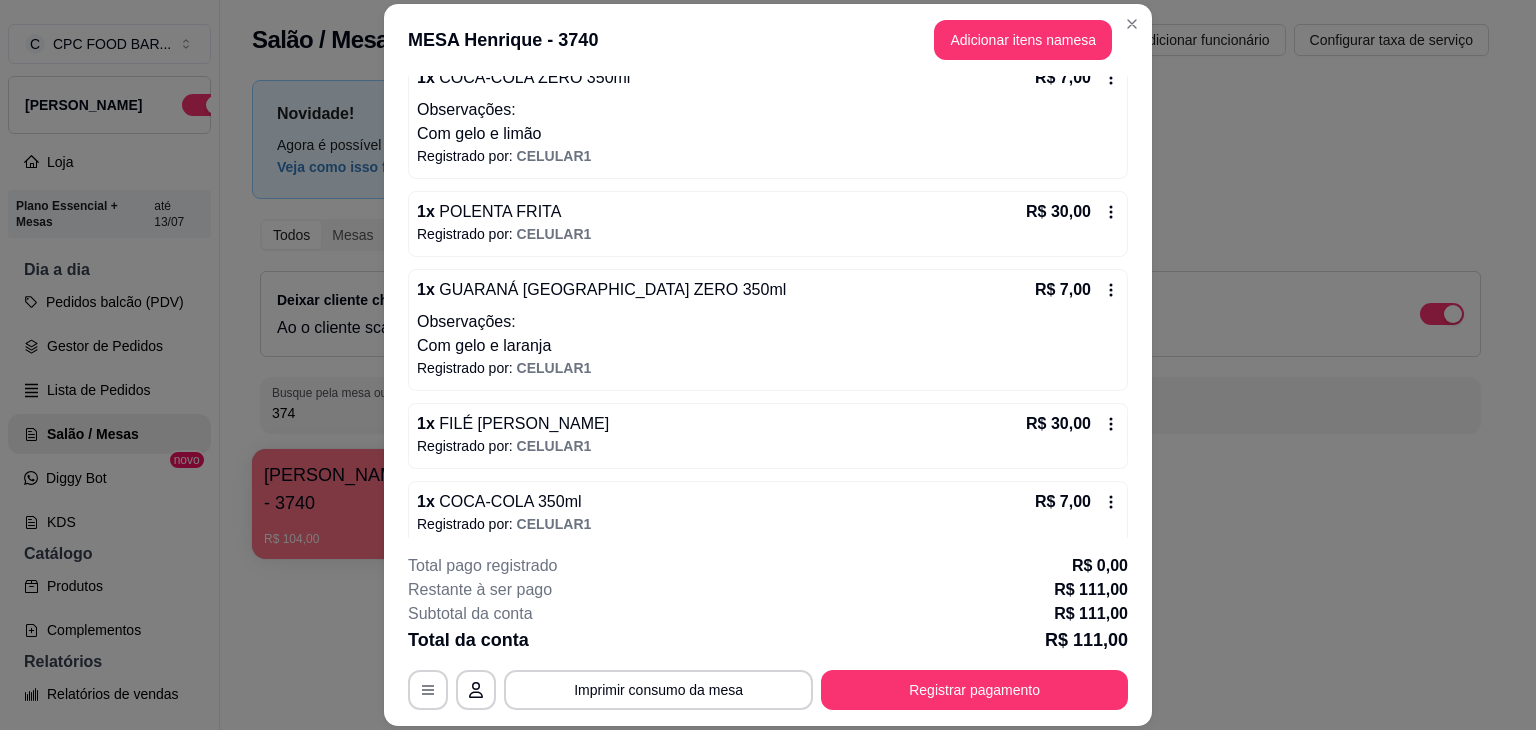 scroll, scrollTop: 300, scrollLeft: 0, axis: vertical 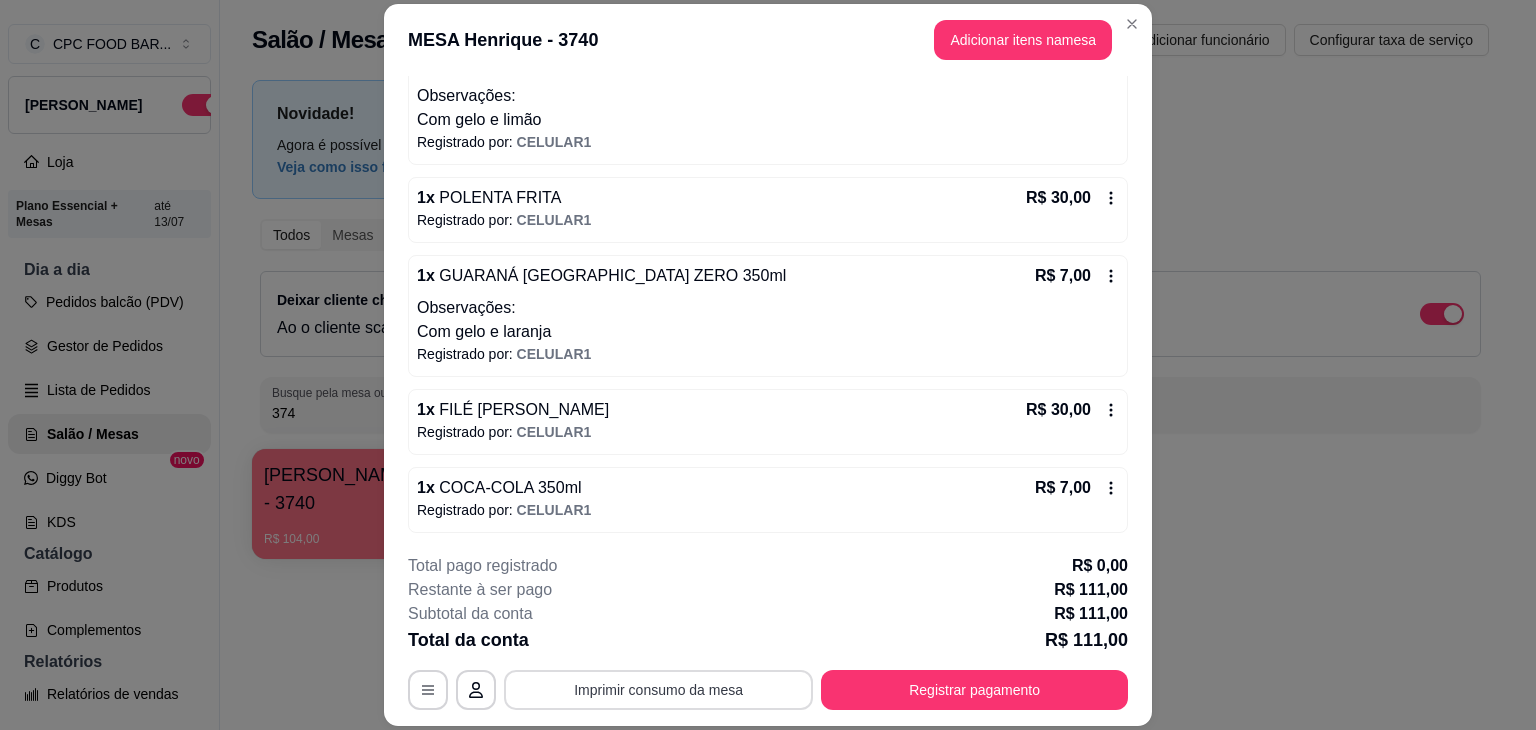 click on "Imprimir consumo da mesa" at bounding box center (658, 690) 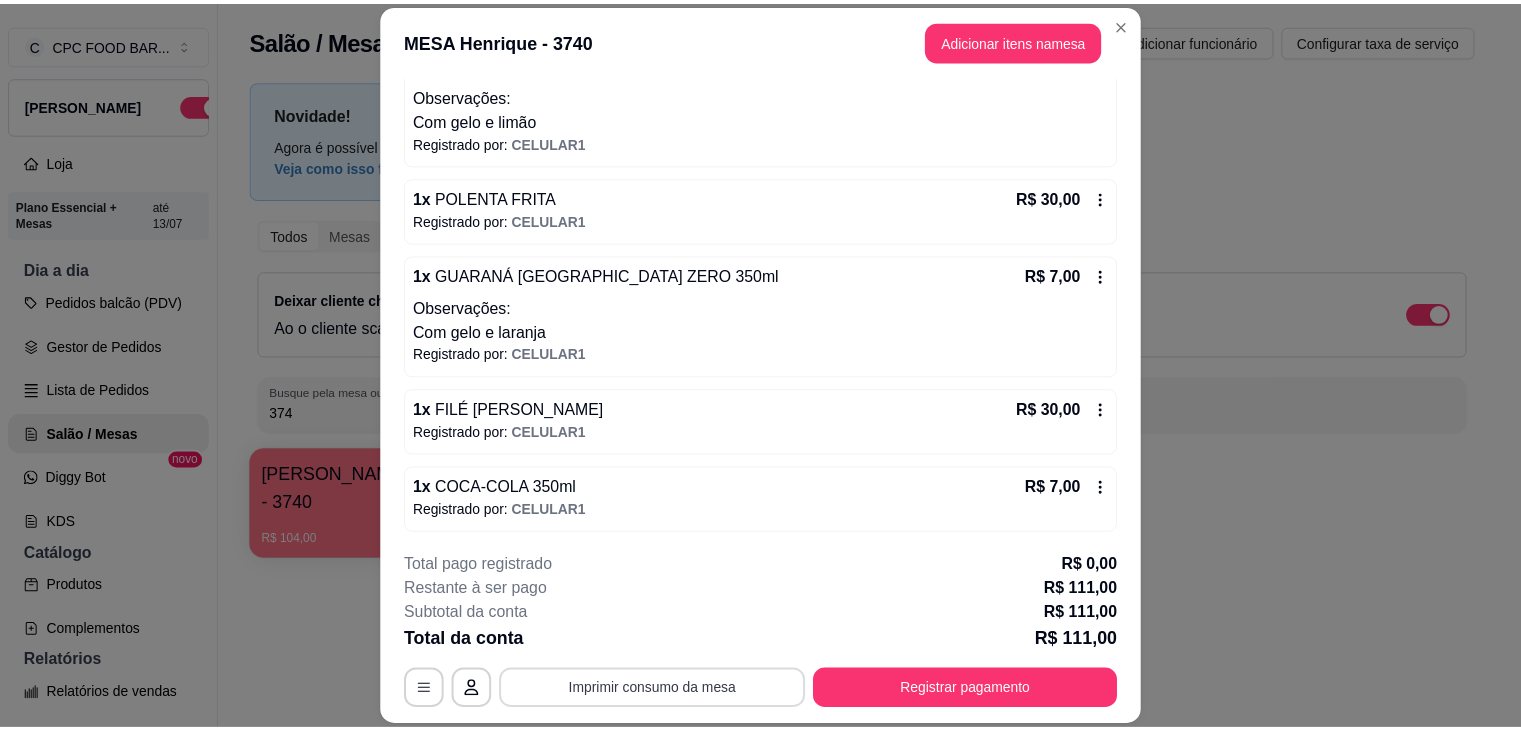 scroll, scrollTop: 0, scrollLeft: 0, axis: both 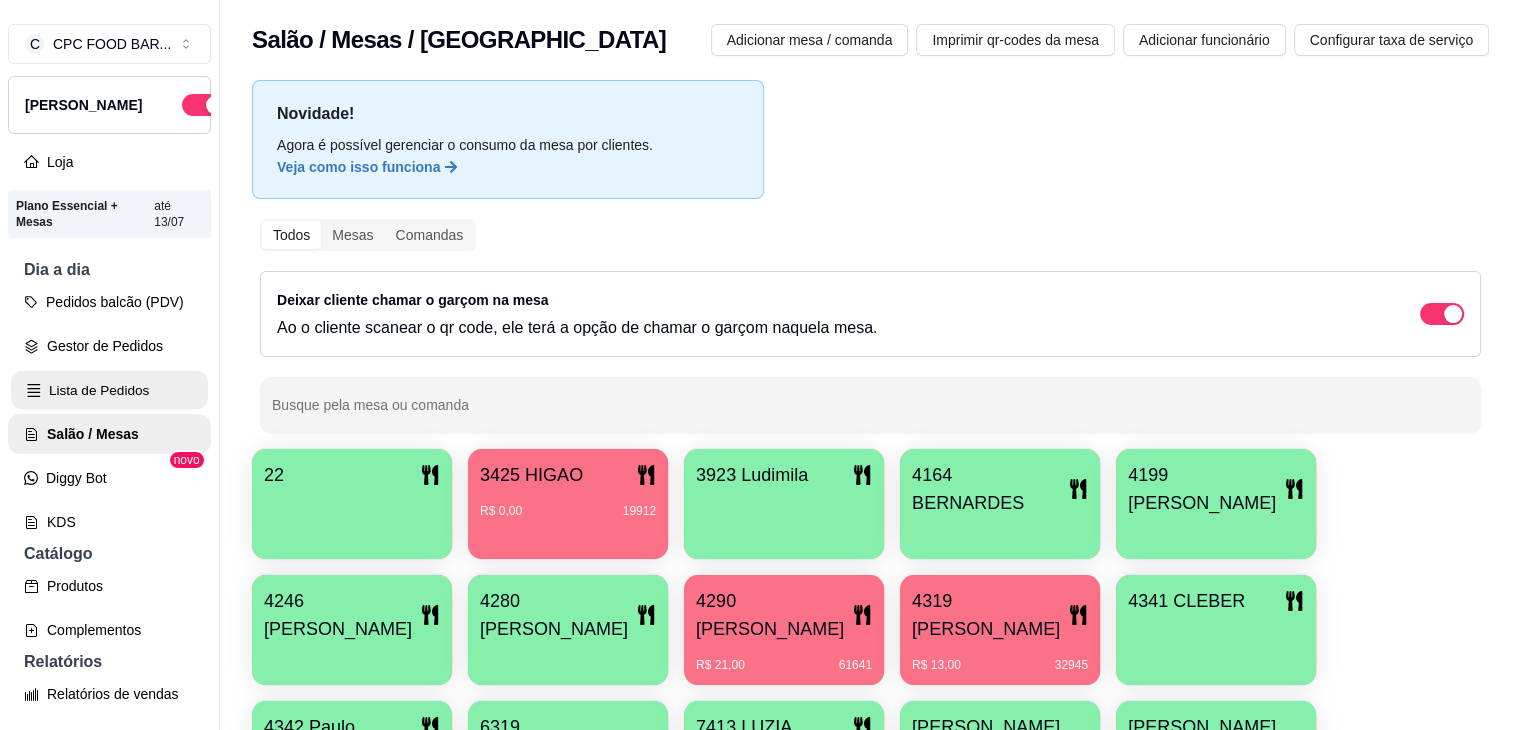 click on "Lista de Pedidos" at bounding box center (109, 390) 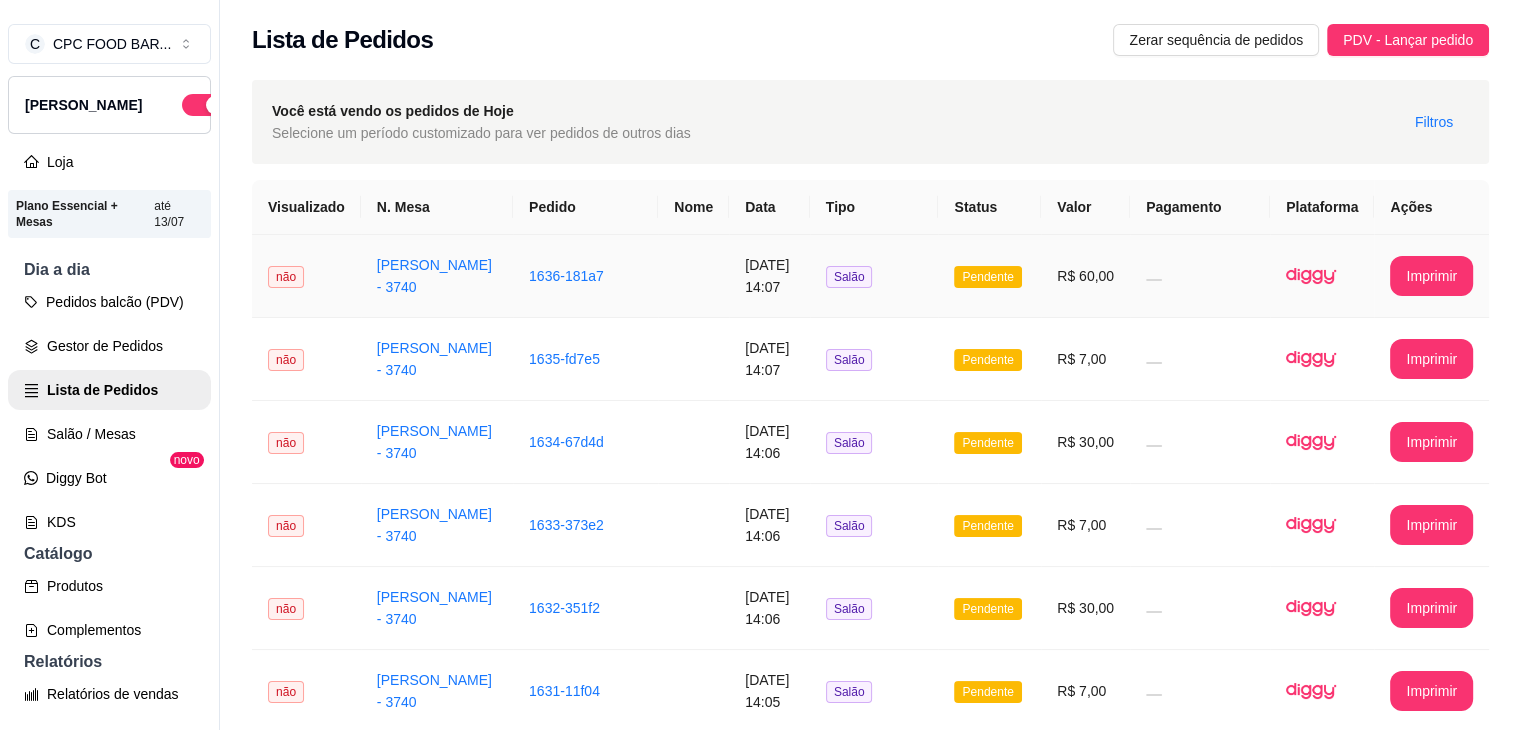 click at bounding box center [1200, 276] 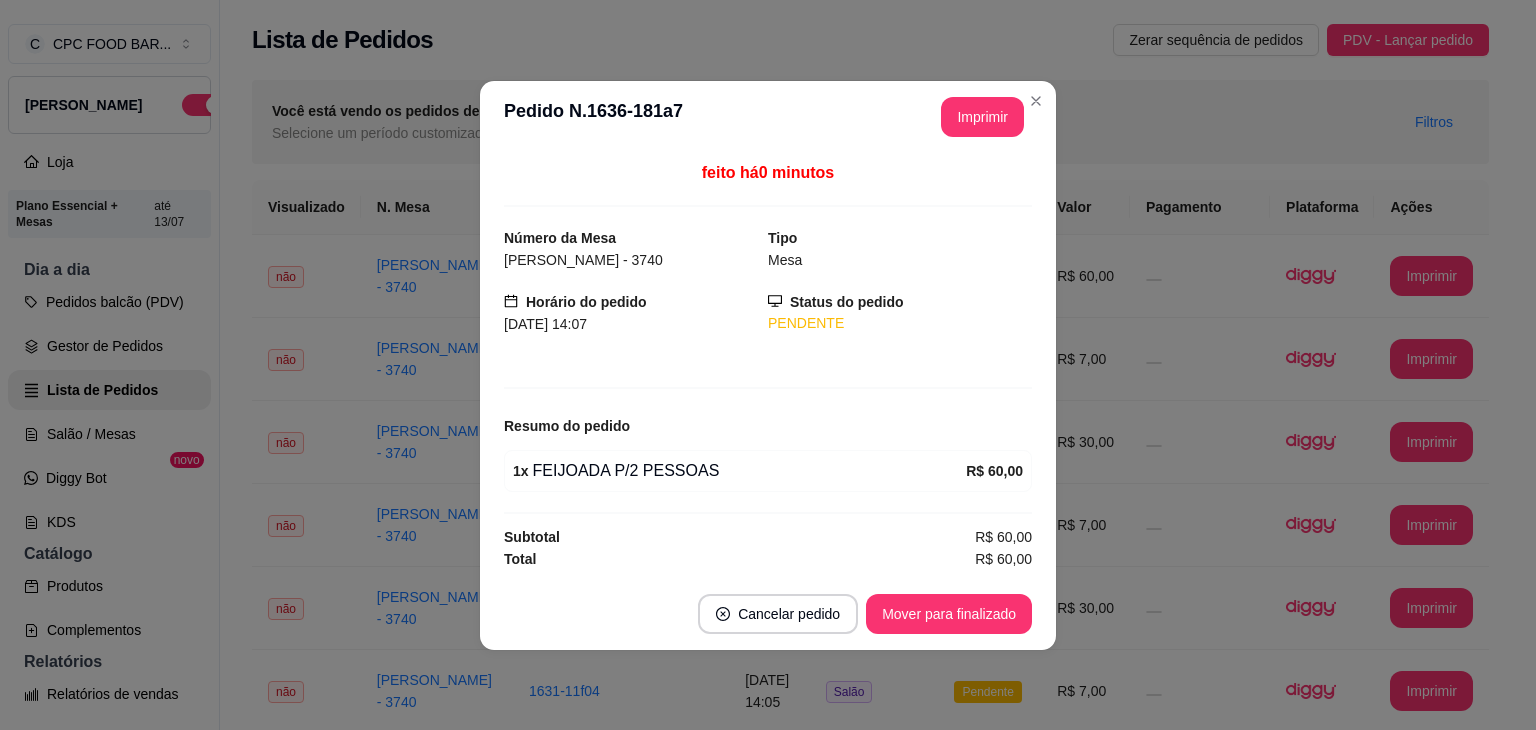 click on "feito há  0   minutos Número da   Mesa Henrique - 3740 Tipo Mesa Horário do pedido 12/07/2025 14:07 Status do pedido PENDENTE Resumo do pedido 1 x     FEIJOADA P/2 PESSOAS  R$ 60,00 Subtotal R$ 60,00 Total R$ 60,00" at bounding box center (768, 365) 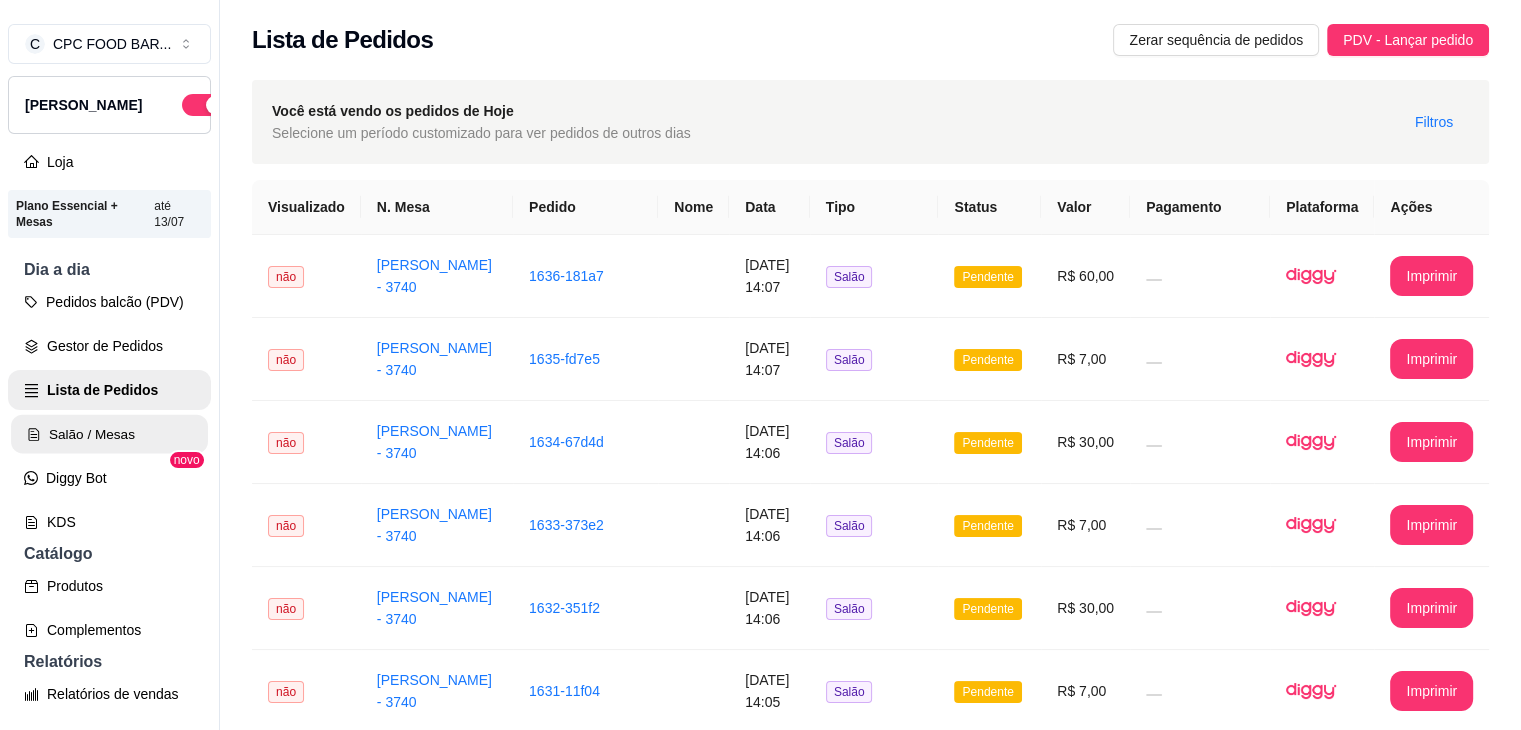 click on "Salão / Mesas" at bounding box center [109, 434] 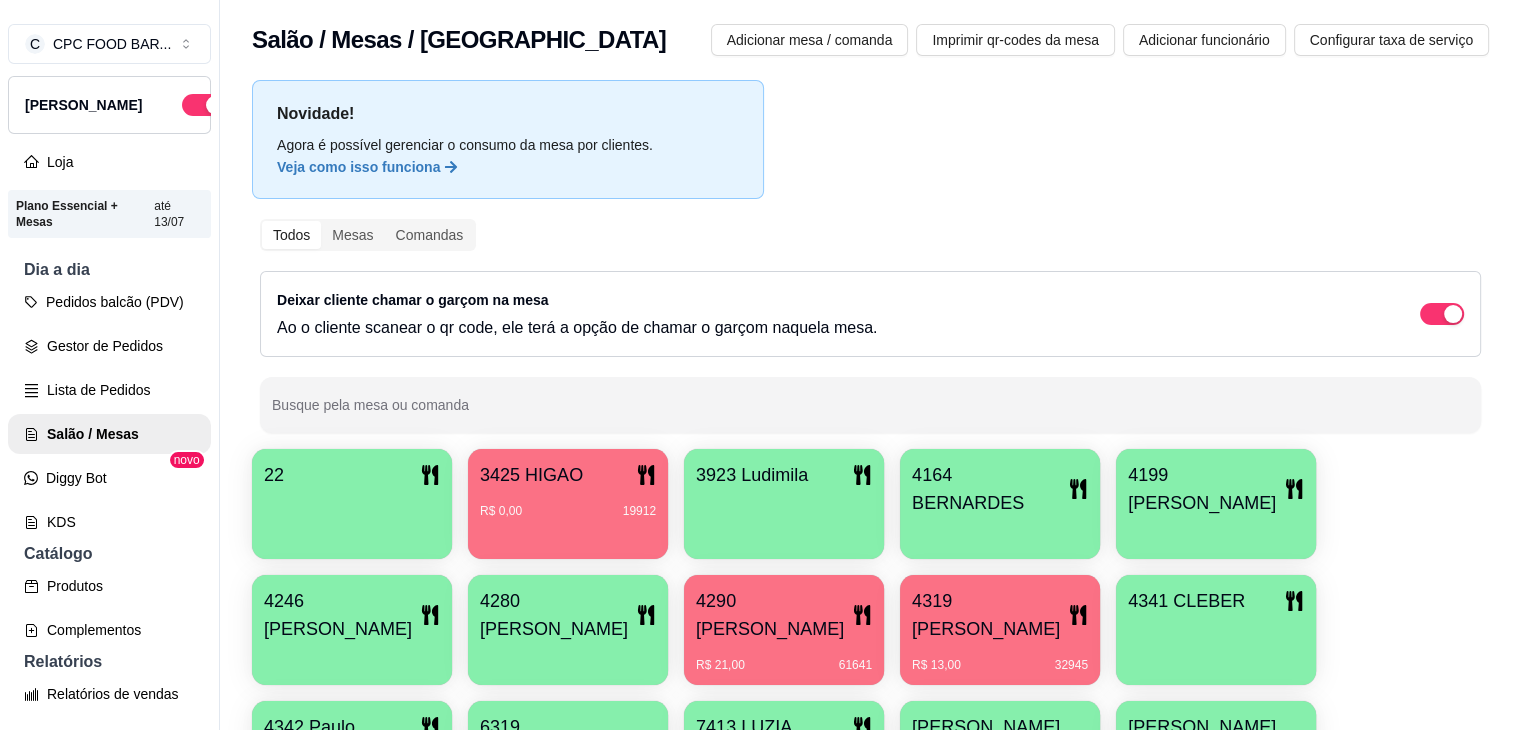 click at bounding box center (870, 405) 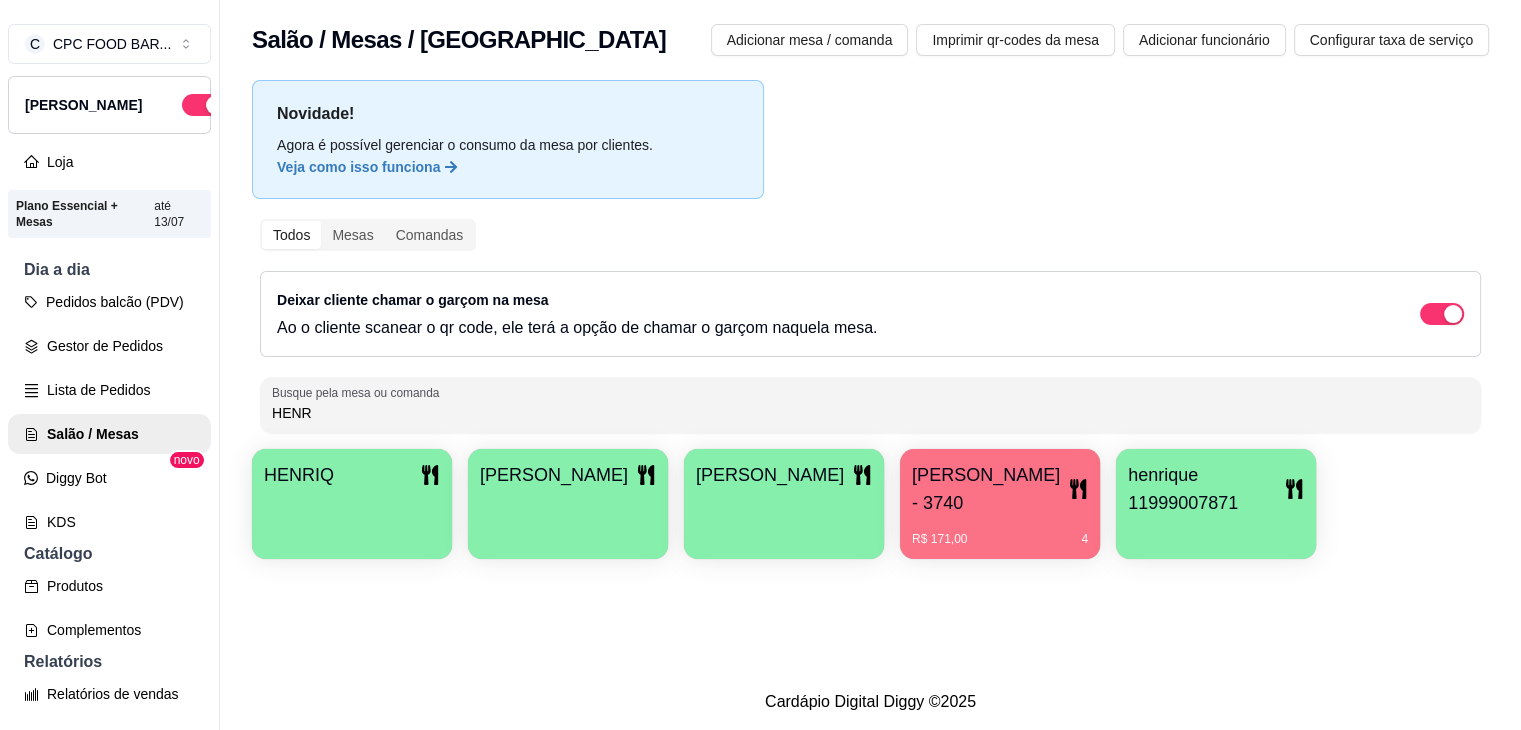 type on "HENR" 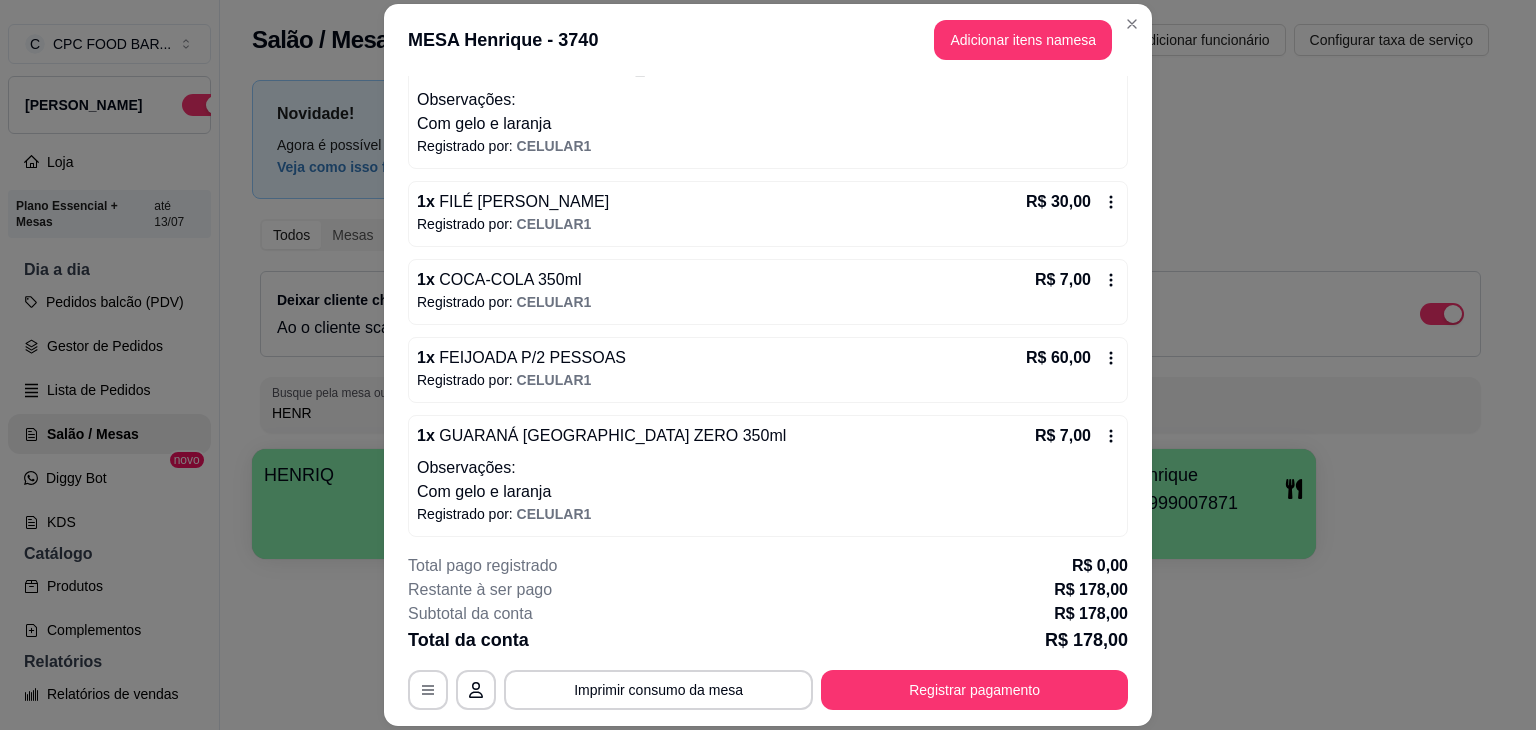 scroll, scrollTop: 511, scrollLeft: 0, axis: vertical 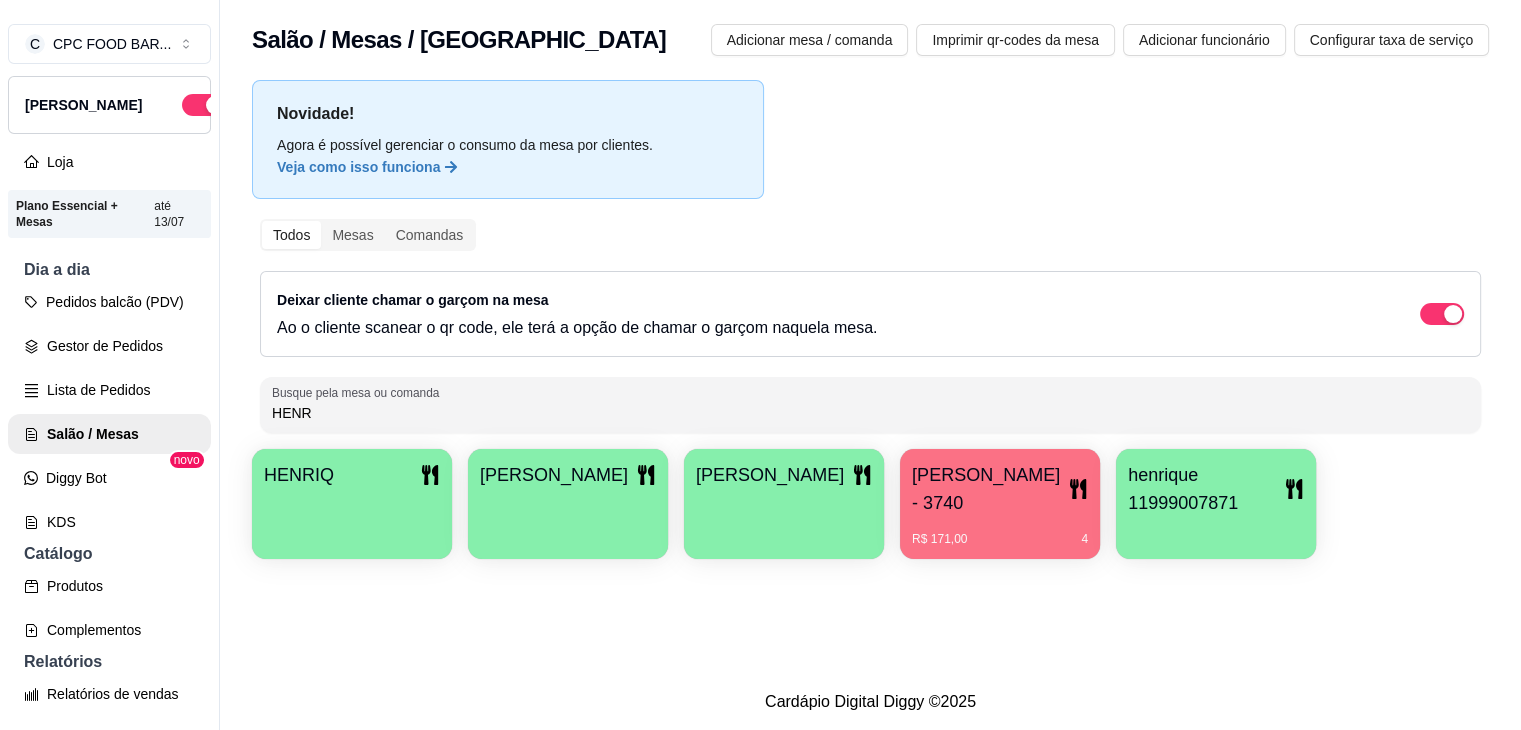 click on "R$ 171,00 4" at bounding box center (1000, 532) 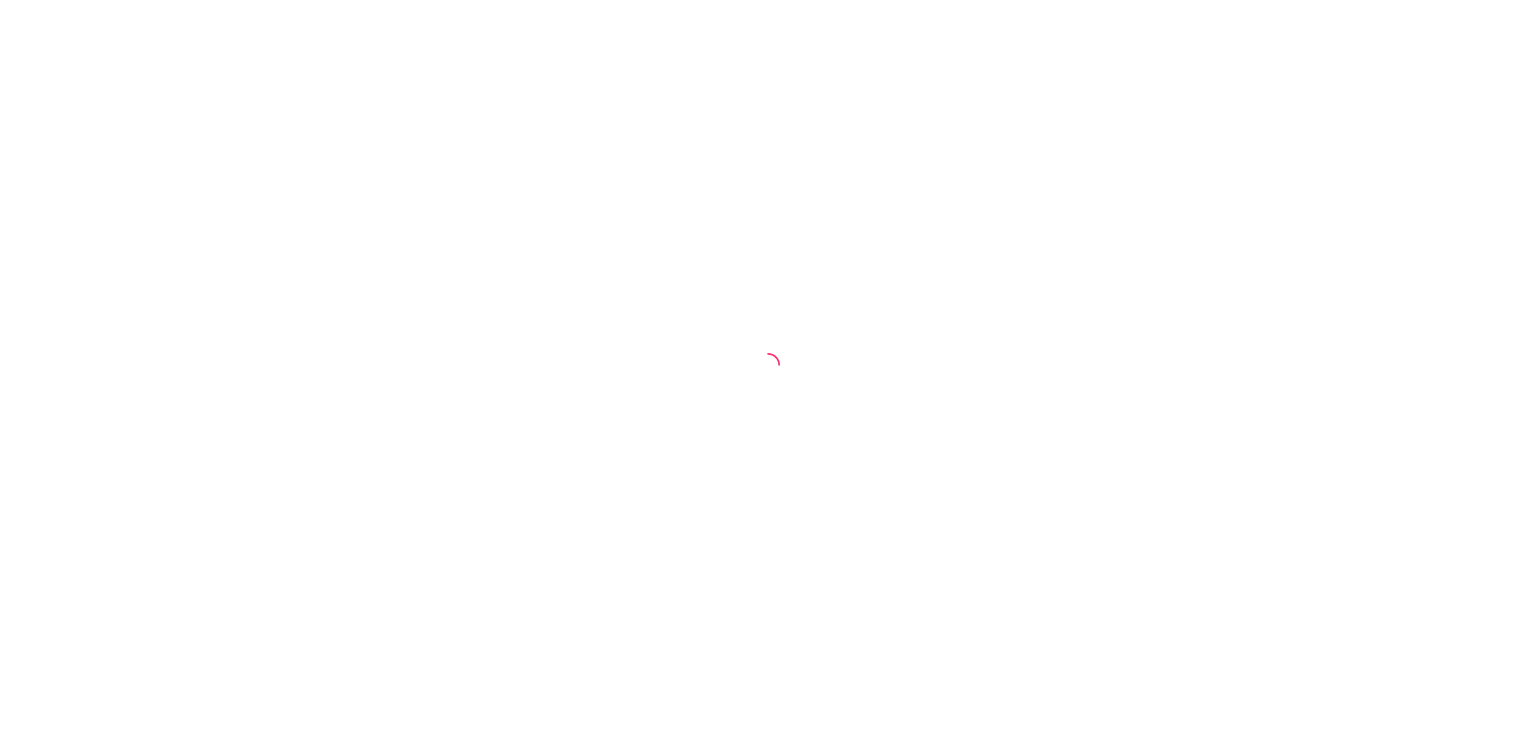 scroll, scrollTop: 0, scrollLeft: 0, axis: both 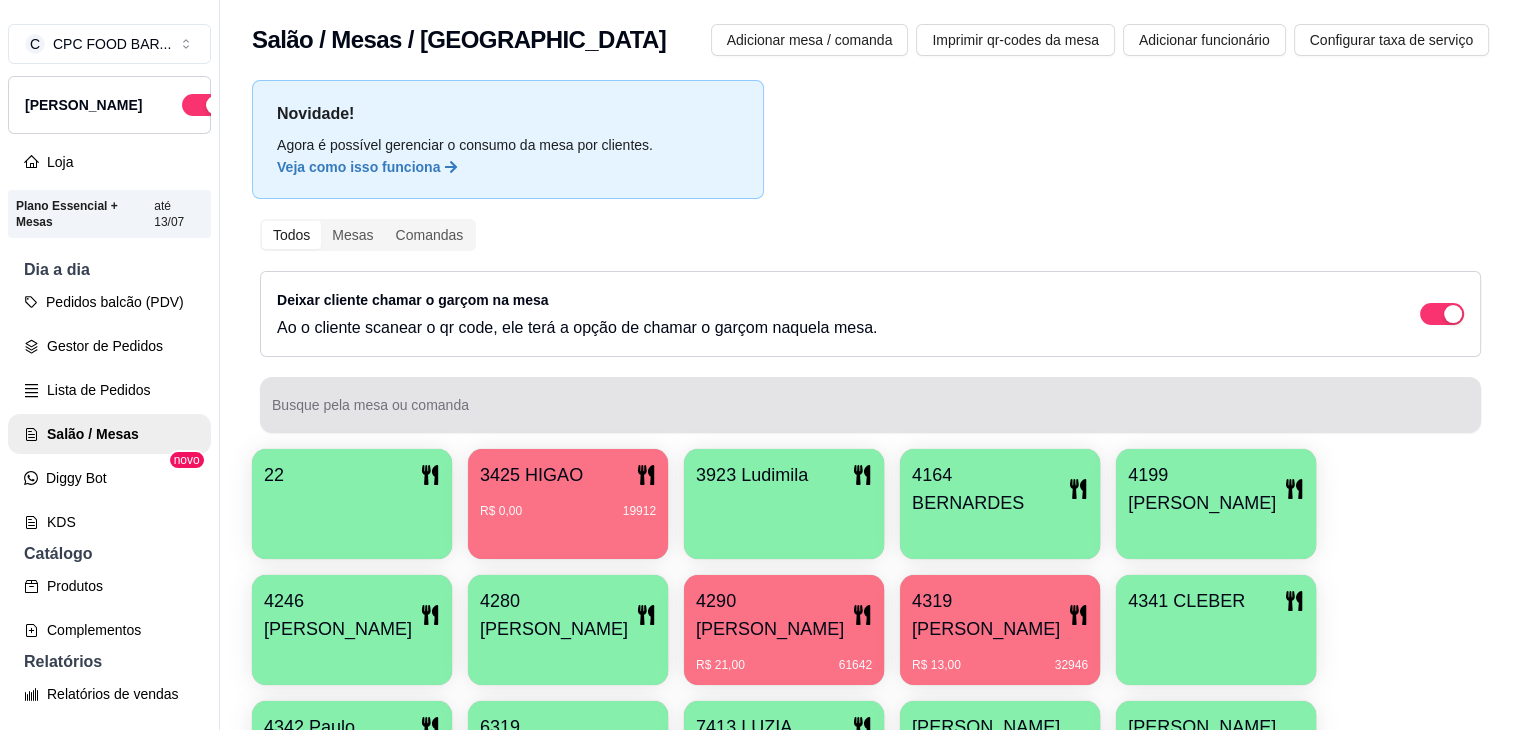click on "Busque pela mesa ou comanda" at bounding box center (870, 405) 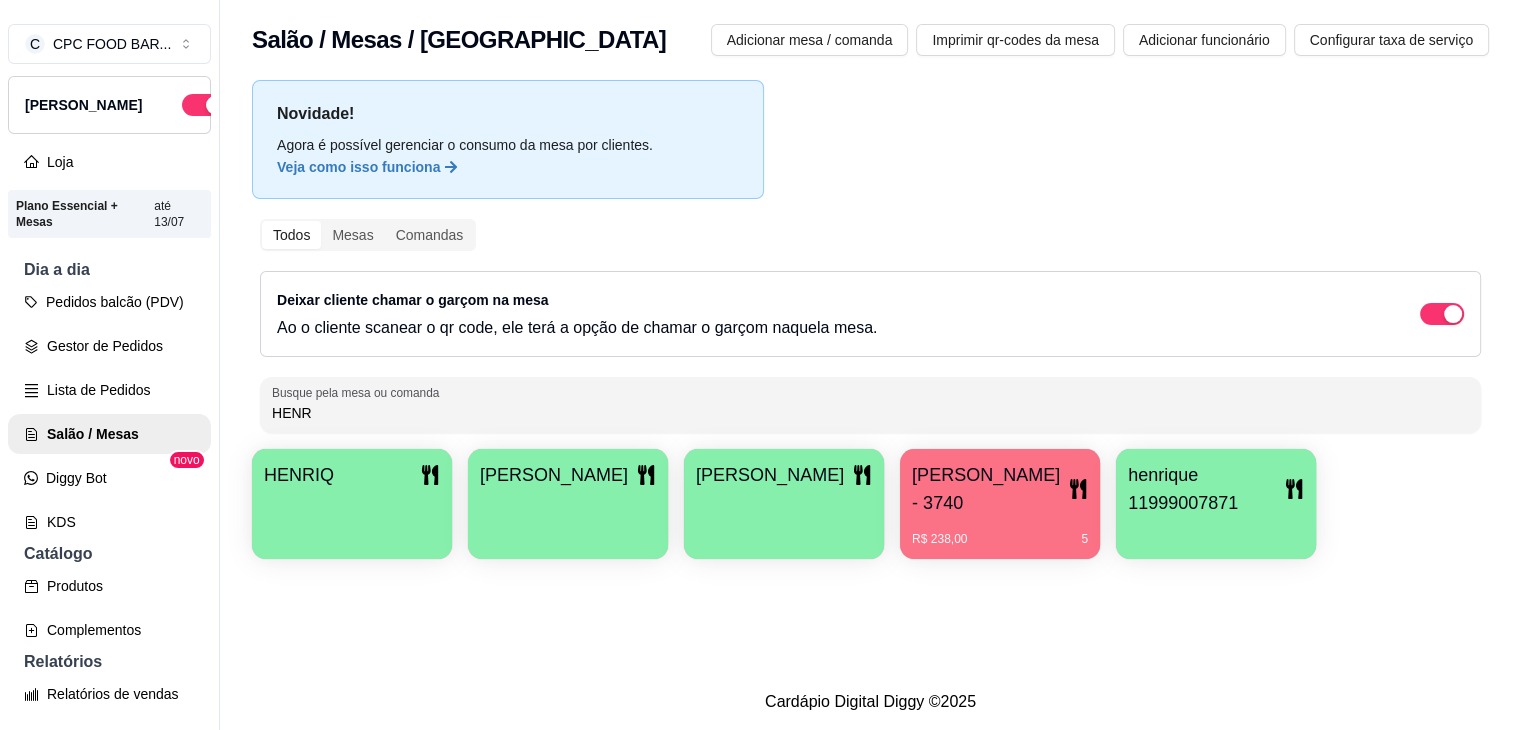 type on "HENR" 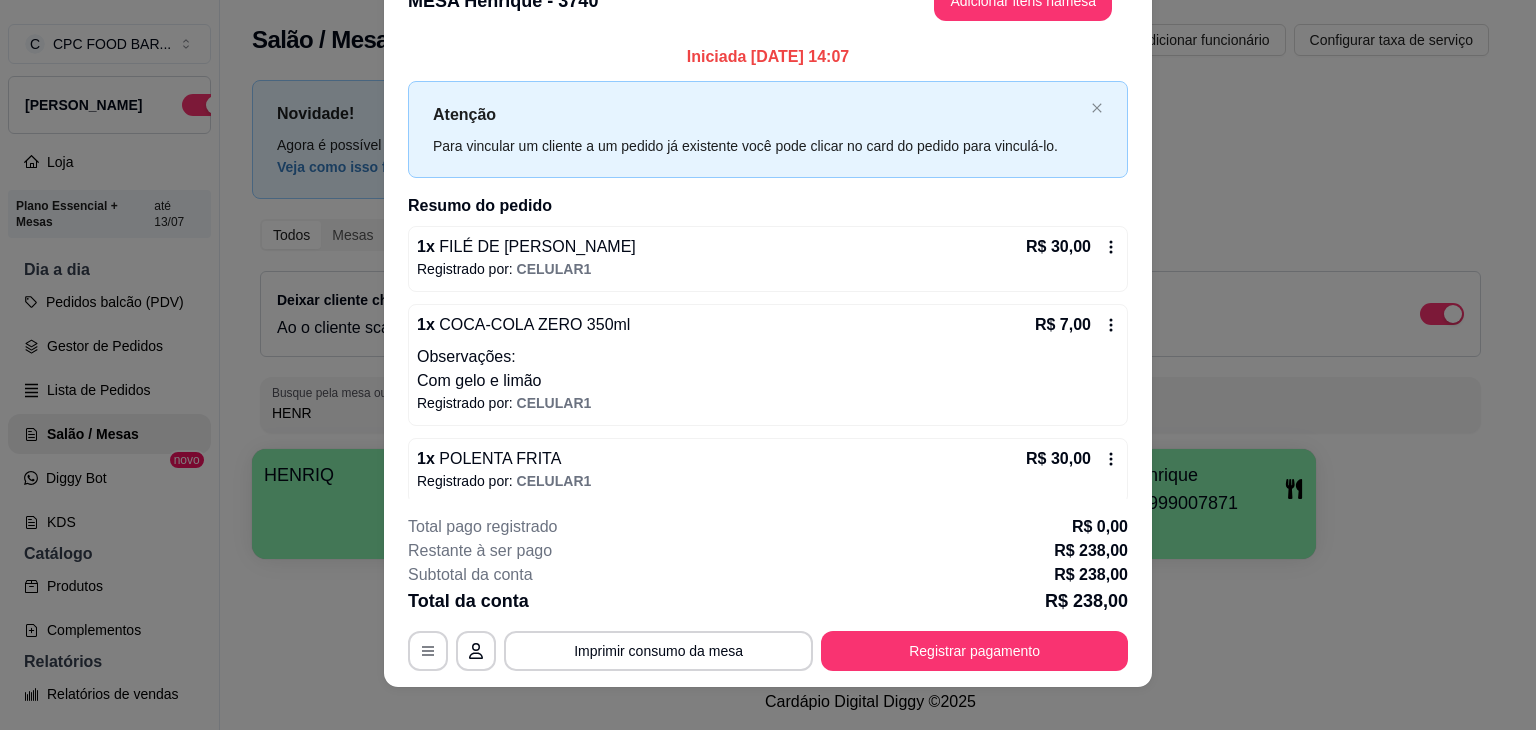 scroll, scrollTop: 60, scrollLeft: 0, axis: vertical 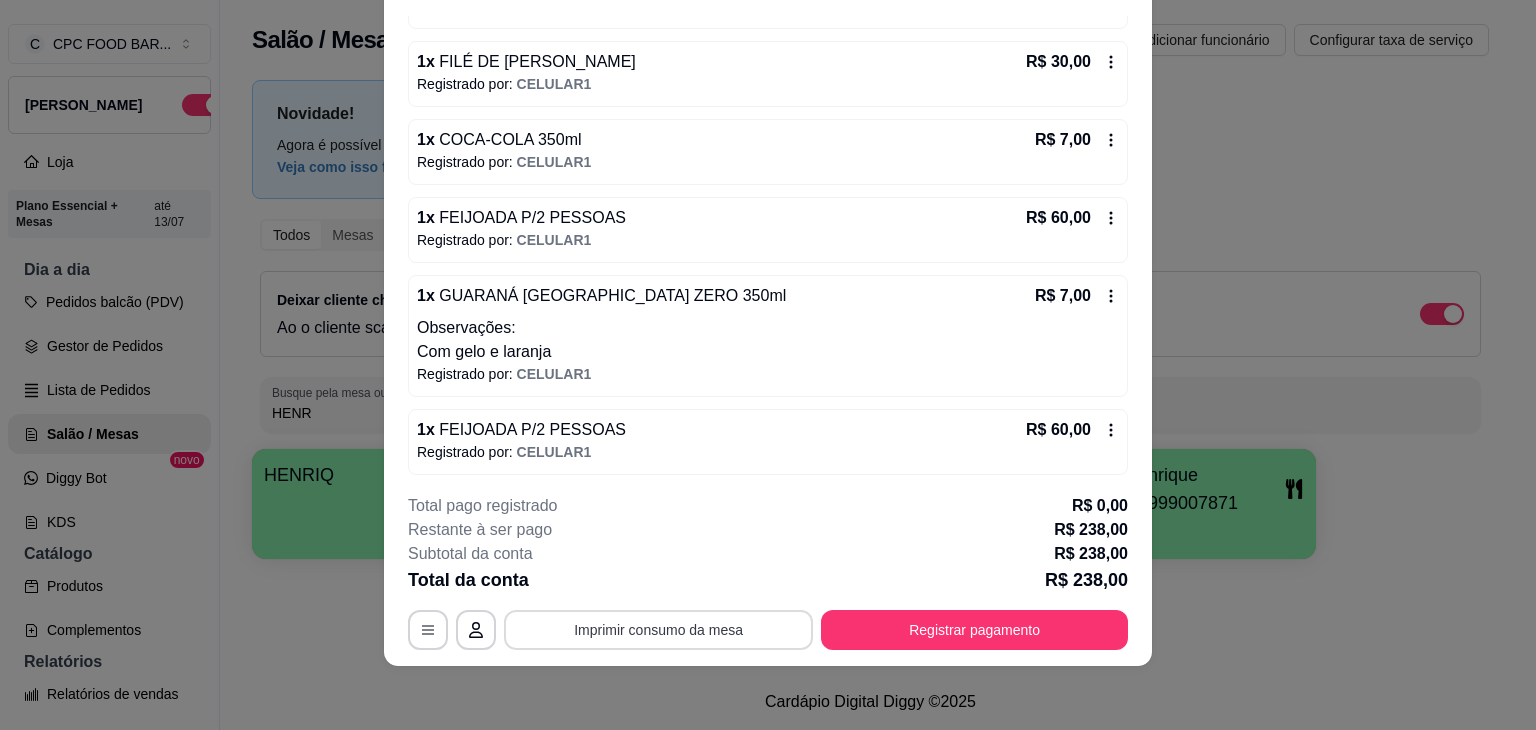 click on "Imprimir consumo da mesa" at bounding box center (658, 630) 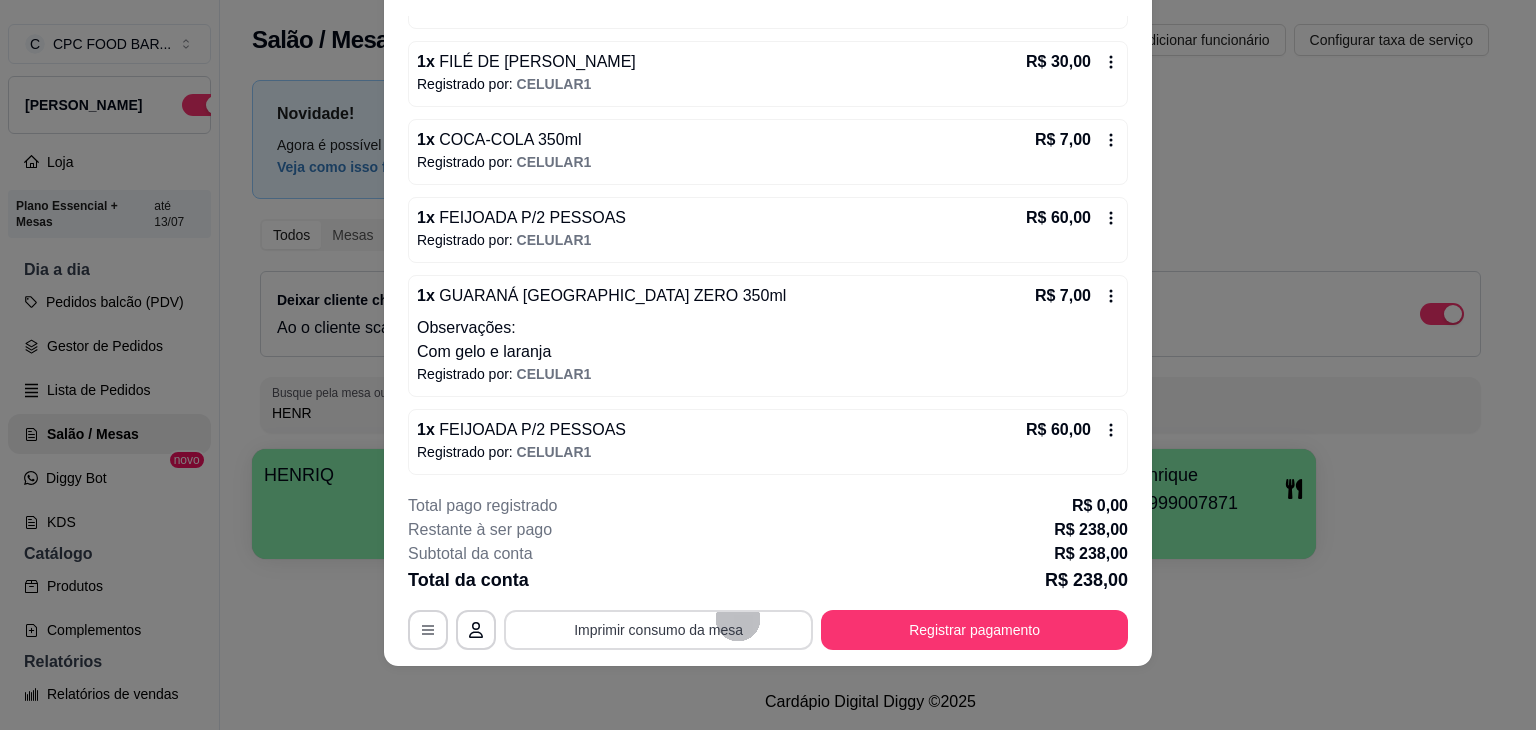 scroll, scrollTop: 0, scrollLeft: 0, axis: both 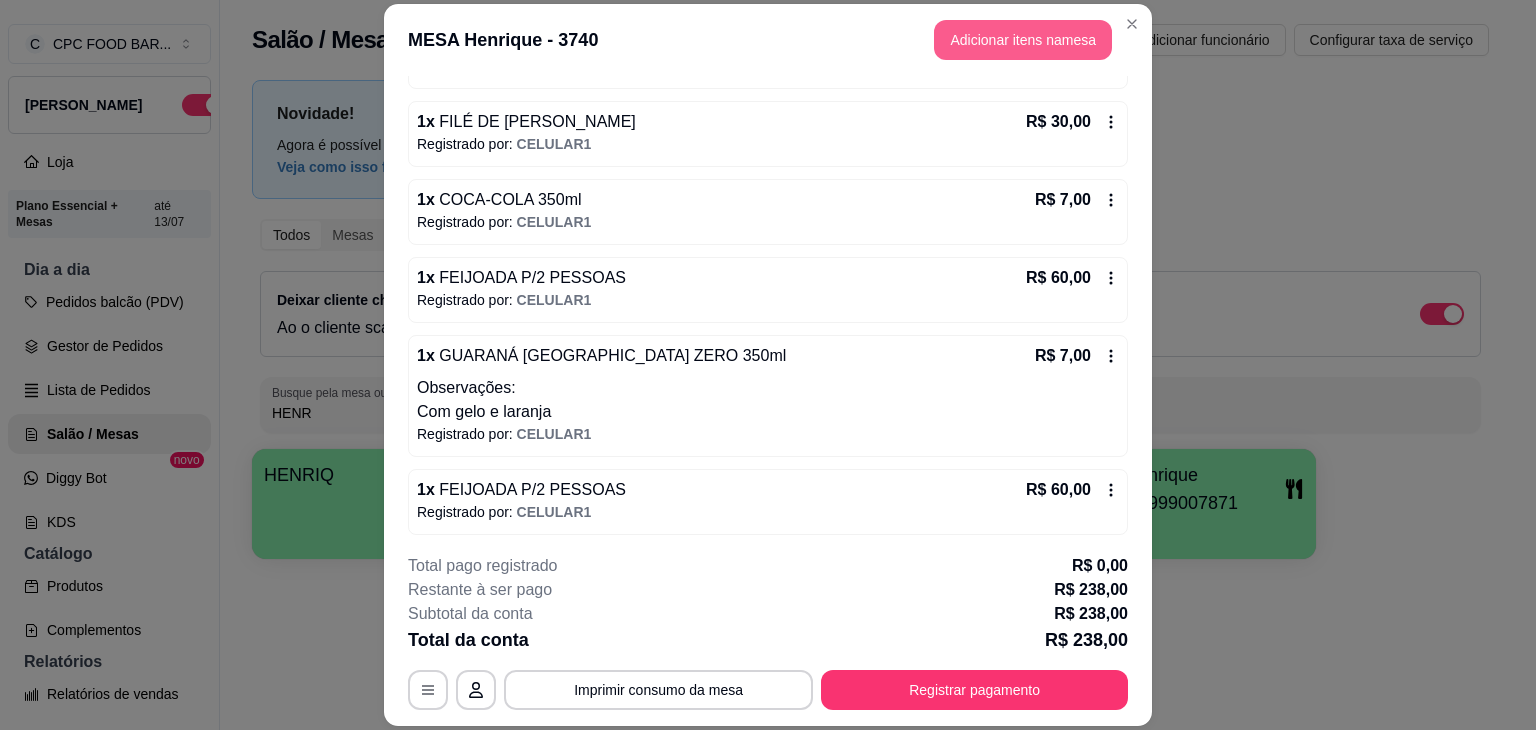 click on "Adicionar itens na  mesa" at bounding box center [1023, 40] 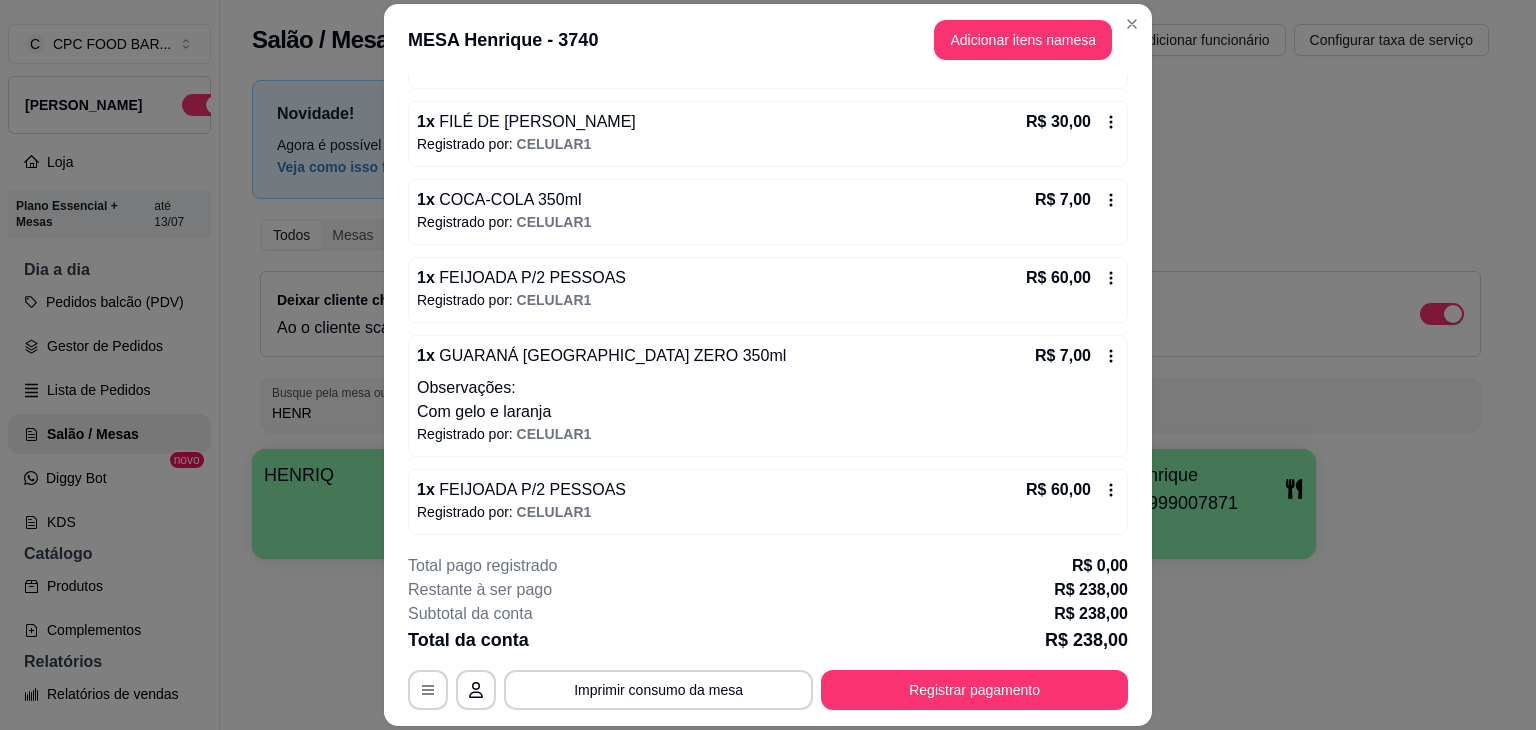 click on "Pesquisa" at bounding box center [557, 132] 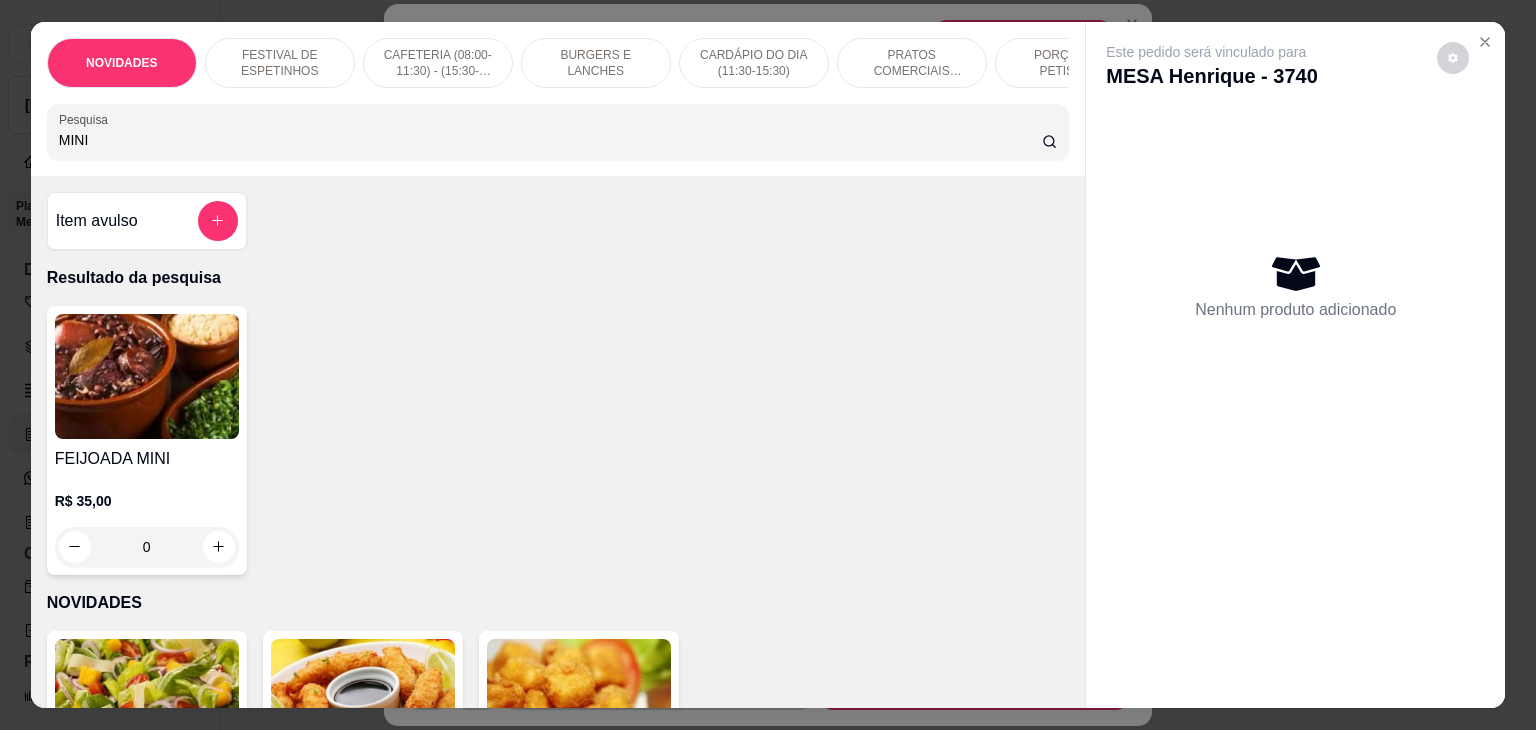 type on "MINI" 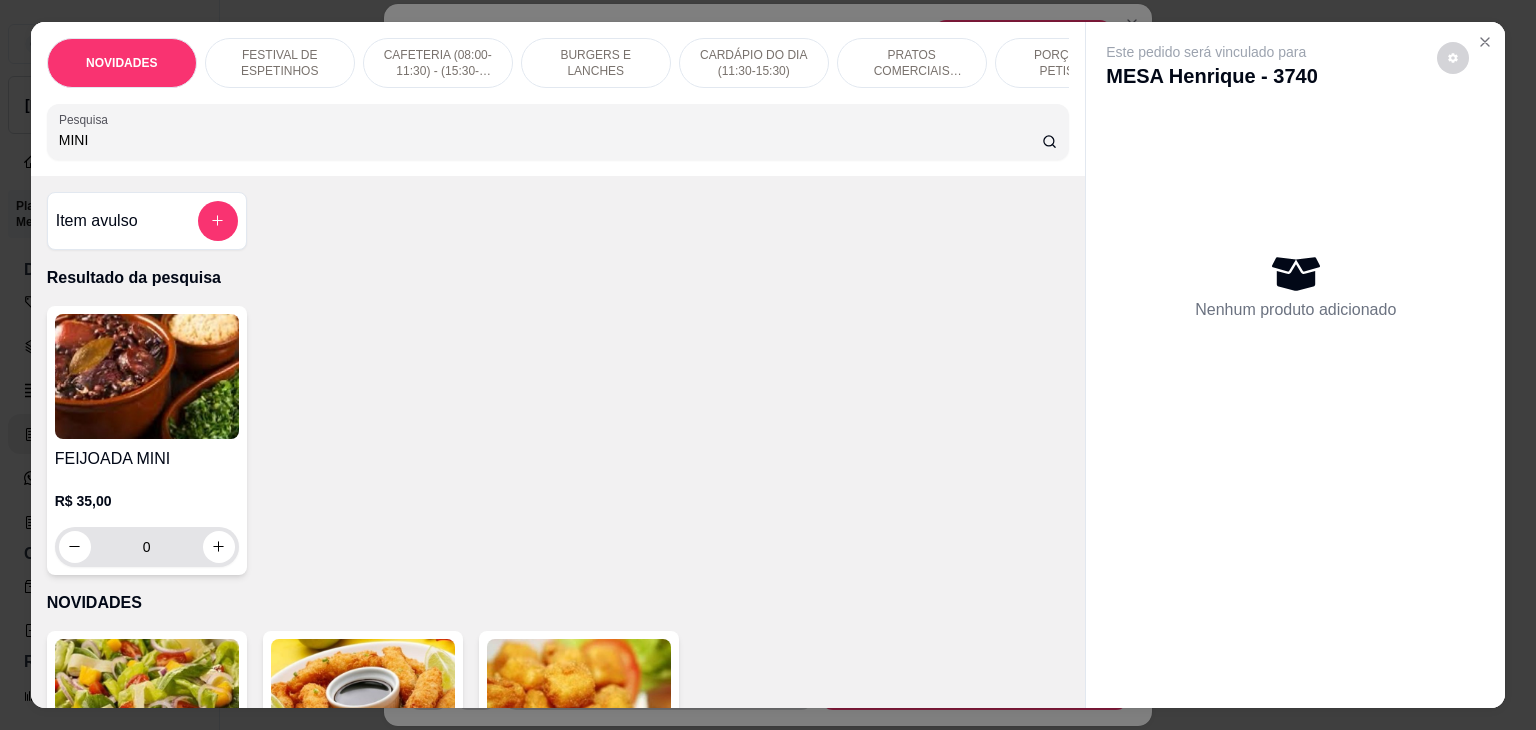 click on "0" at bounding box center (147, 547) 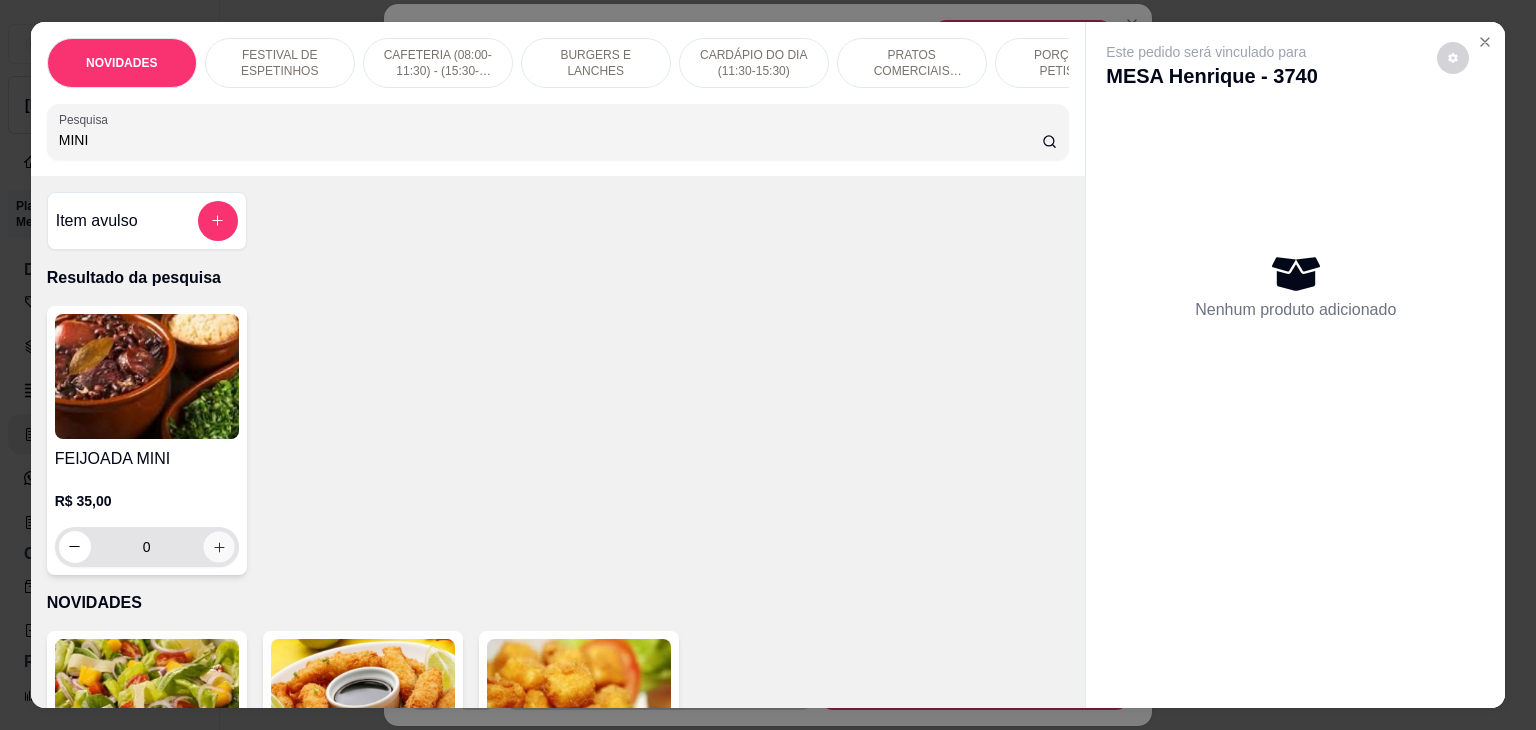 click 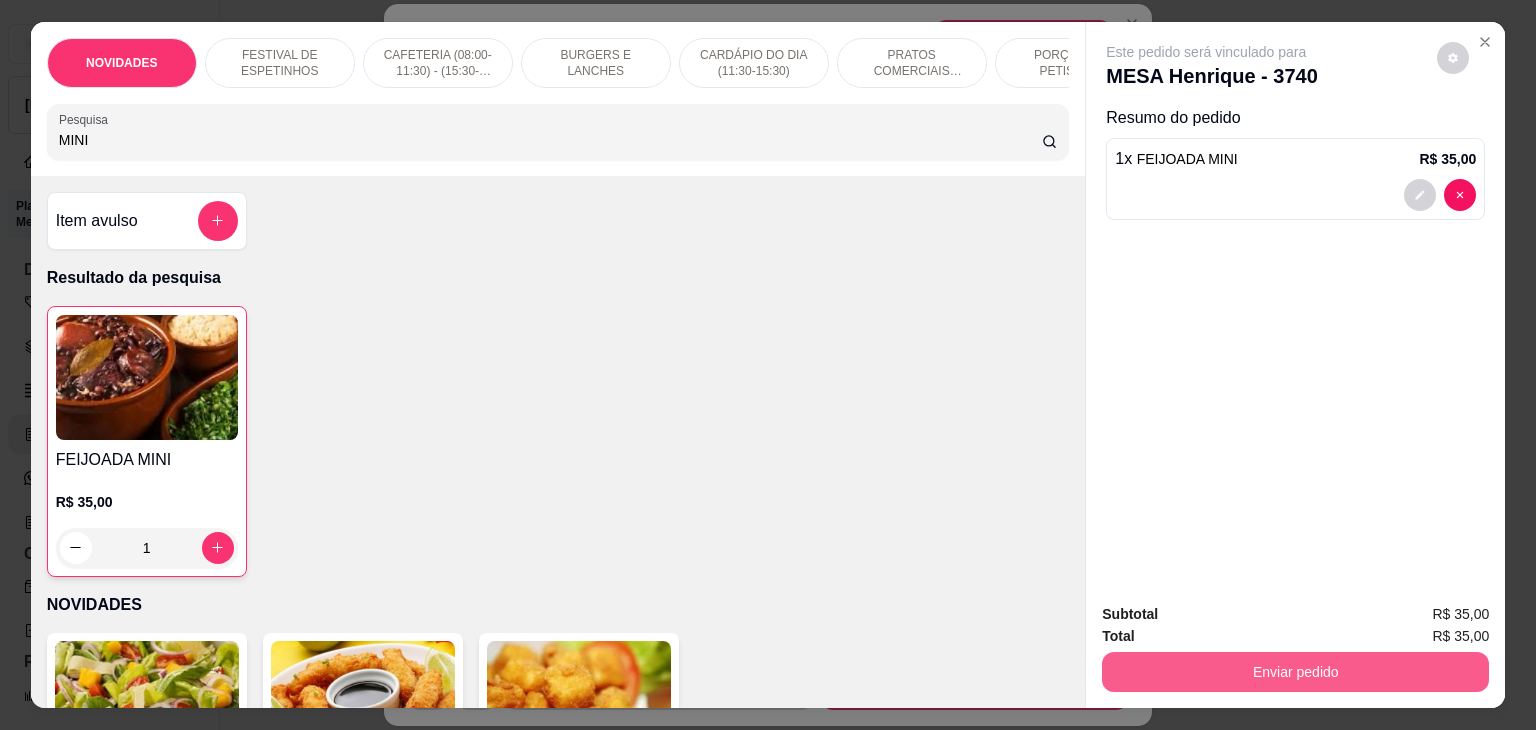 click on "Enviar pedido" at bounding box center (1295, 672) 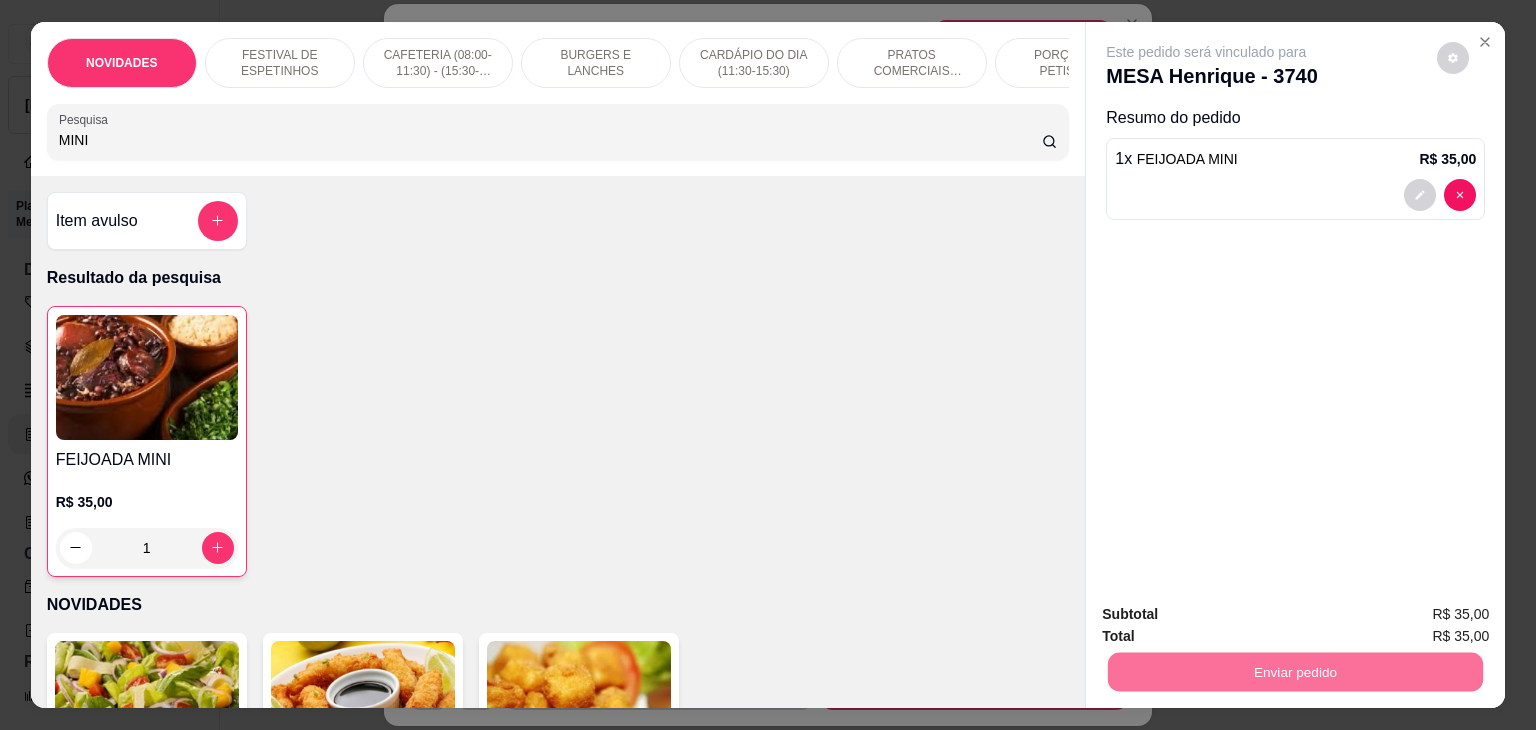 click on "Não registrar e enviar pedido" at bounding box center (1229, 614) 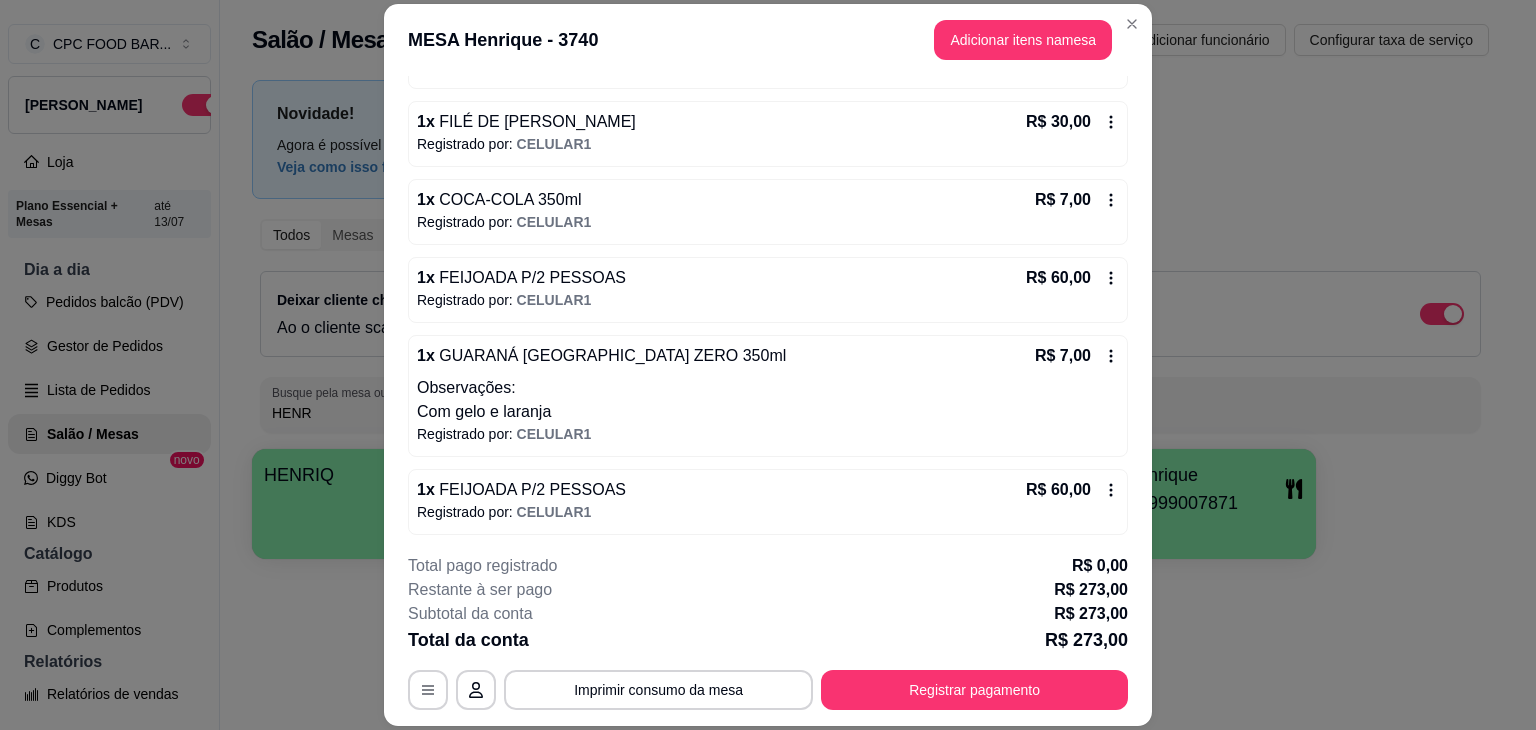scroll, scrollTop: 666, scrollLeft: 0, axis: vertical 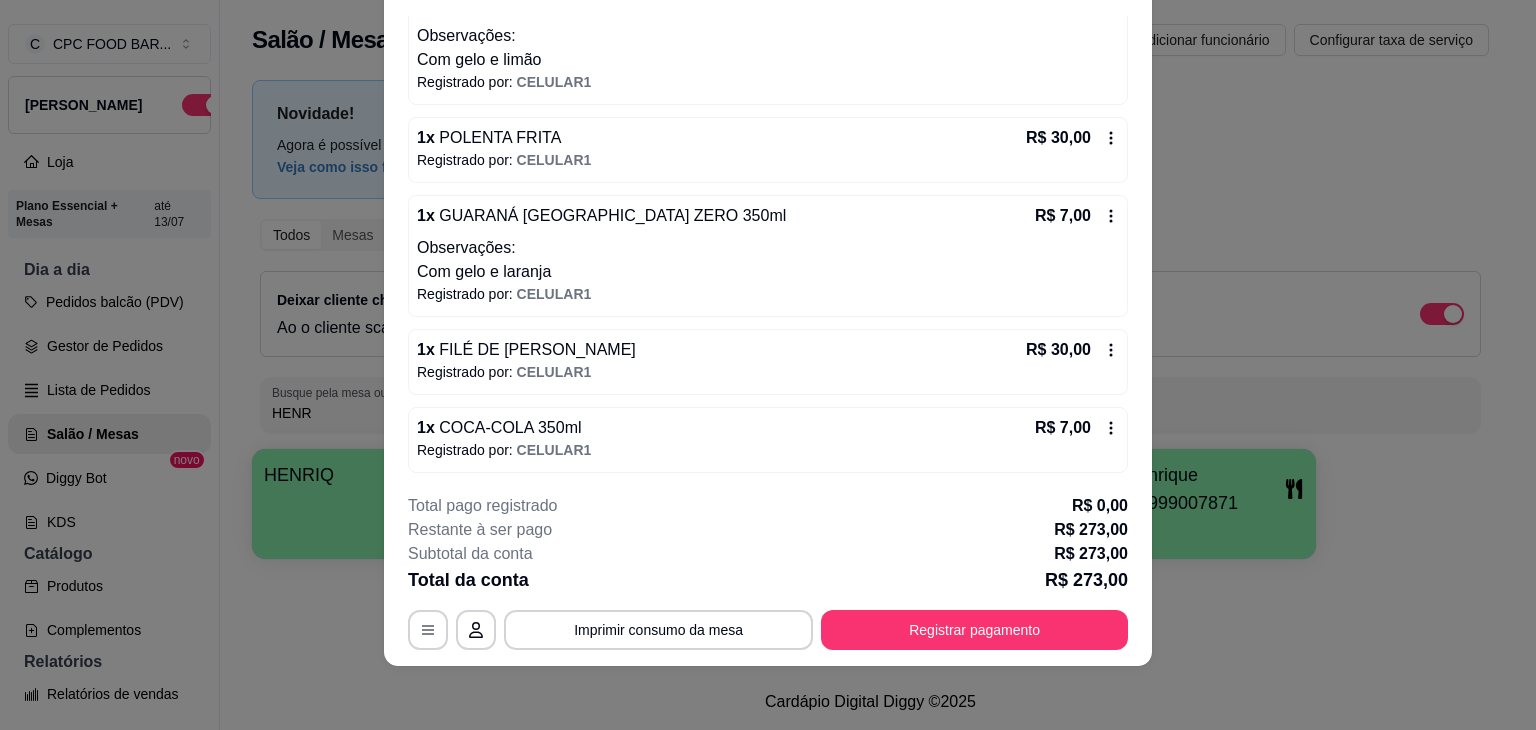 click on "1 x   FILÉ DE FRANGO  R$ 30,00" at bounding box center (768, 350) 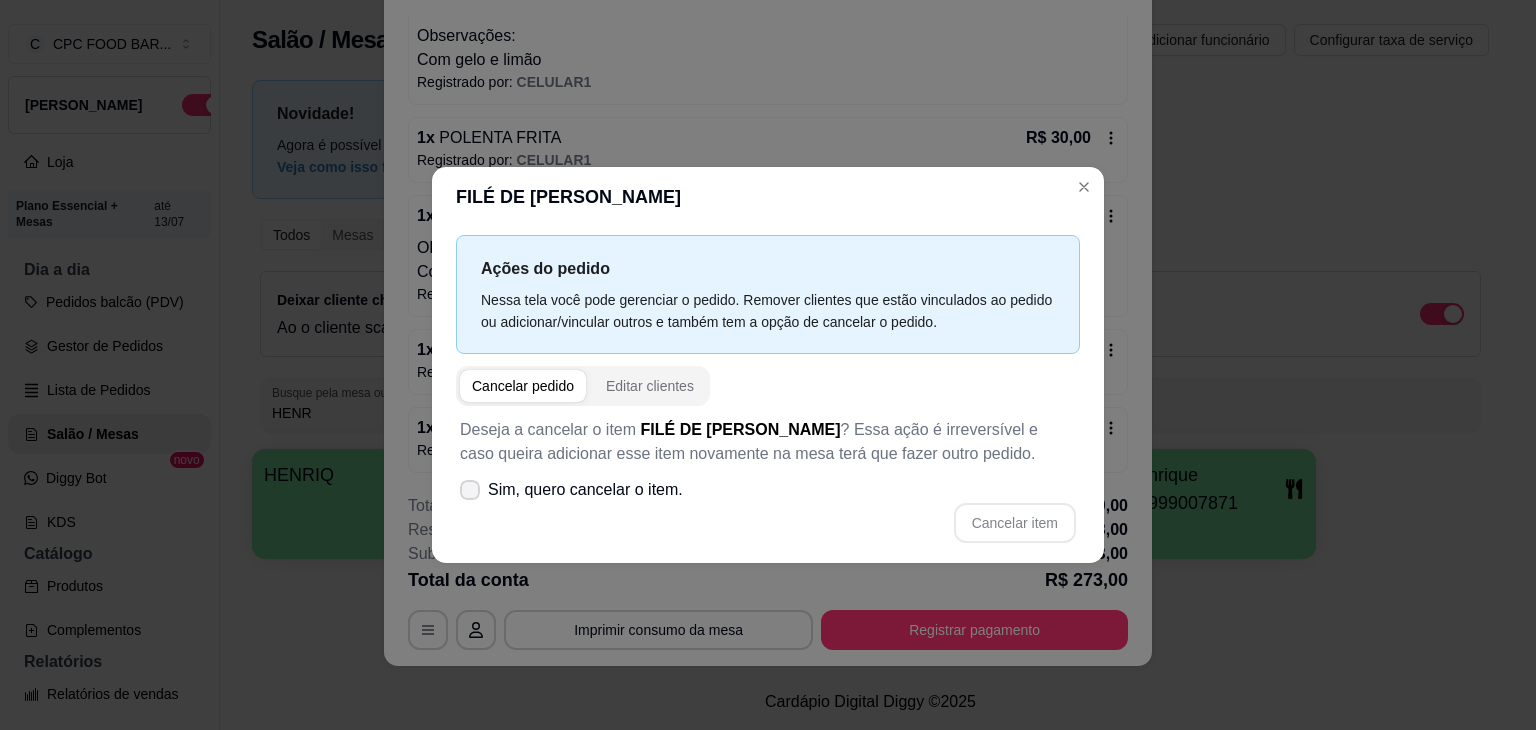 click on "Sim, quero cancelar o item." at bounding box center [585, 490] 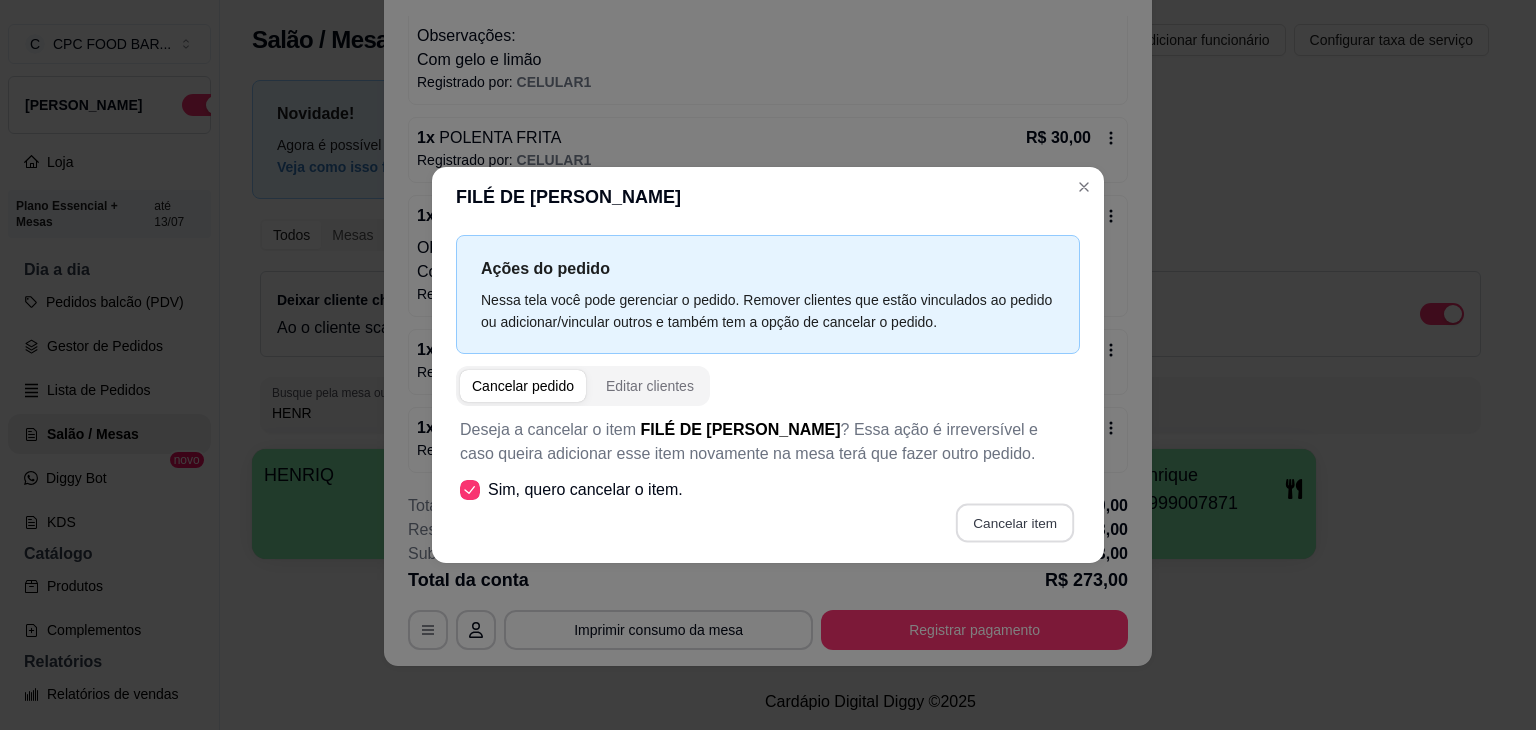 click on "Cancelar item" at bounding box center (1014, 523) 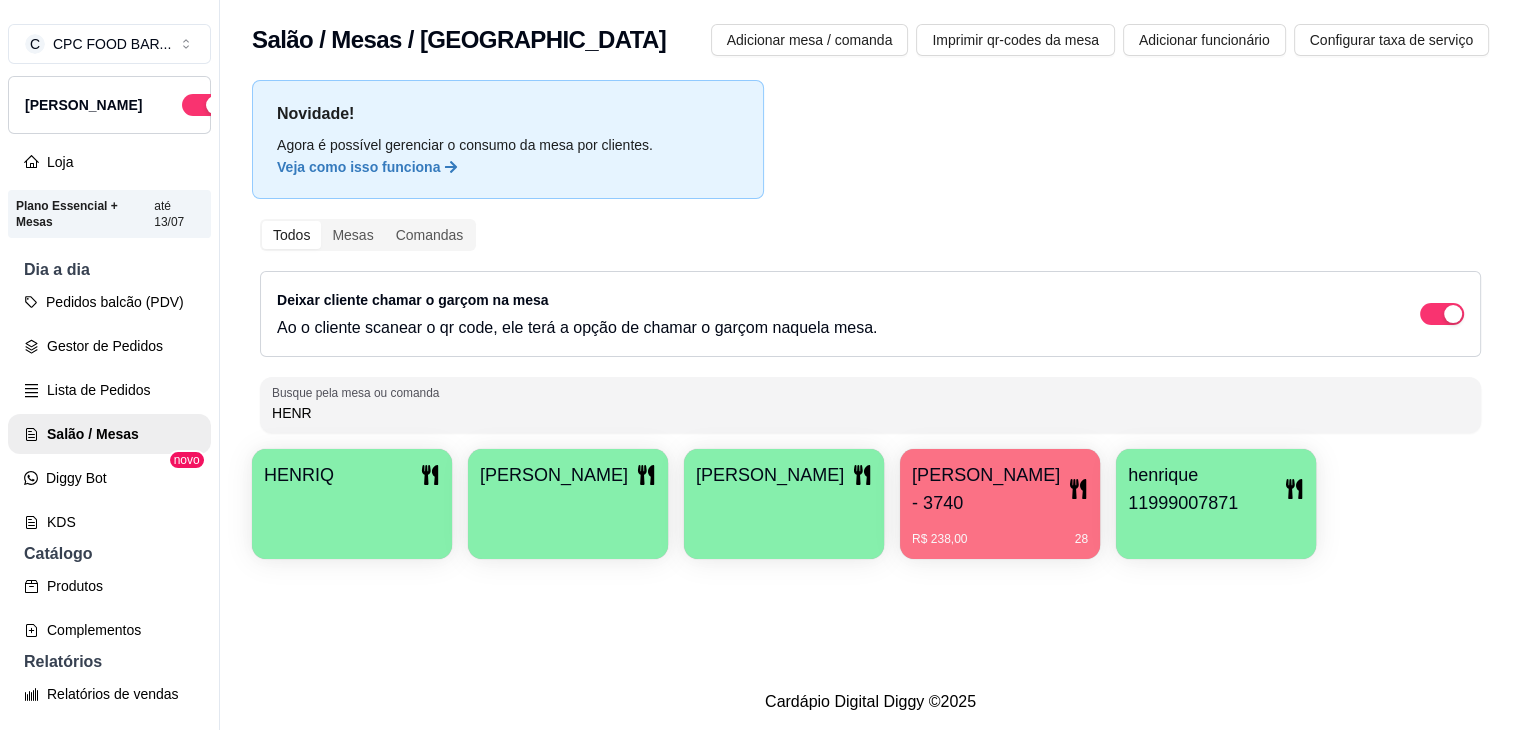 click on "[PERSON_NAME] - 3740" at bounding box center [990, 489] 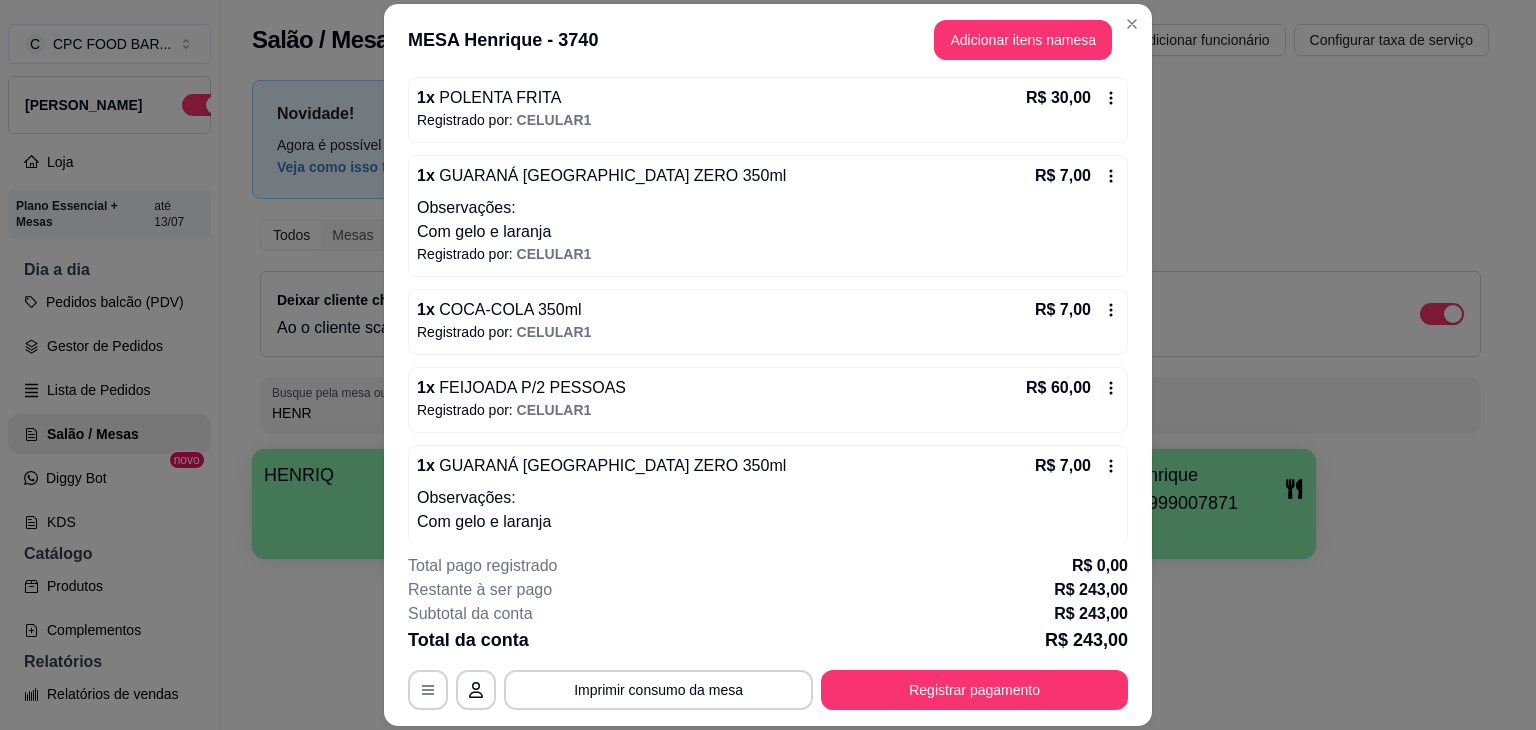 scroll, scrollTop: 702, scrollLeft: 0, axis: vertical 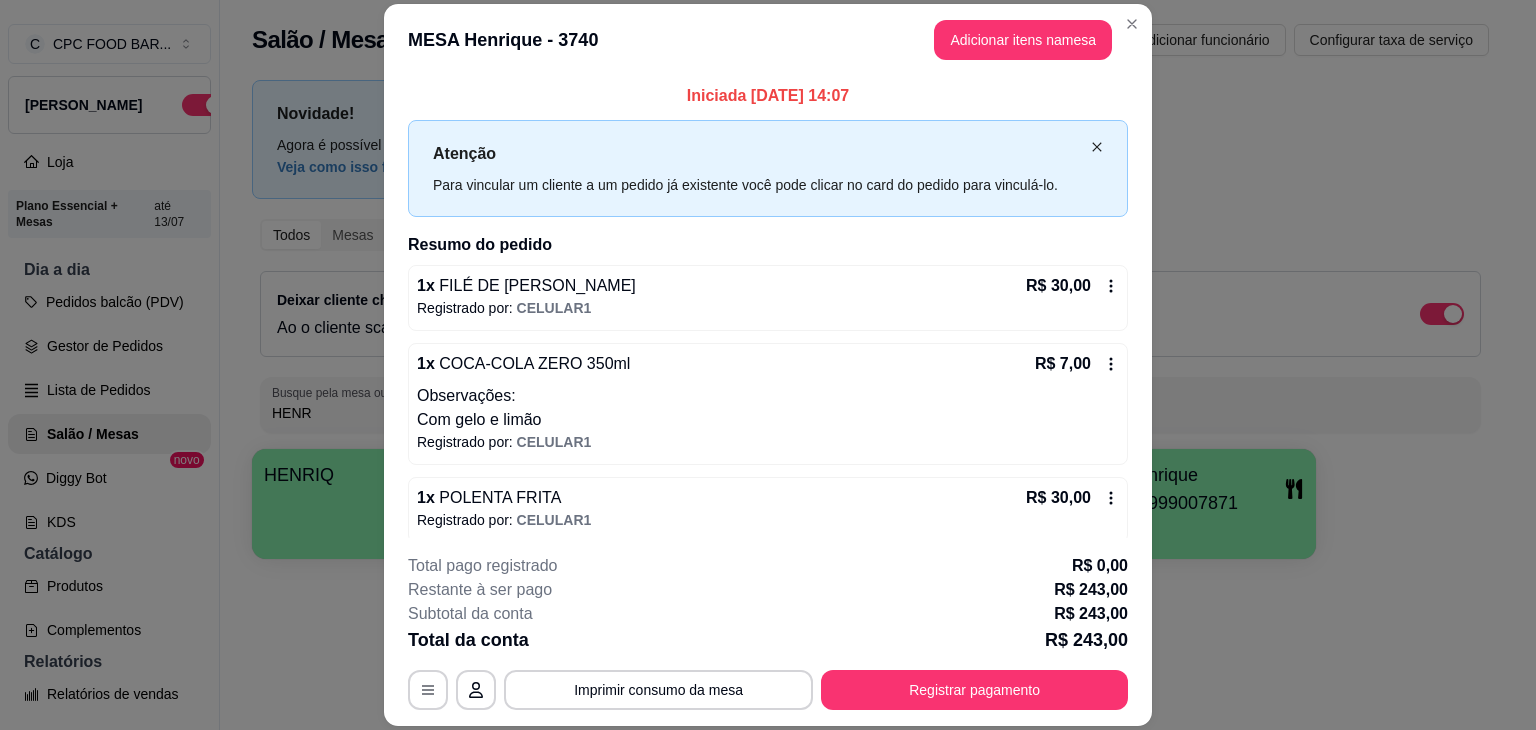 click 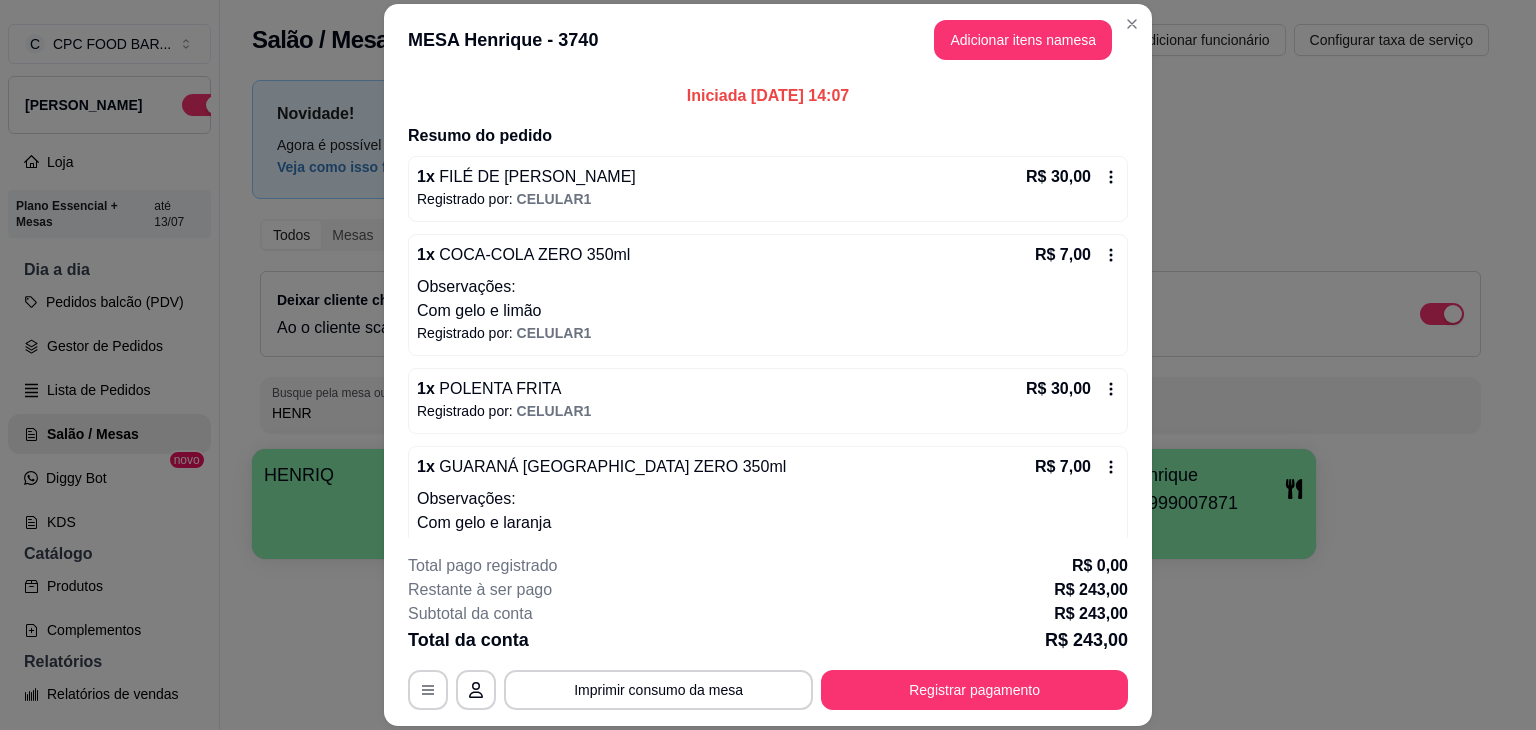 drag, startPoint x: 860, startPoint y: 97, endPoint x: 632, endPoint y: 94, distance: 228.01973 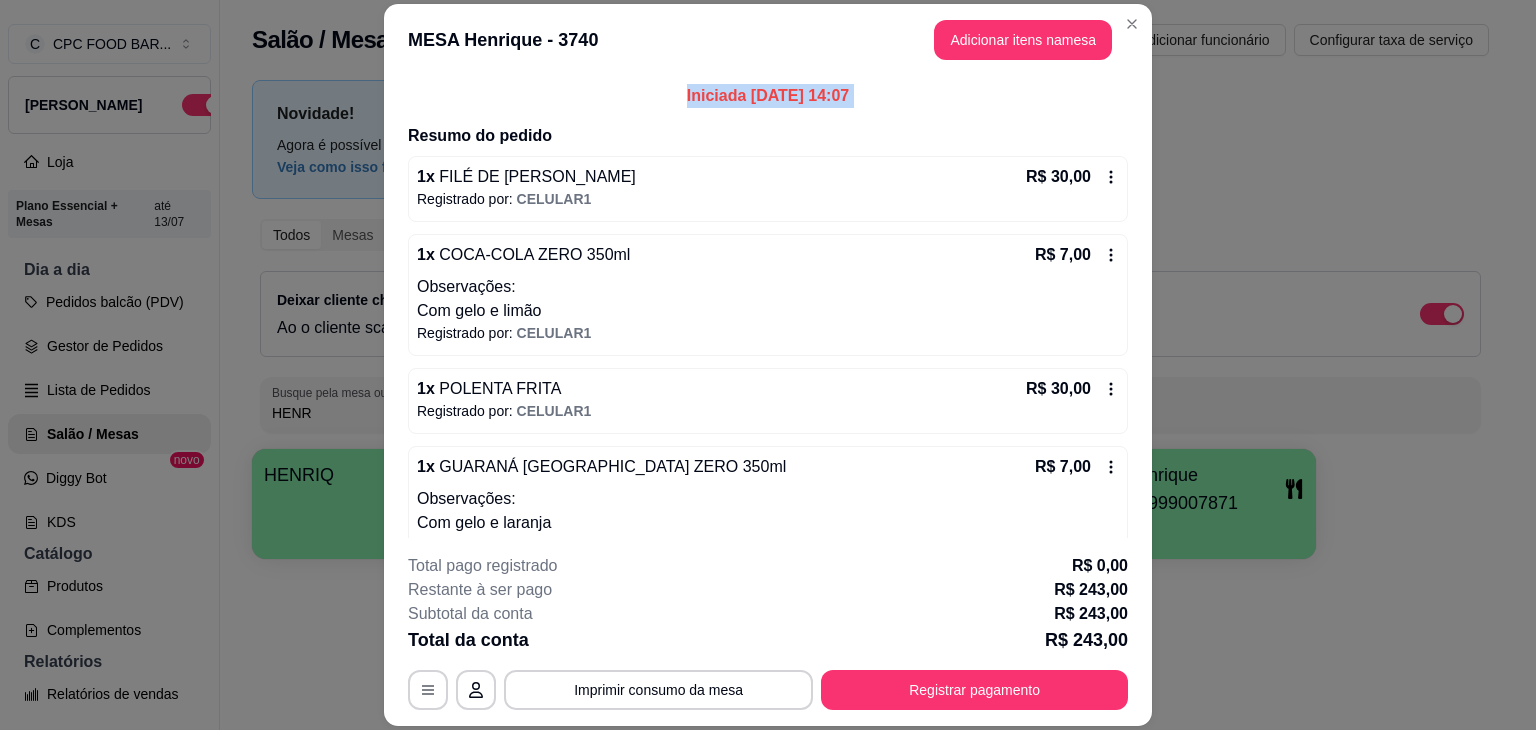 drag, startPoint x: 924, startPoint y: 97, endPoint x: 606, endPoint y: 81, distance: 318.40225 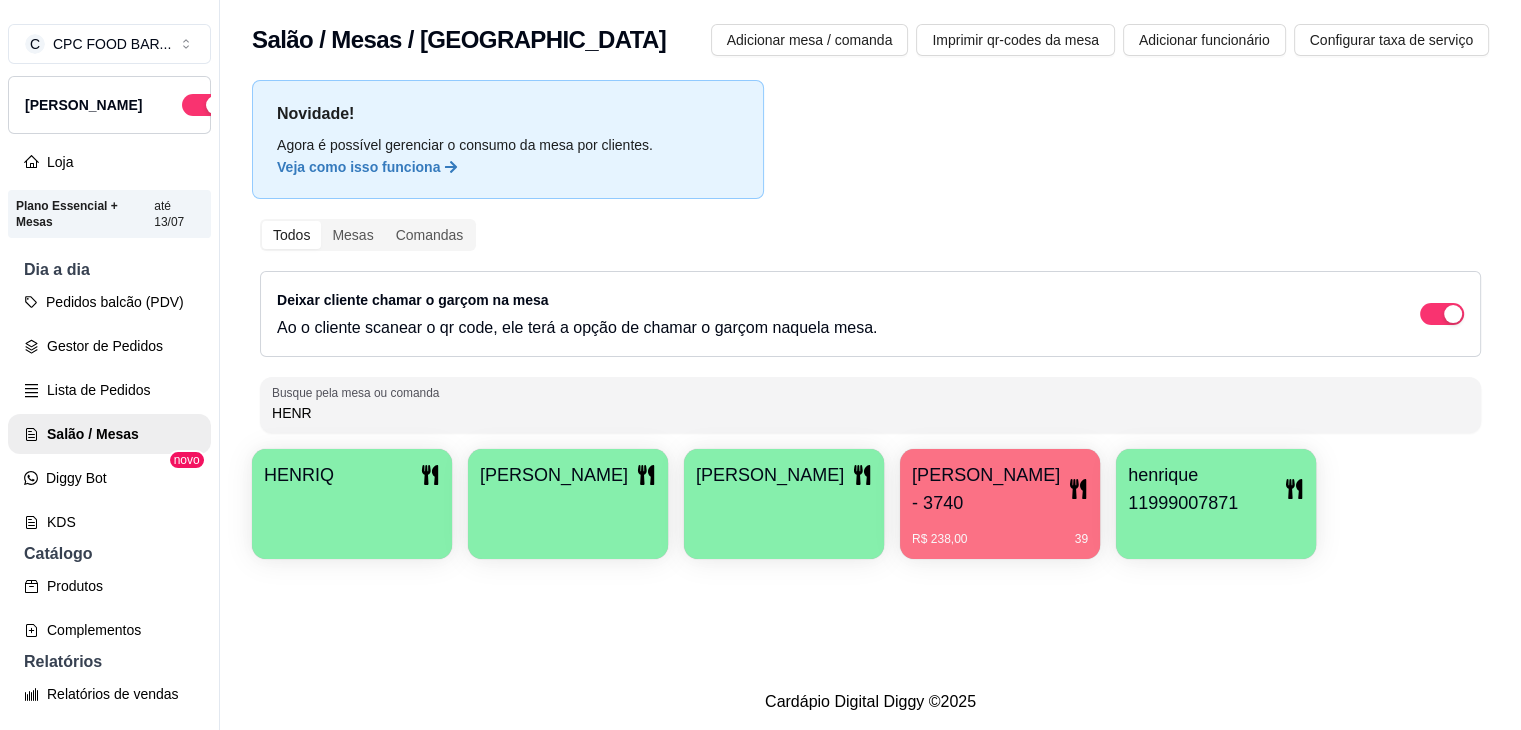 click on "HENR" at bounding box center [870, 413] 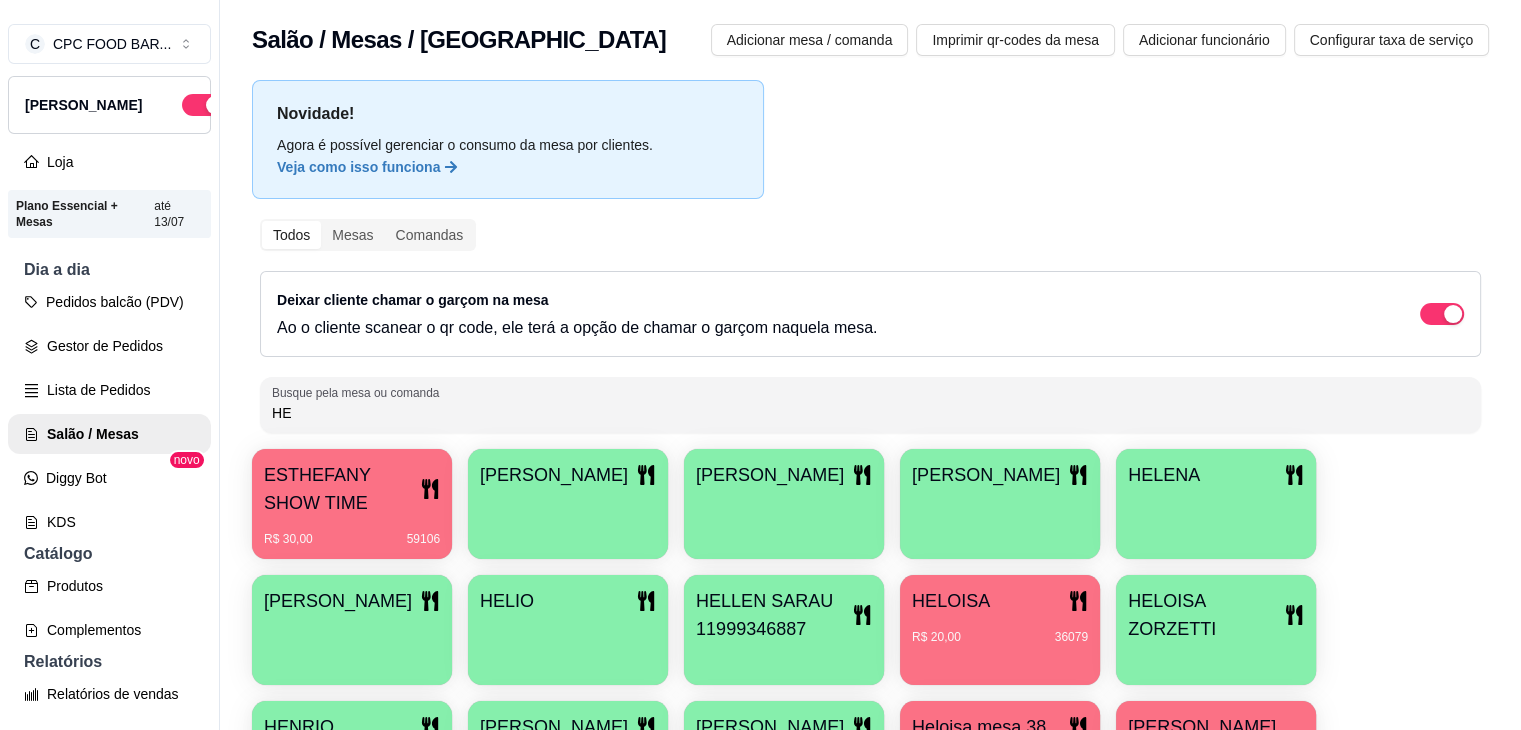 type on "H" 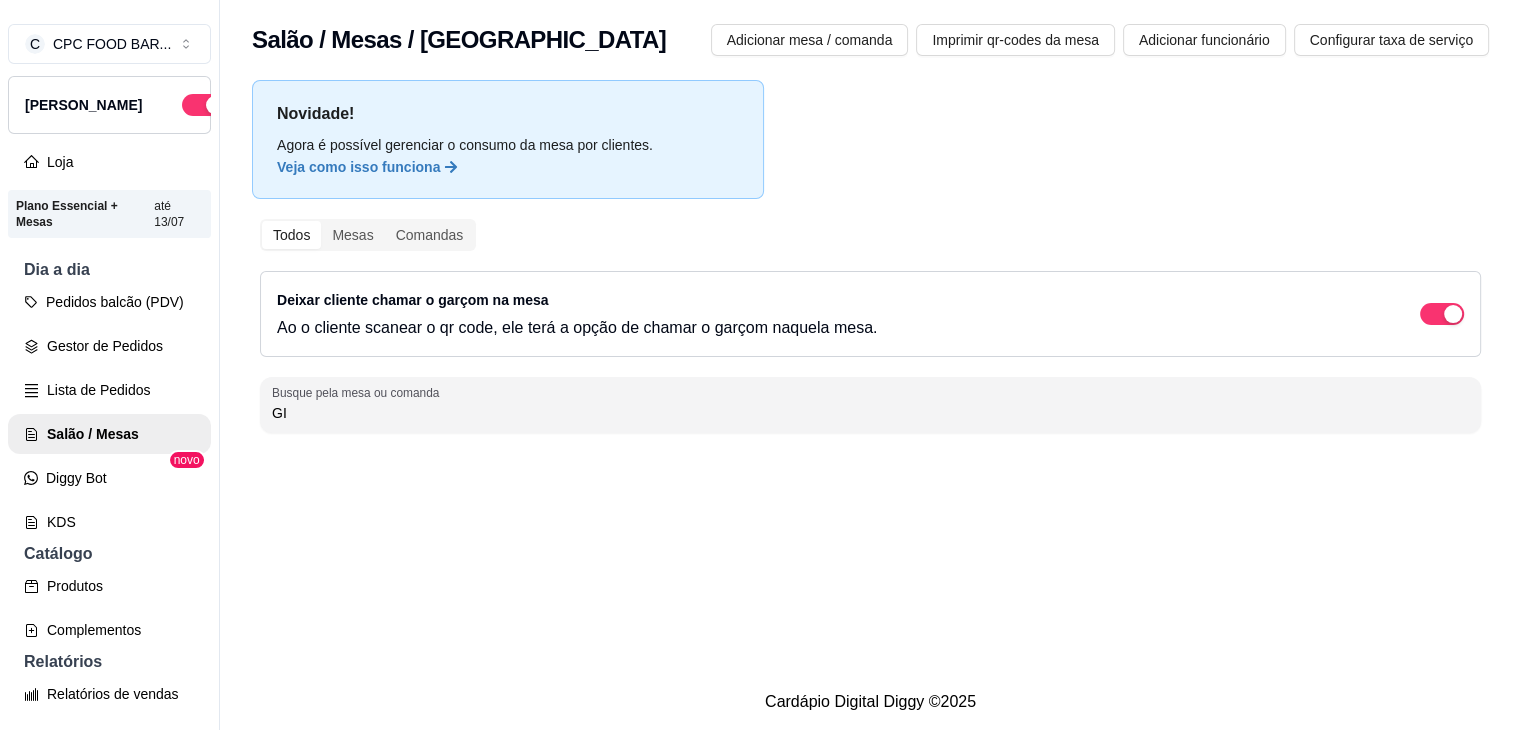 type on "G" 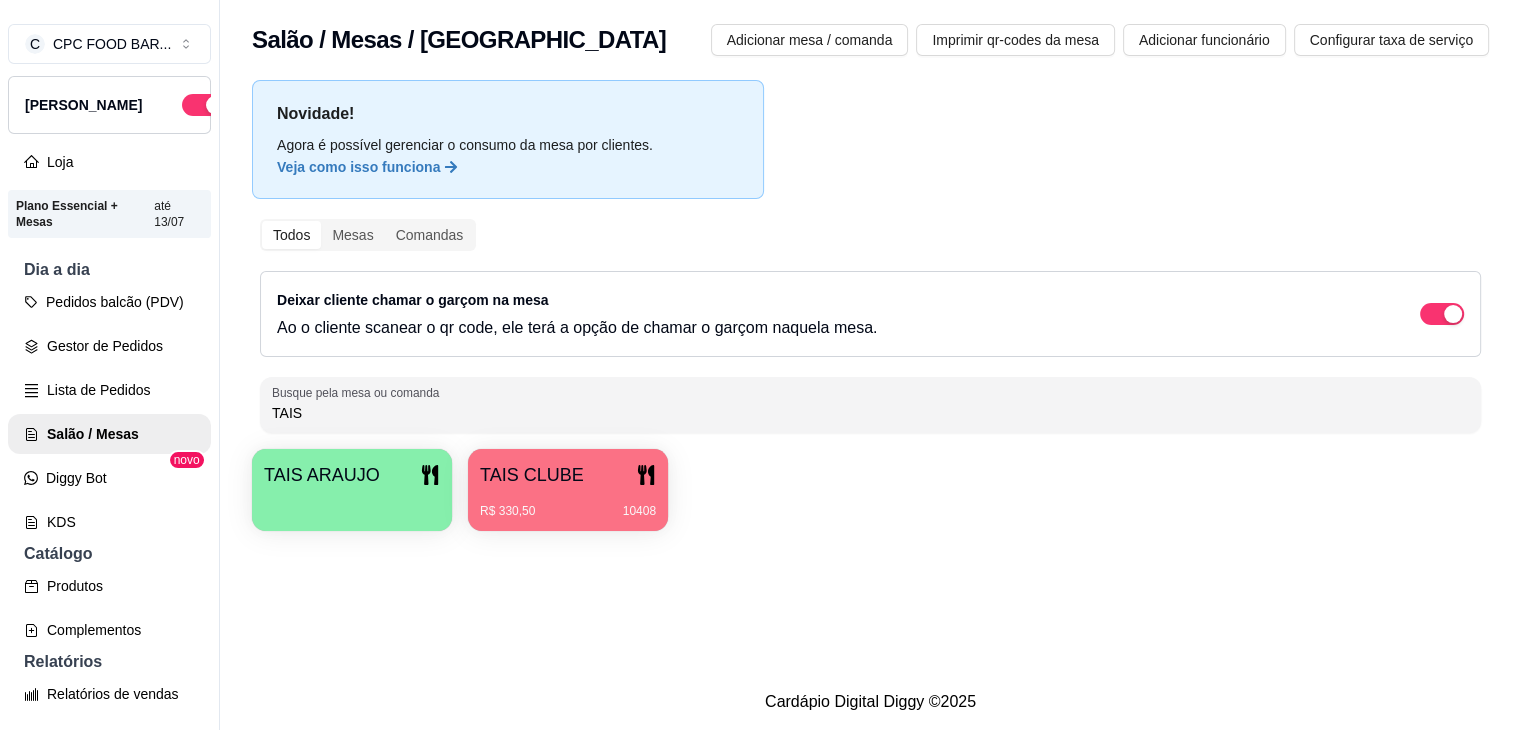 type on "TAIS" 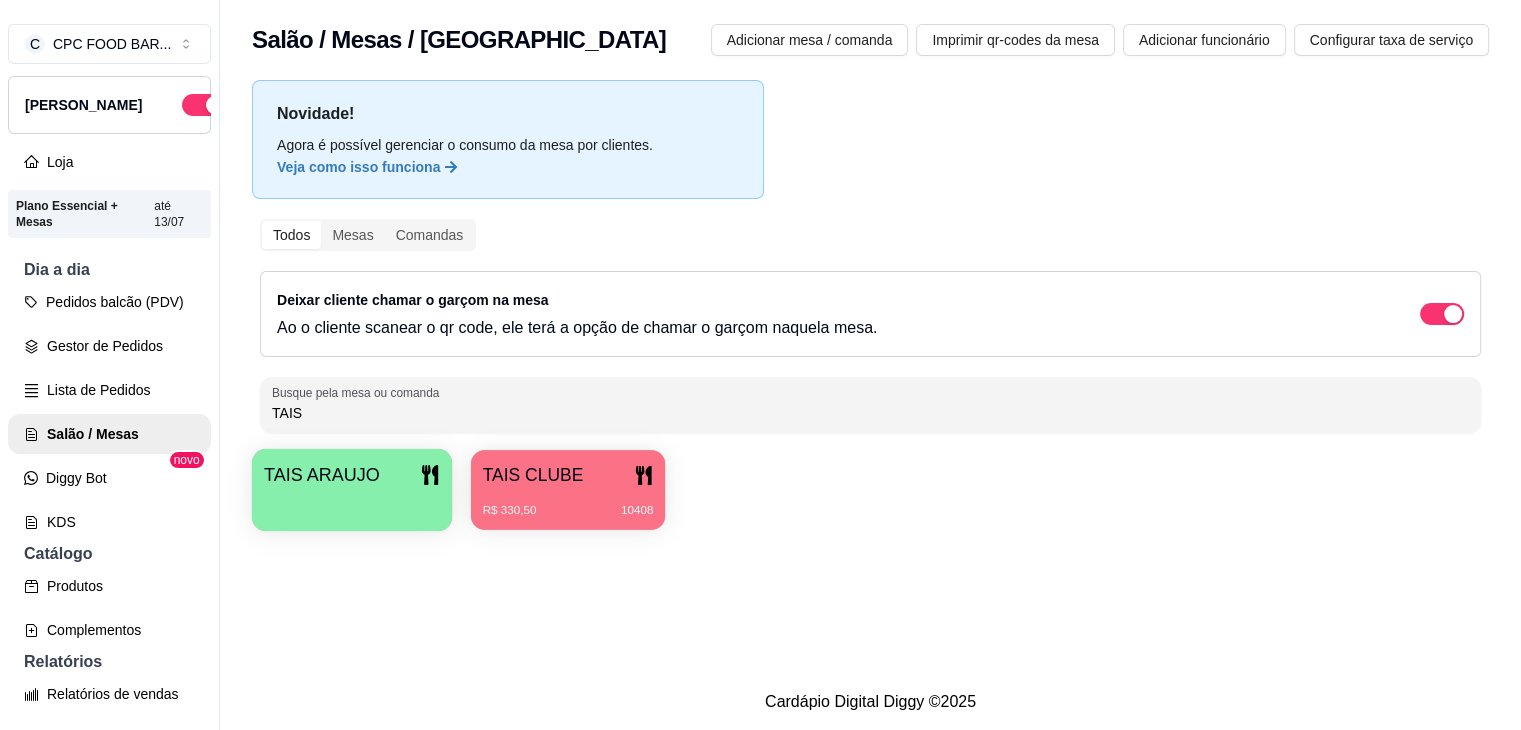 click on "TAIS CLUBE R$ 330,50 10408" at bounding box center (568, 490) 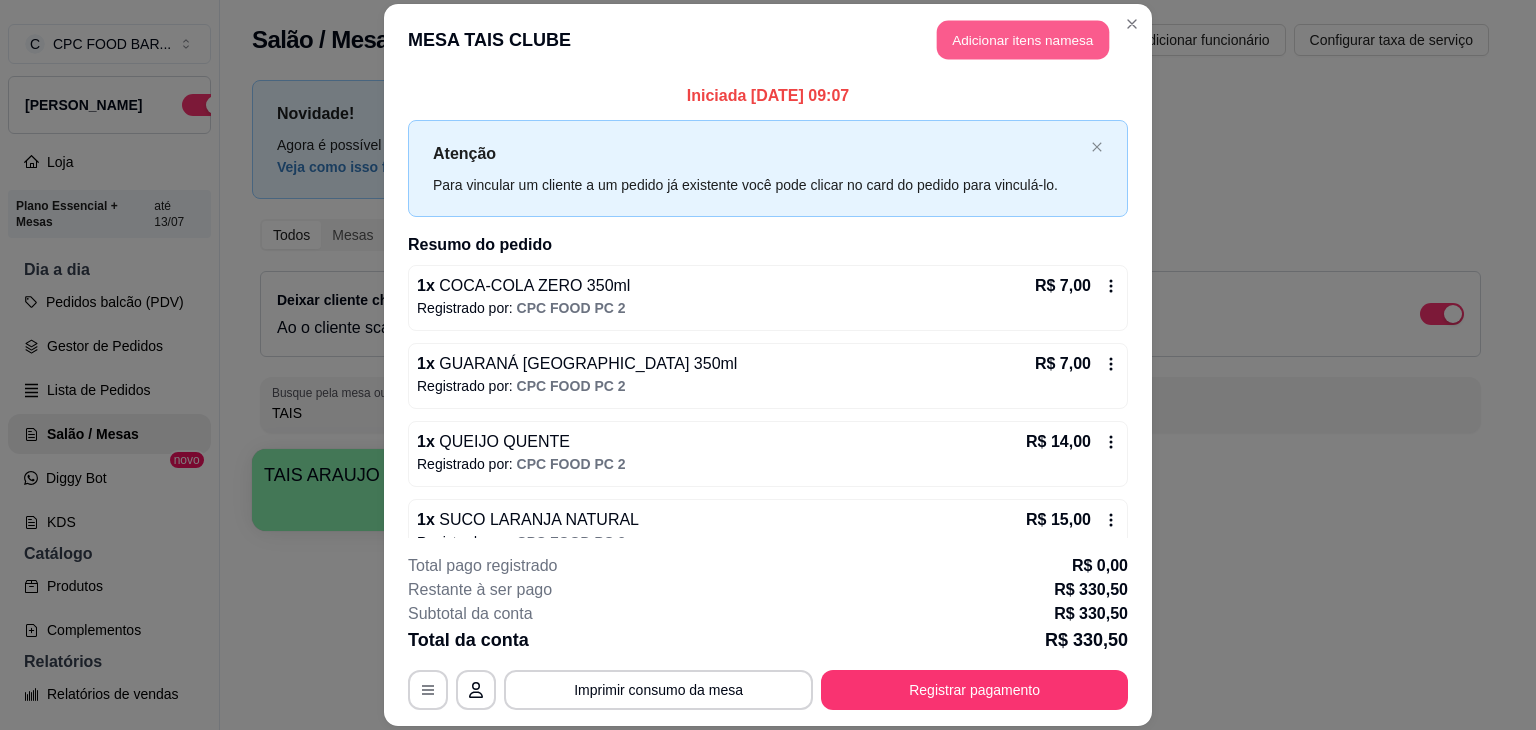 click on "Adicionar itens na  mesa" at bounding box center (1023, 39) 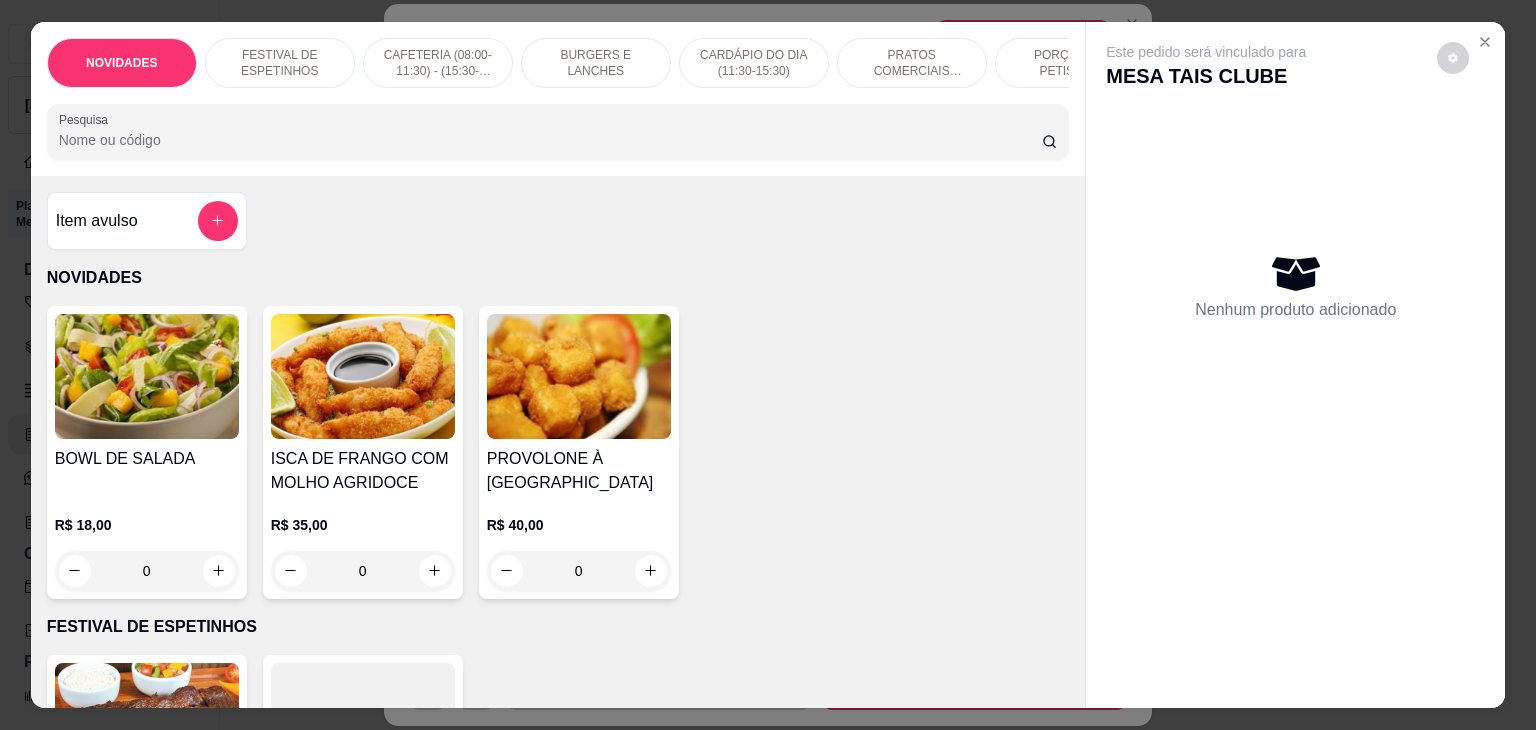 click at bounding box center (558, 132) 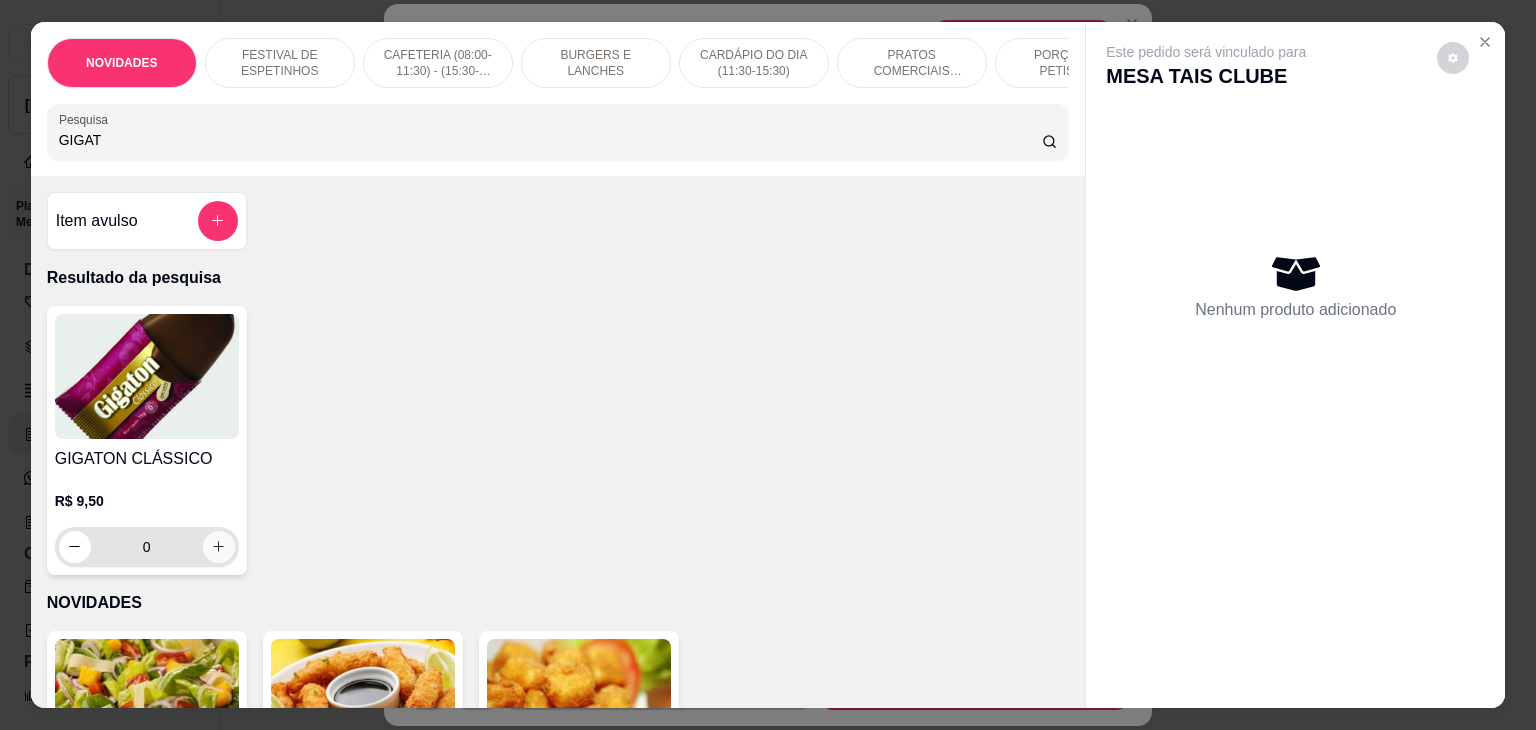 type on "GIGAT" 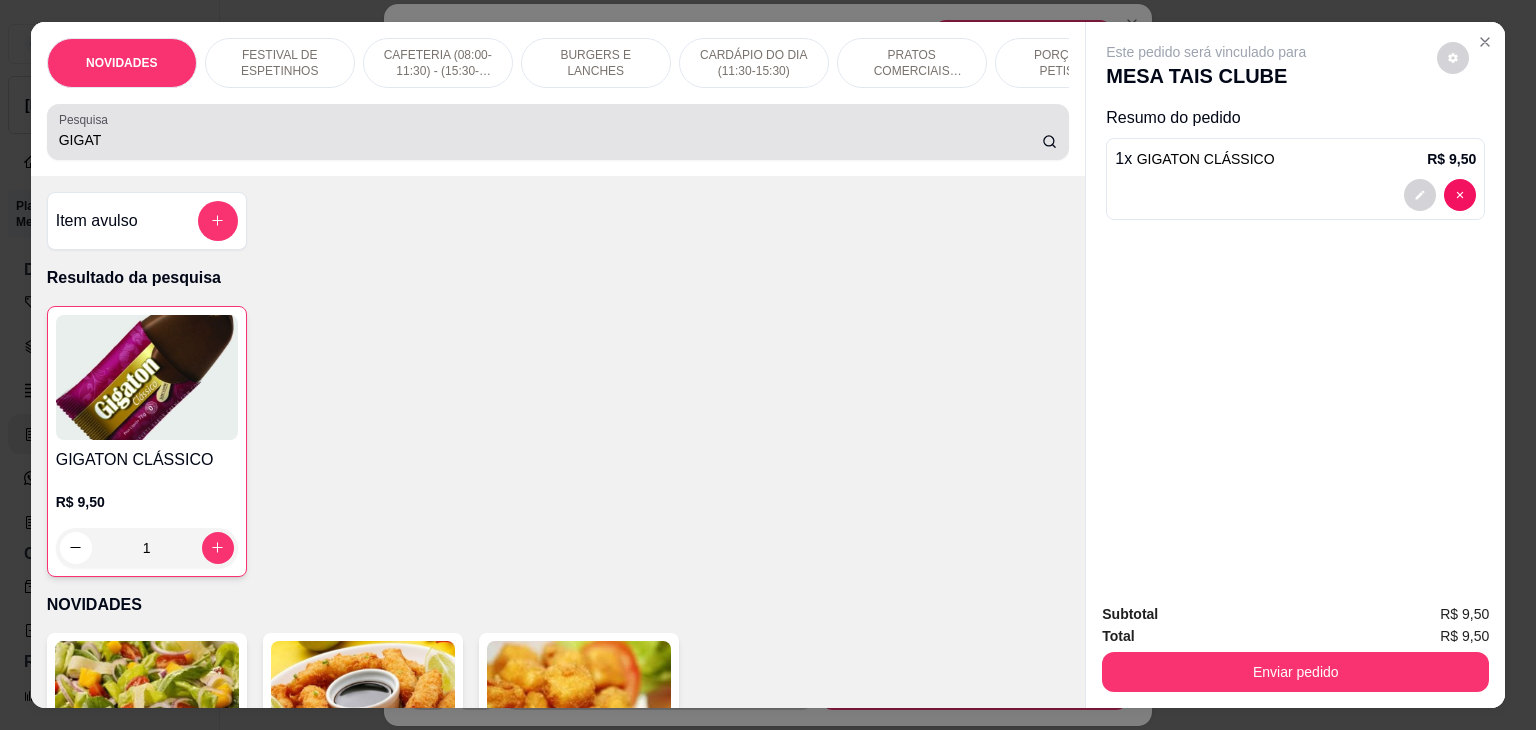click on "GIGAT" at bounding box center [550, 140] 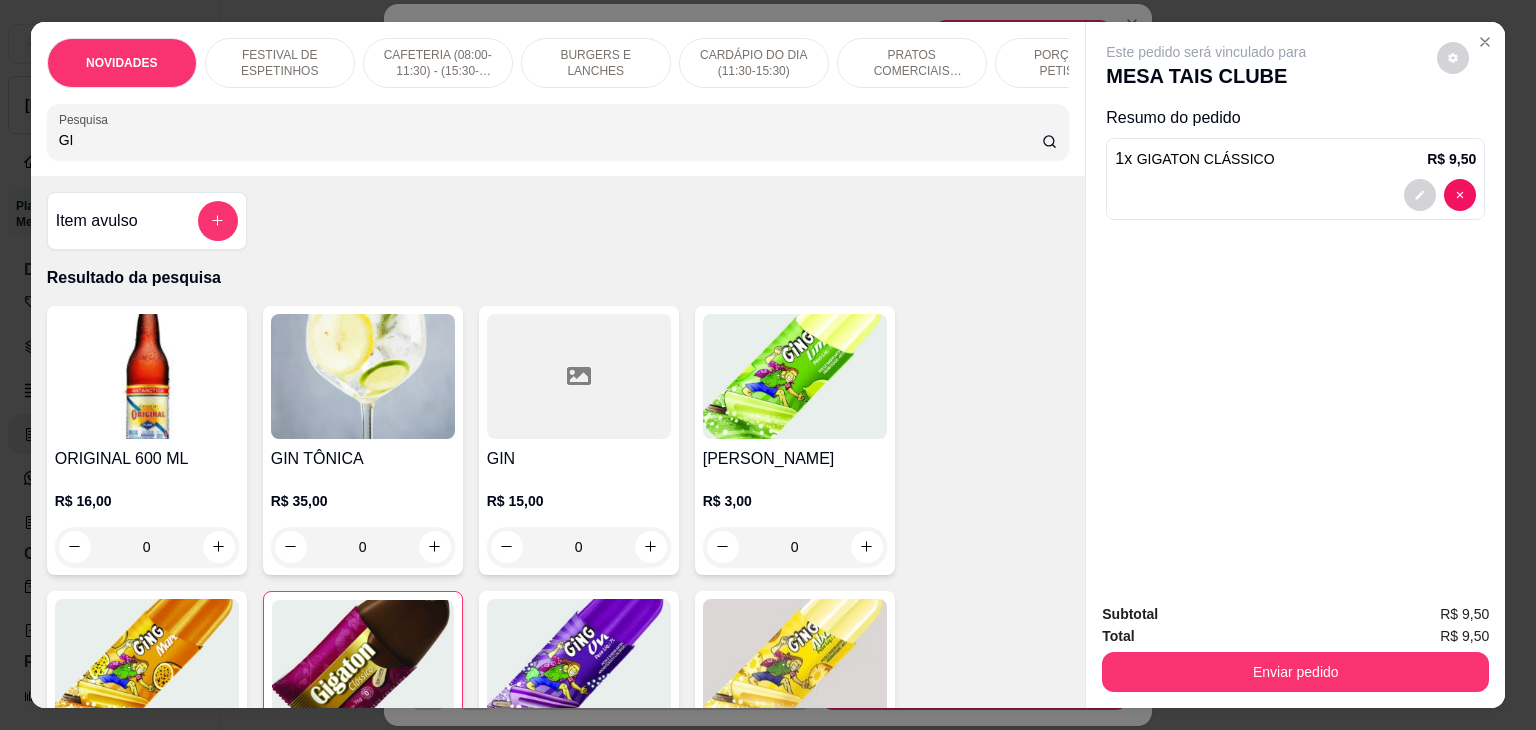 type on "G" 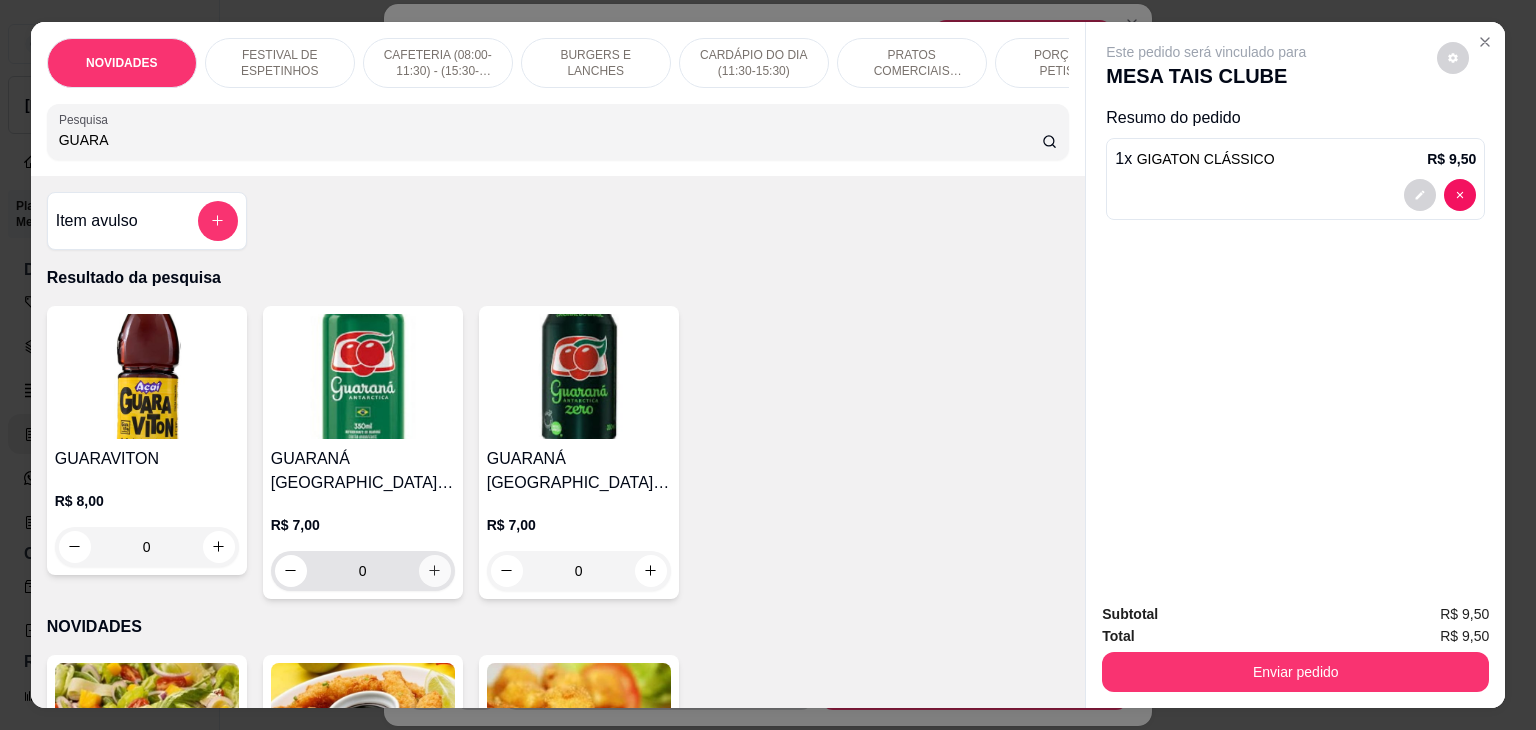 type on "GUARA" 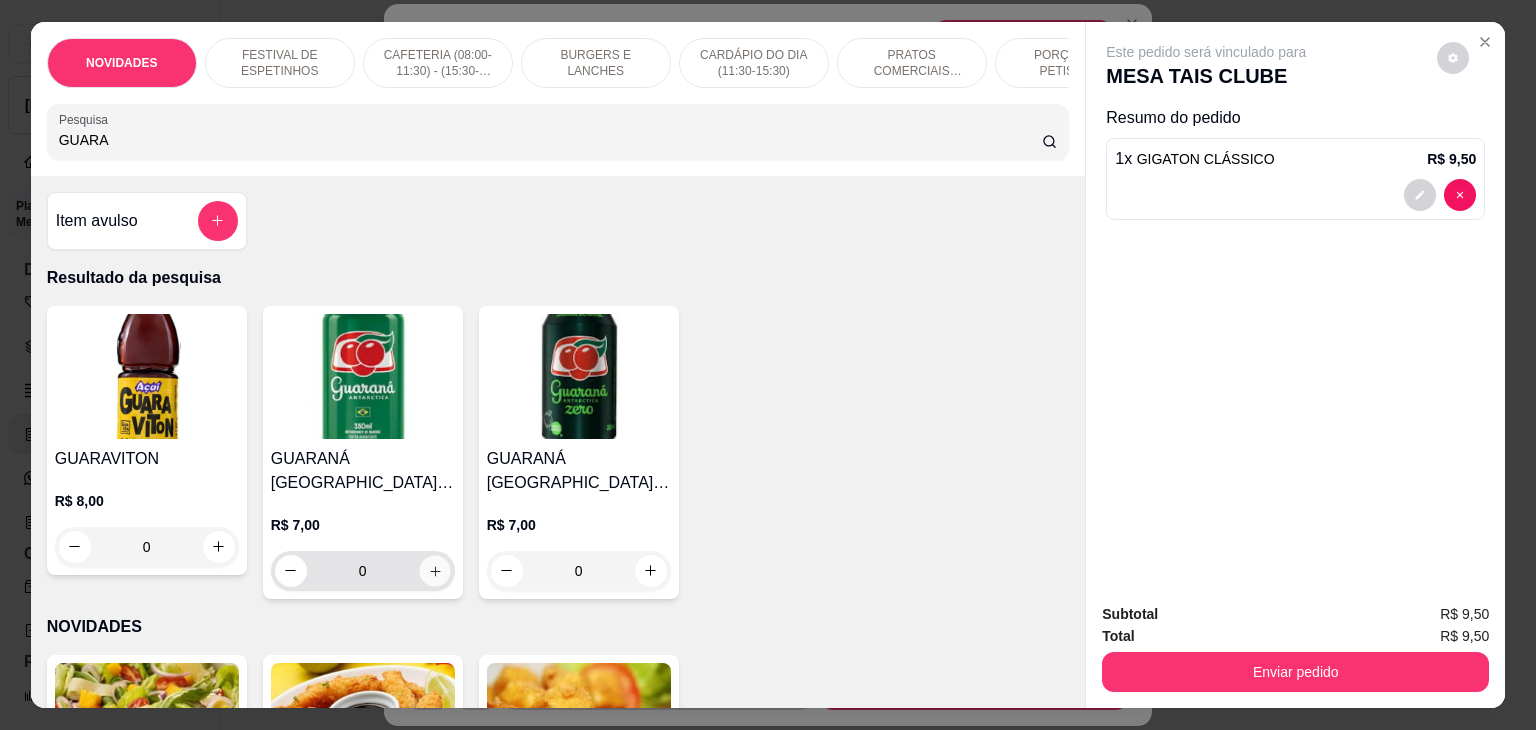 click at bounding box center [434, 570] 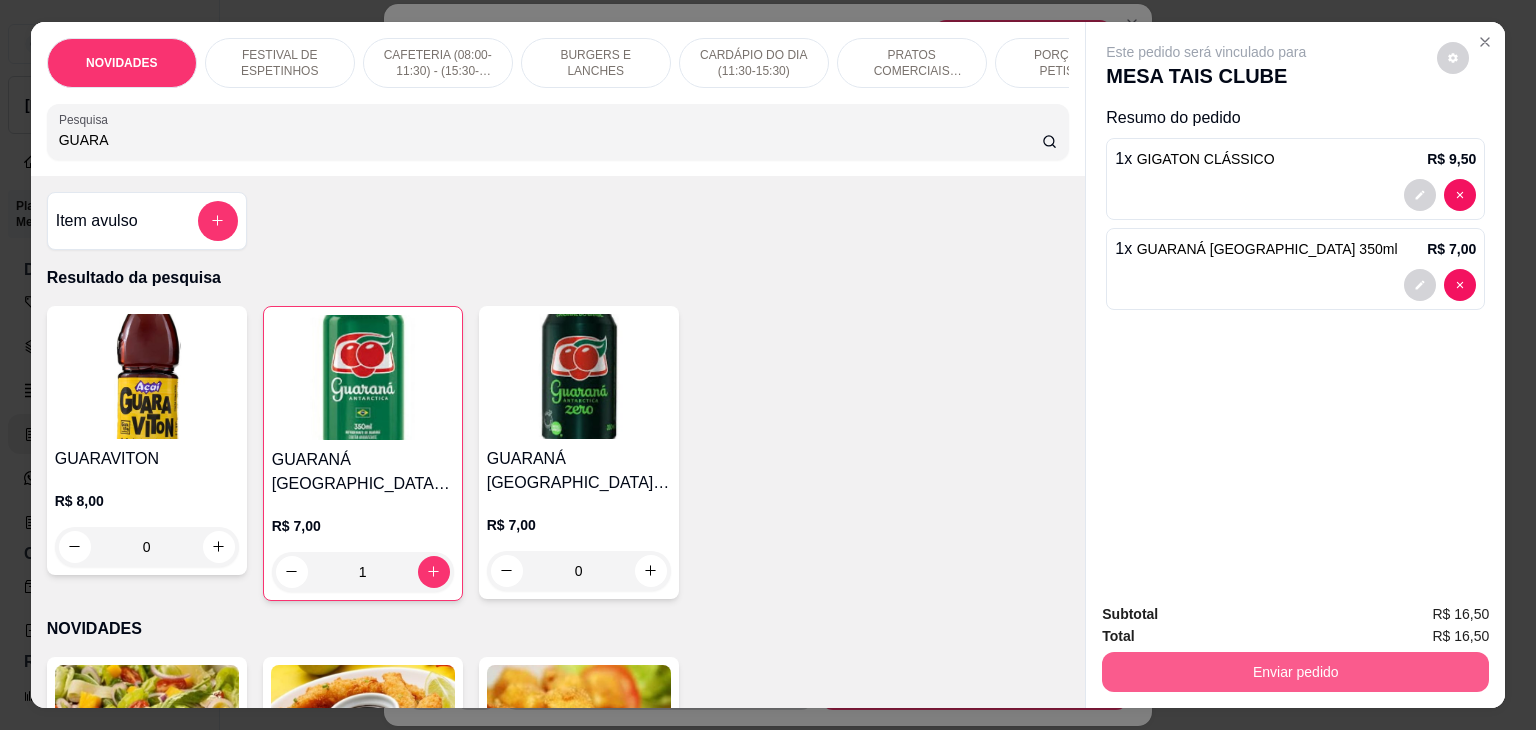 click on "Enviar pedido" at bounding box center [1295, 672] 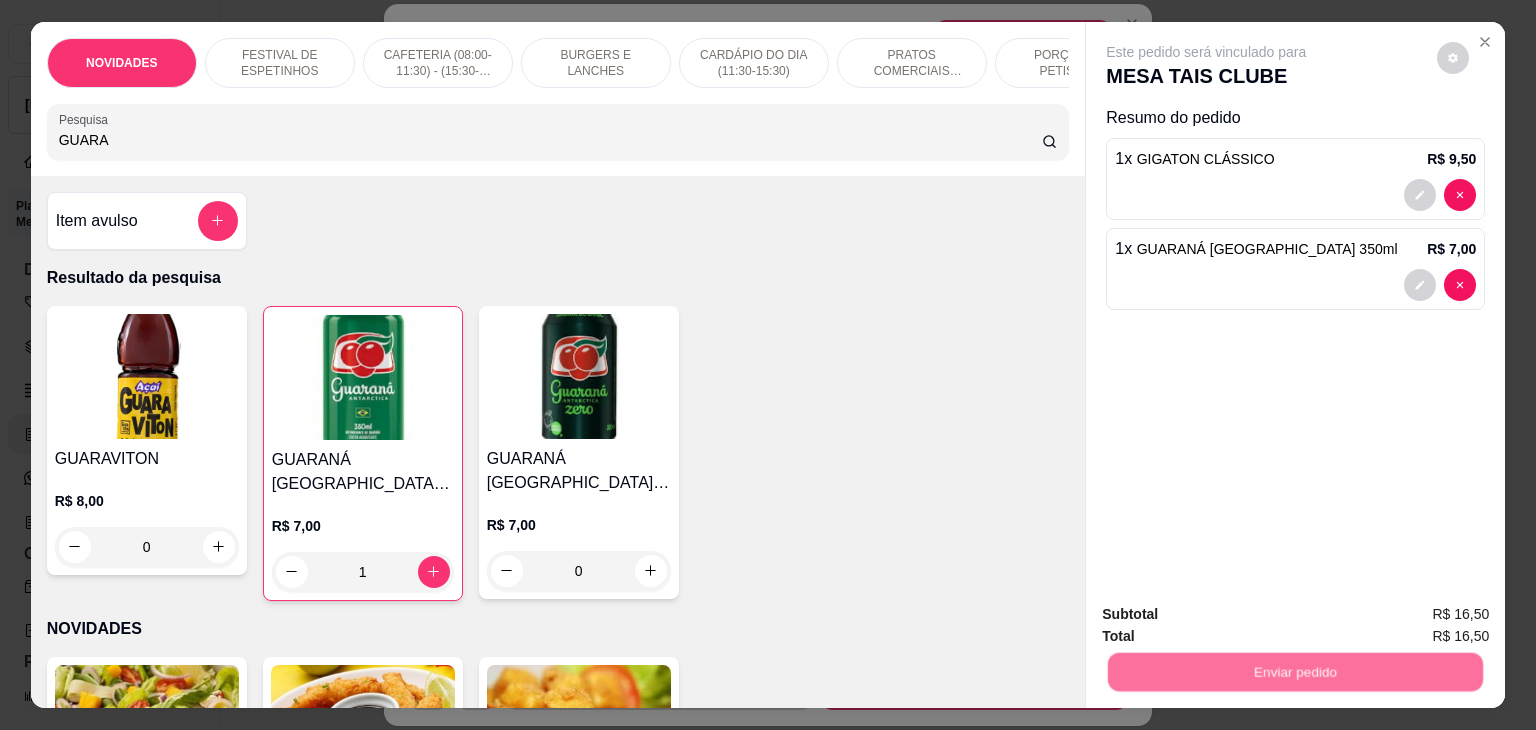 click on "Não registrar e enviar pedido" at bounding box center [1229, 615] 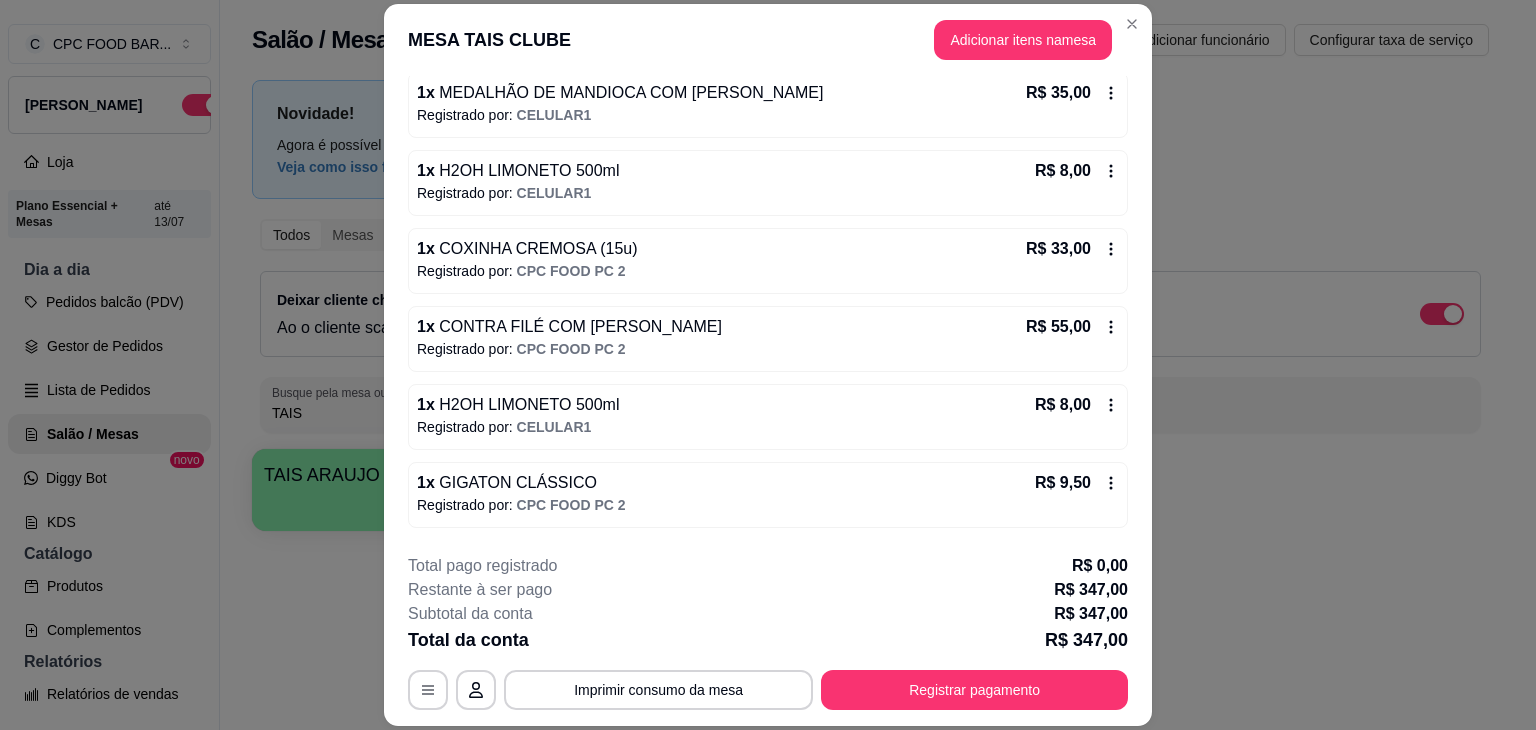 scroll, scrollTop: 1041, scrollLeft: 0, axis: vertical 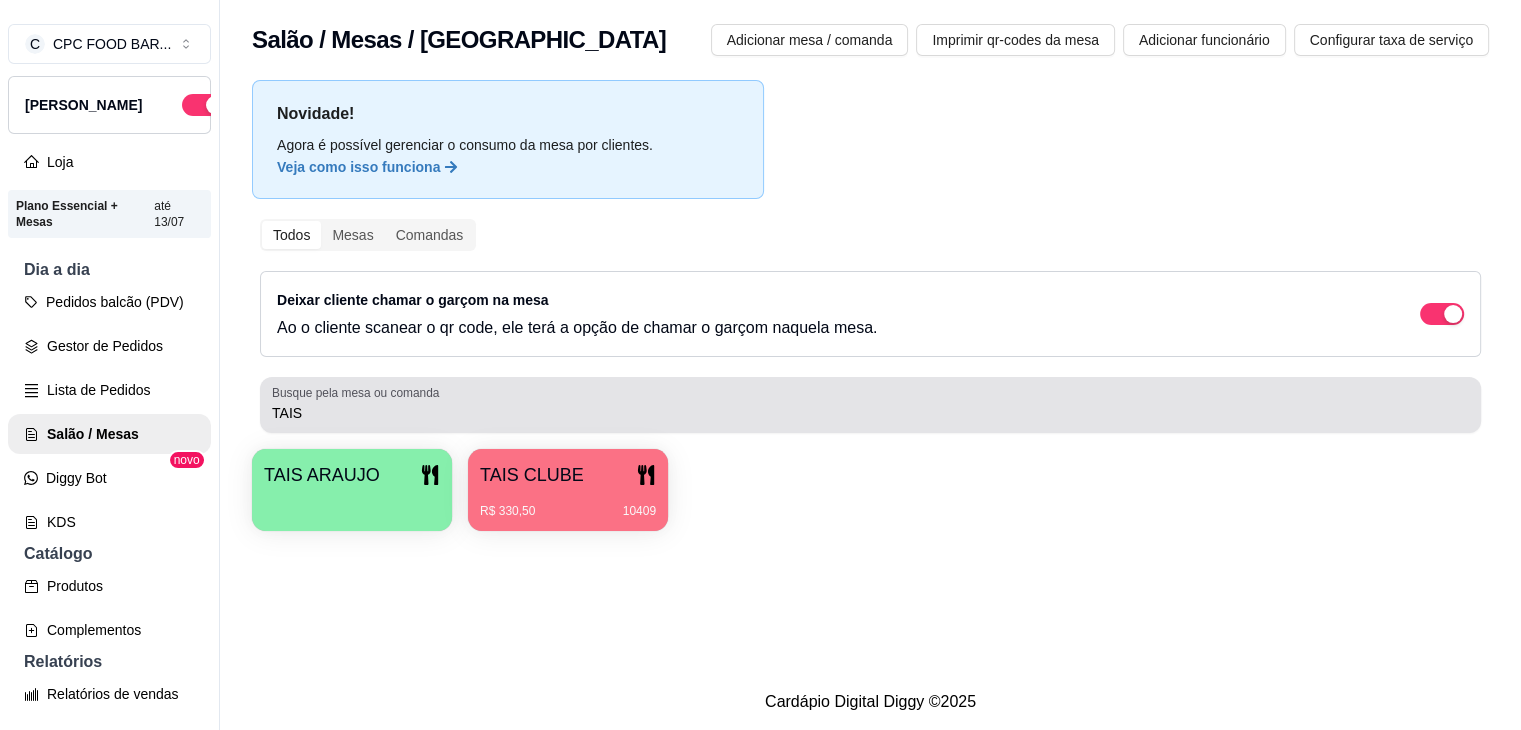 click on "TAIS" at bounding box center [870, 405] 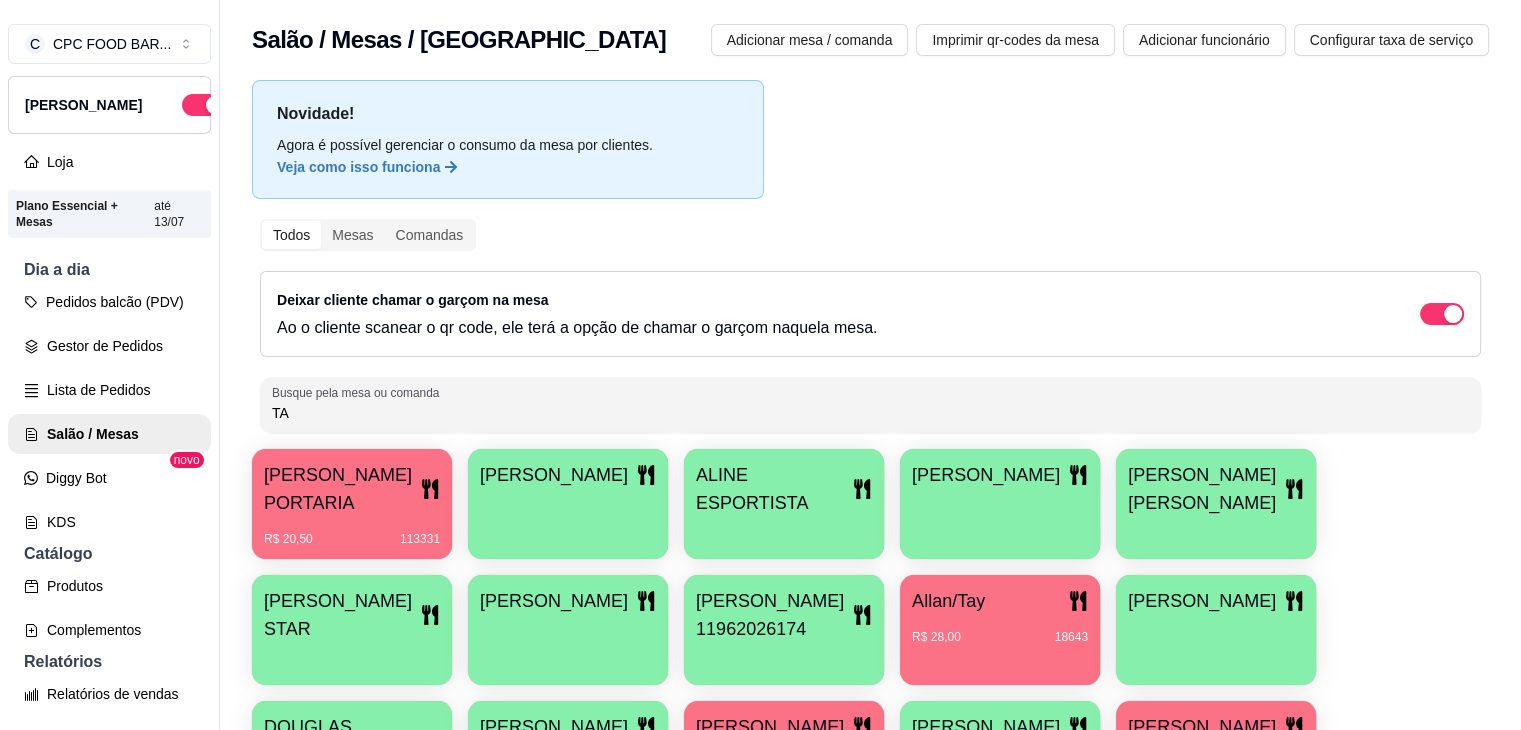 type on "T" 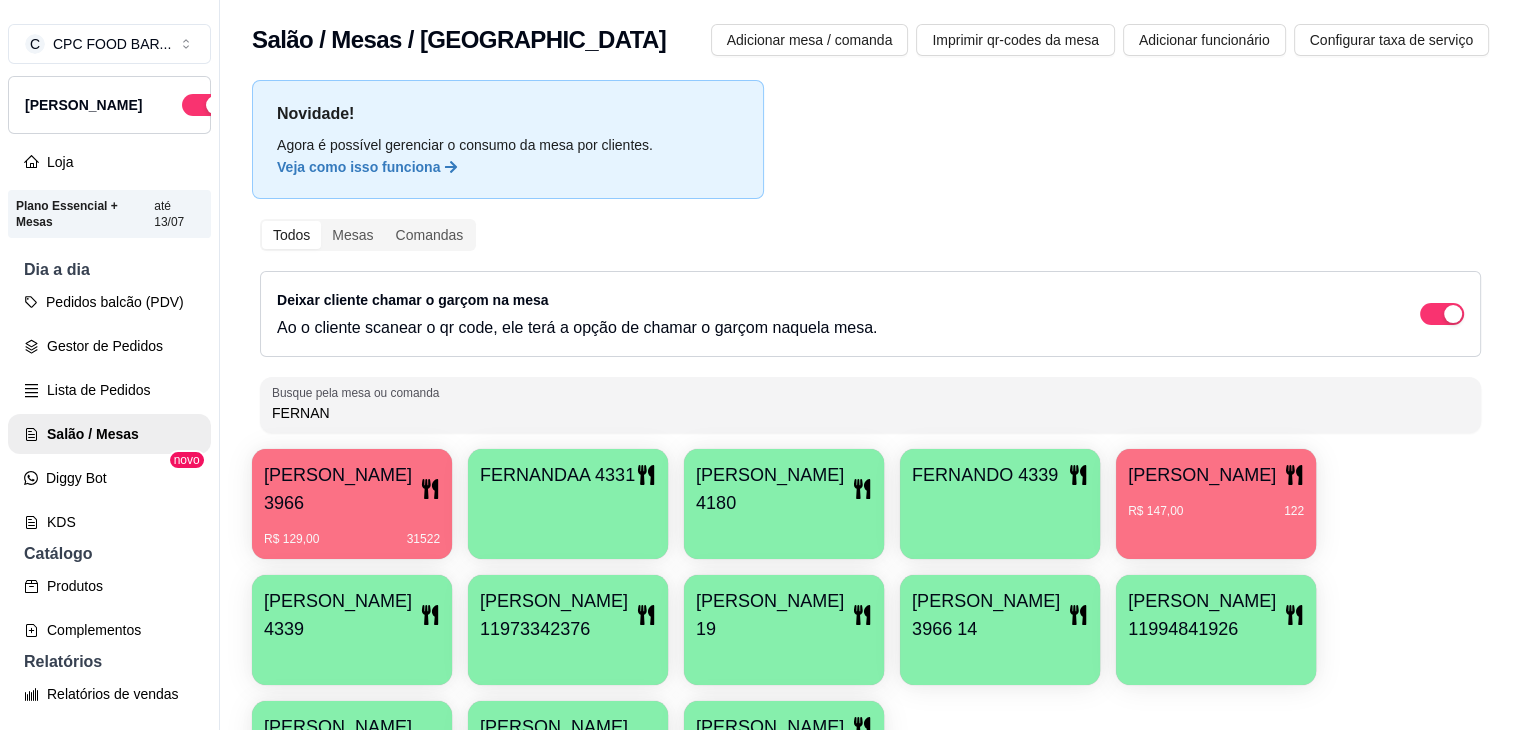 type on "[PERSON_NAME]" 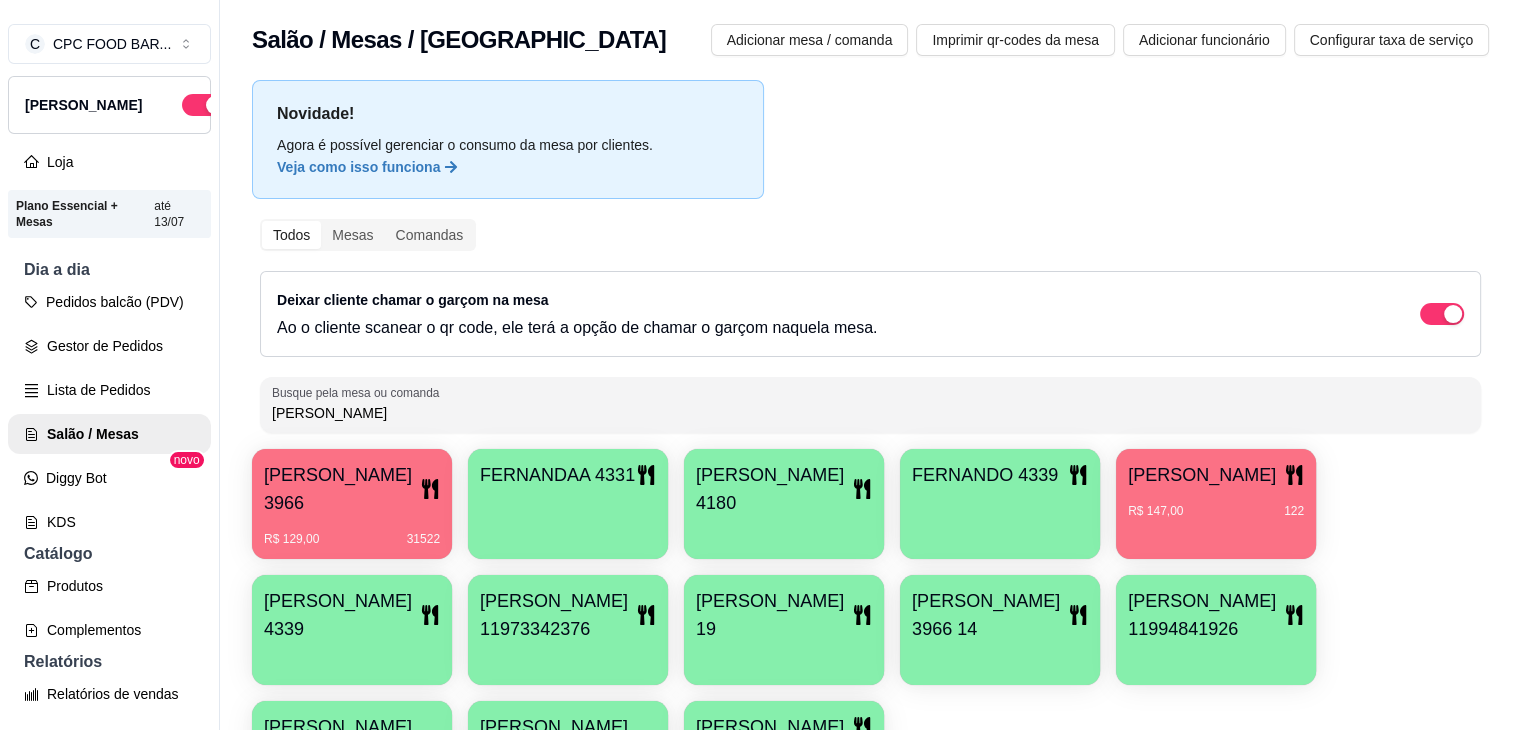 drag, startPoint x: 384, startPoint y: 416, endPoint x: 240, endPoint y: 401, distance: 144.77914 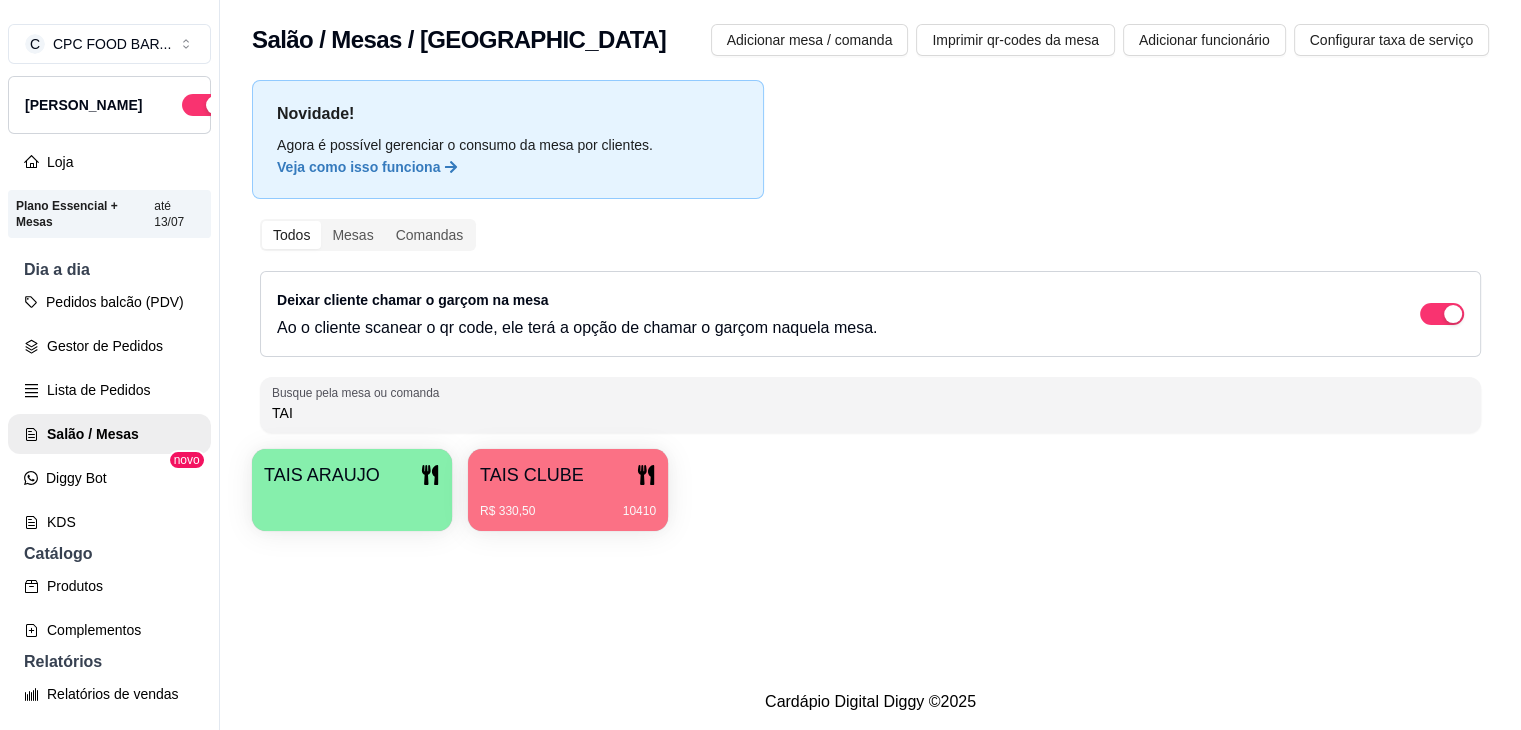type on "TAIS" 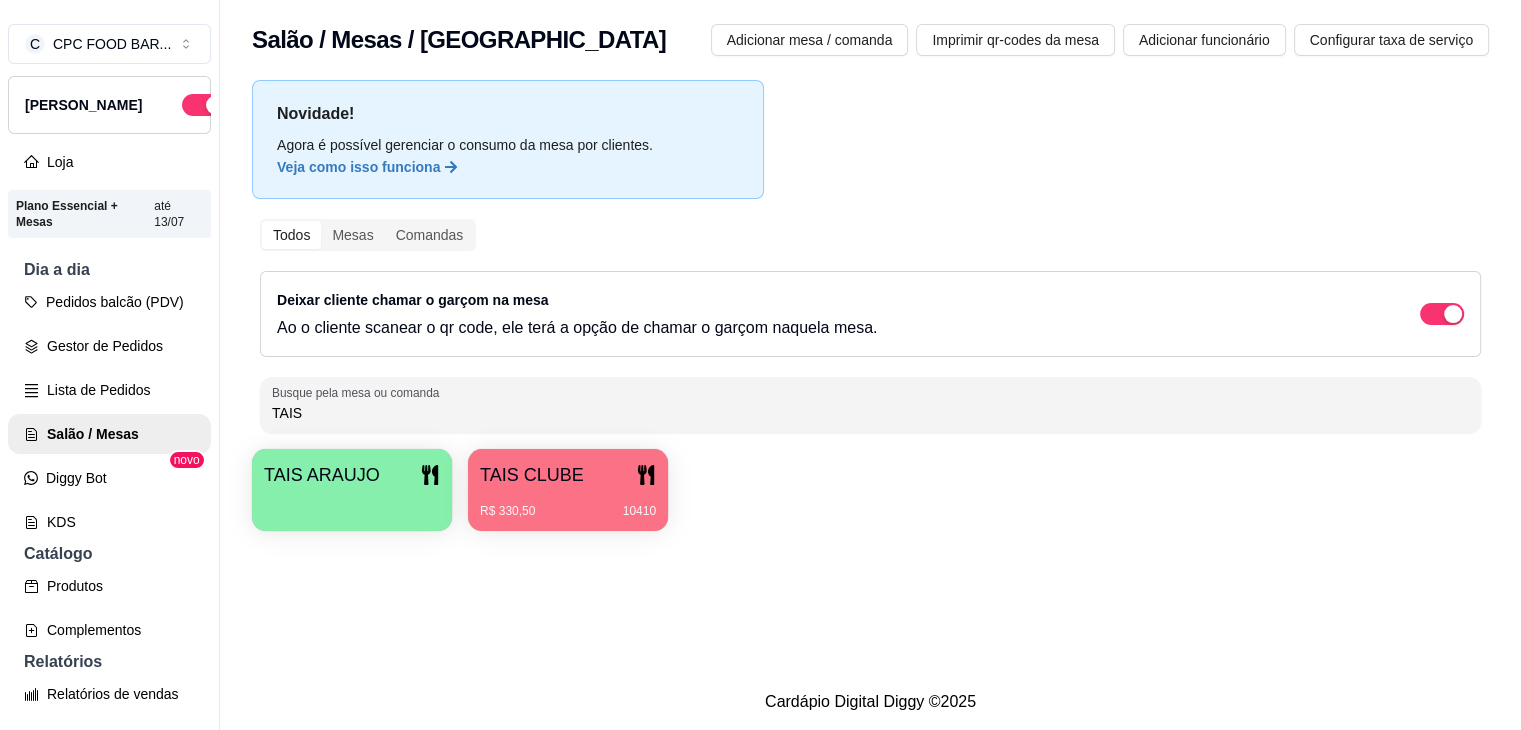 click on "R$ 330,50" at bounding box center (507, 511) 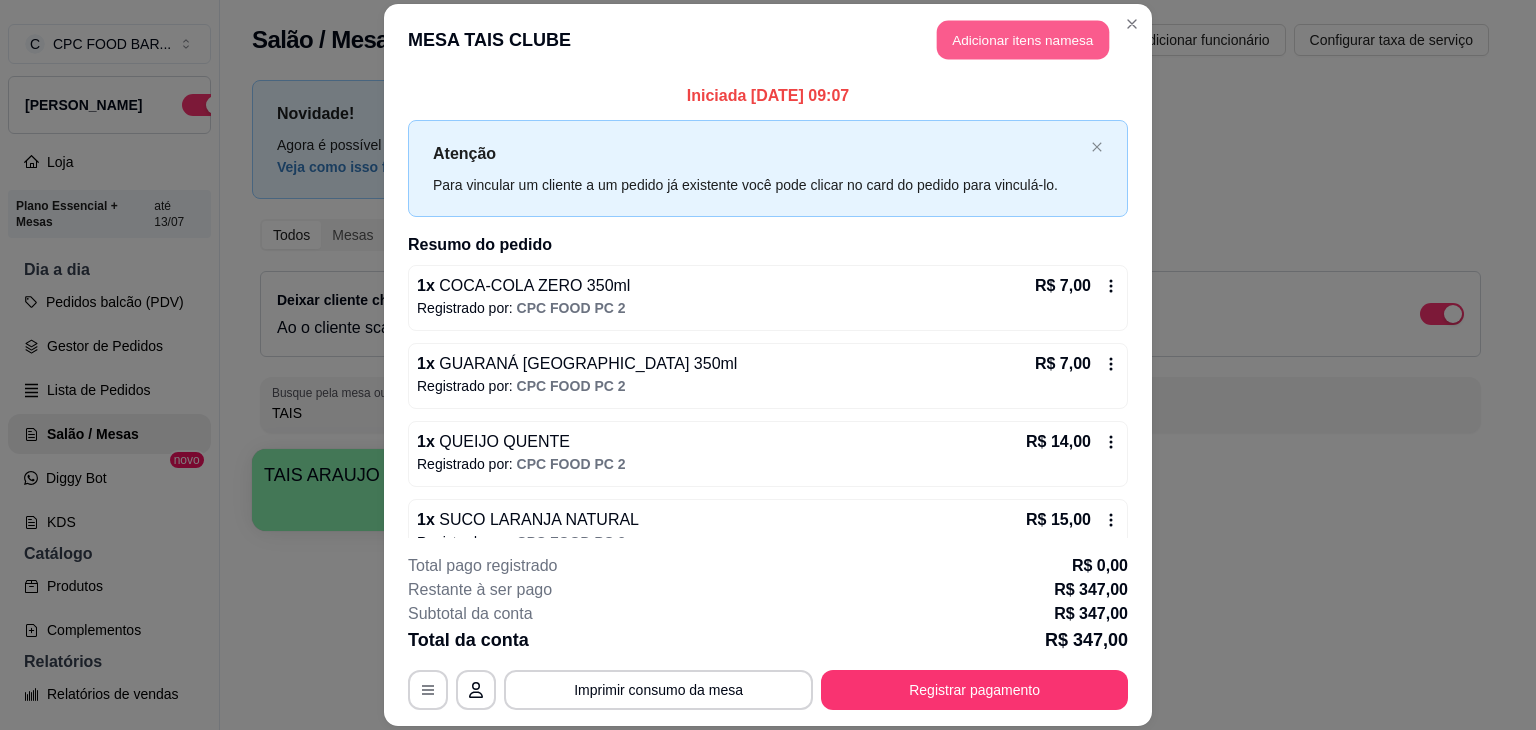 click on "Adicionar itens na  mesa" at bounding box center (1023, 39) 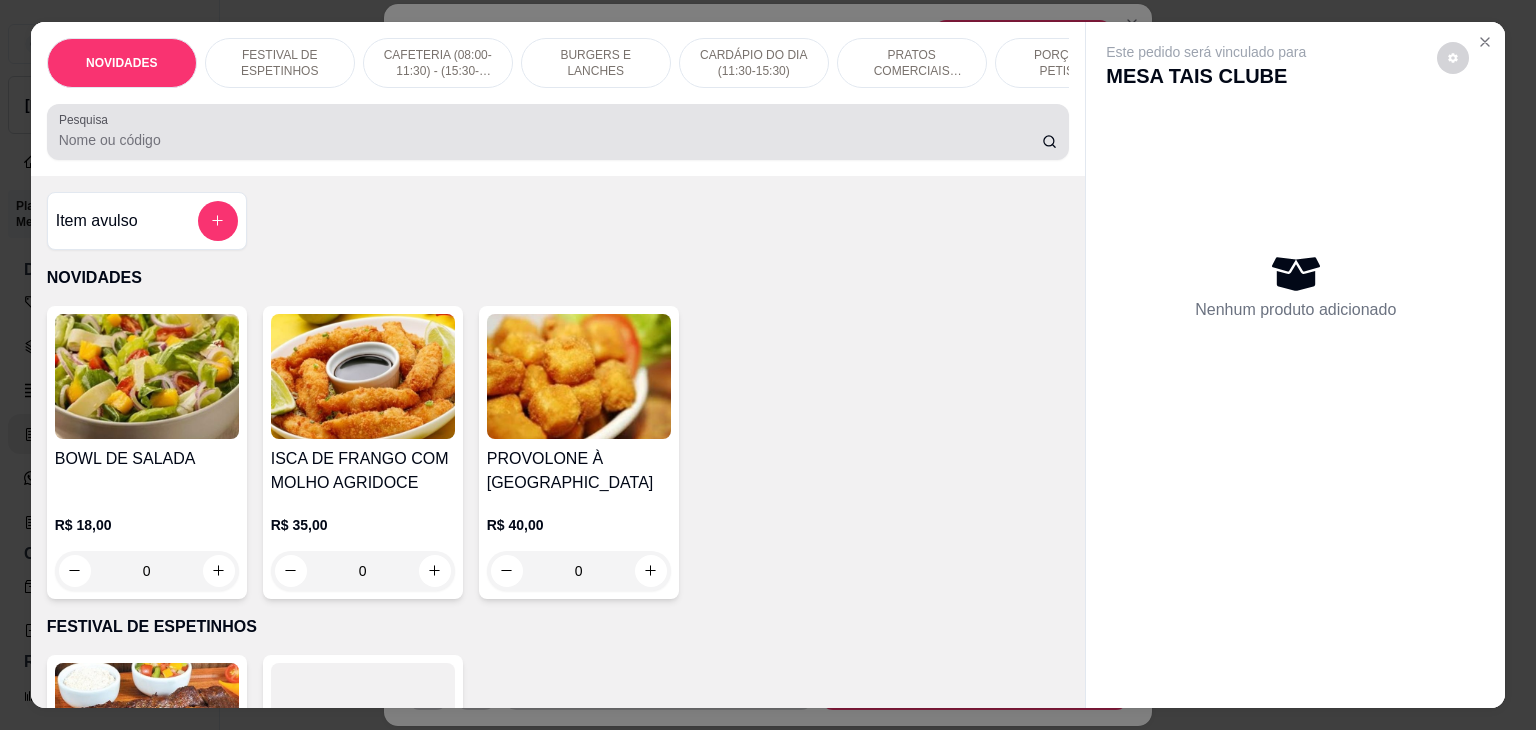 click on "Pesquisa" at bounding box center (558, 132) 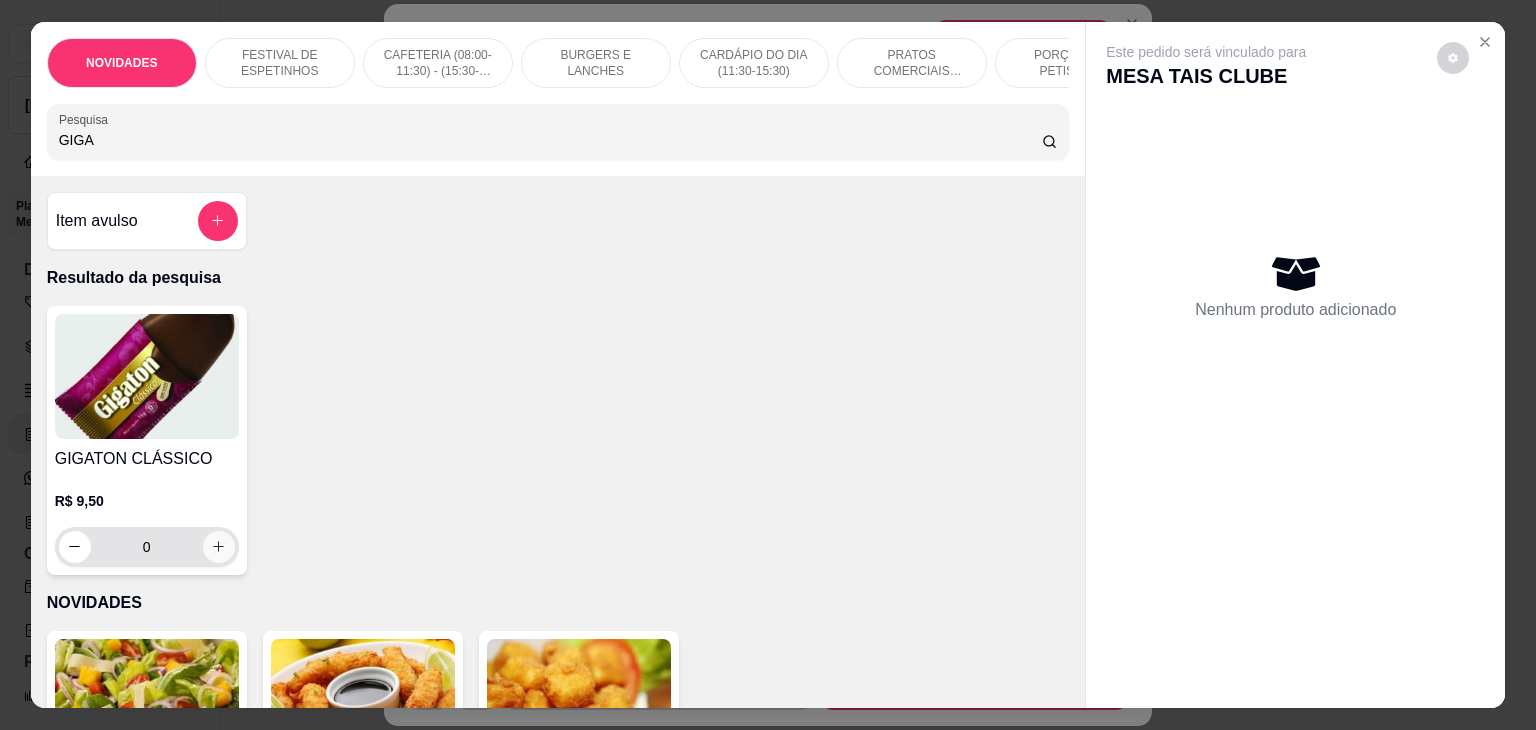 type on "GIGA" 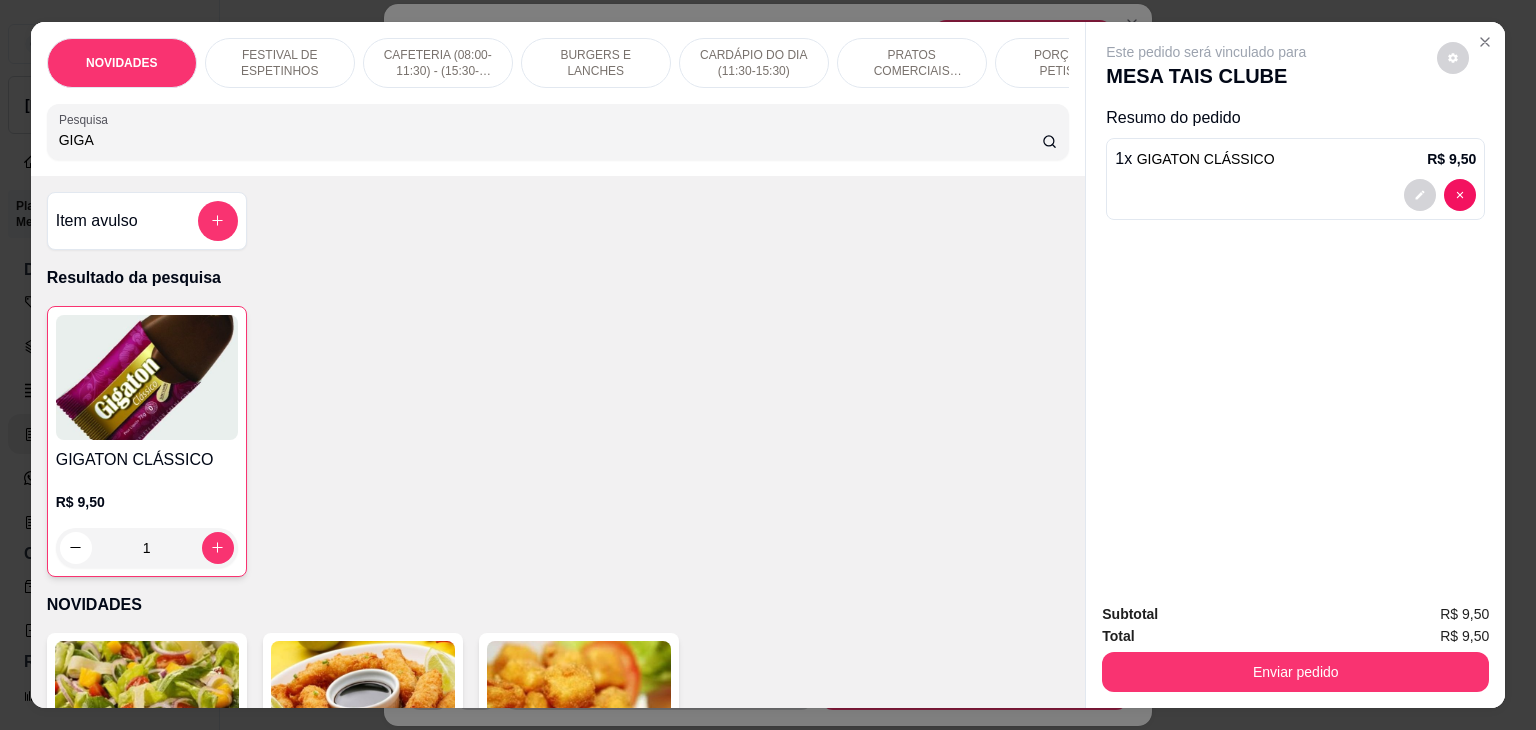 click on "Enviar pedido" at bounding box center [1295, 672] 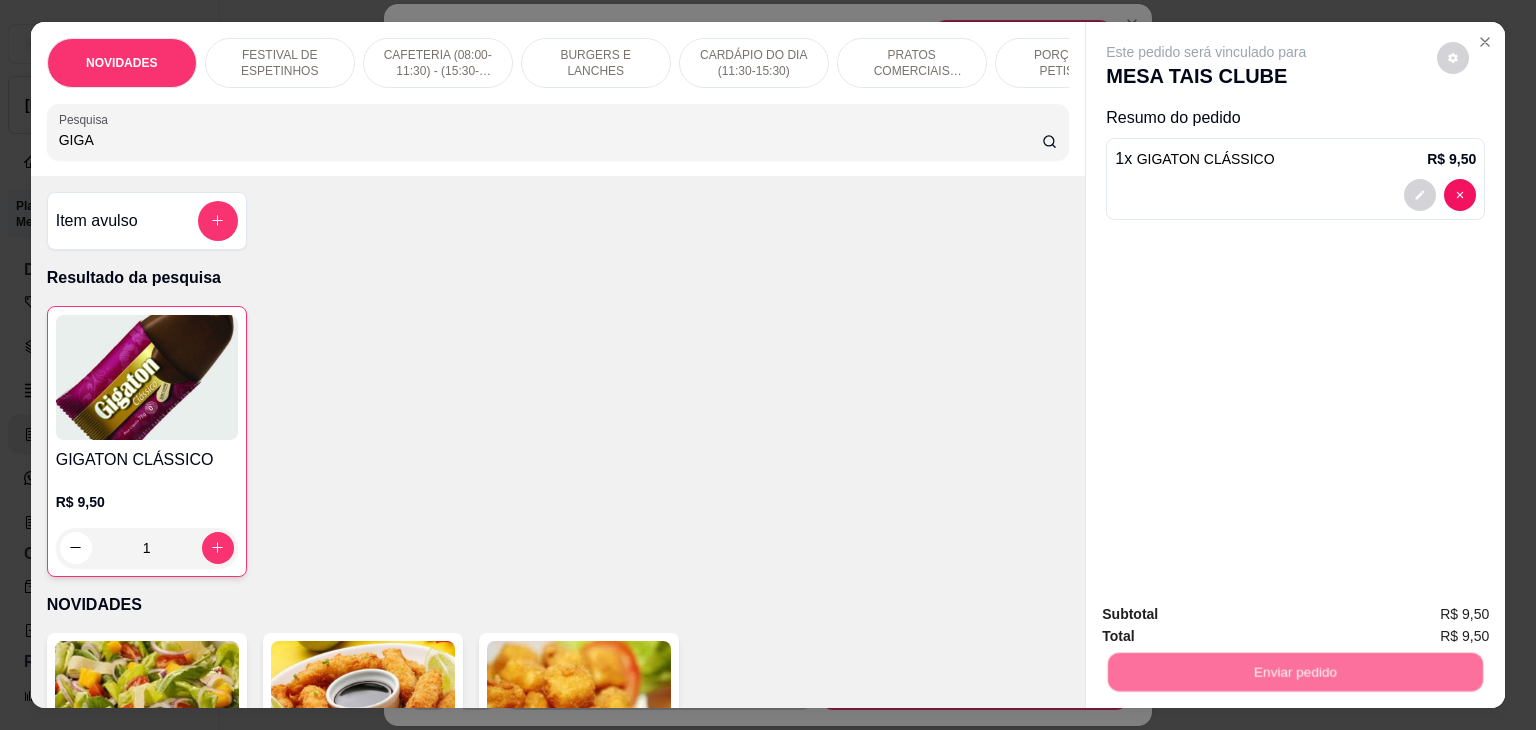 click on "Não registrar e enviar pedido" at bounding box center (1229, 615) 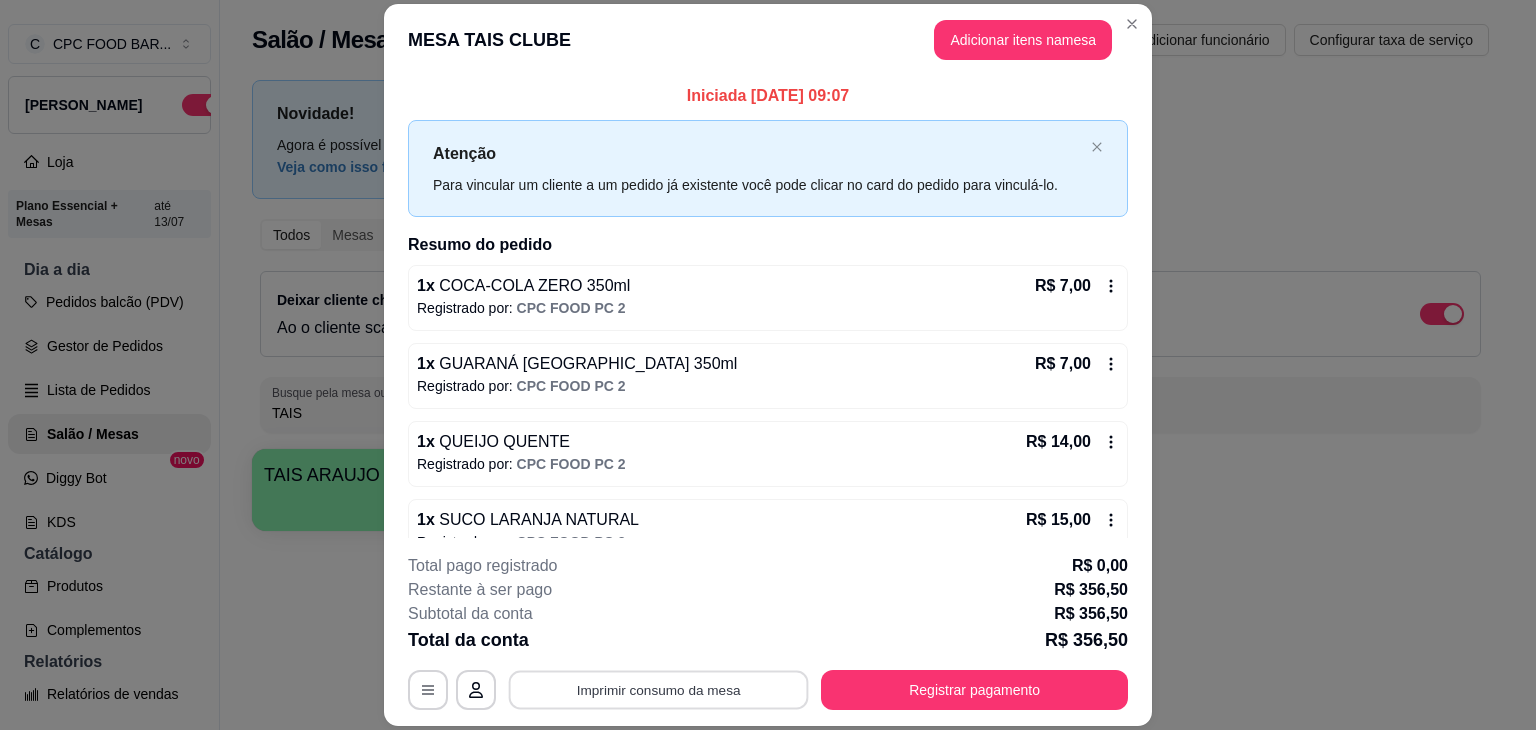 click on "Imprimir consumo da mesa" at bounding box center (659, 690) 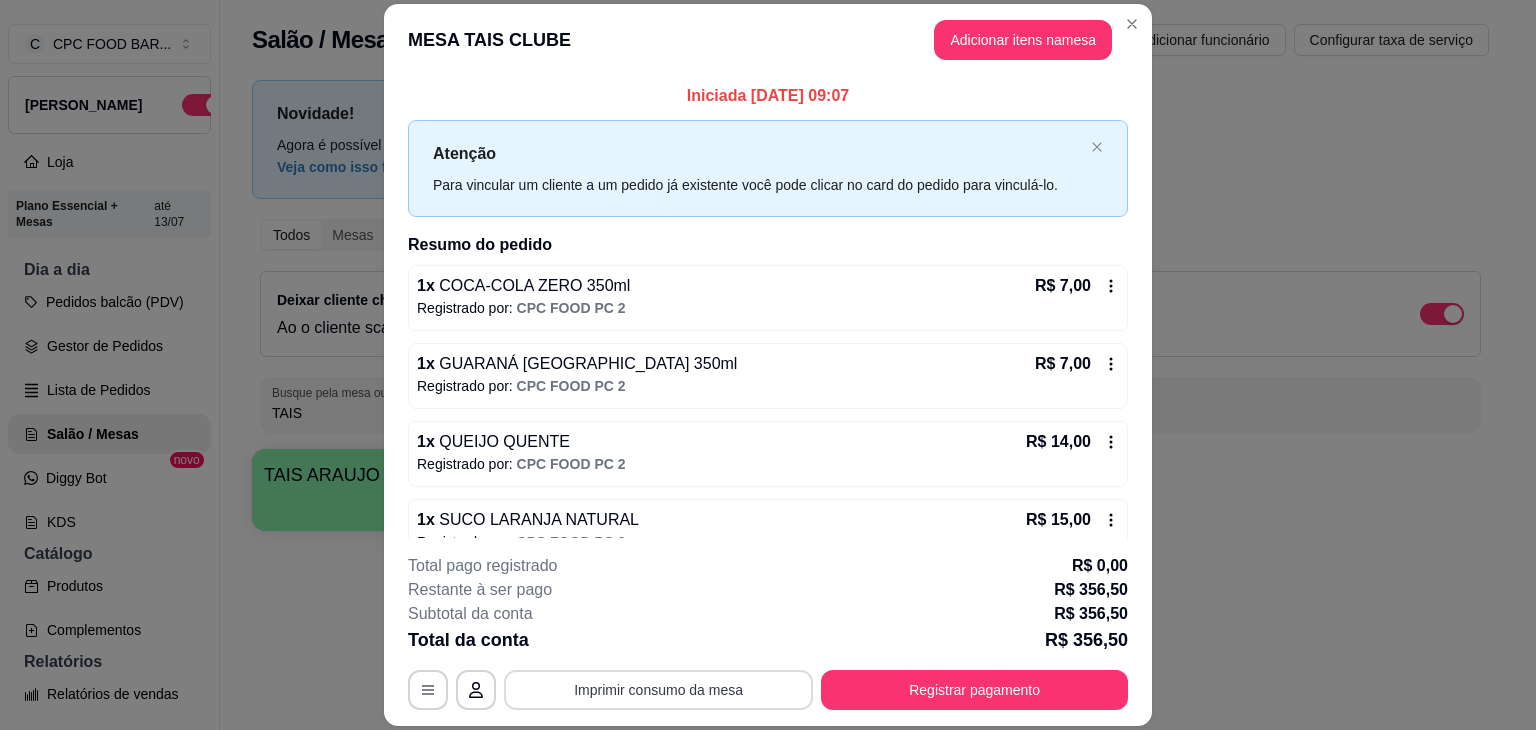 scroll, scrollTop: 0, scrollLeft: 0, axis: both 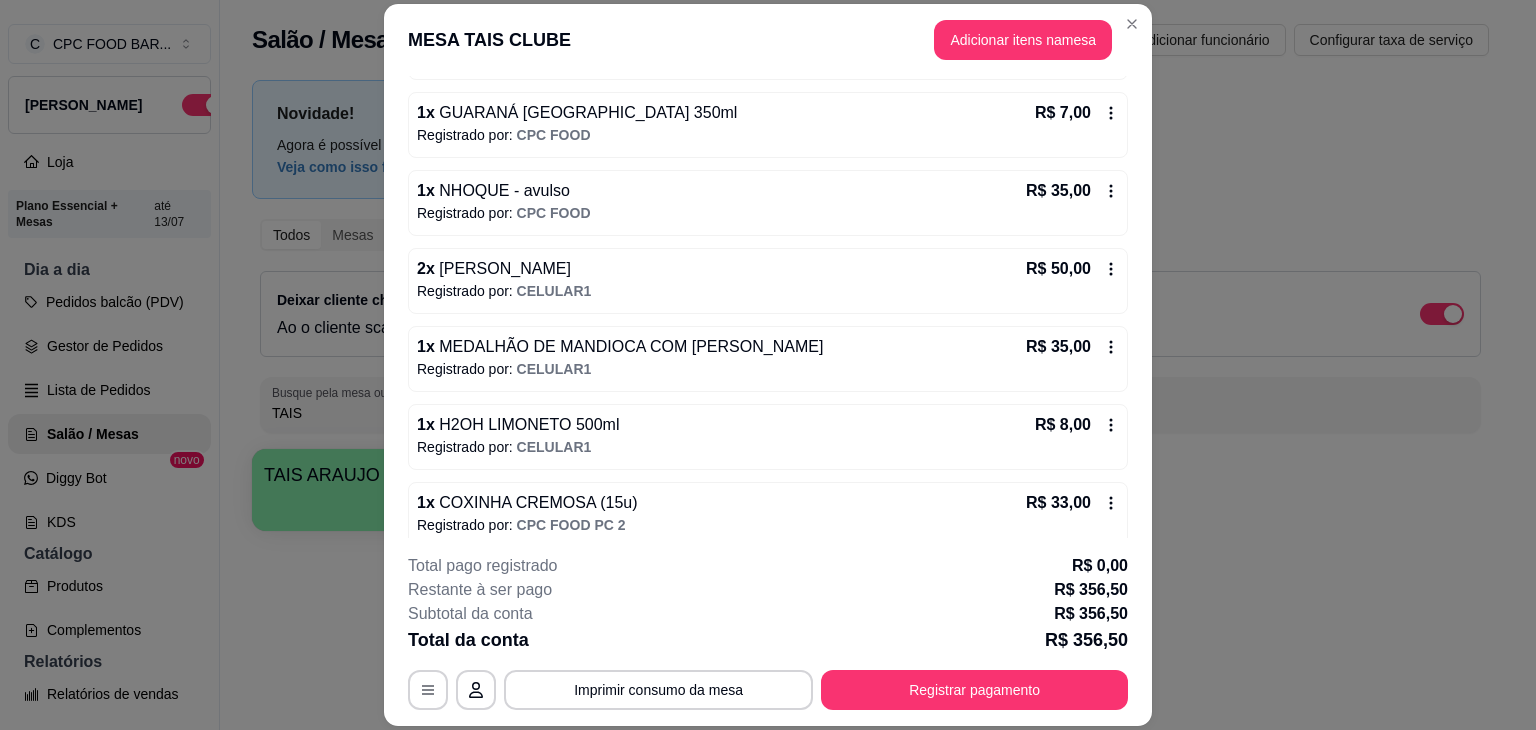 click on "[PERSON_NAME]" at bounding box center (503, 268) 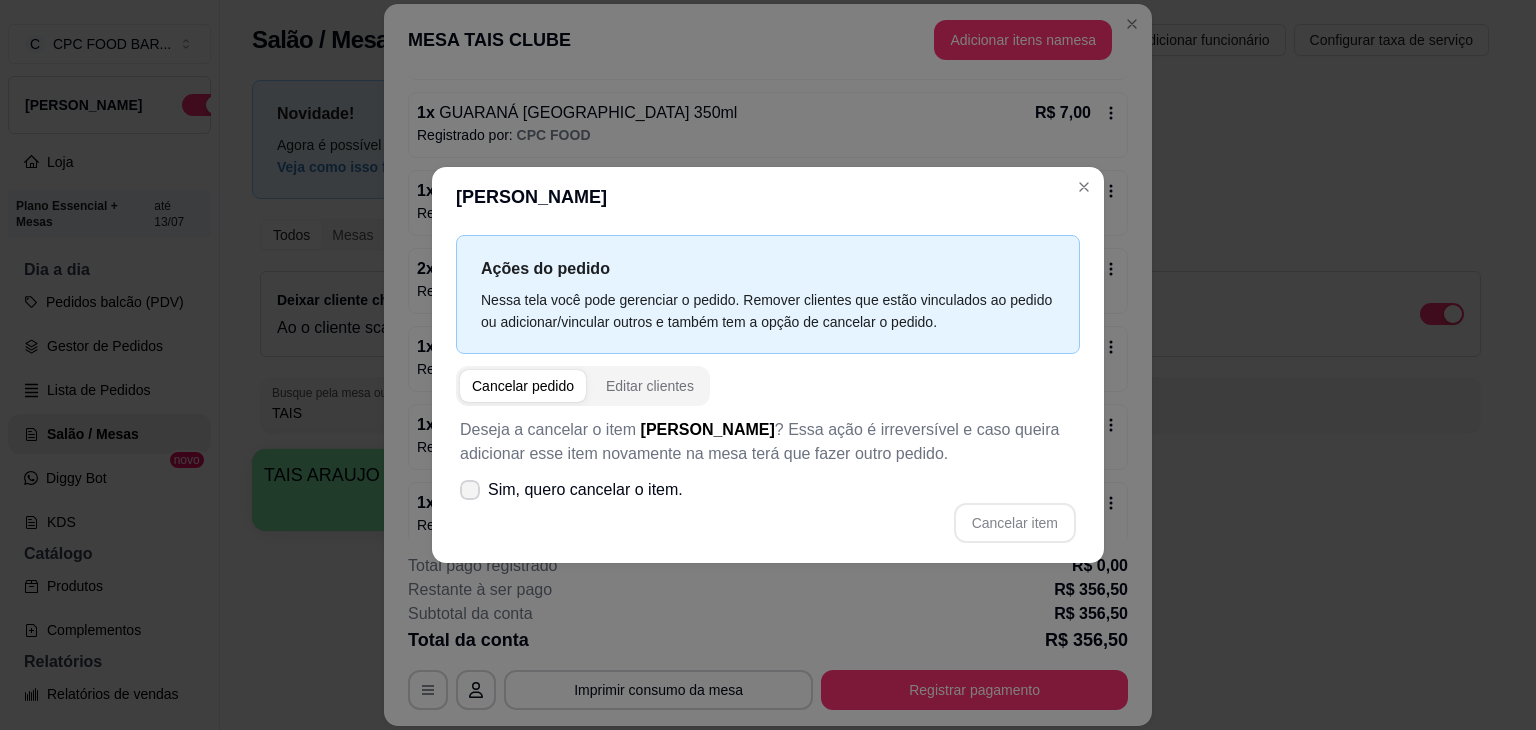 click on "Sim, quero cancelar o item." at bounding box center (585, 490) 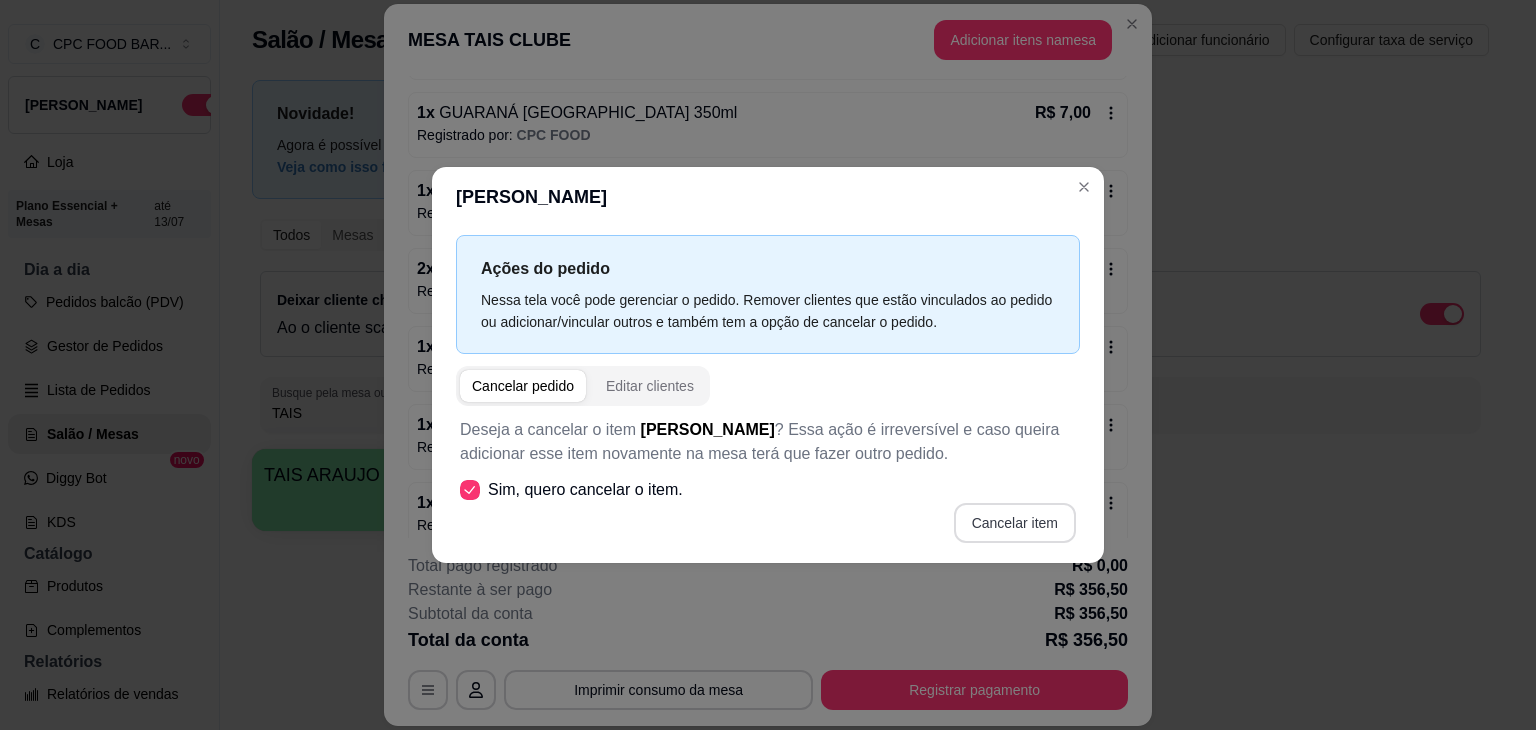 click on "Cancelar item" at bounding box center [1015, 523] 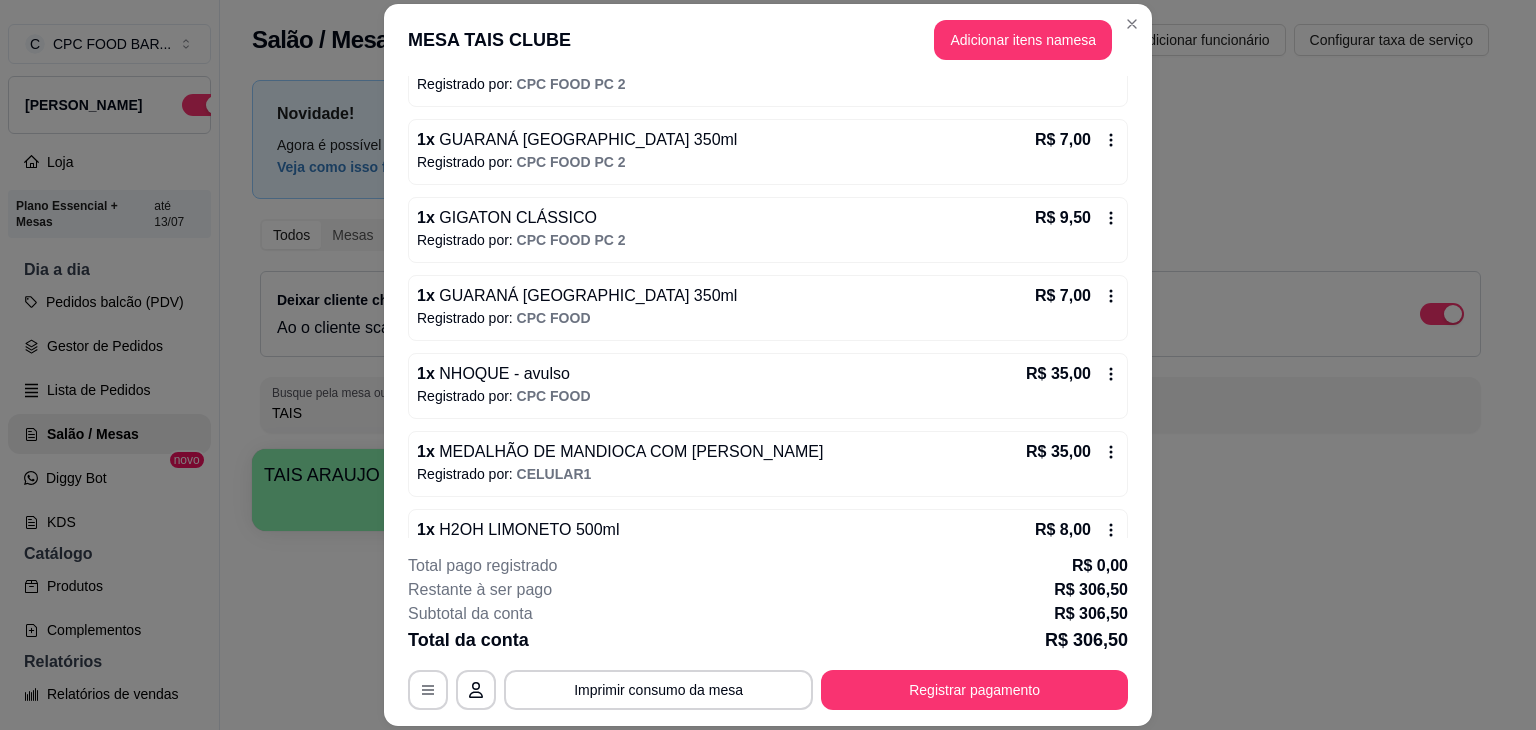 scroll, scrollTop: 655, scrollLeft: 0, axis: vertical 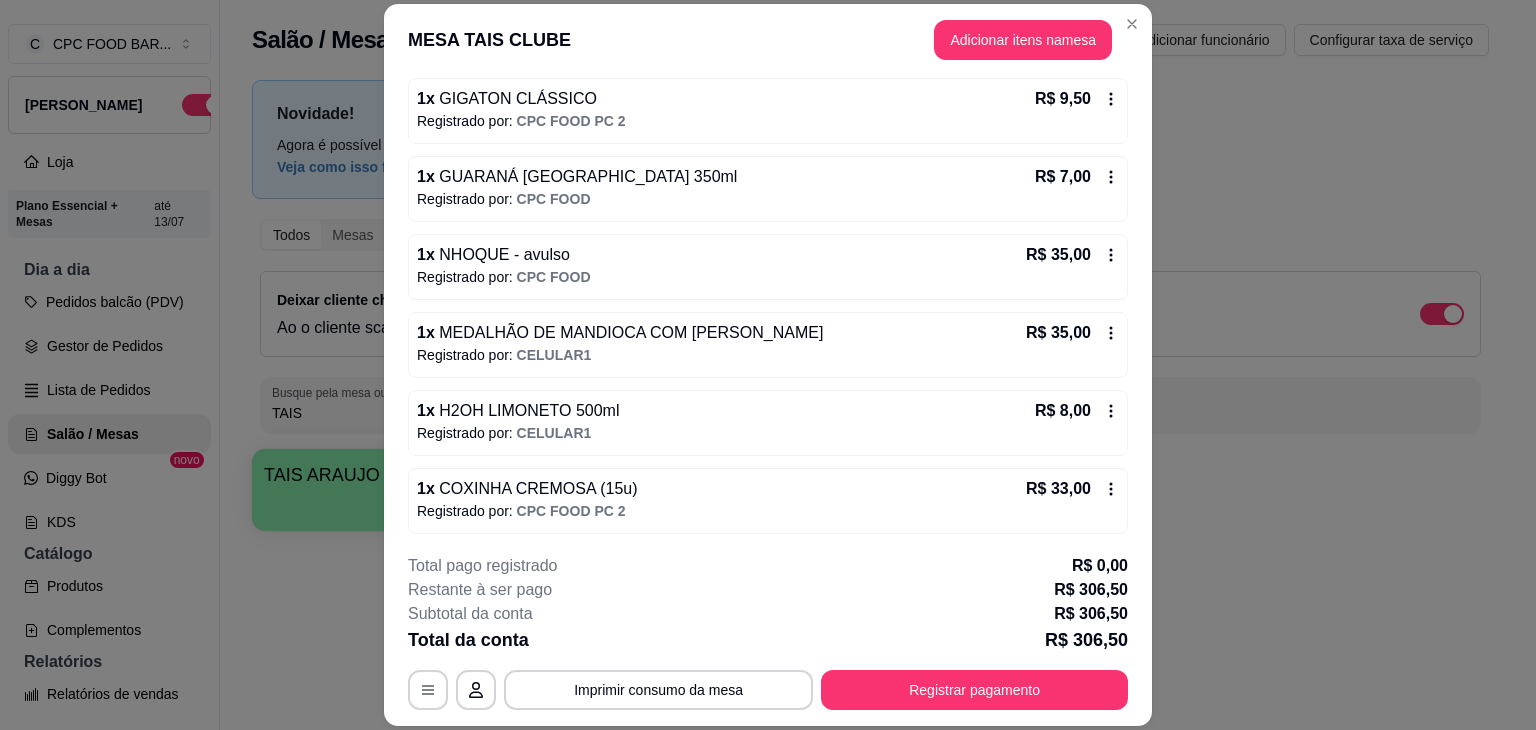 click on "CELULAR1" at bounding box center (554, 355) 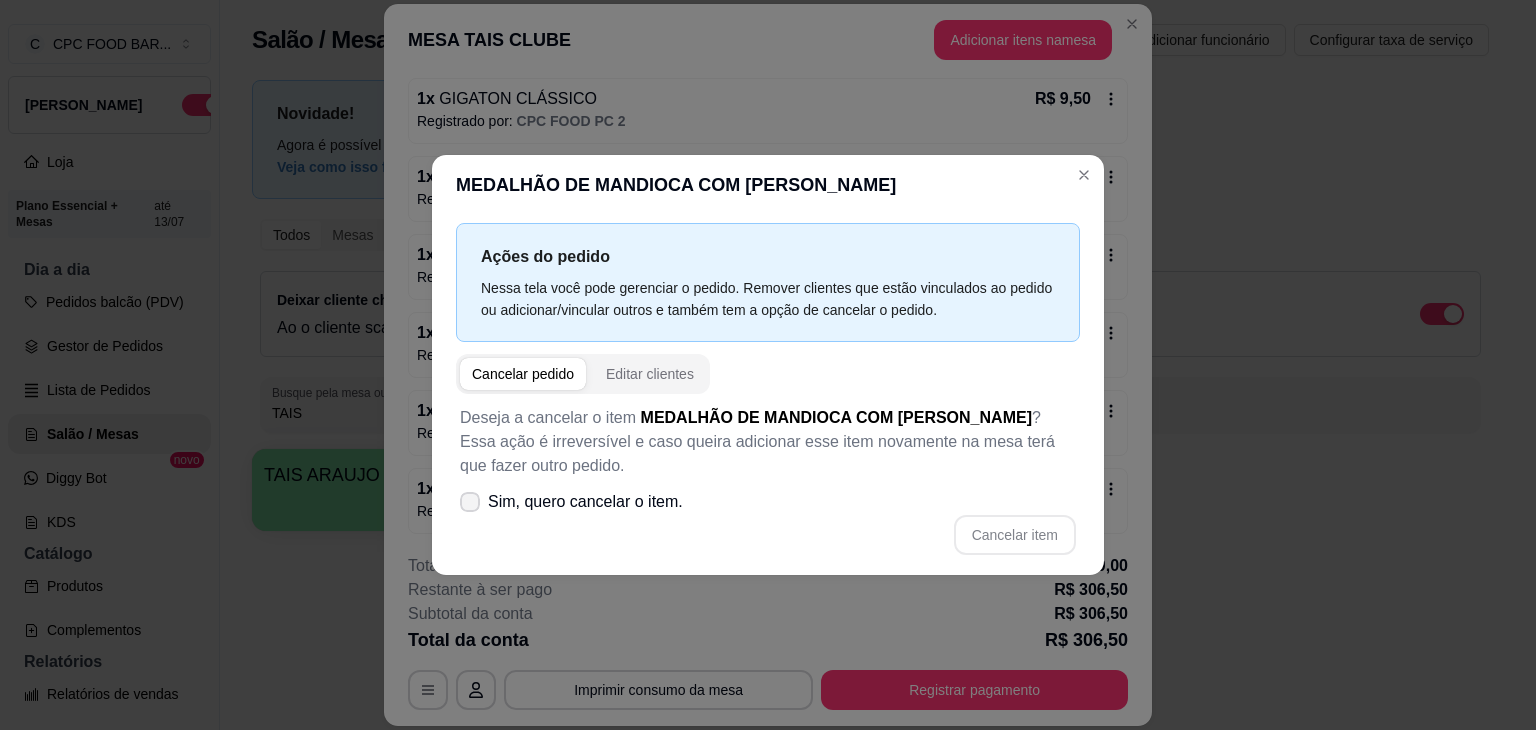 click on "Sim, quero cancelar o item." at bounding box center [585, 502] 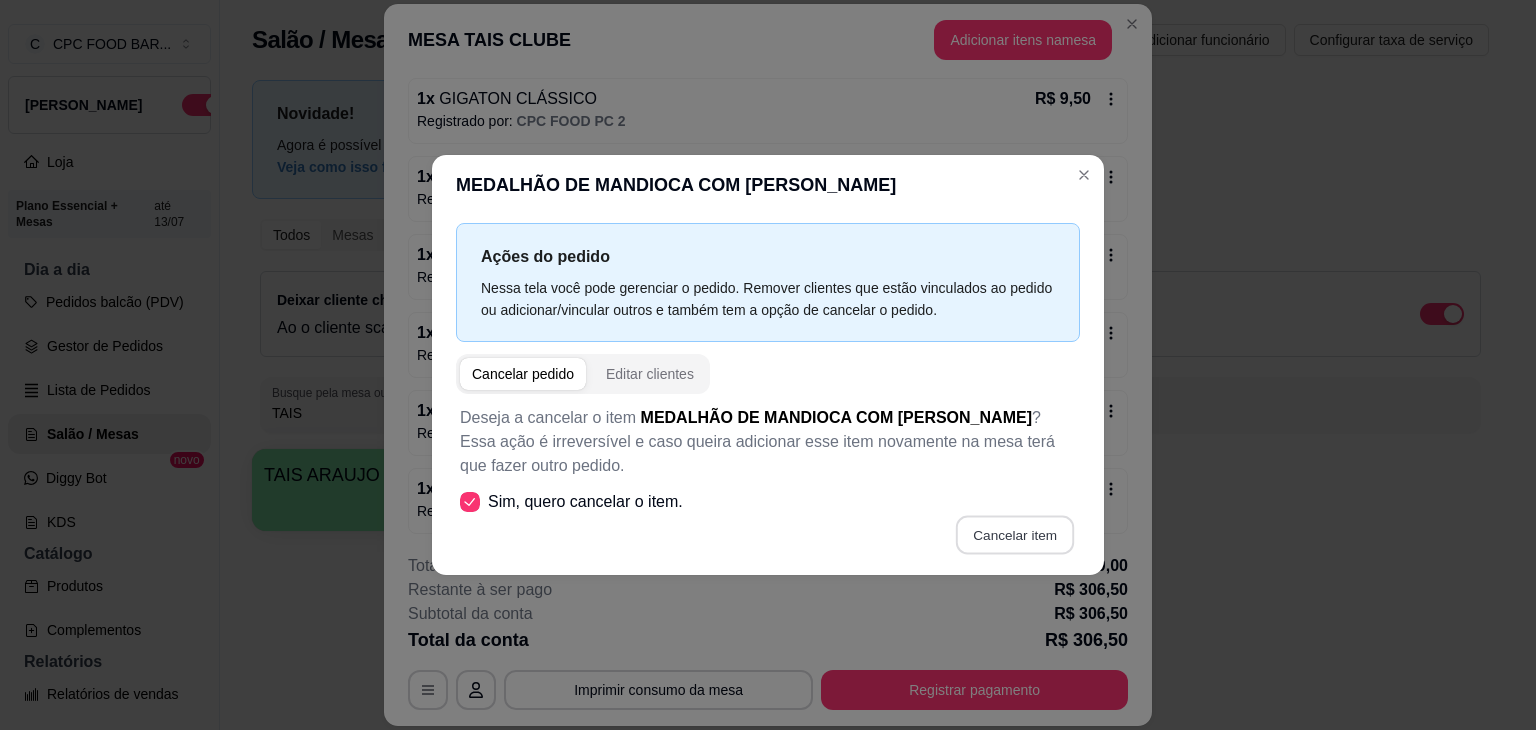 click on "Cancelar item" at bounding box center [1014, 535] 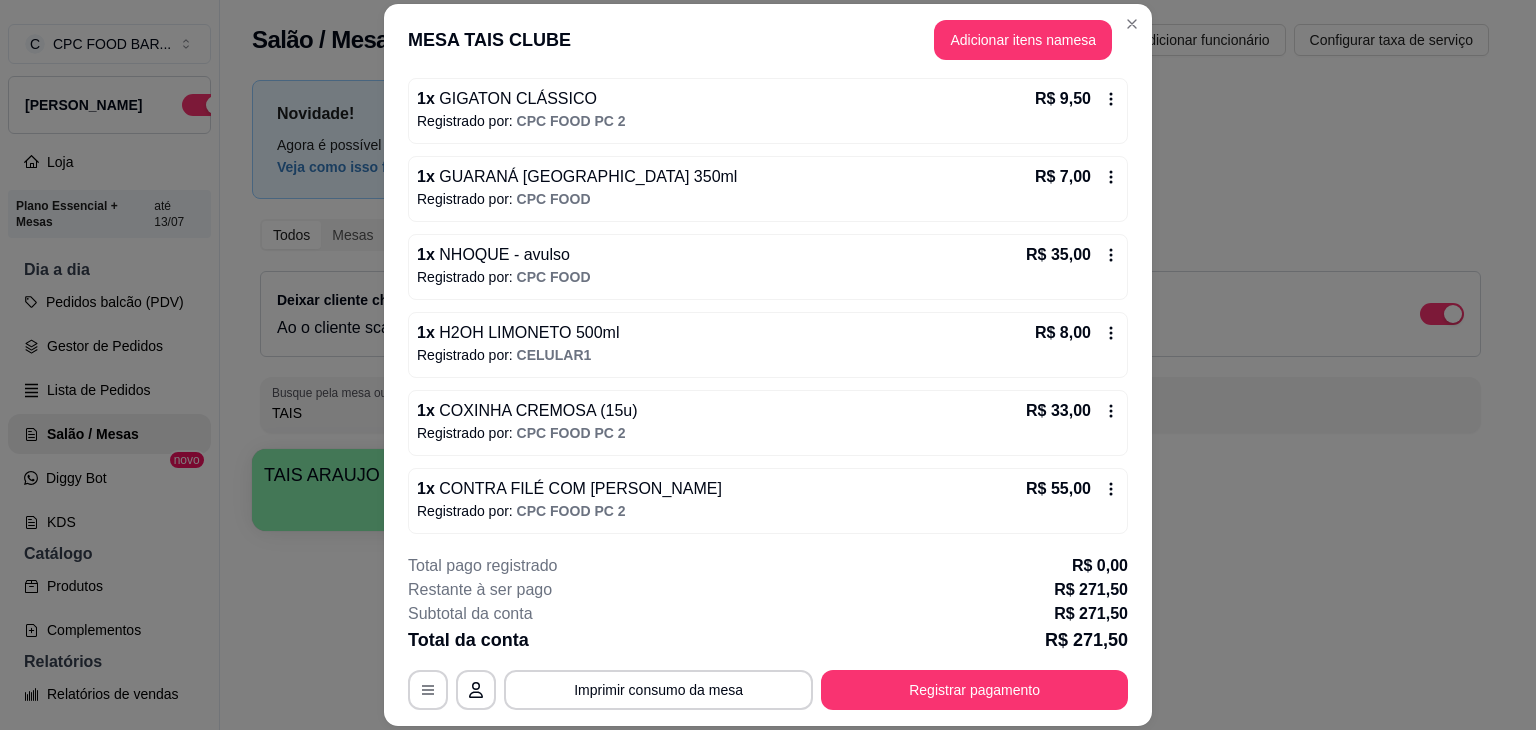 click on "H2OH LIMONETO 500ml" at bounding box center [527, 332] 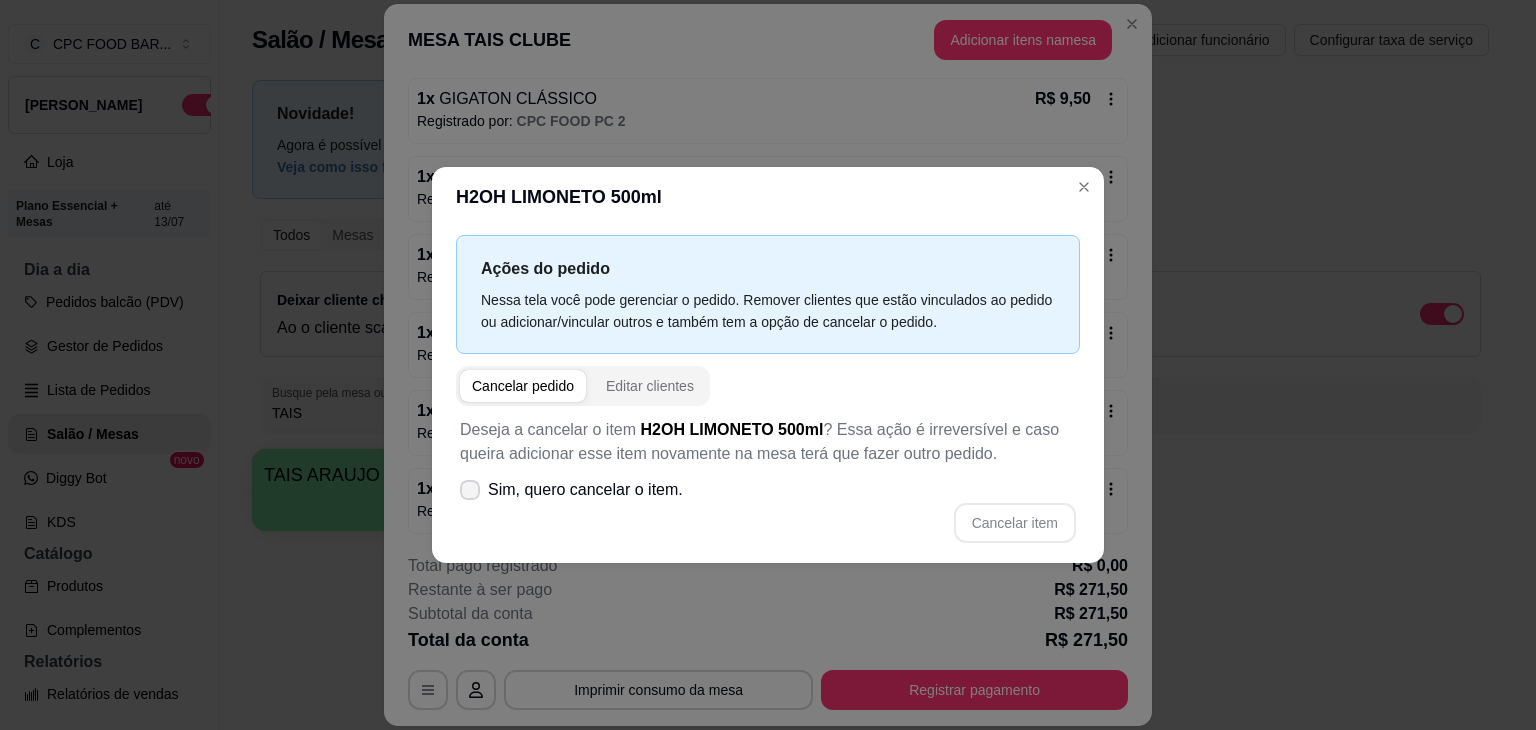 click on "Sim, quero cancelar o item." at bounding box center (571, 490) 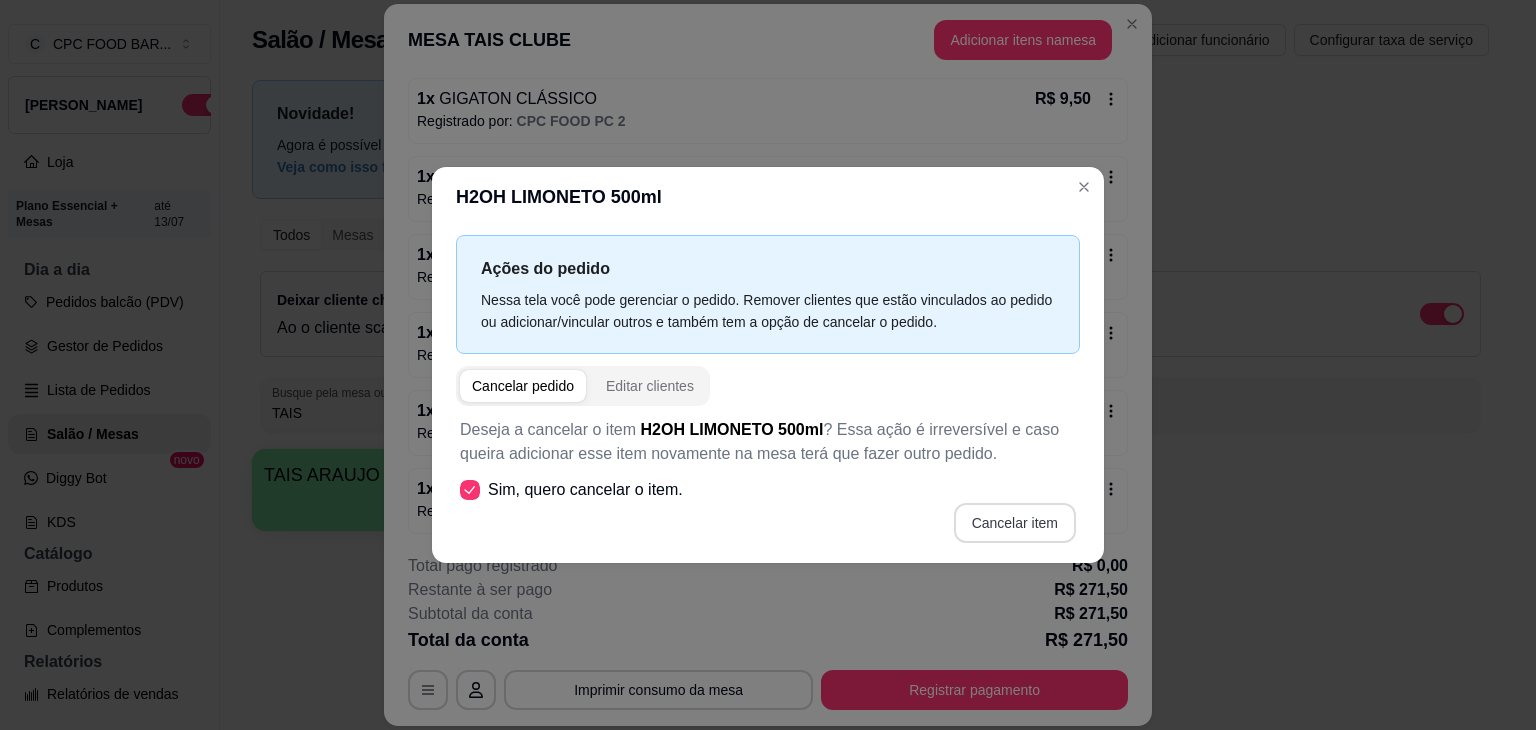 click on "Cancelar item" at bounding box center [1015, 523] 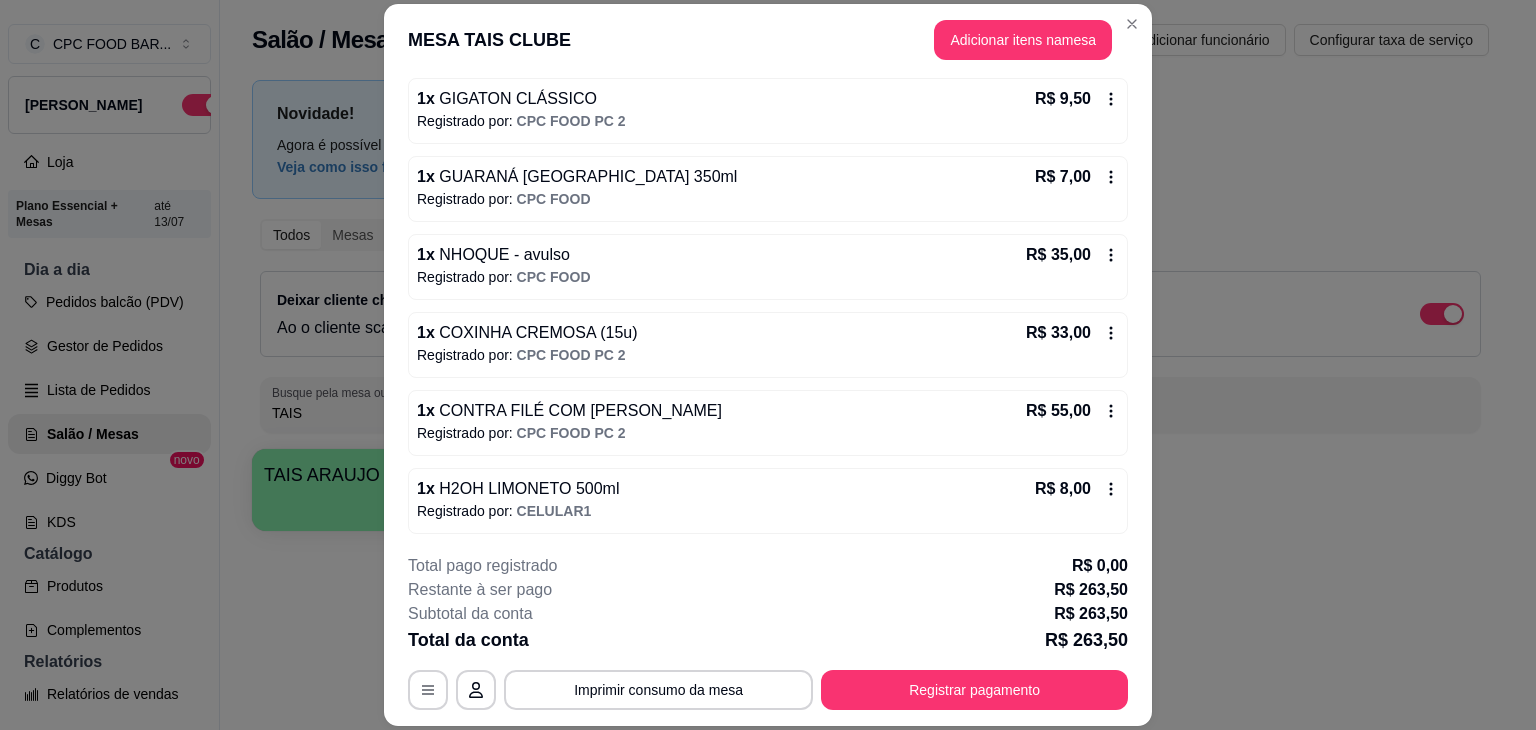 click on "Registrado por:   CPC FOOD PC 2" at bounding box center (768, 433) 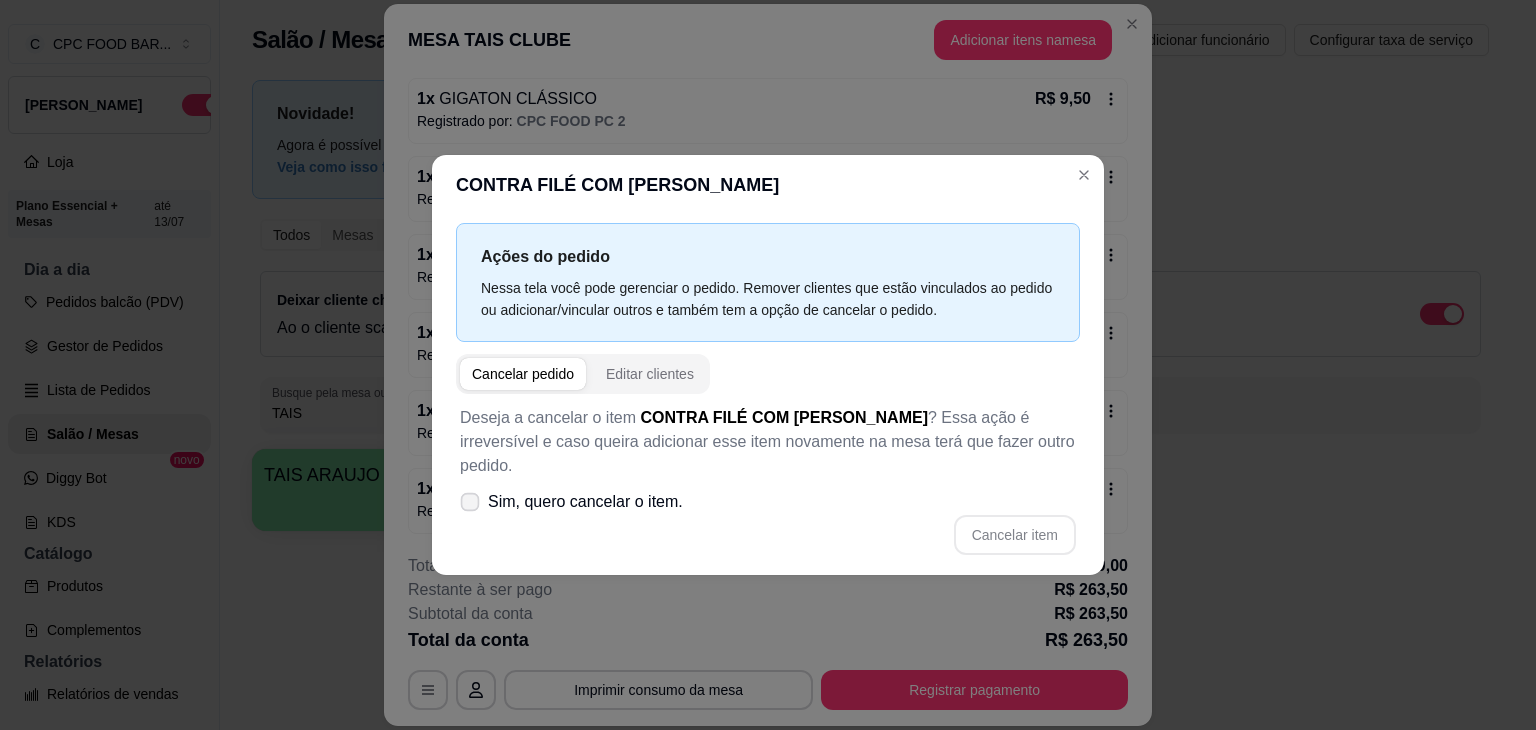 click on "Sim, quero cancelar o item." at bounding box center [585, 502] 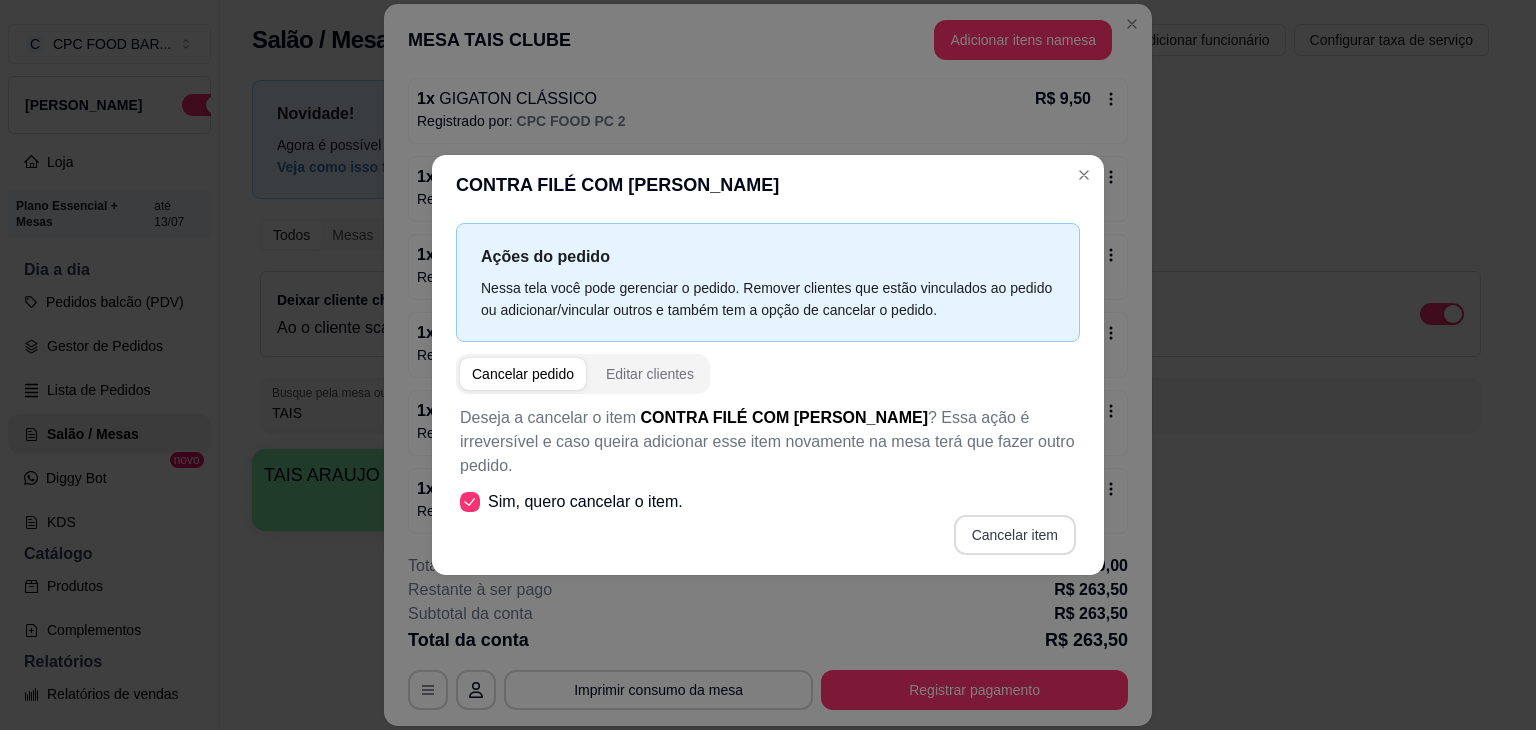 click on "Cancelar item" at bounding box center [1015, 535] 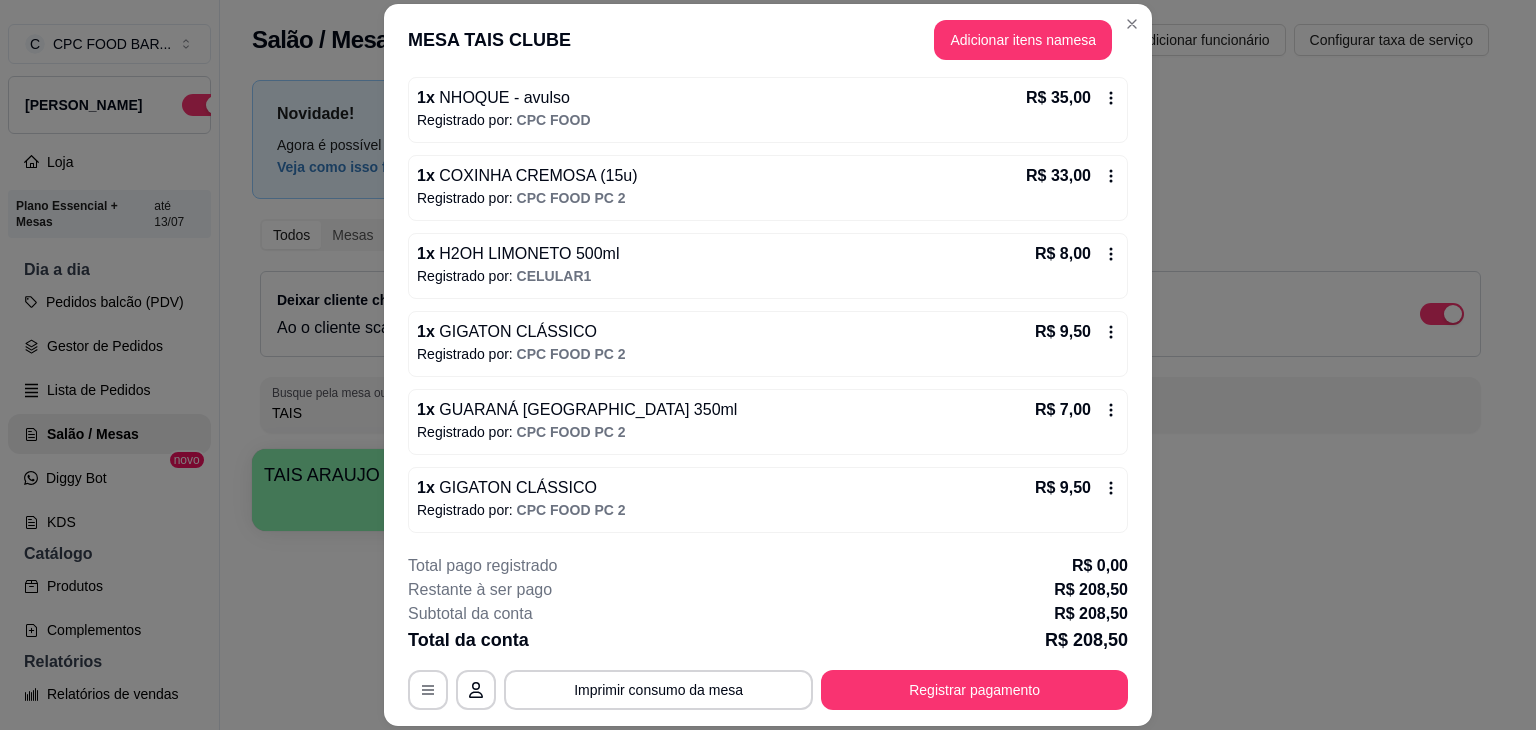 scroll, scrollTop: 1055, scrollLeft: 0, axis: vertical 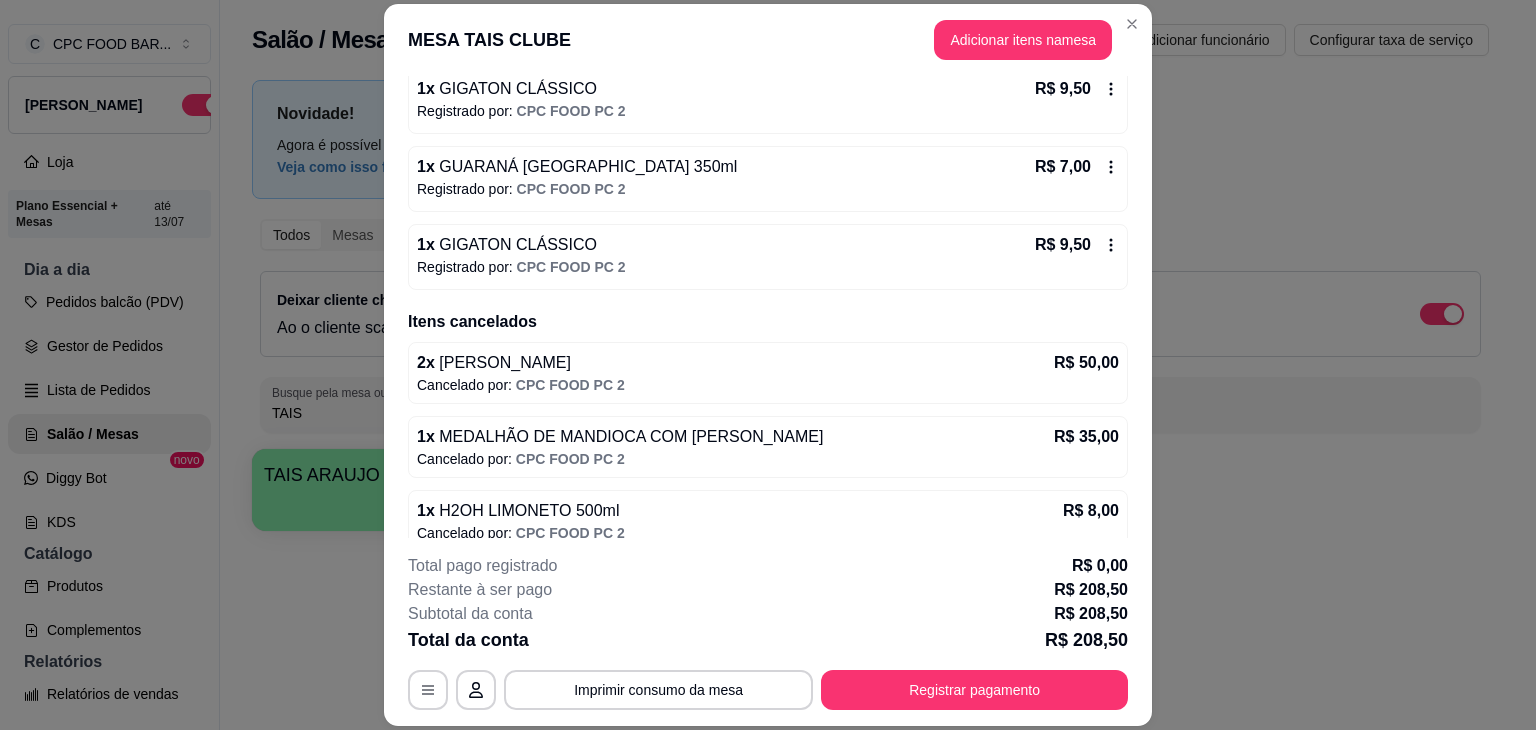 click on "1 x   GIGATON CLÁSSICO R$ 9,50 Registrado por:   CPC FOOD PC 2" at bounding box center (768, 257) 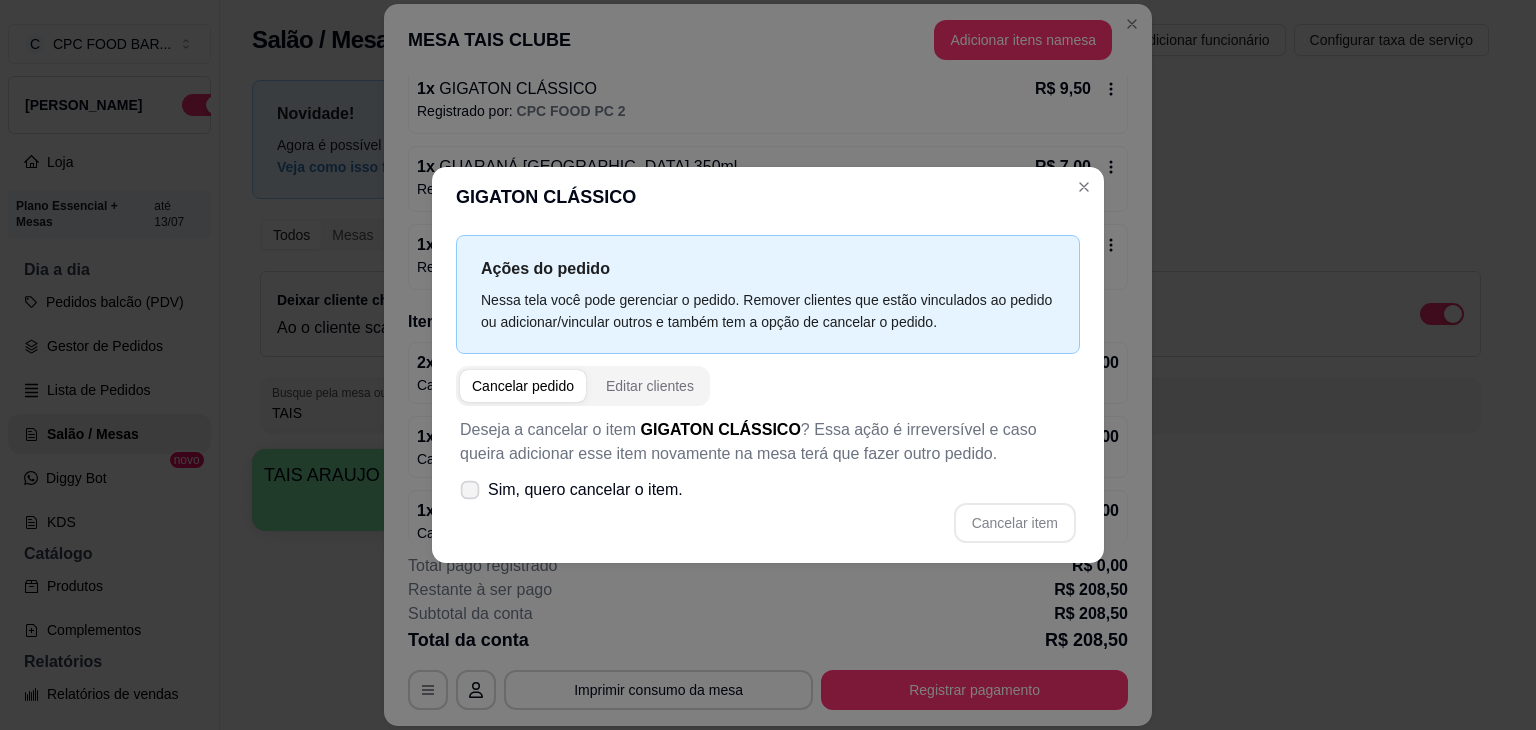 click on "Sim, quero cancelar o item." at bounding box center [585, 490] 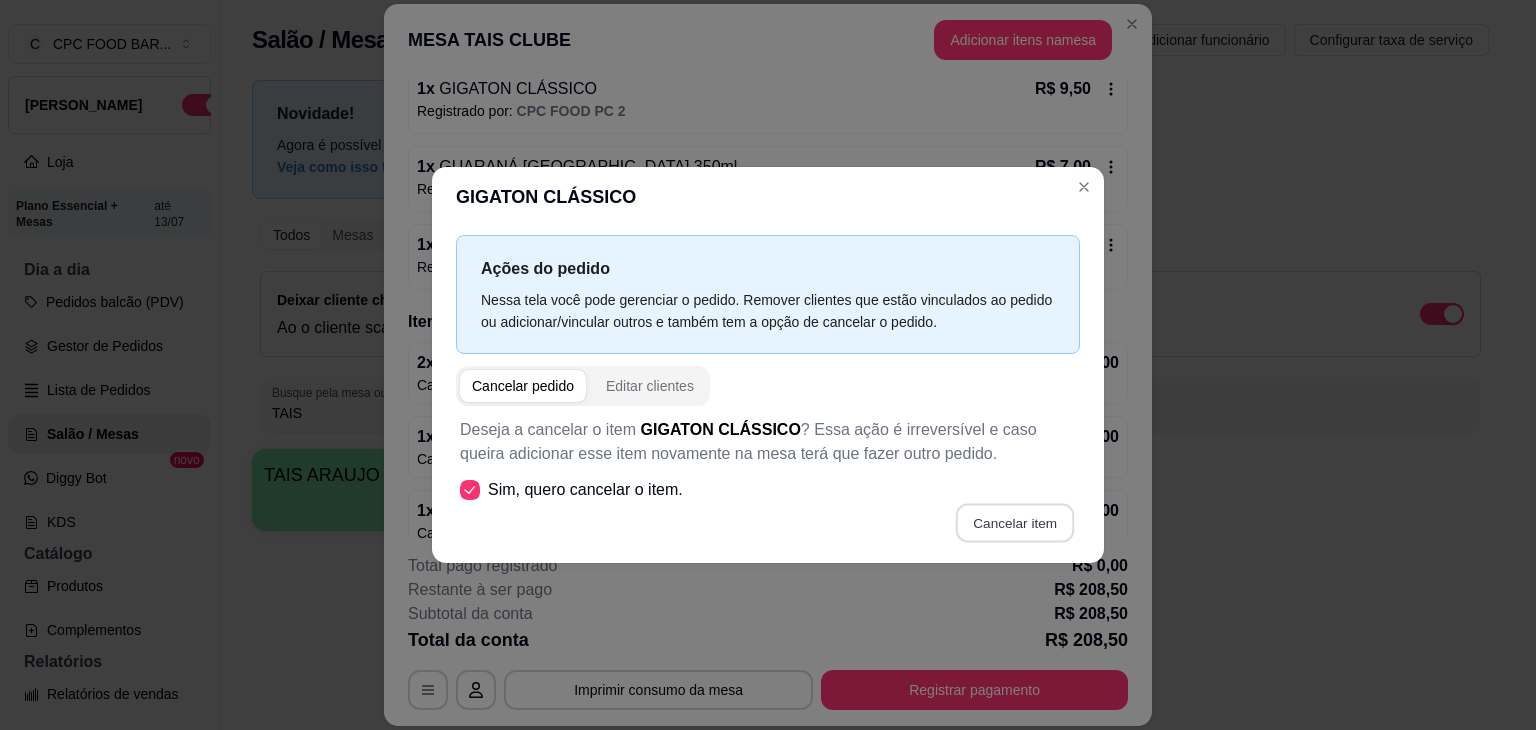click on "Cancelar item" at bounding box center [1014, 523] 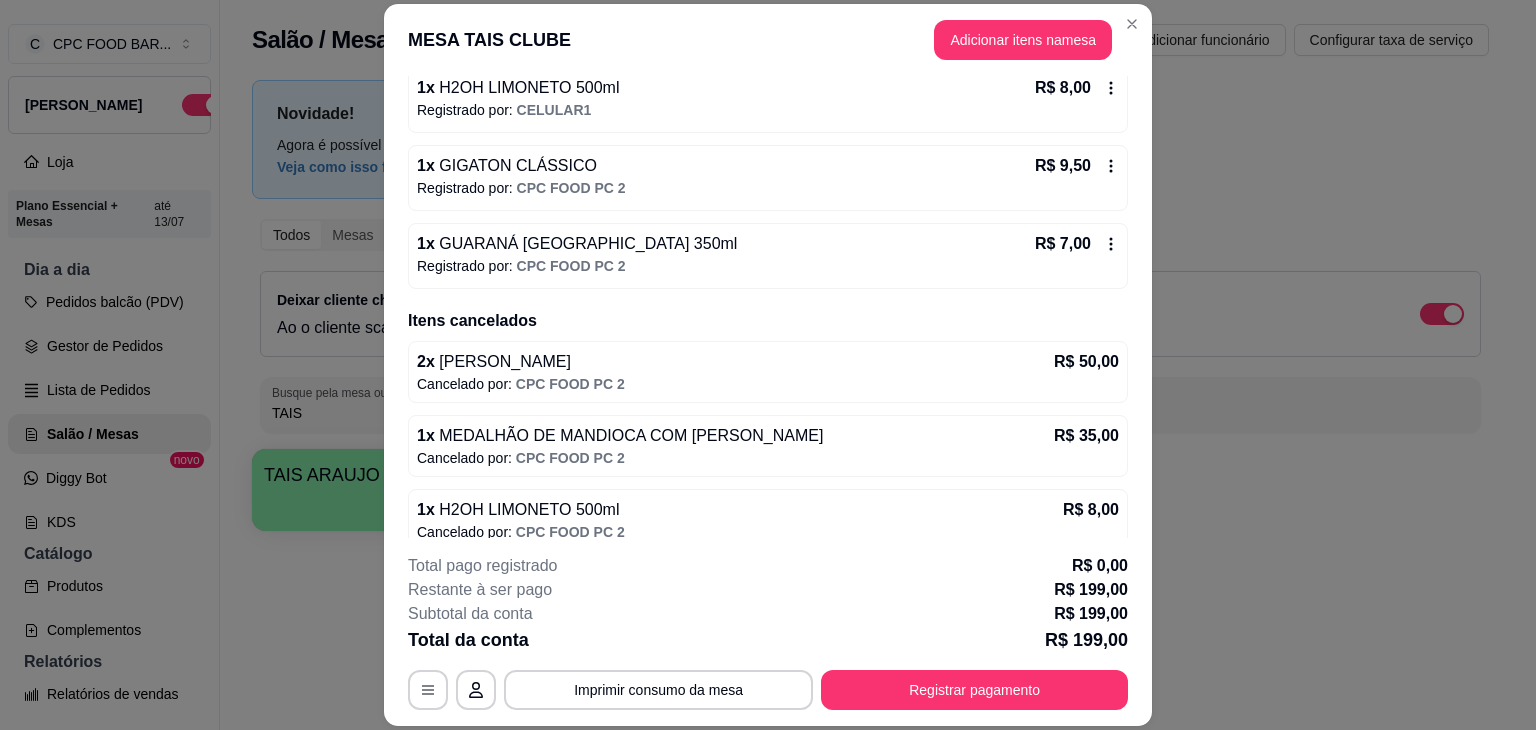 scroll, scrollTop: 855, scrollLeft: 0, axis: vertical 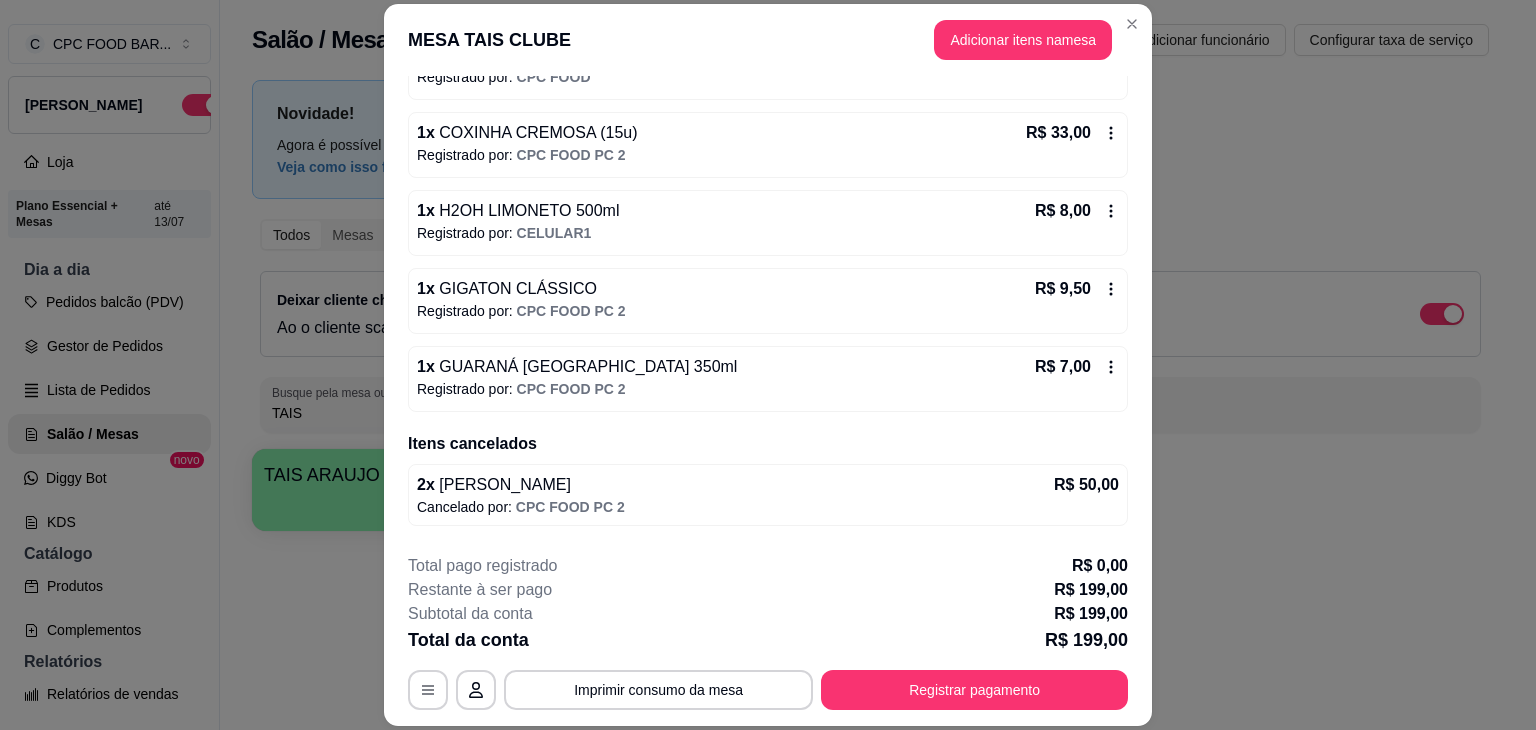 click on "GUARANÁ [GEOGRAPHIC_DATA] 350ml" at bounding box center [586, 366] 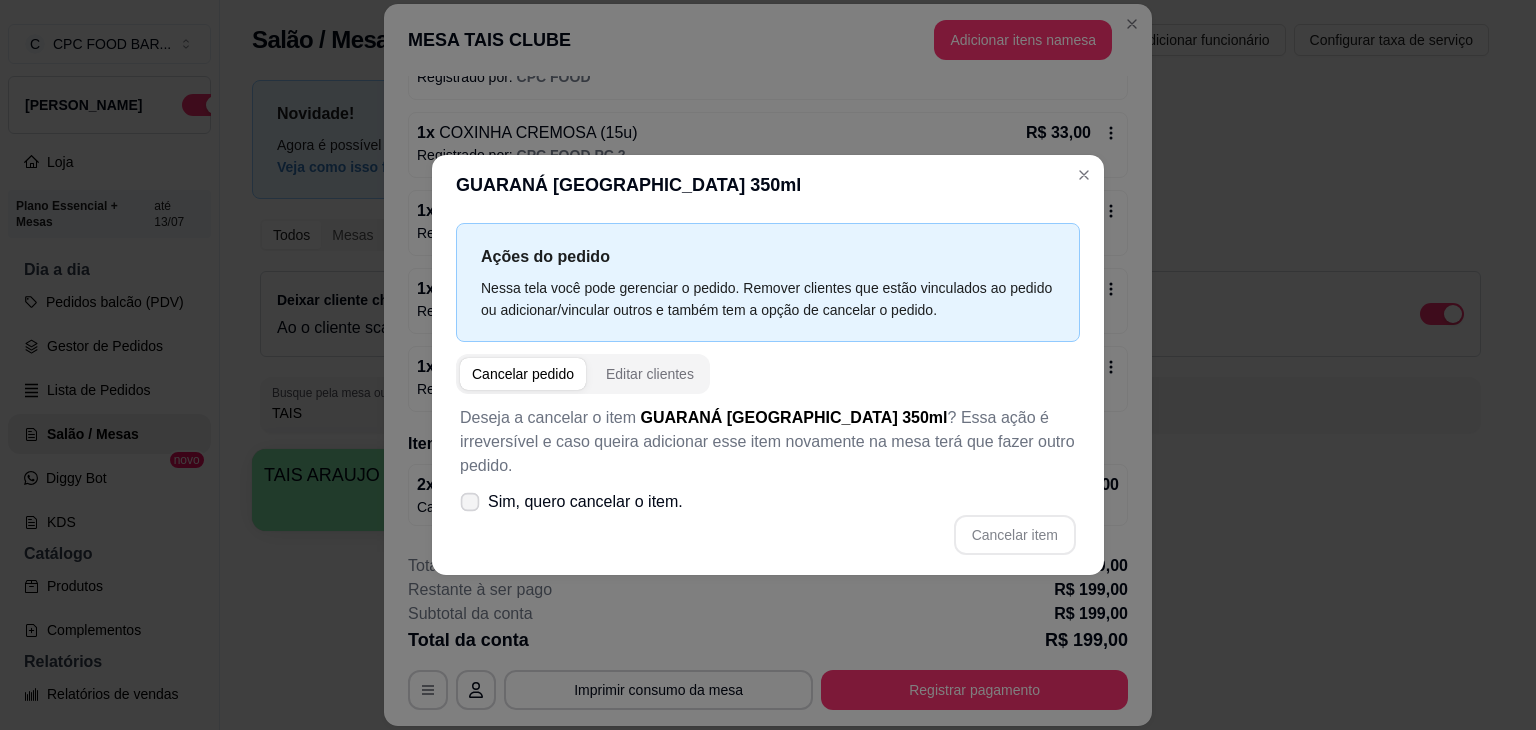 click on "Sim, quero cancelar o item." at bounding box center [571, 502] 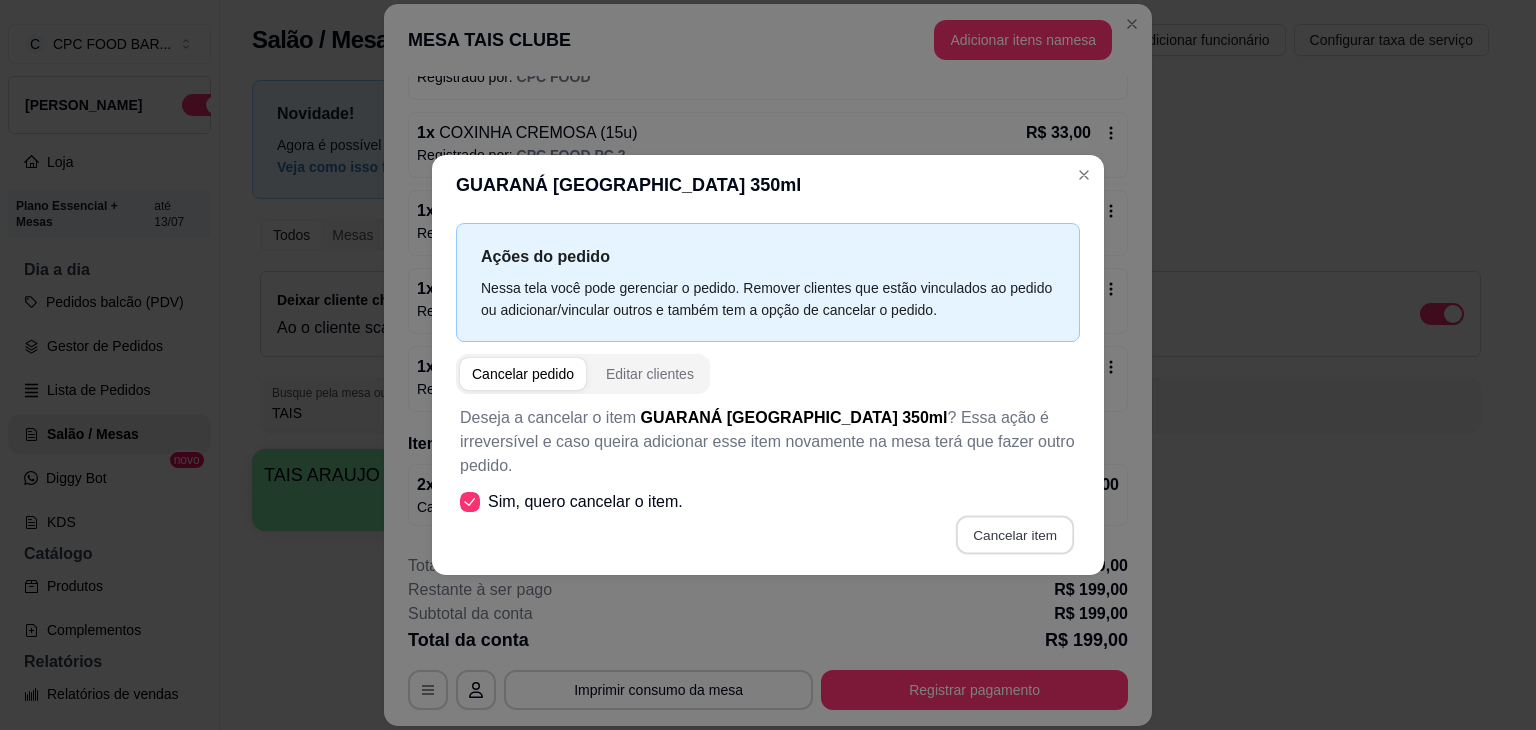click on "Cancelar item" at bounding box center [1014, 535] 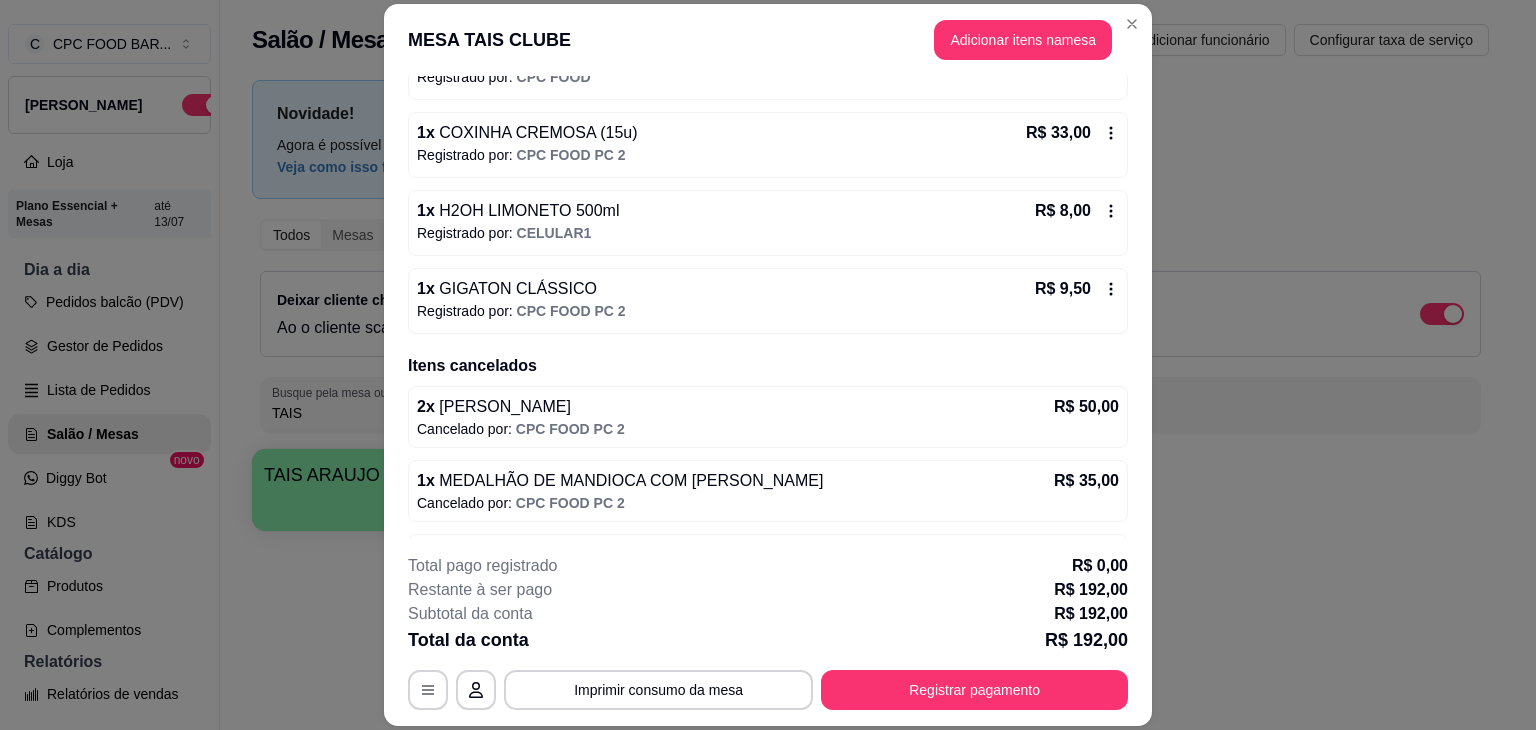 click on "CPC FOOD PC 2" at bounding box center (571, 311) 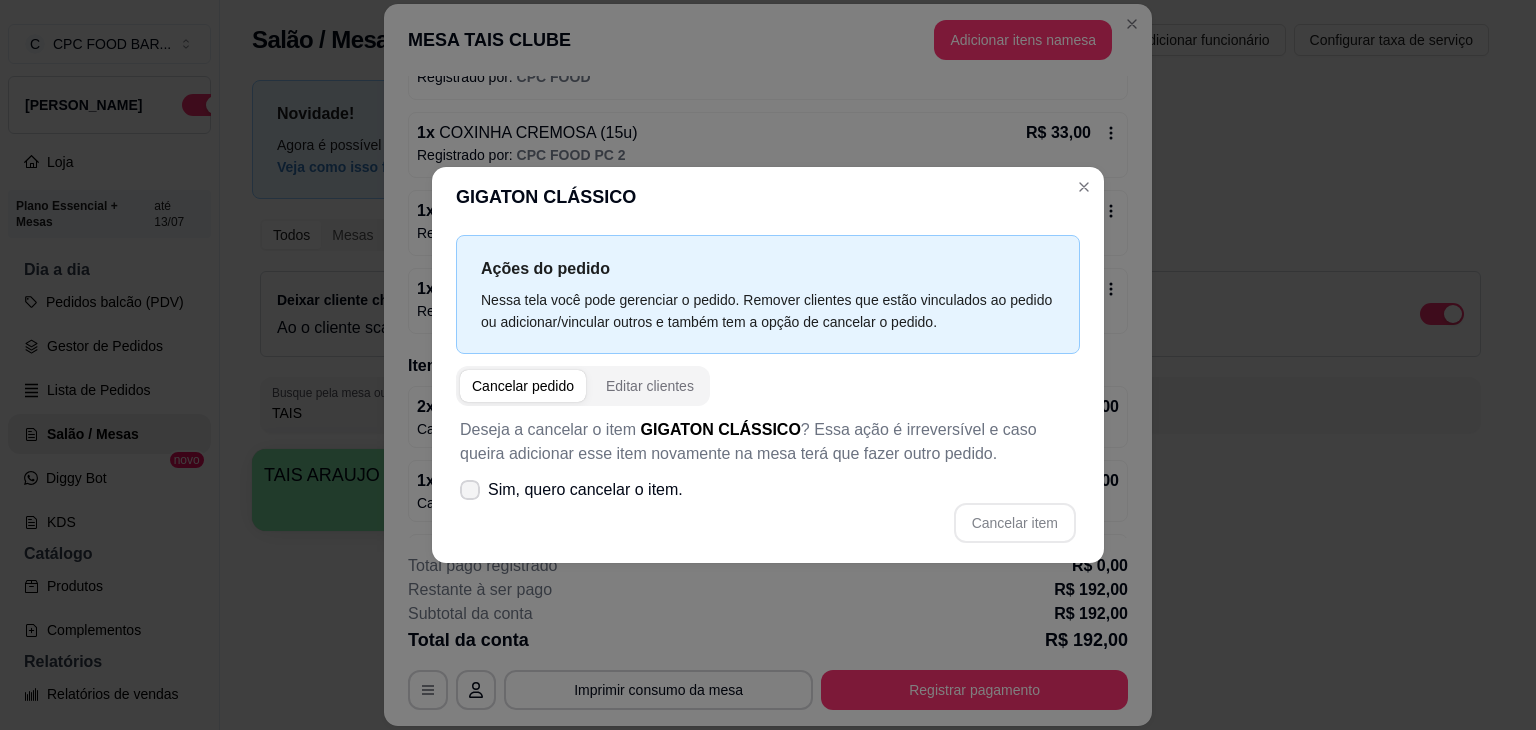 click on "Sim, quero cancelar o item." at bounding box center (585, 490) 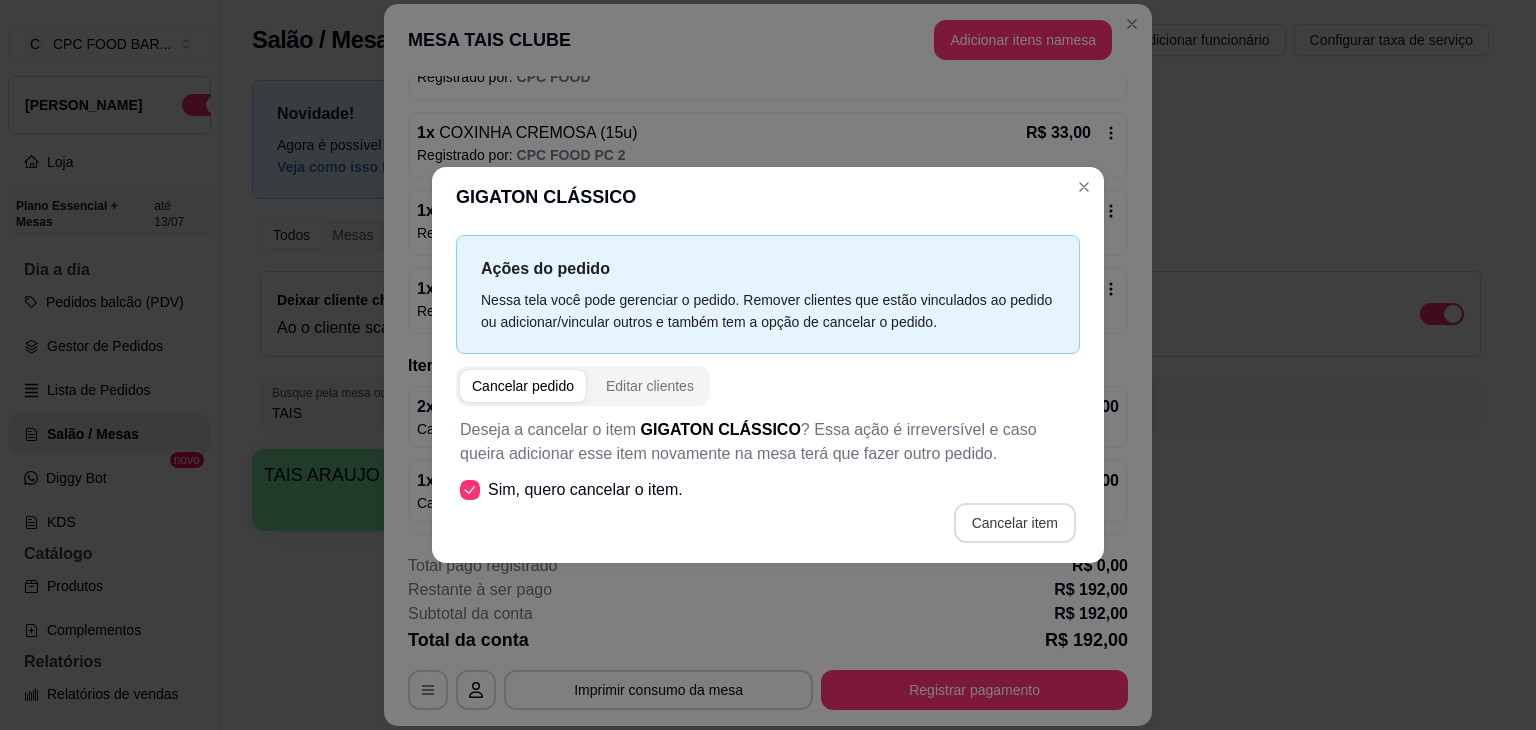 click on "Cancelar item" at bounding box center [1015, 523] 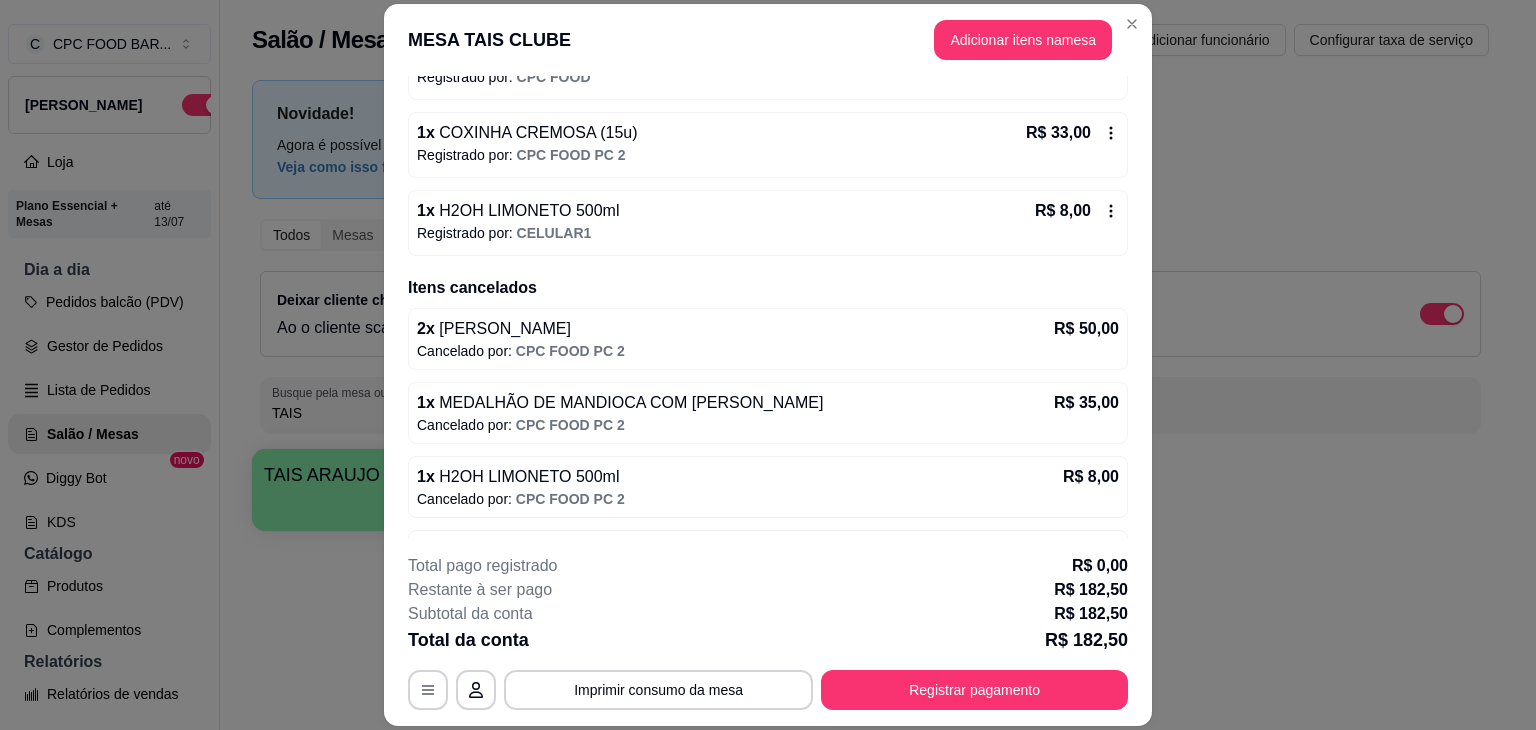 click on "CELULAR1" at bounding box center (554, 233) 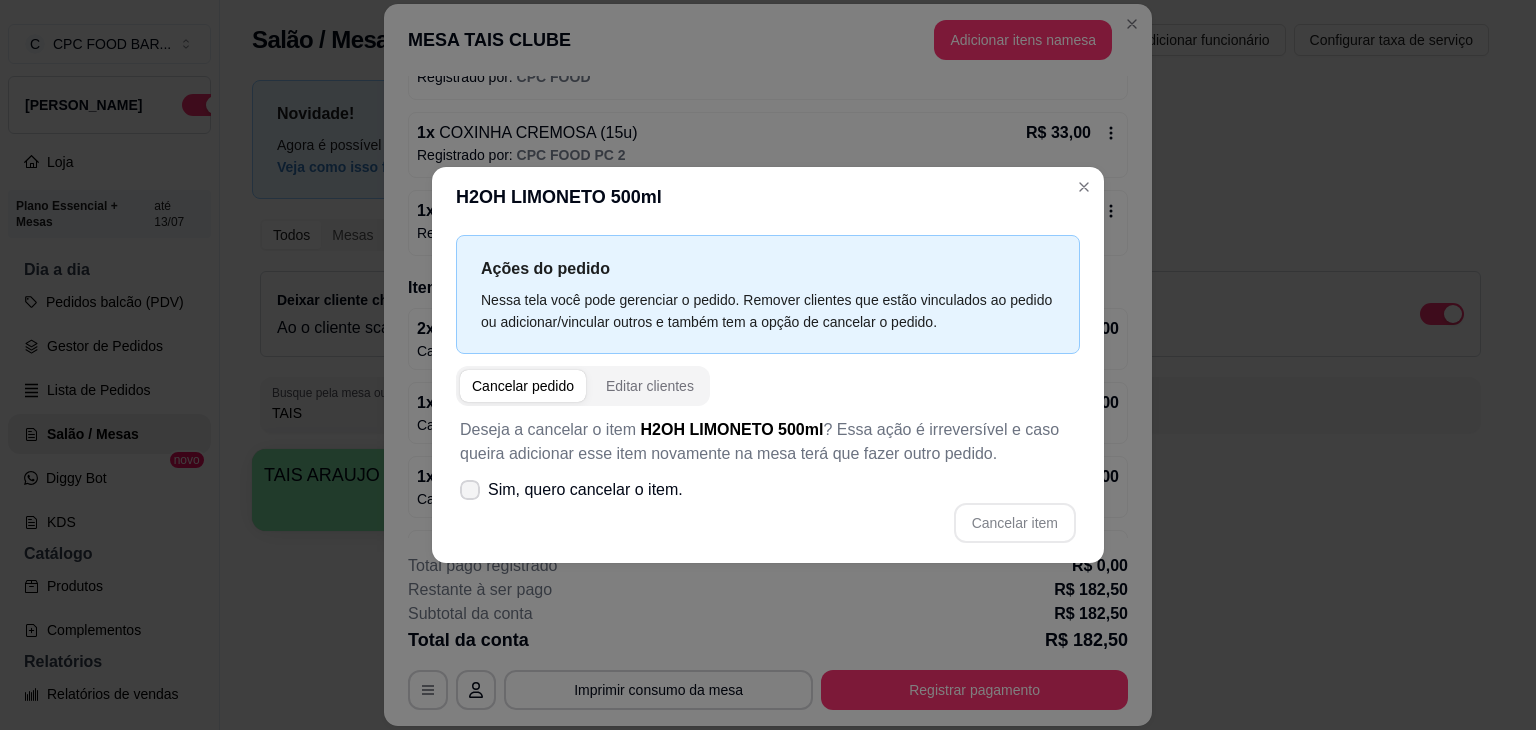click on "Sim, quero cancelar o item." at bounding box center [585, 490] 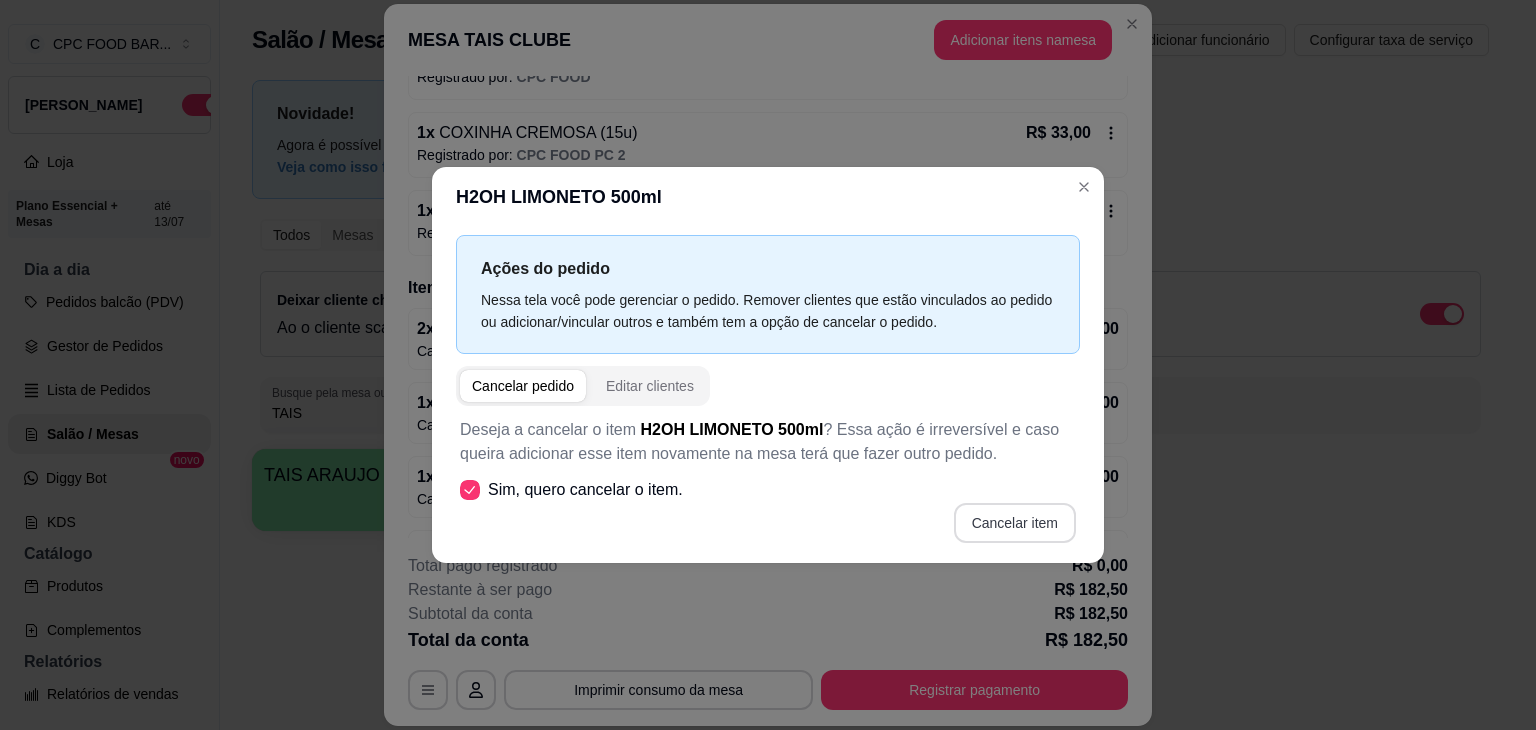 click on "Cancelar item" at bounding box center (1015, 523) 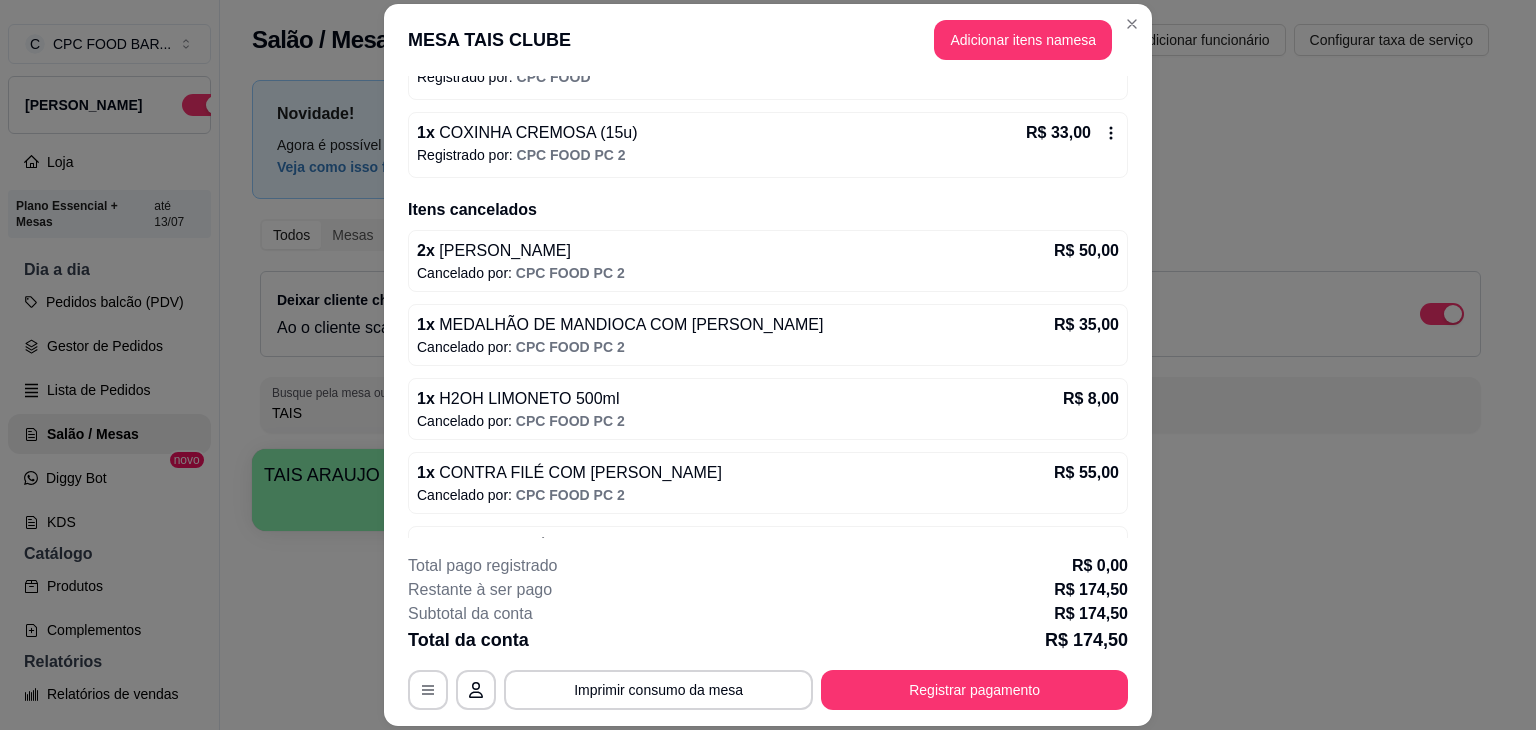click on "1 x   COXINHA CREMOSA (15u) R$ 33,00 Registrado por:   CPC FOOD PC 2" at bounding box center [768, 145] 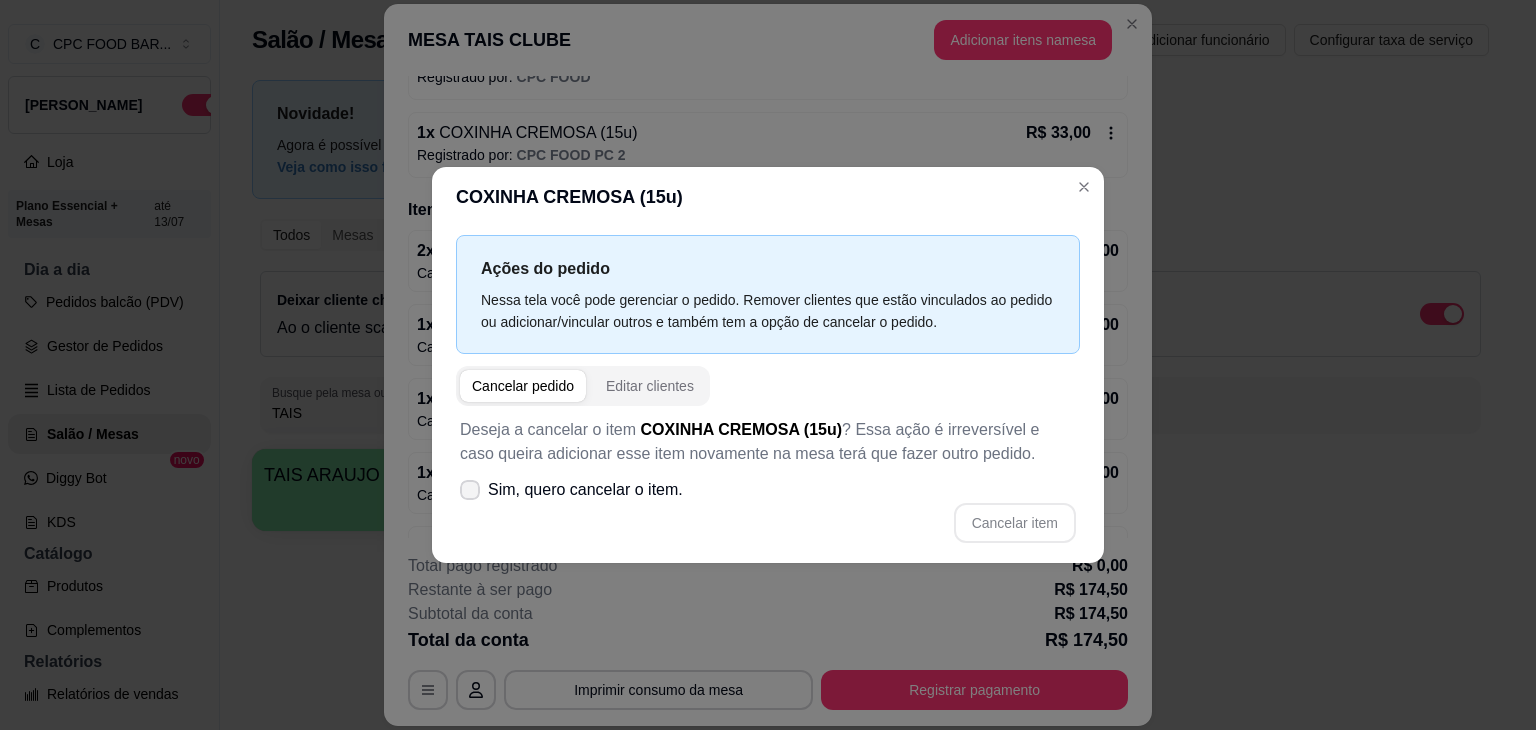 click on "Sim, quero cancelar o item." at bounding box center (585, 490) 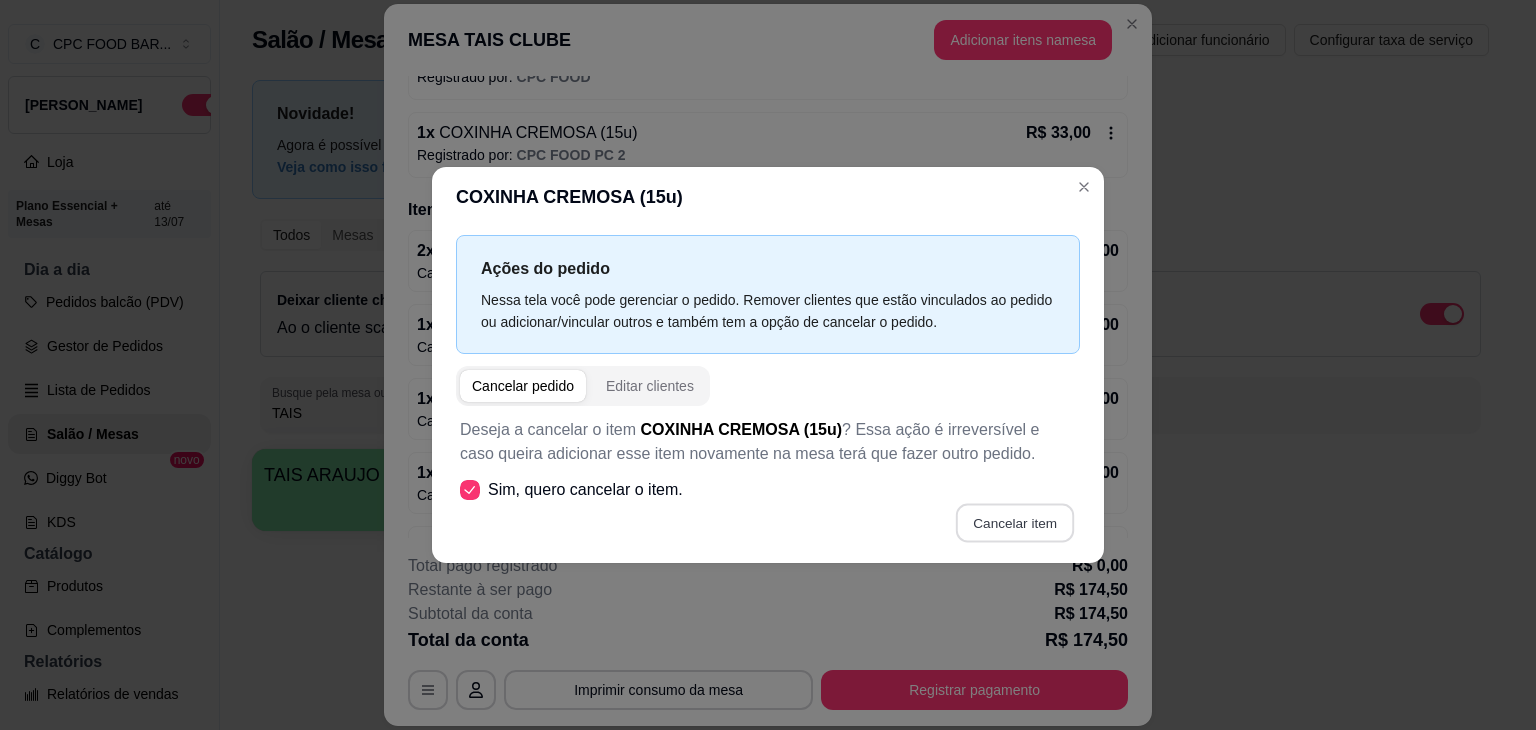 click on "Cancelar item" at bounding box center [1014, 523] 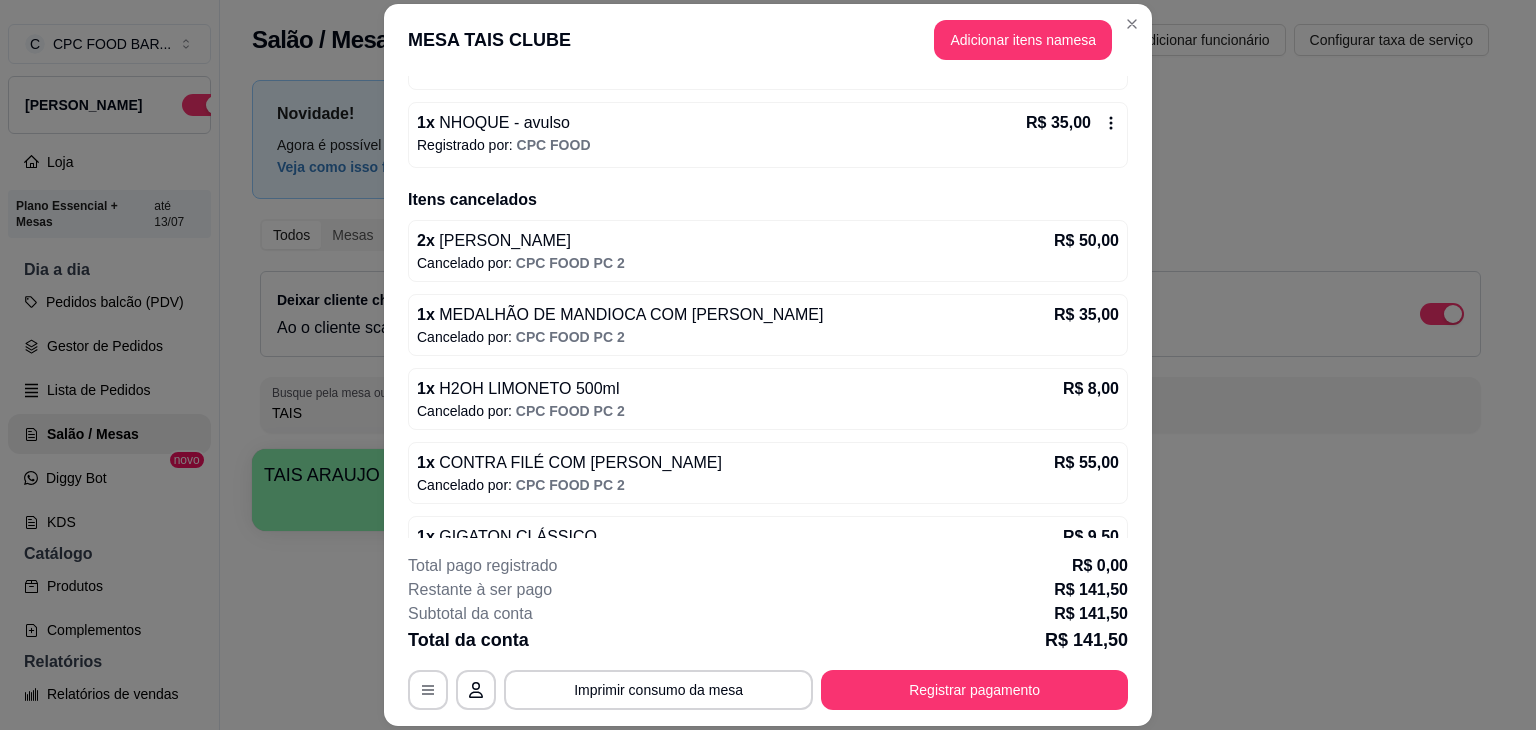 scroll, scrollTop: 555, scrollLeft: 0, axis: vertical 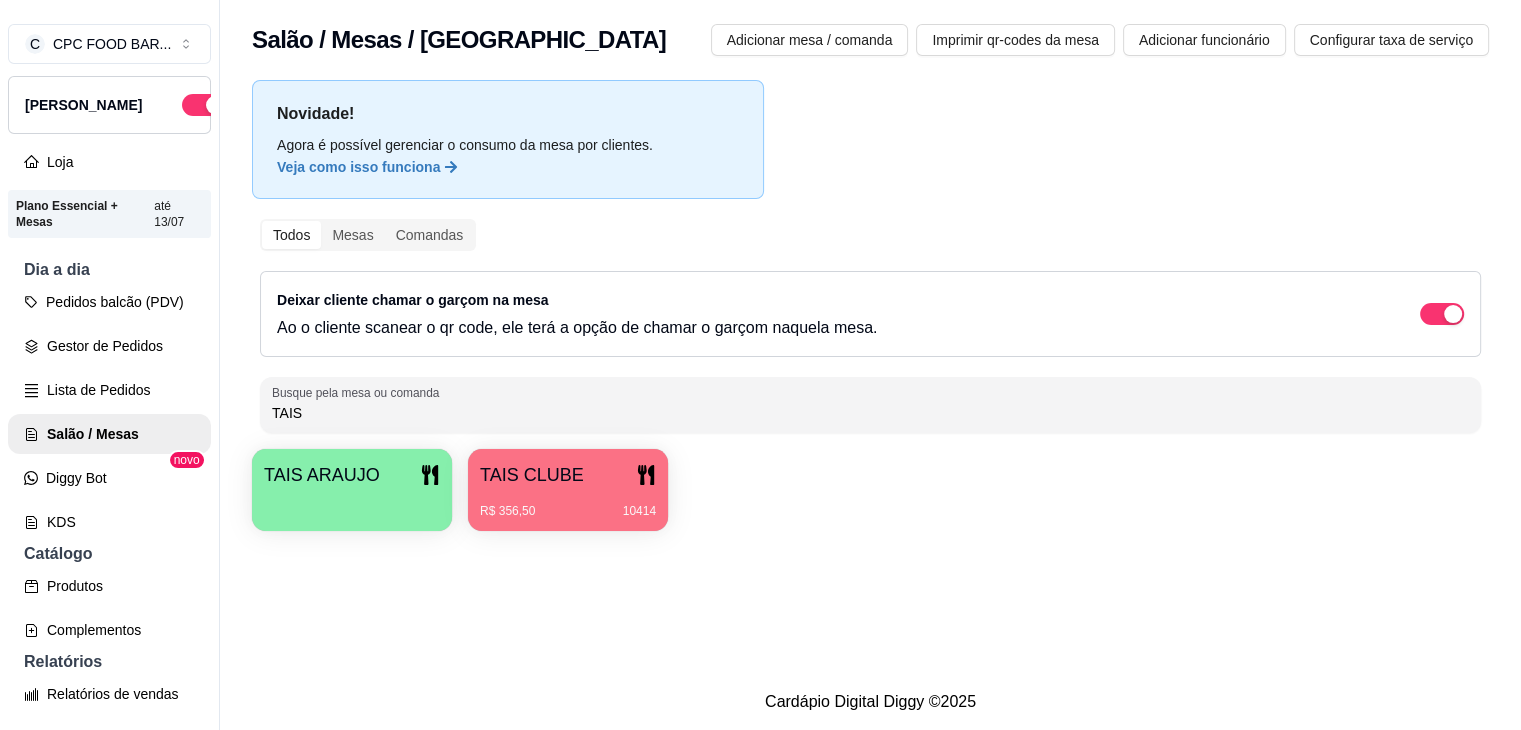 click on "Todos Mesas Comandas Deixar cliente chamar o garçom na mesa Ao o cliente scanear o qr code, ele terá a opção de chamar o garçom naquela mesa. Busque pela mesa ou comanda
TAIS" at bounding box center (870, 326) 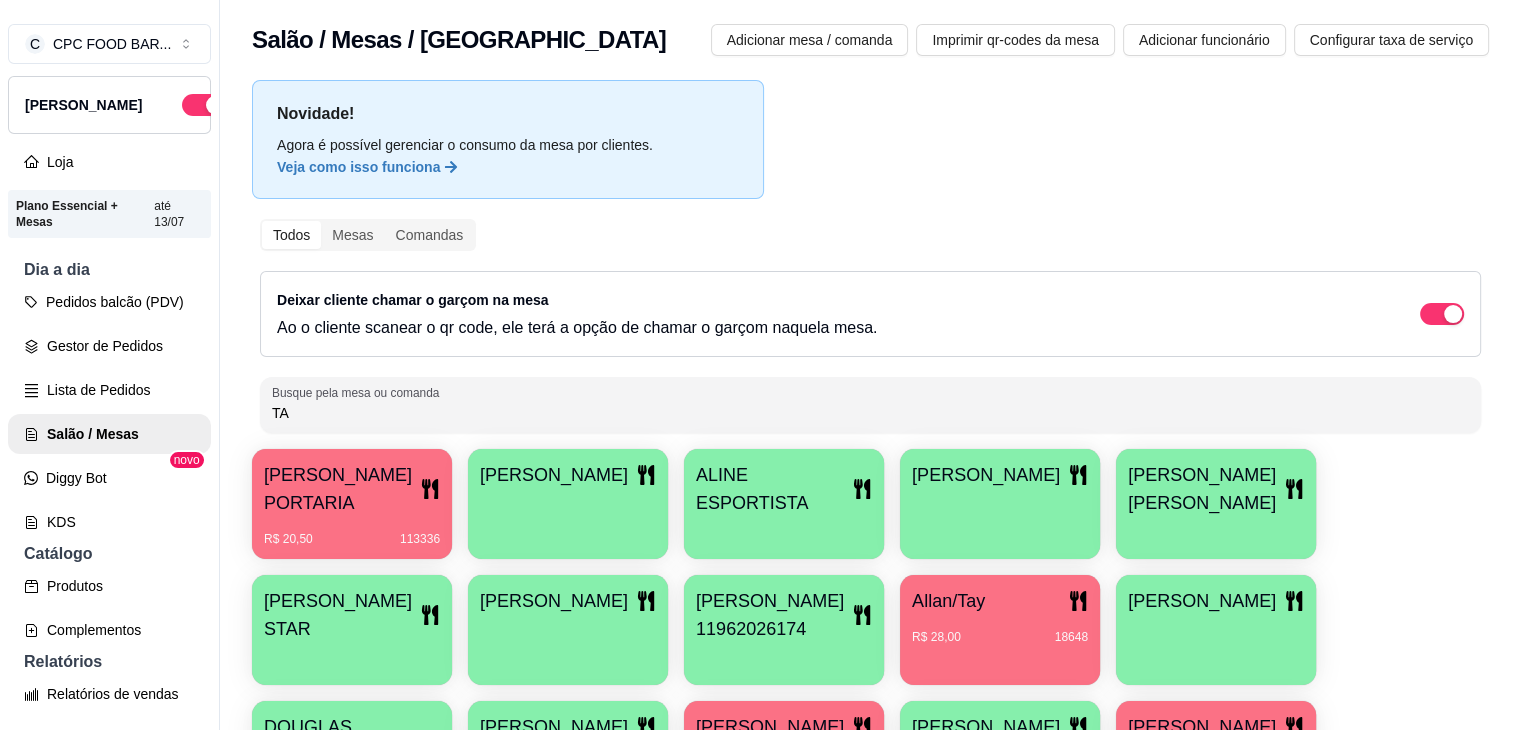 type on "T" 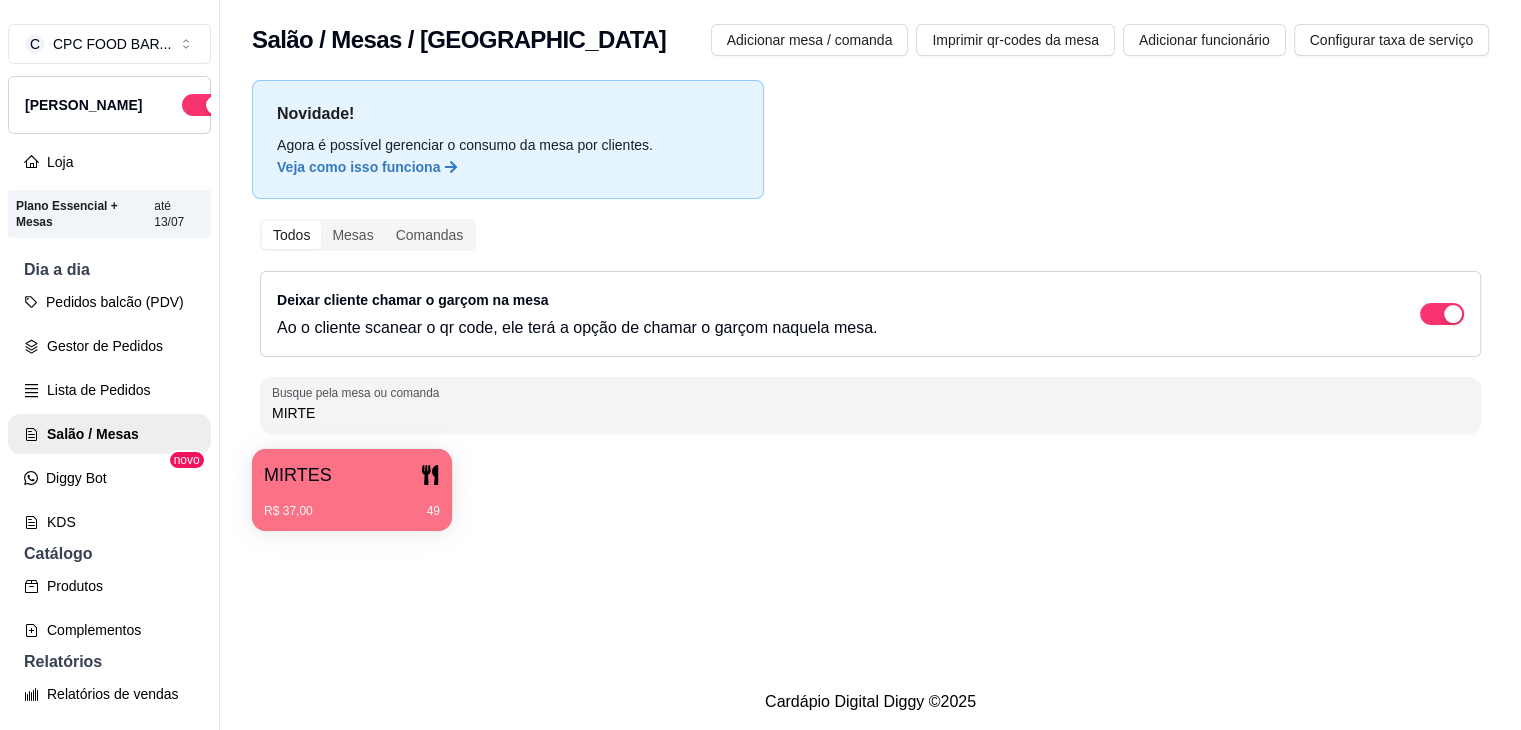 type on "MIRTE" 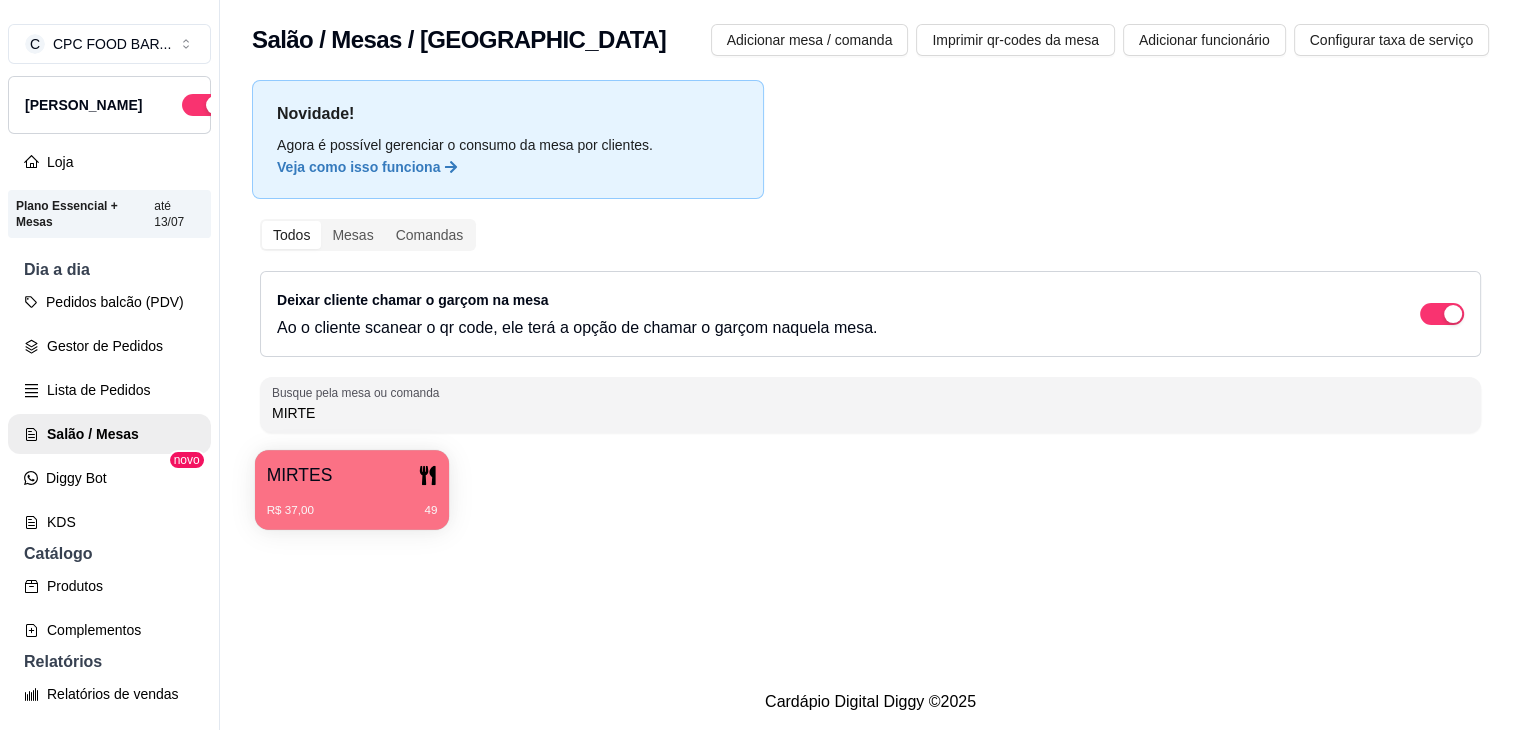 click on "R$ 37,00 49" at bounding box center (352, 511) 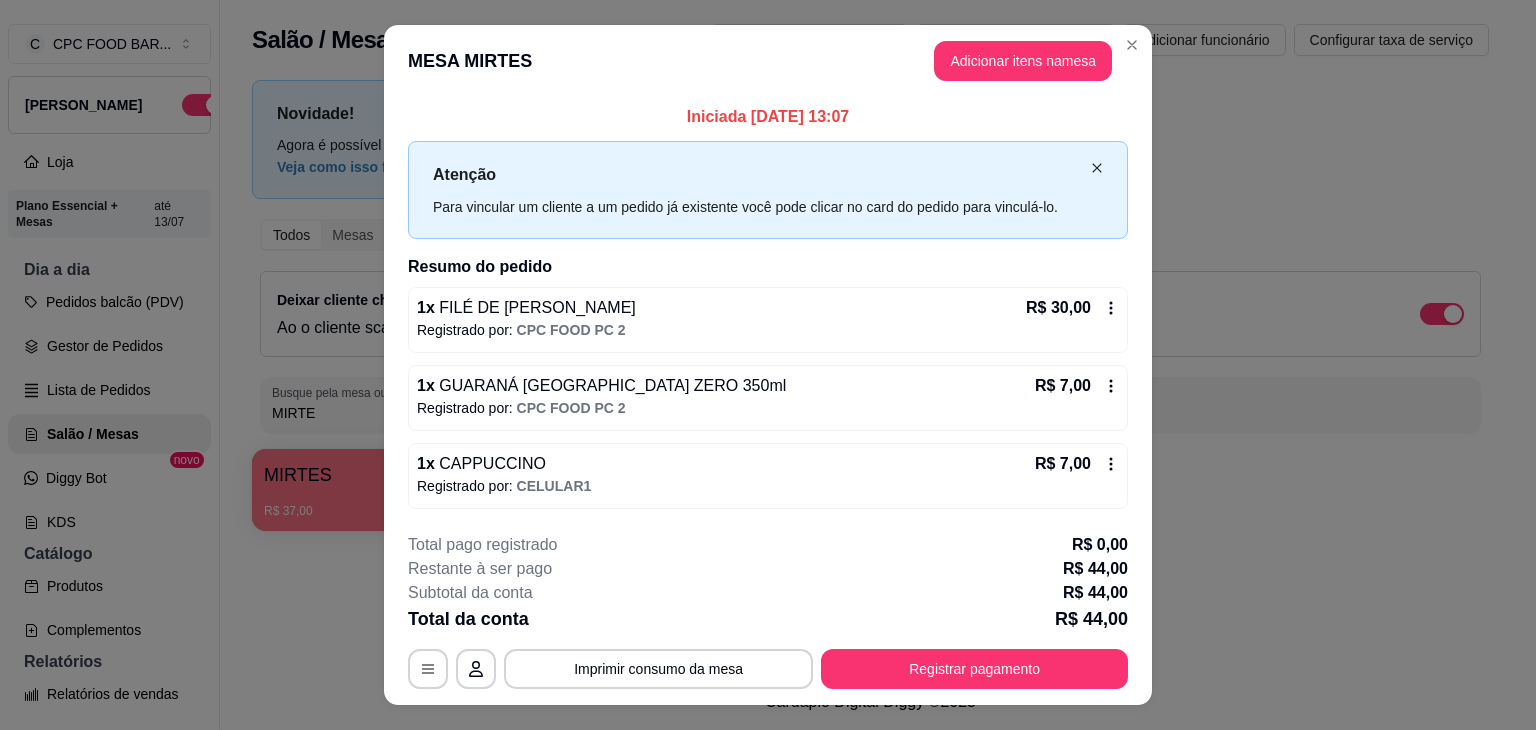 click 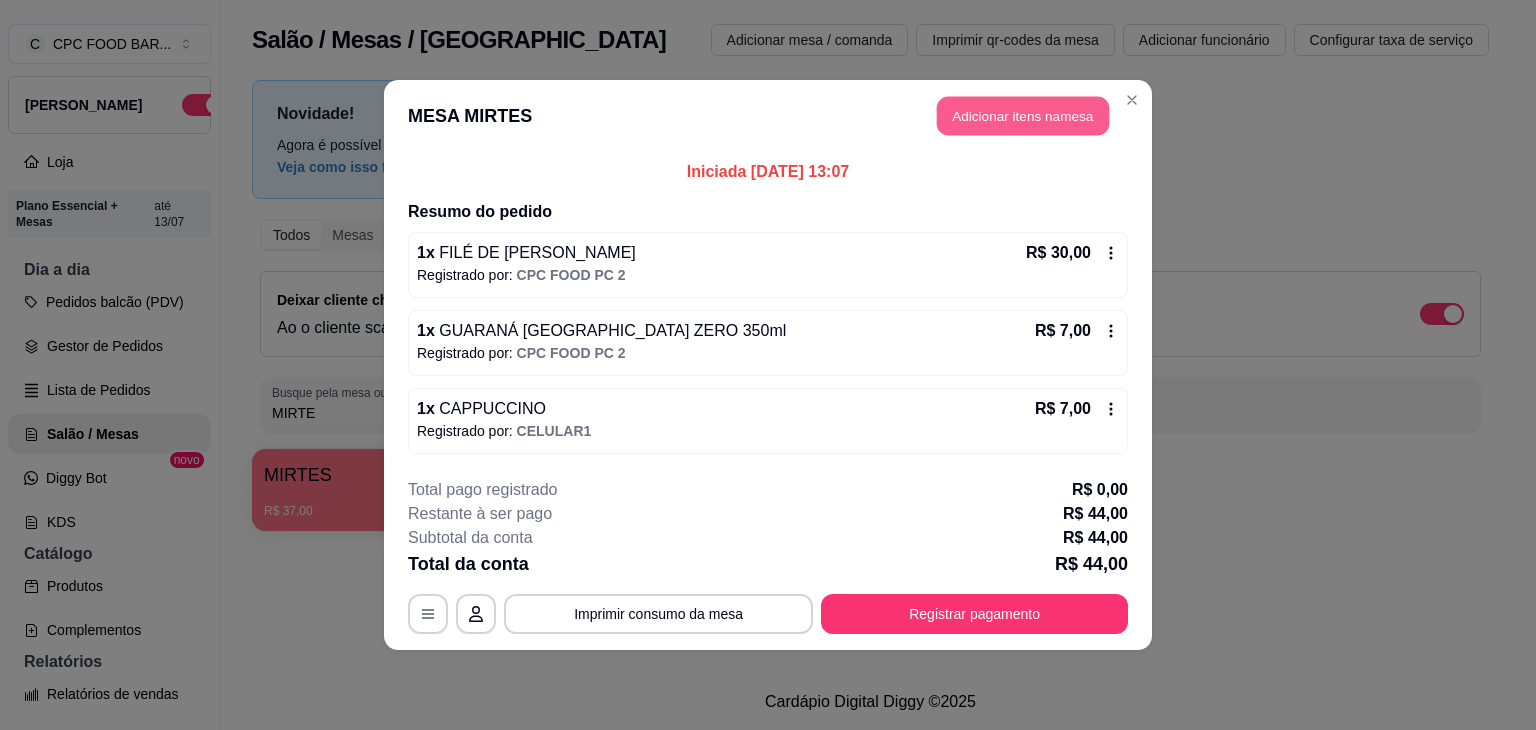 click on "Adicionar itens na  mesa" at bounding box center (1023, 116) 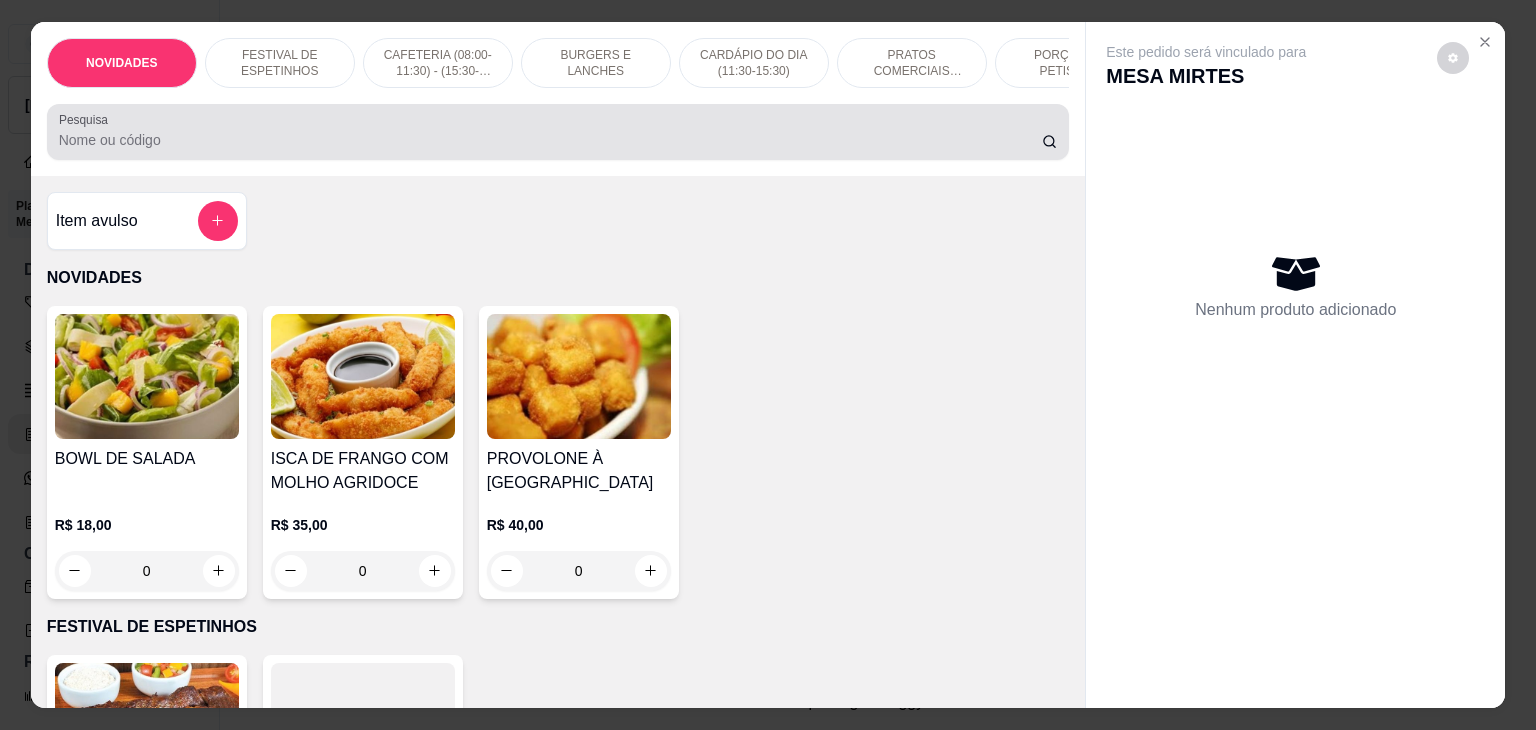 click on "Pesquisa" at bounding box center (550, 140) 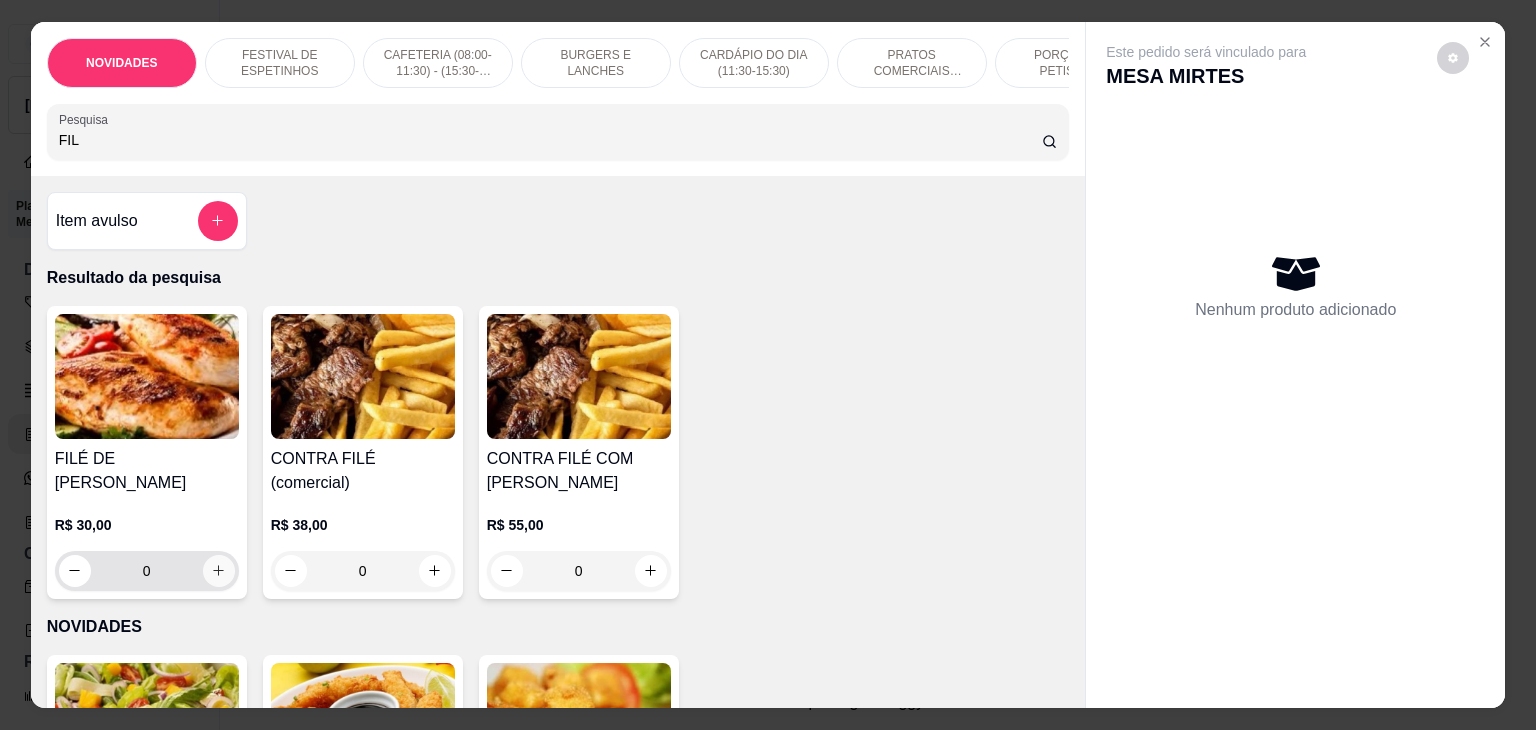 type on "FIL" 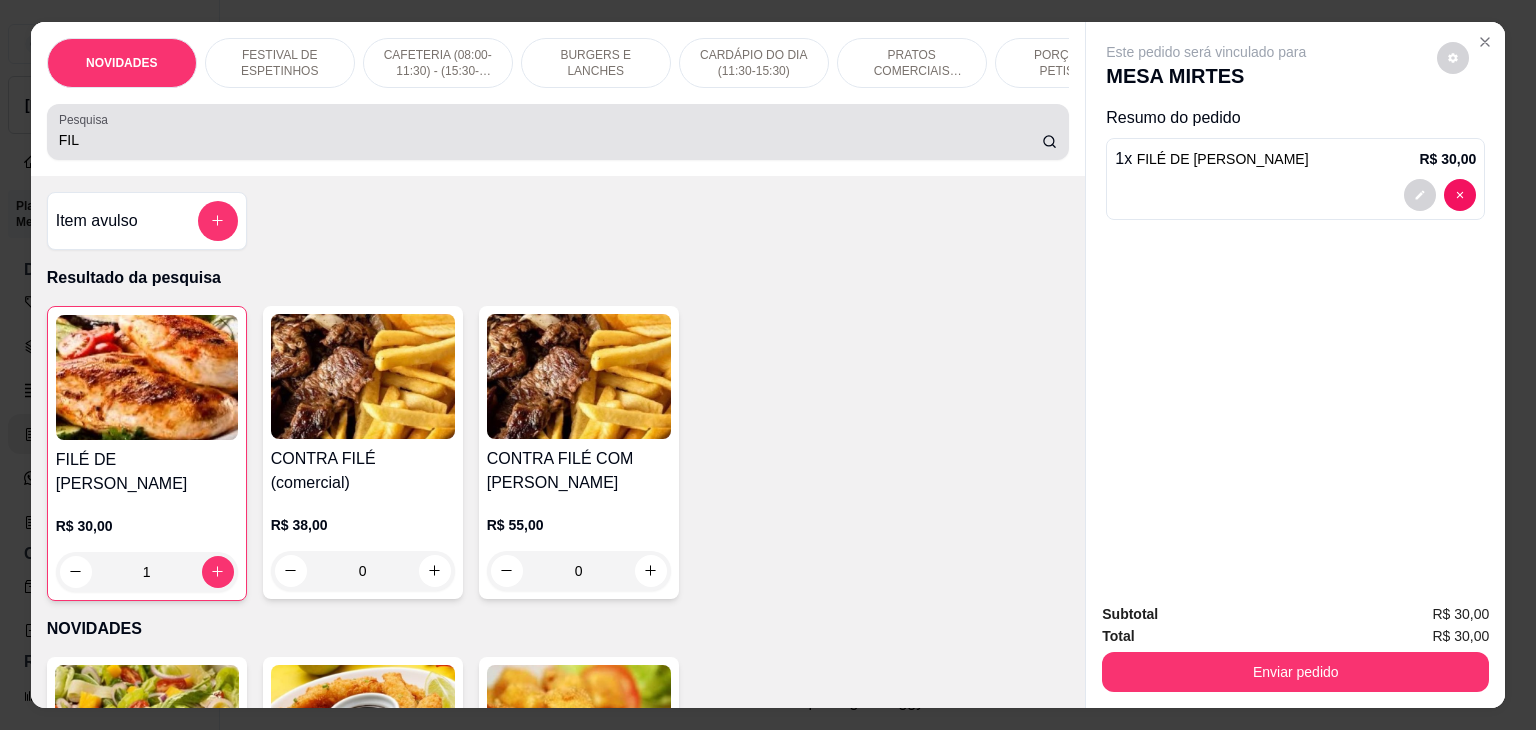 click on "FIL" at bounding box center (558, 132) 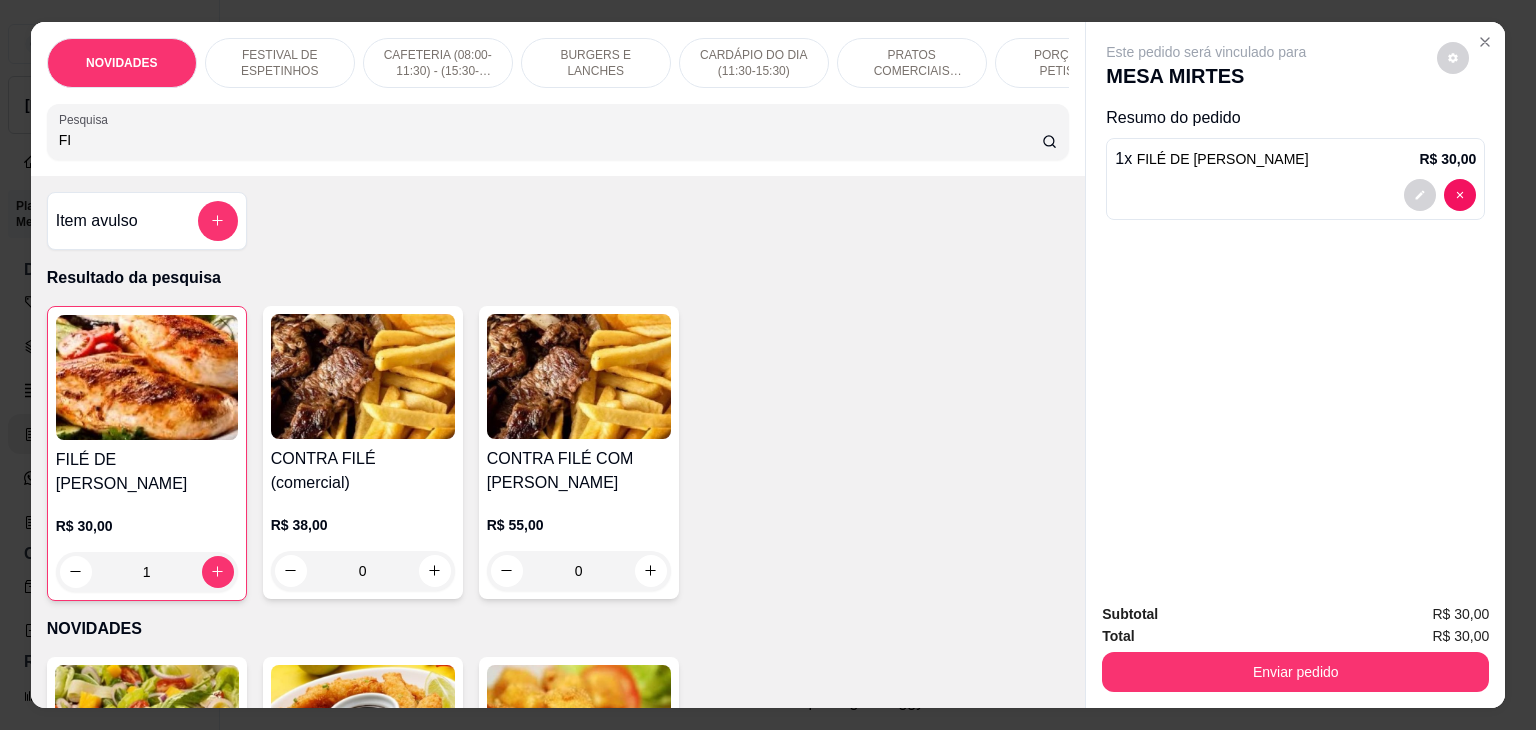 type on "F" 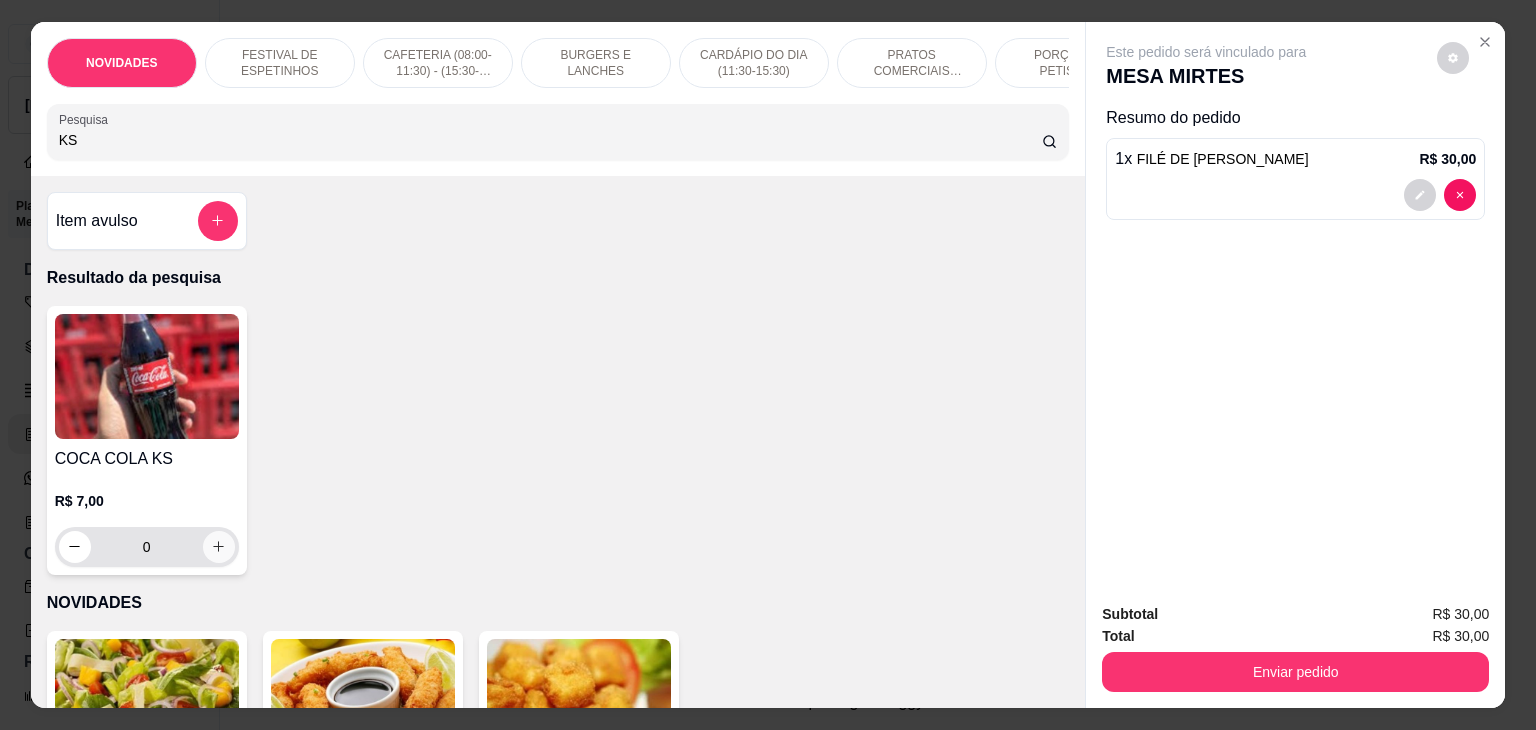 type on "KS" 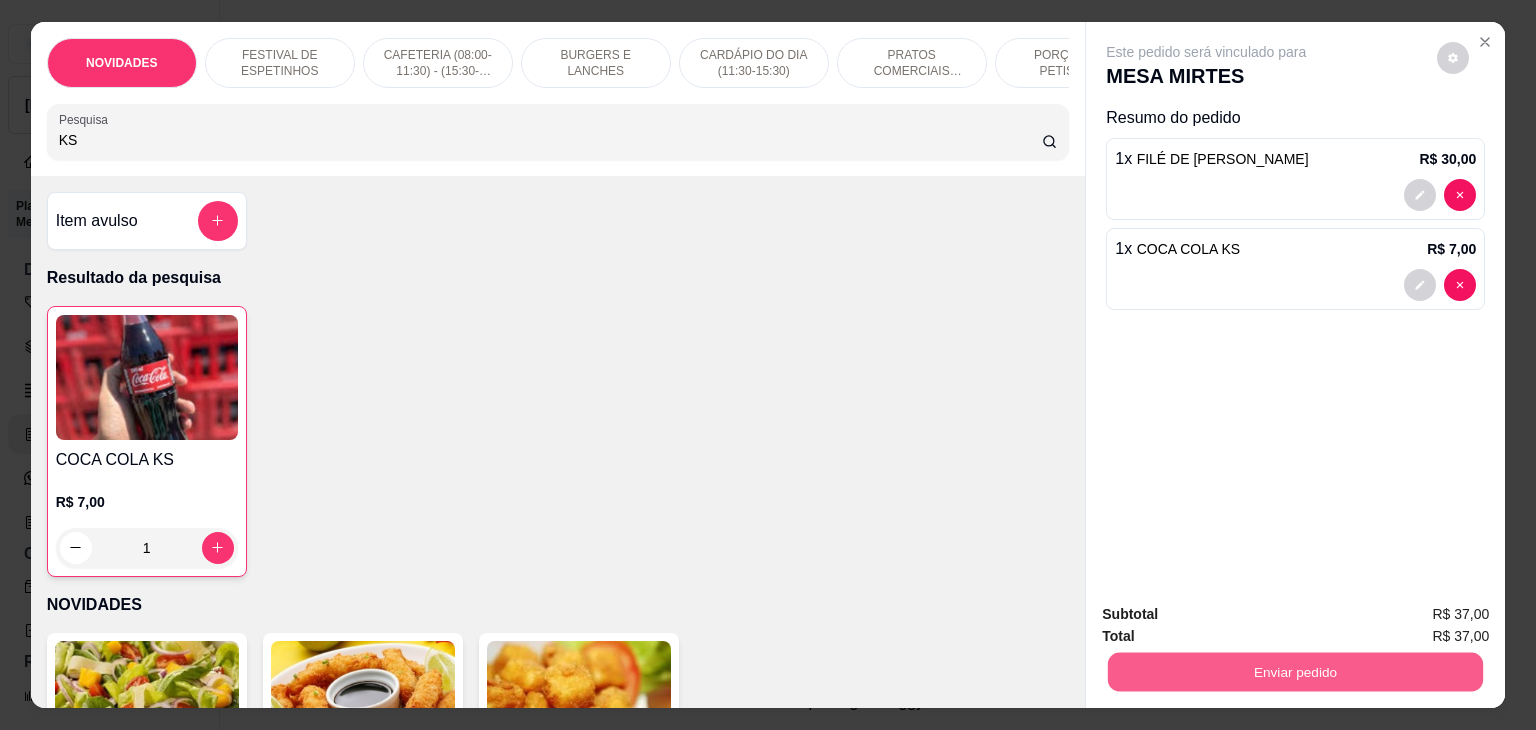 click on "Enviar pedido" at bounding box center [1295, 672] 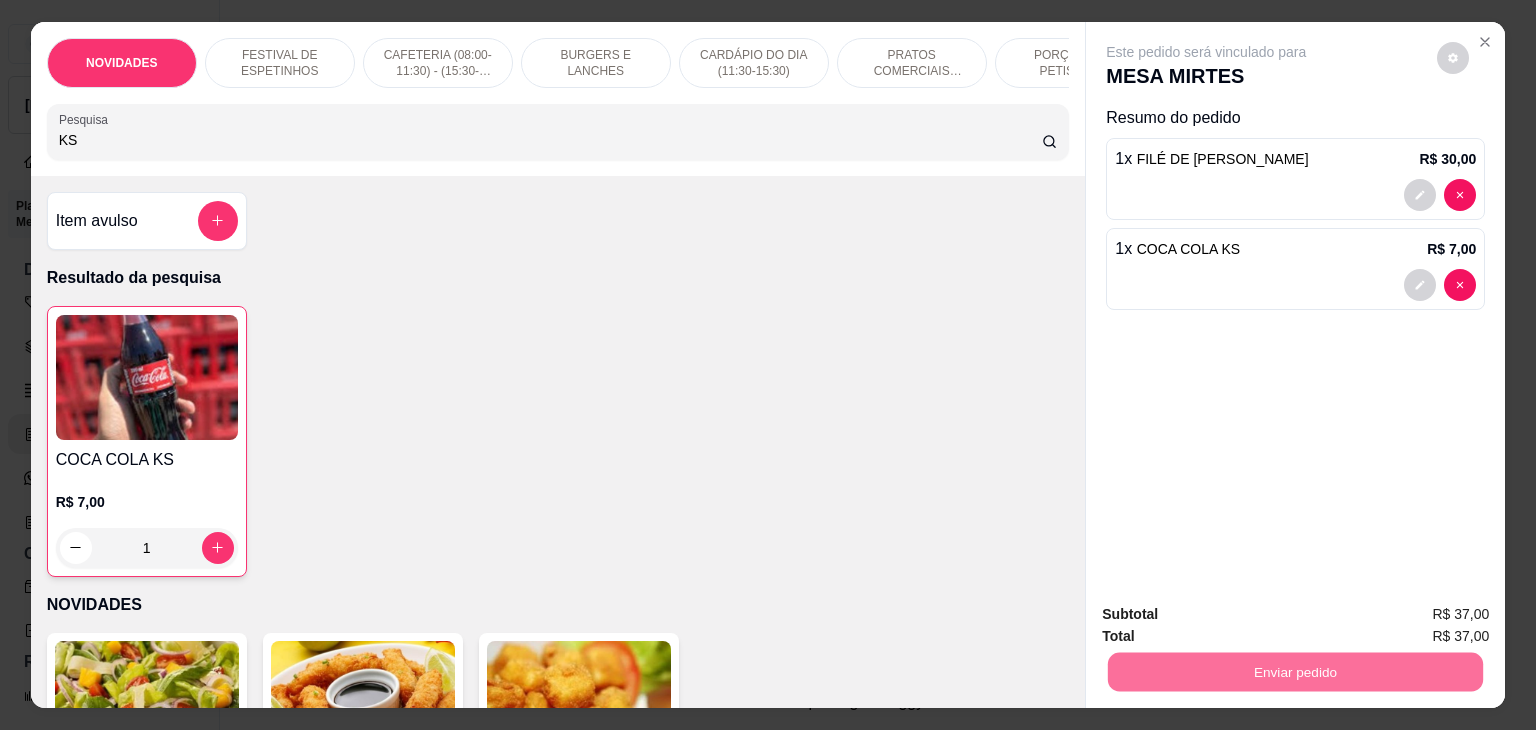click on "Não registrar e enviar pedido" at bounding box center (1229, 614) 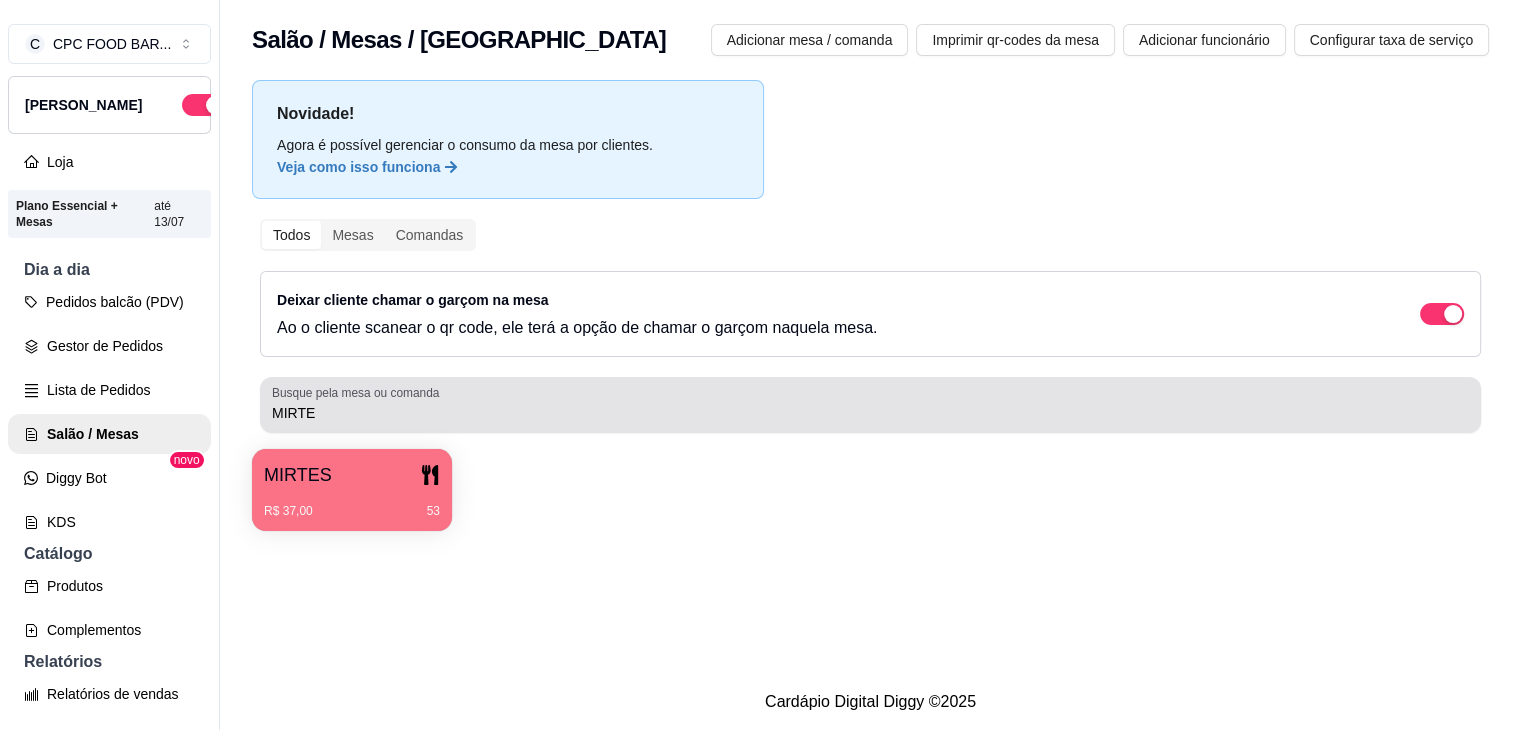 click on "MIRTE" at bounding box center (870, 413) 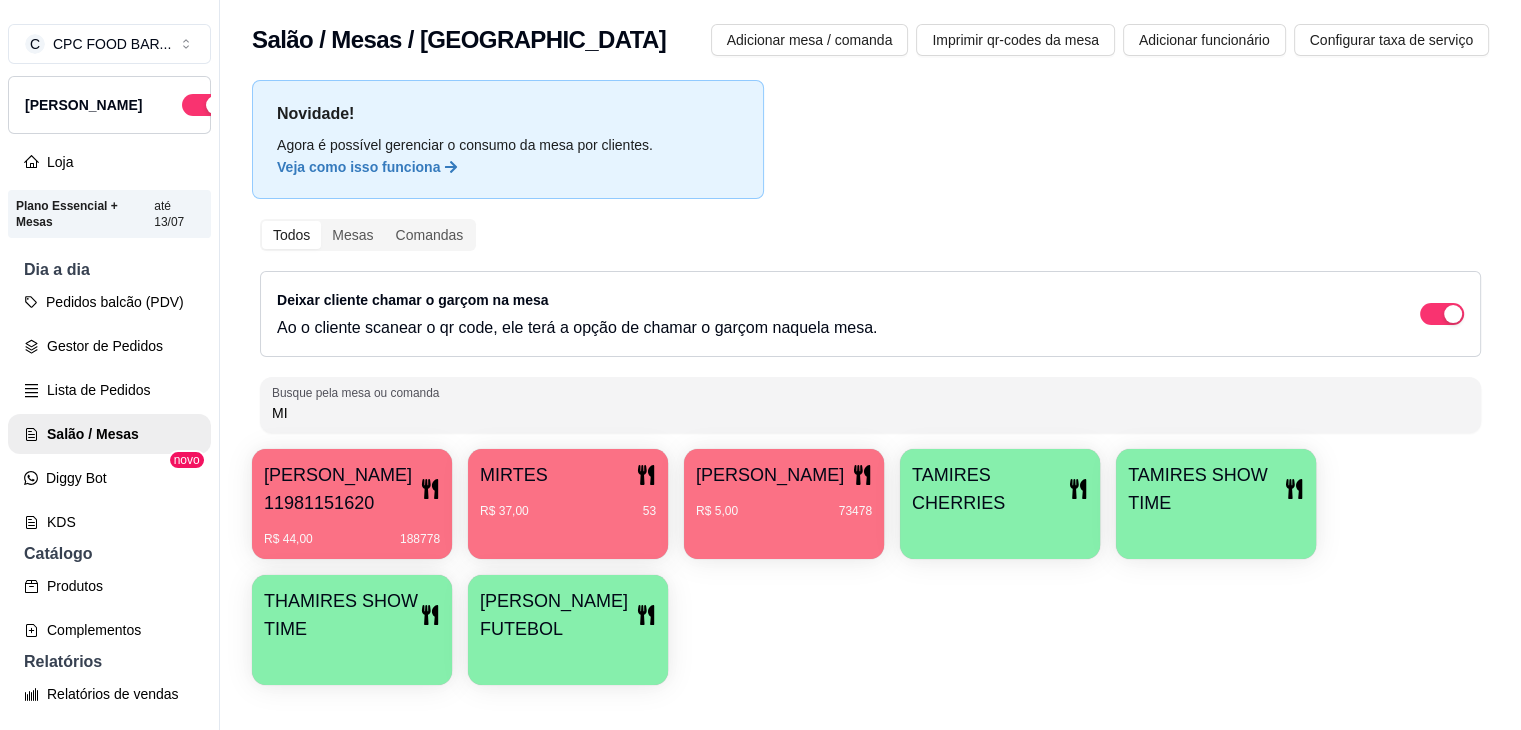 type on "M" 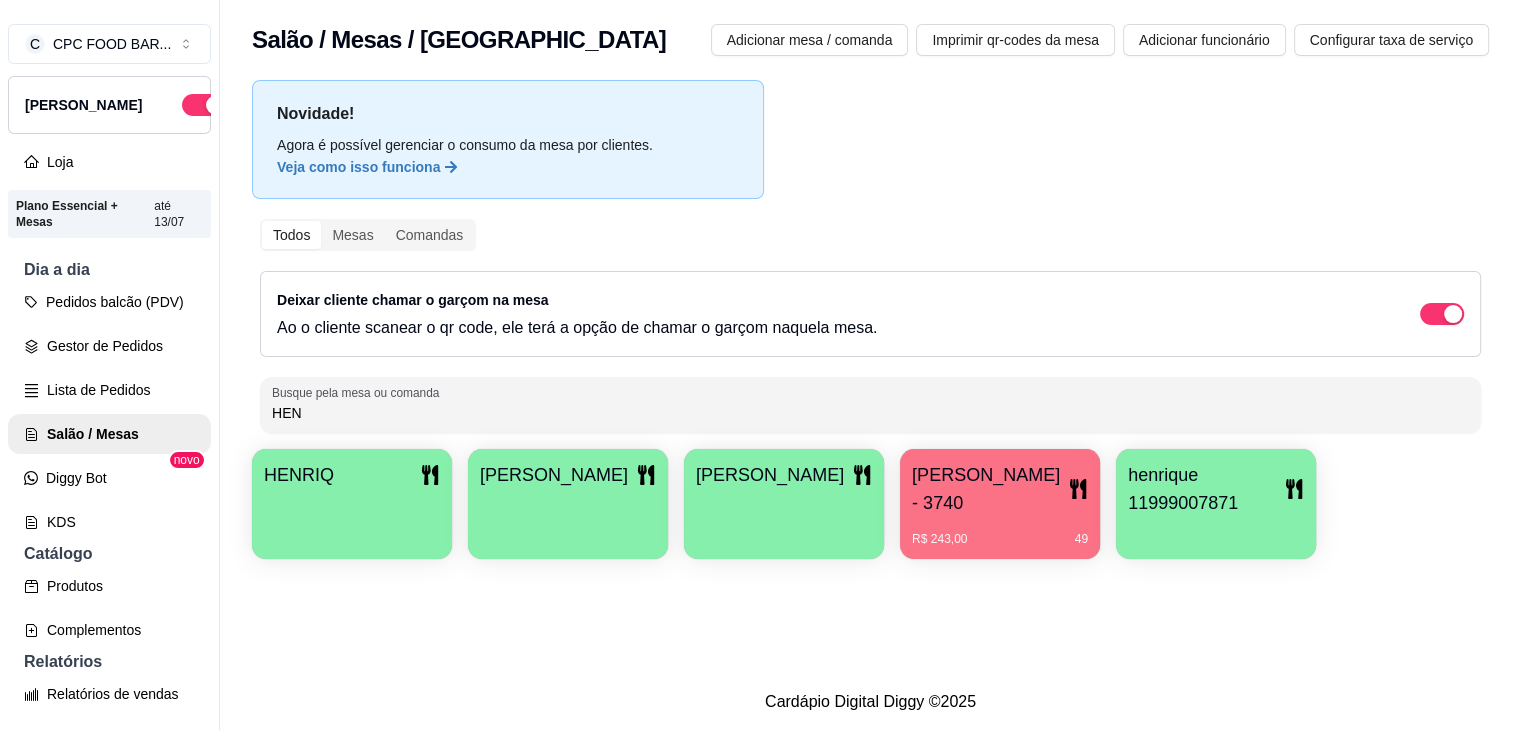 type on "HEN" 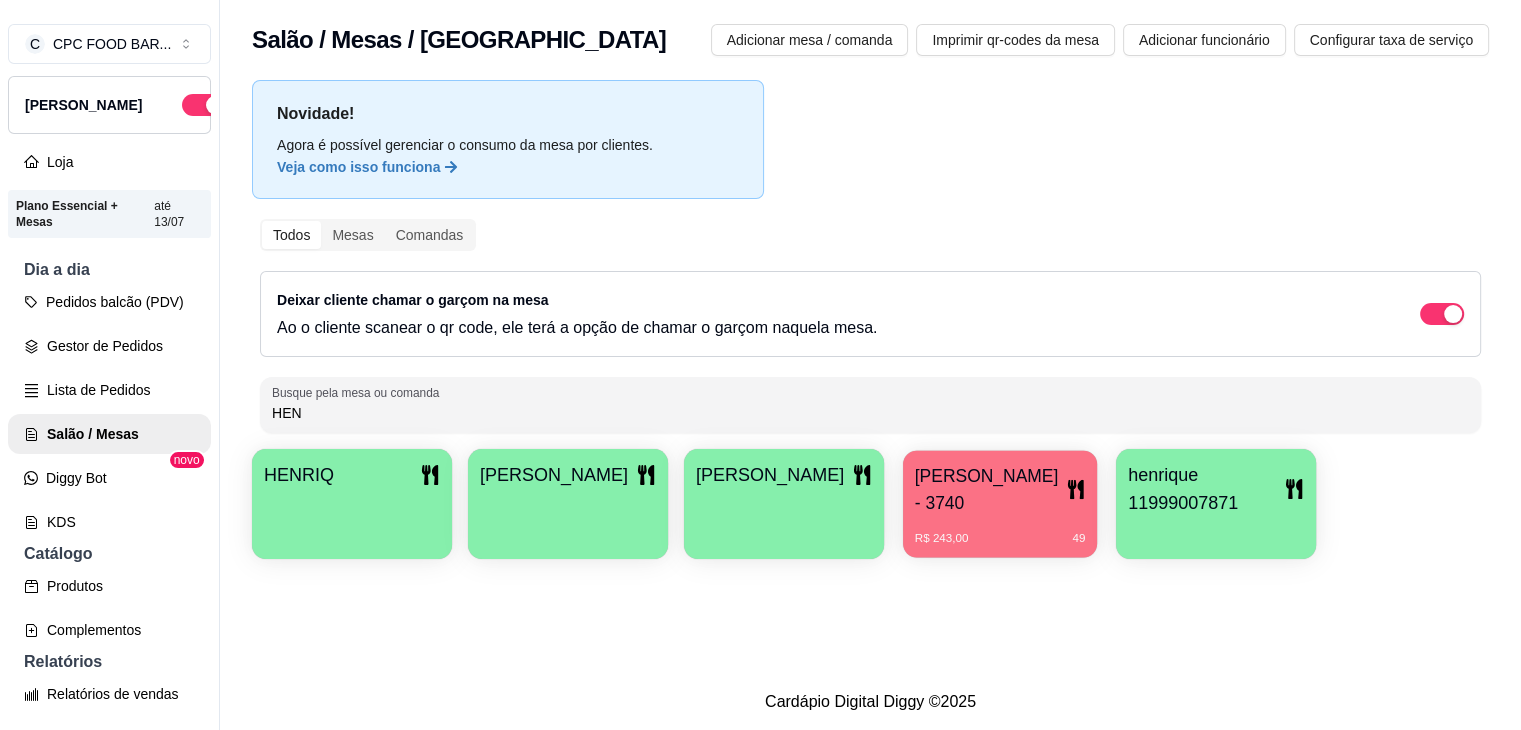 click on "[PERSON_NAME] - 3740 R$ 243,00 49" at bounding box center (1000, 504) 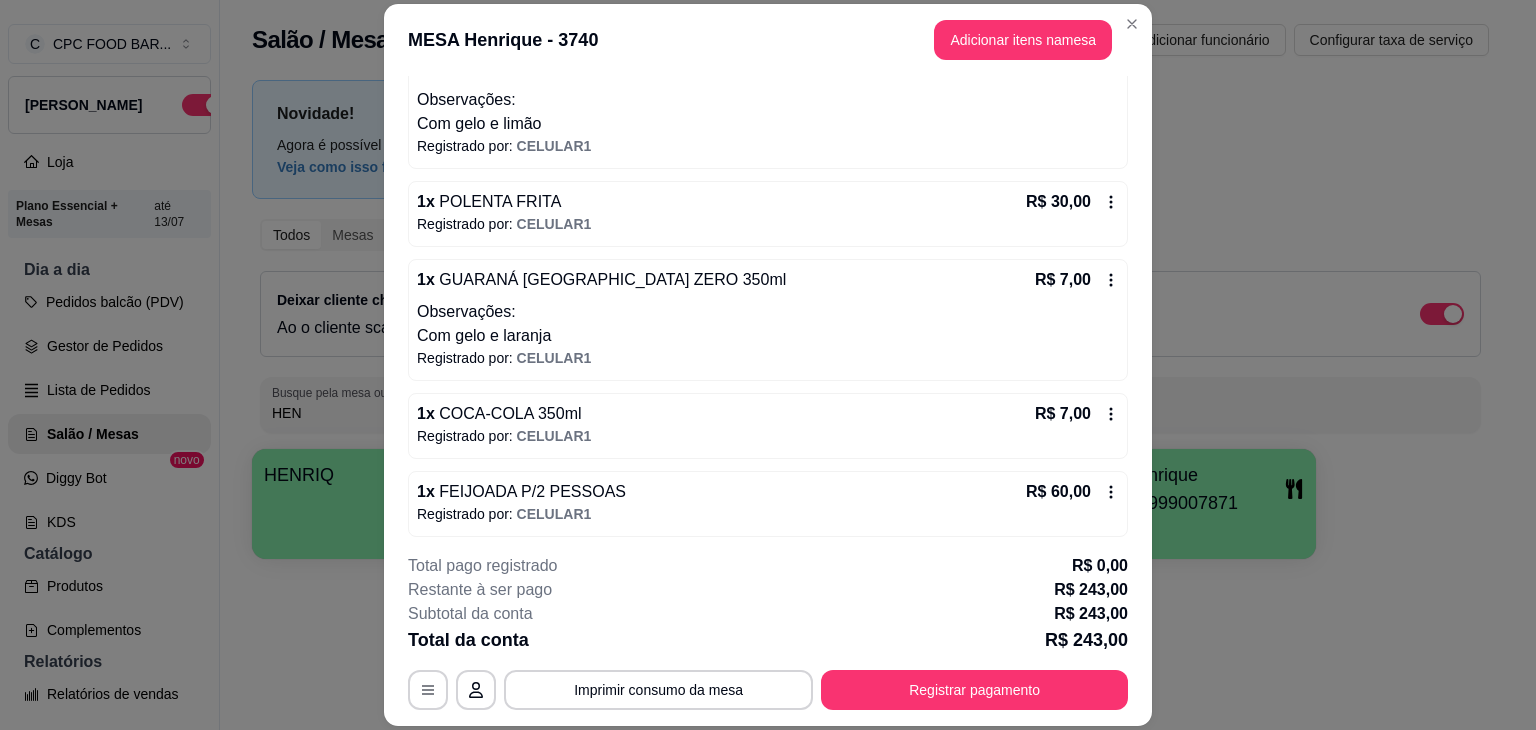scroll, scrollTop: 300, scrollLeft: 0, axis: vertical 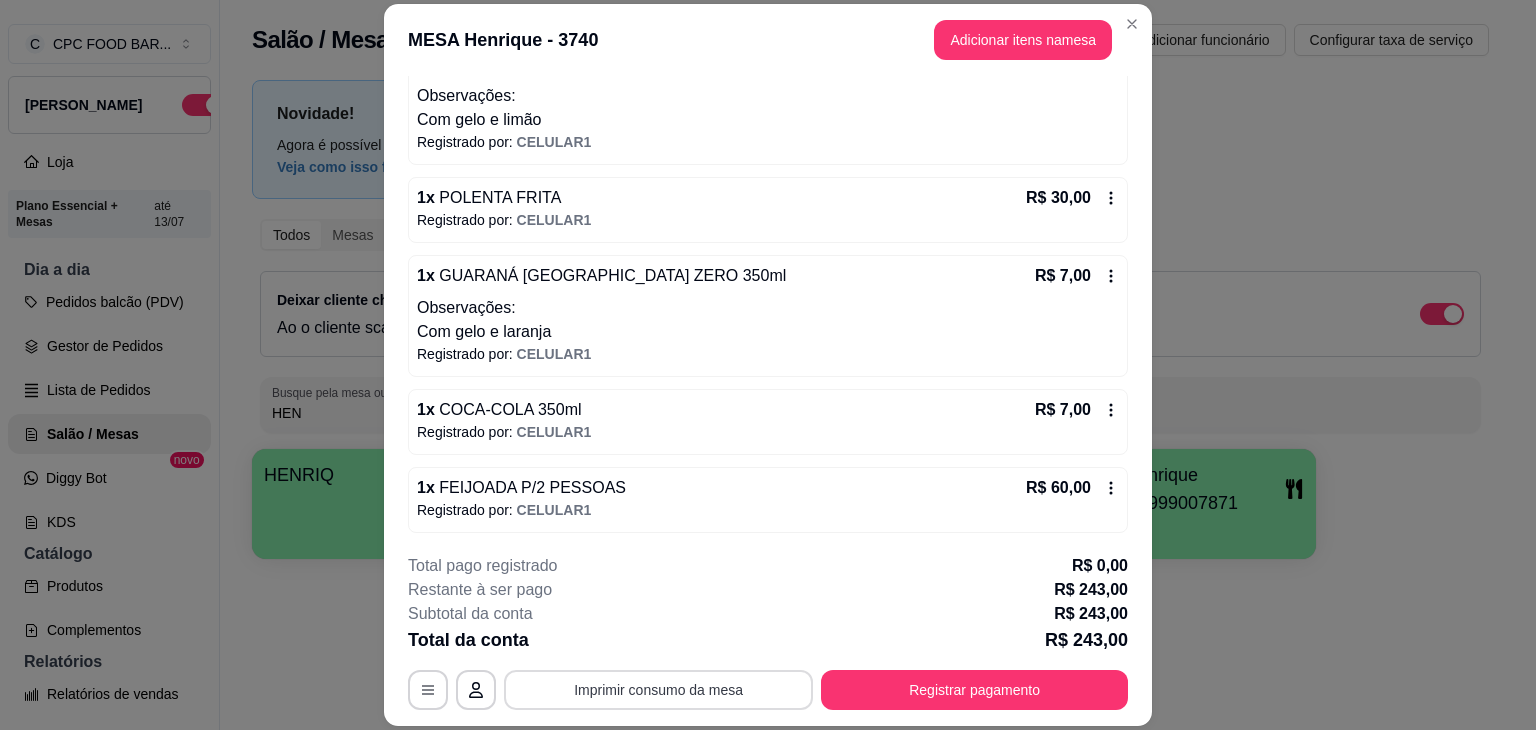 click on "Imprimir consumo da mesa" at bounding box center (658, 690) 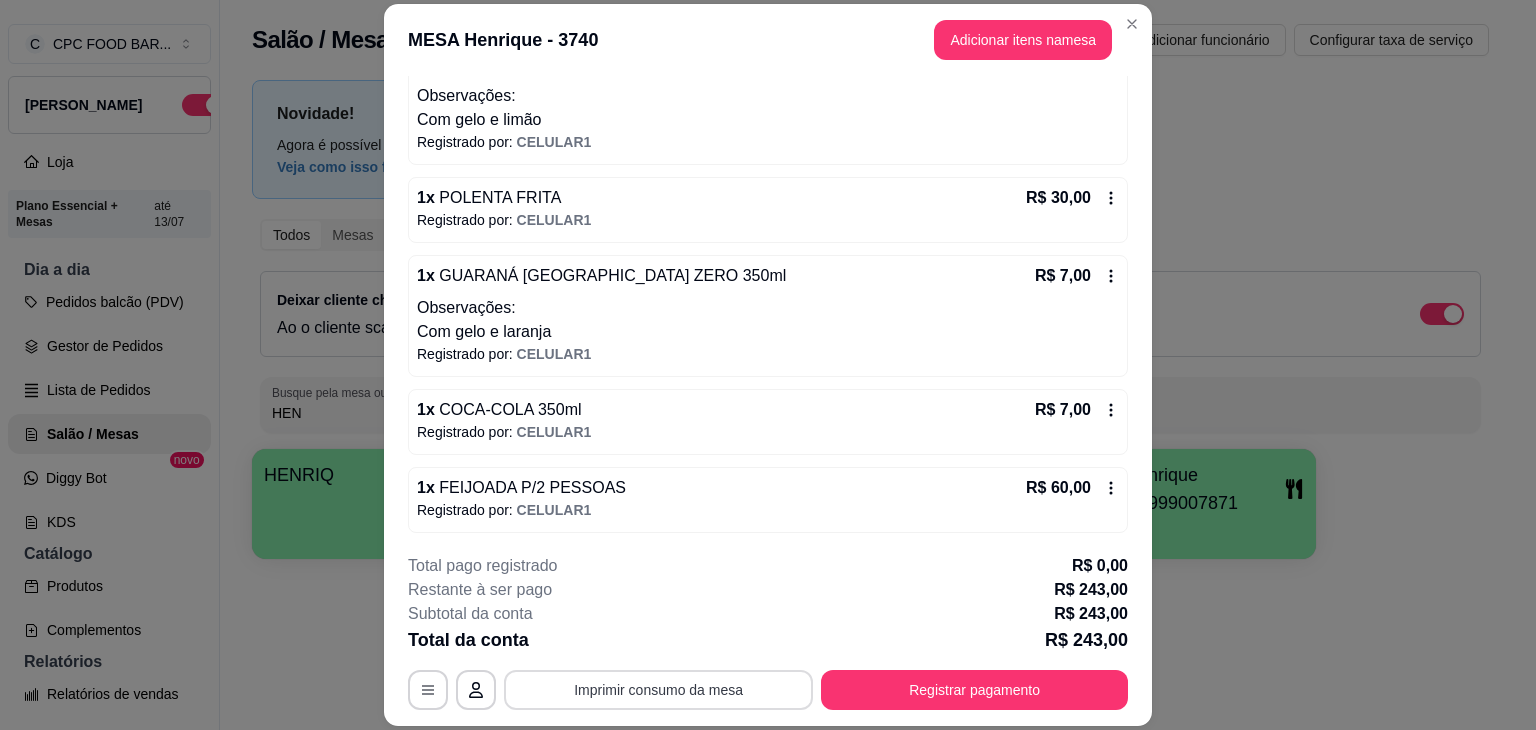 scroll, scrollTop: 0, scrollLeft: 0, axis: both 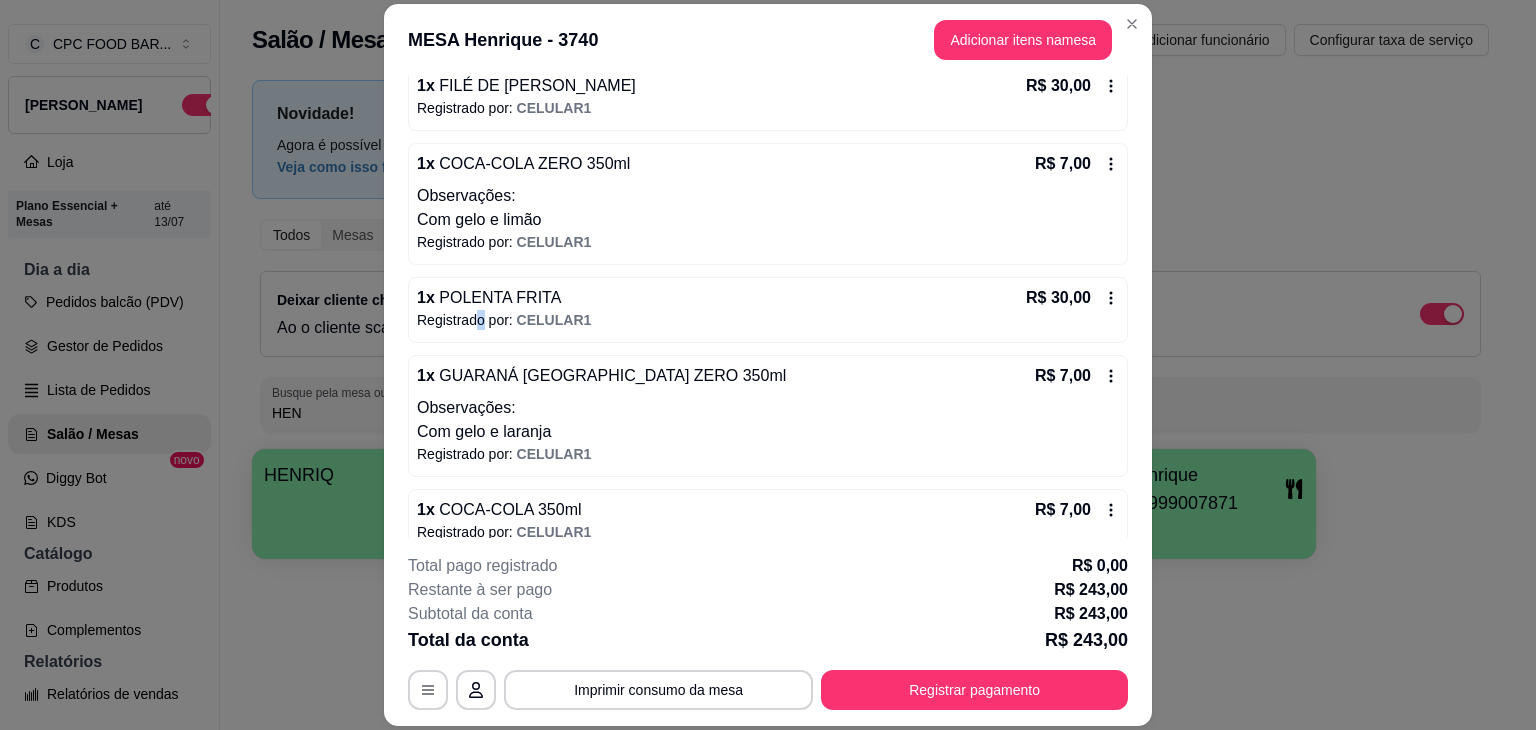click on "Registrado por:   CELULAR1" at bounding box center [768, 320] 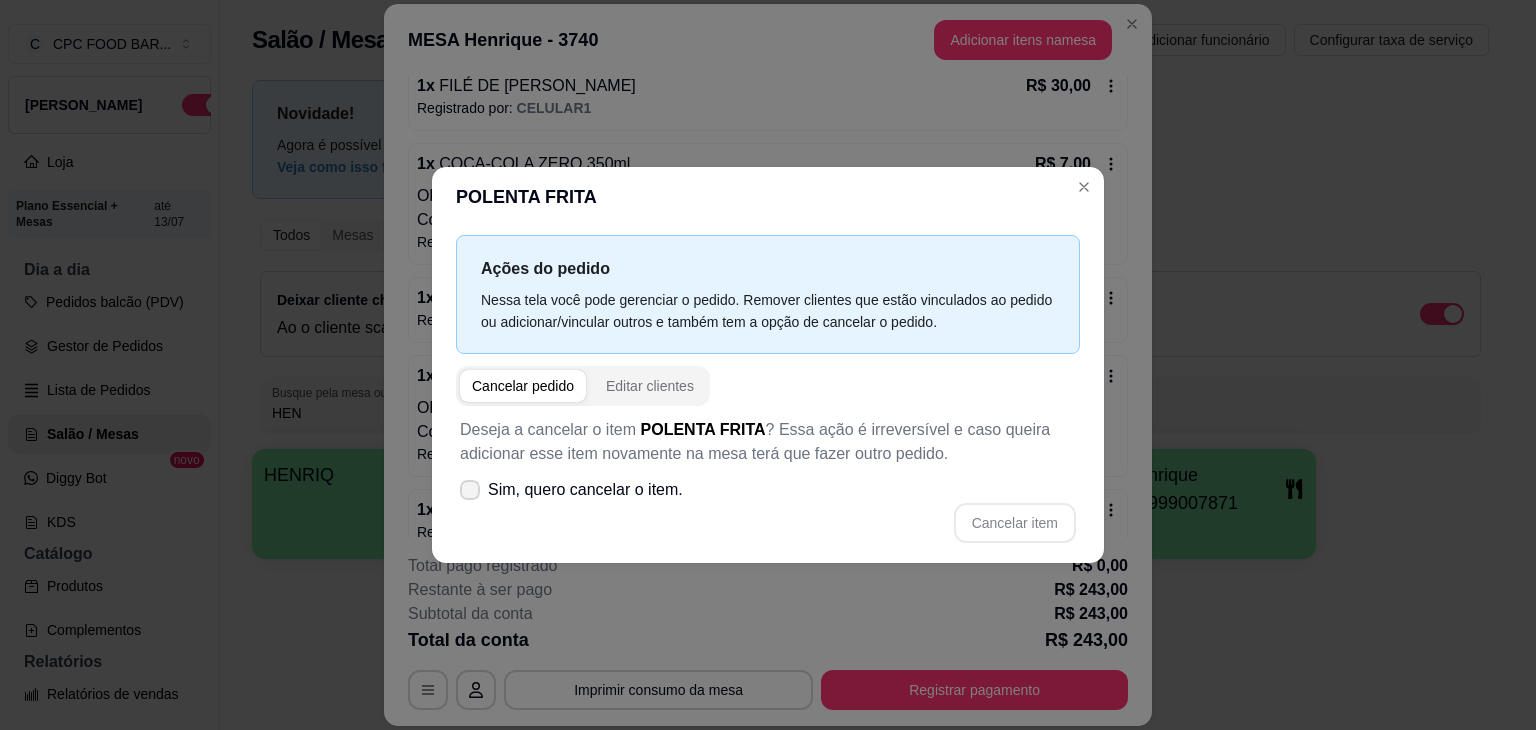 click on "Sim, quero cancelar o item." at bounding box center [571, 490] 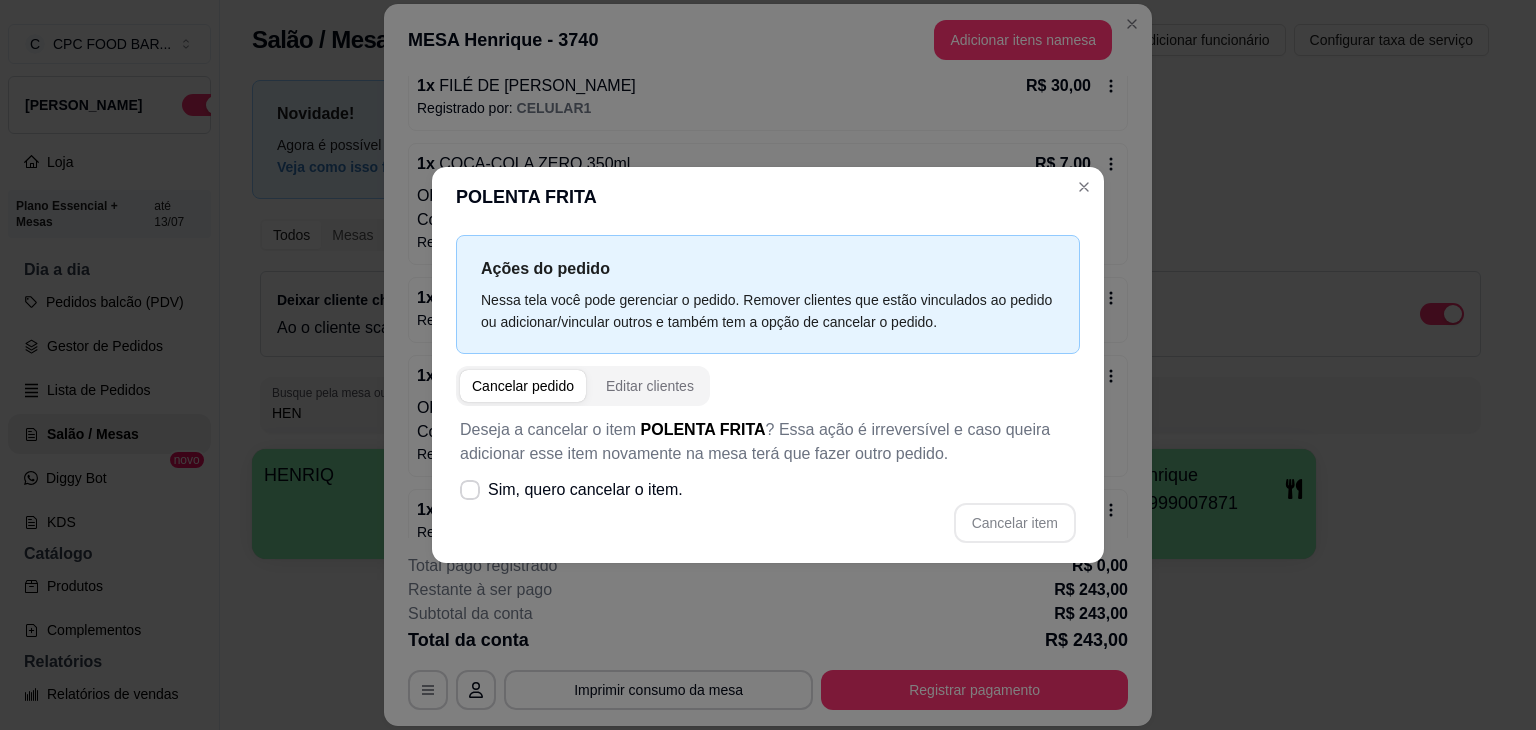 click on "Ações do pedido Nessa tela você pode gerenciar o pedido. Remover clientes que estão vinculados ao pedido ou adicionar/vincular outros e também tem a opção de cancelar o pedido. Cancelar pedido Editar clientes Deseja a cancelar o item   POLENTA FRITA ? Essa ação é irreversível e caso queira adicionar esse item novamente na mesa terá que fazer outro pedido. Sim, quero cancelar o item. Cancelar item" at bounding box center [768, 395] 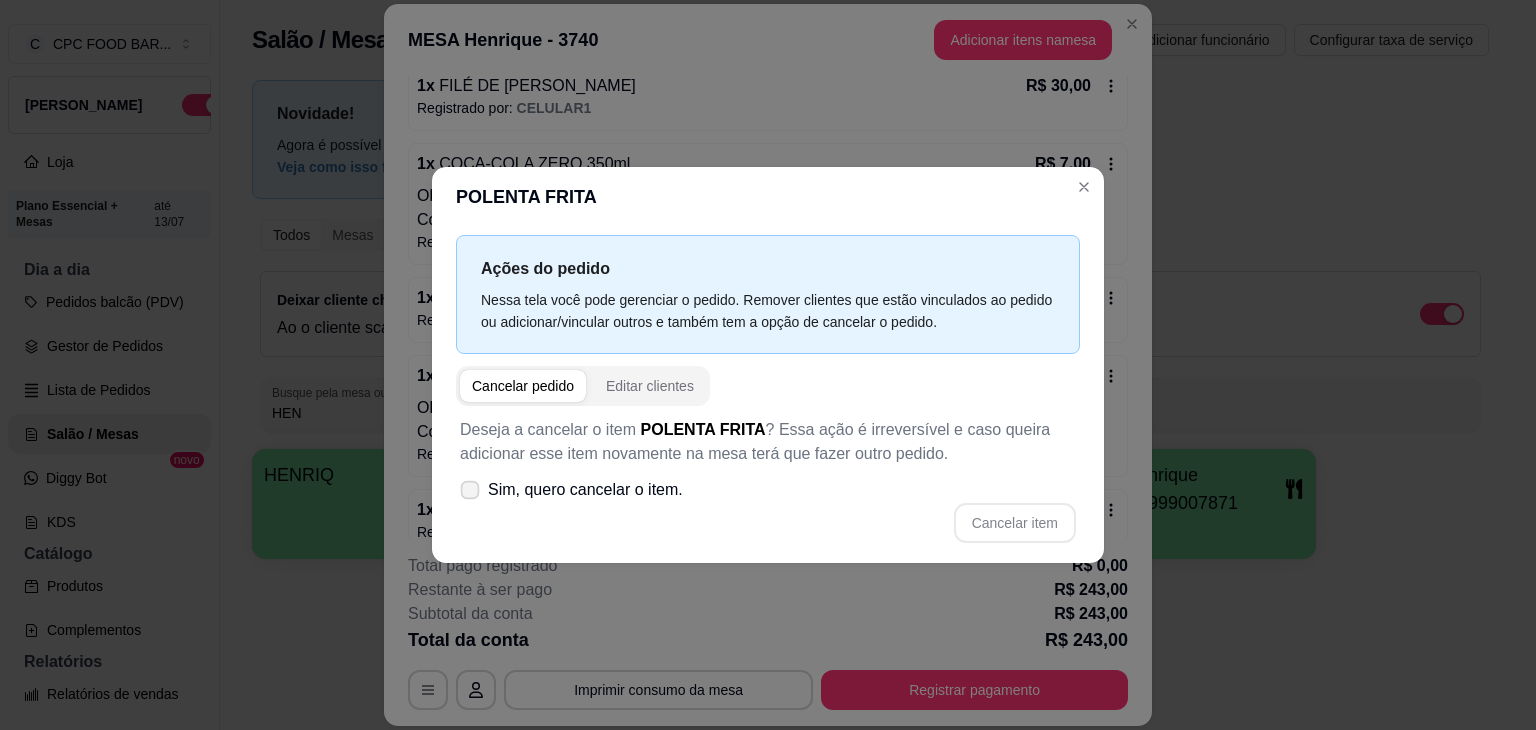 click on "Sim, quero cancelar o item." at bounding box center [571, 490] 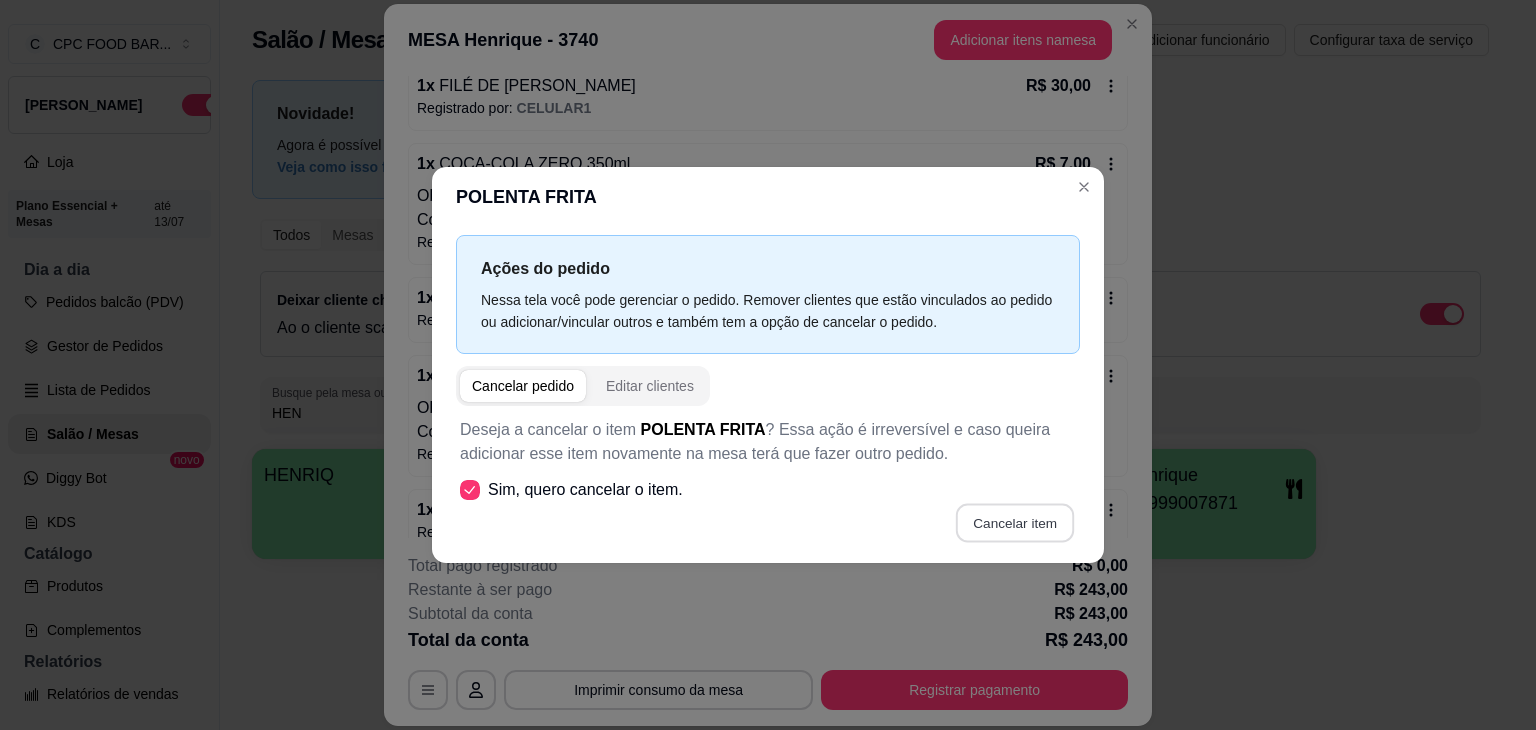 click on "Cancelar item" at bounding box center [1014, 523] 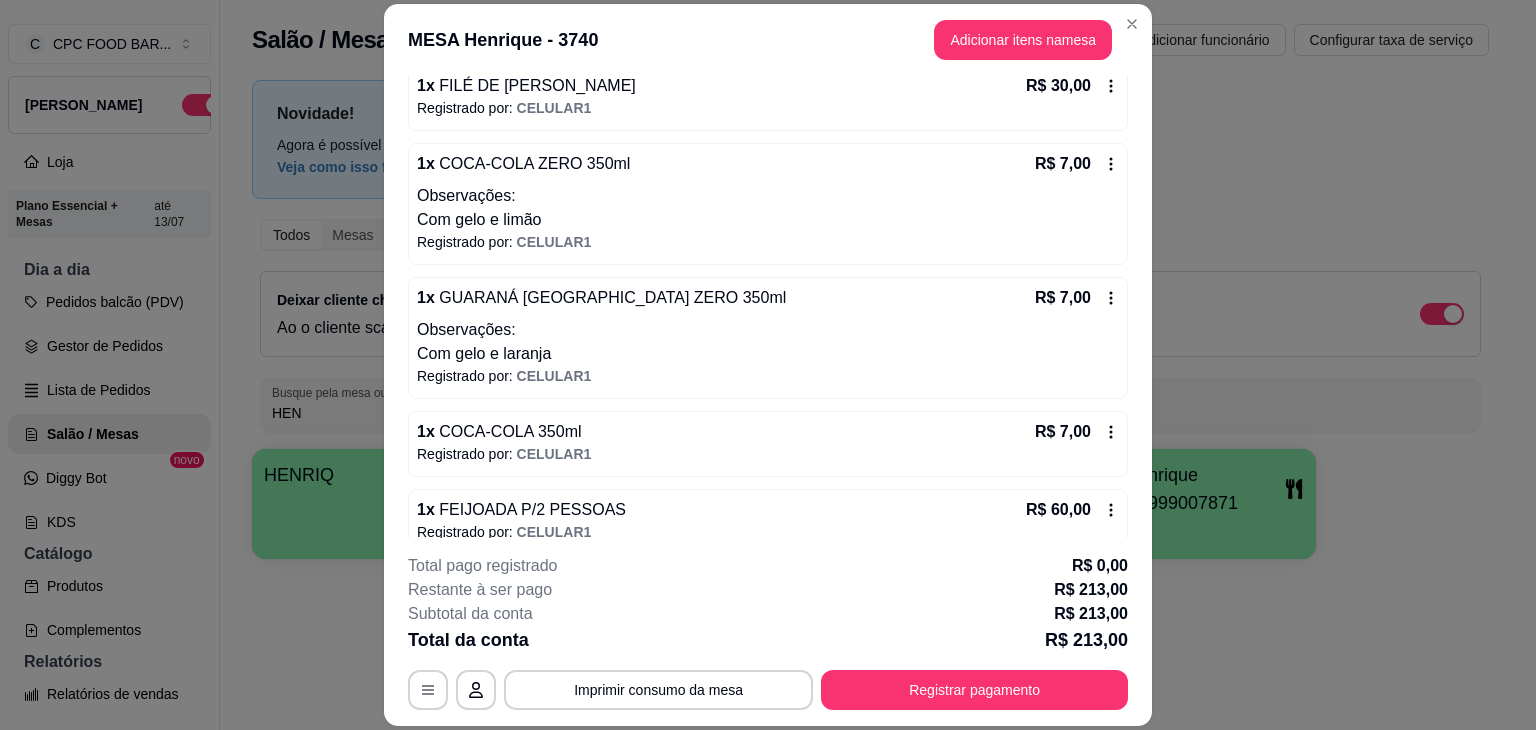 click on "Observações:" at bounding box center [768, 330] 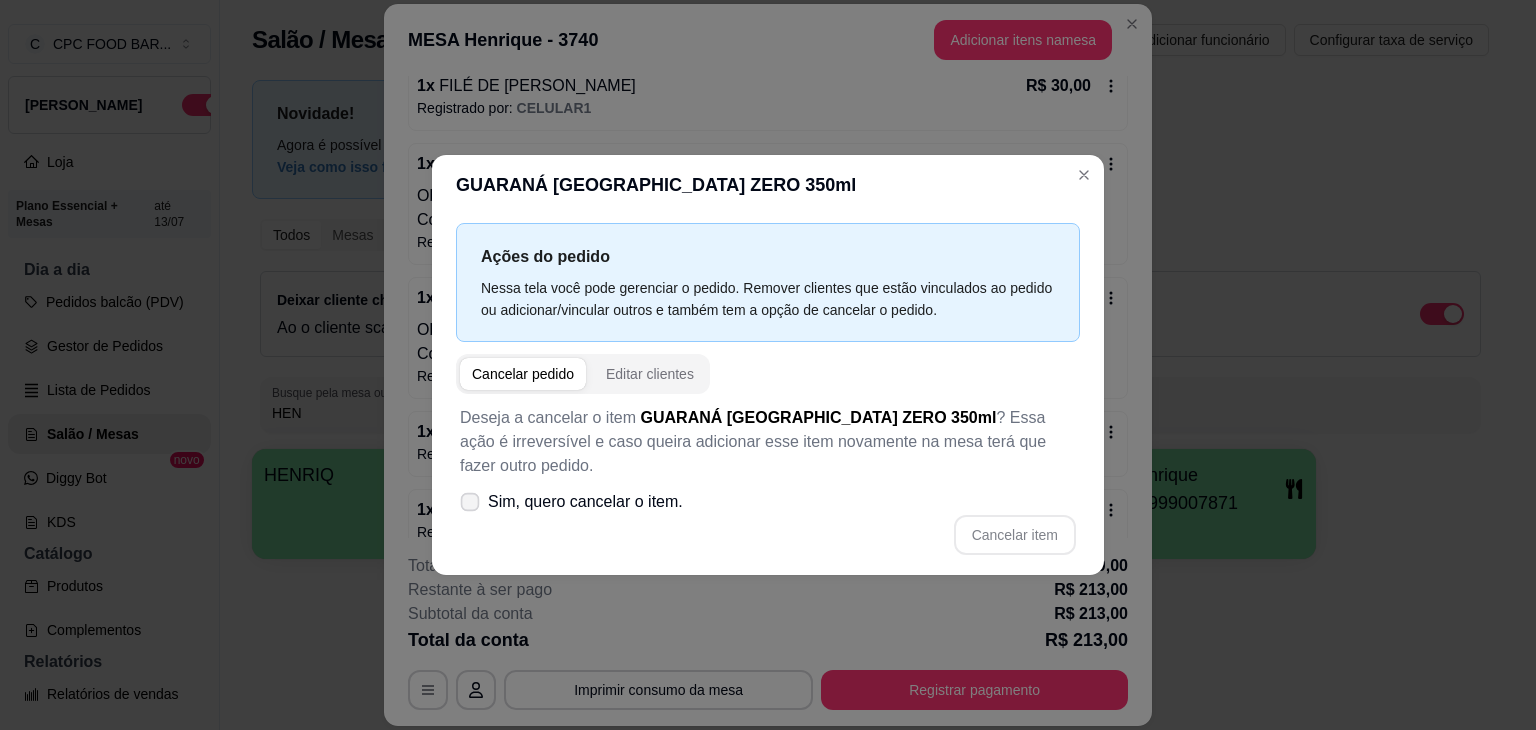 click on "Sim, quero cancelar o item." at bounding box center [585, 502] 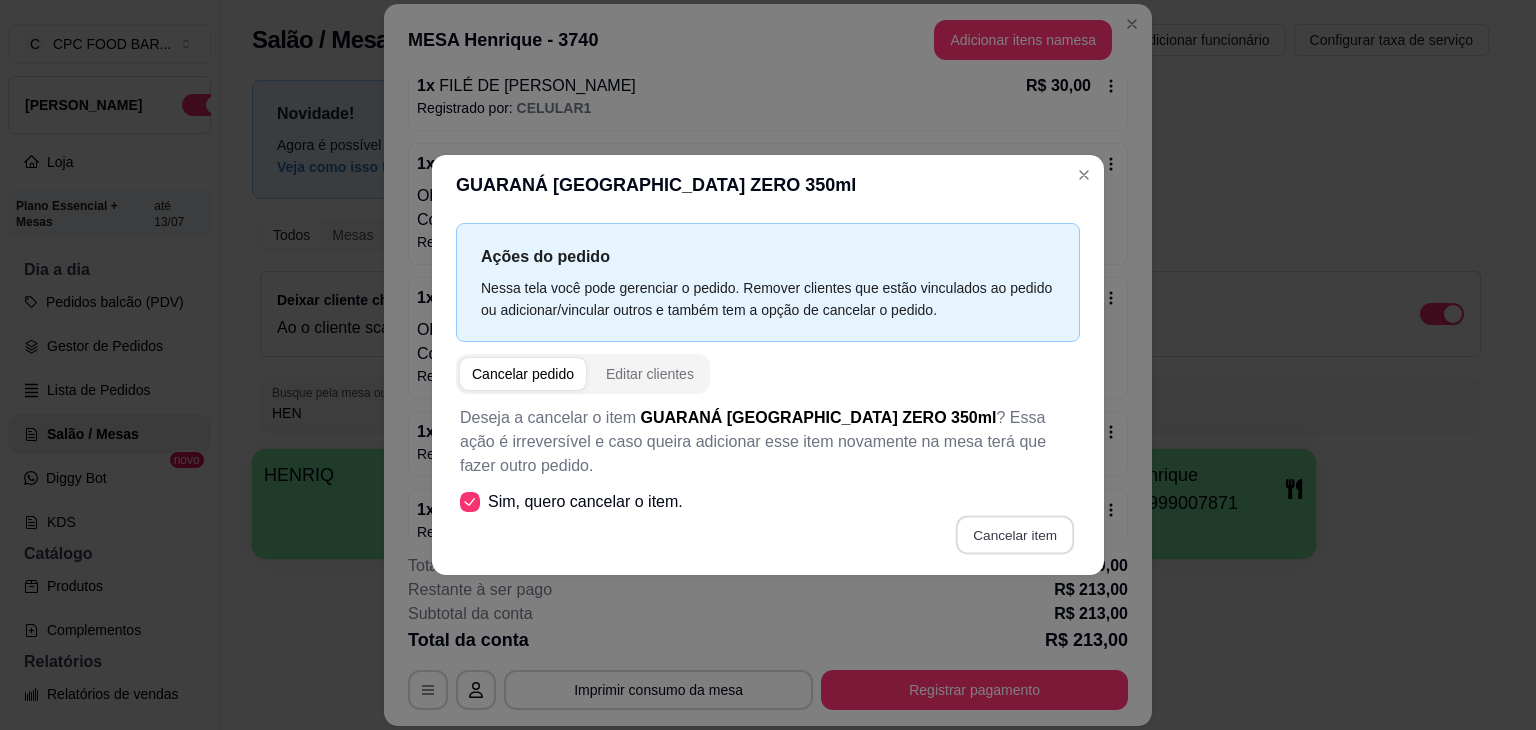 click on "Cancelar item" at bounding box center (1014, 535) 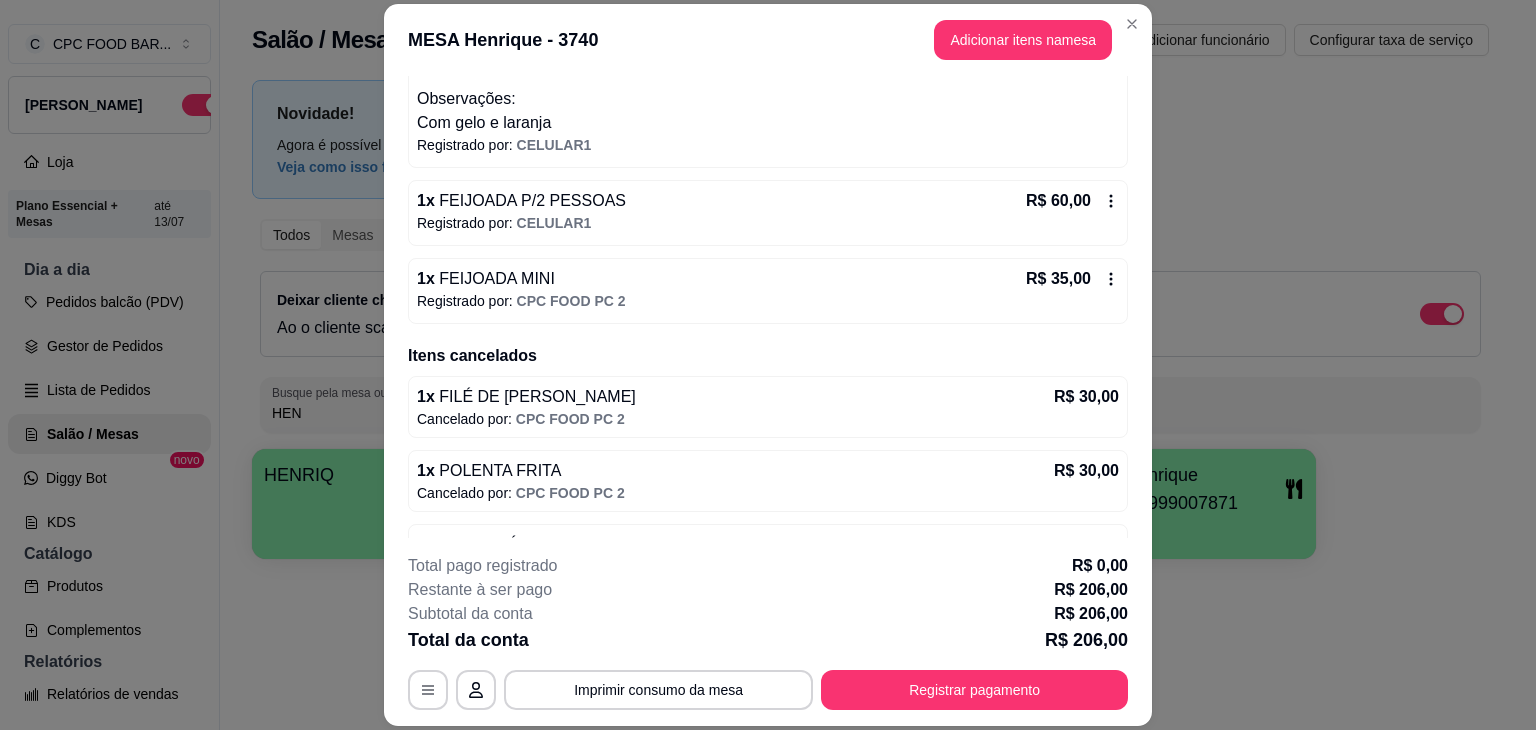 scroll, scrollTop: 600, scrollLeft: 0, axis: vertical 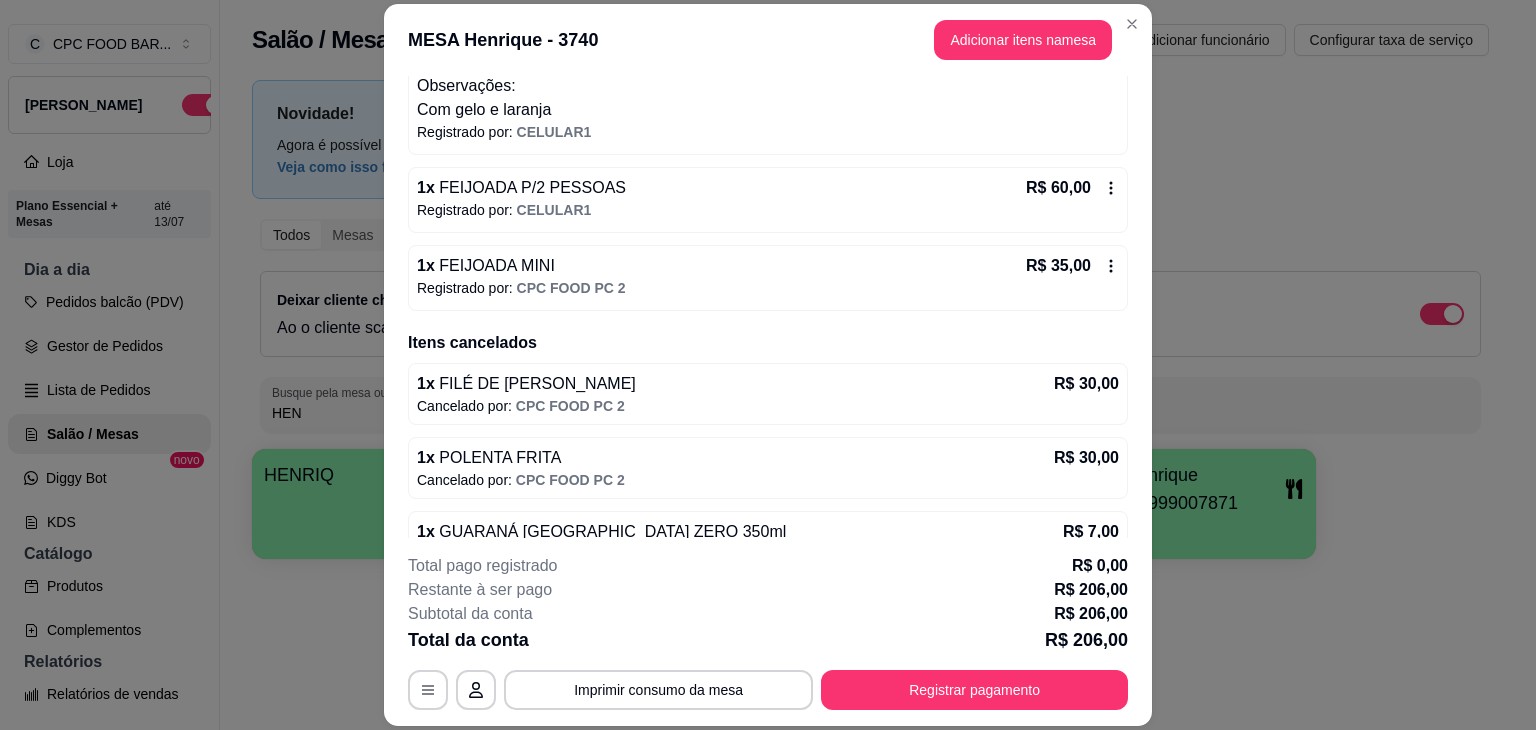 click on "CELULAR1" at bounding box center (554, 210) 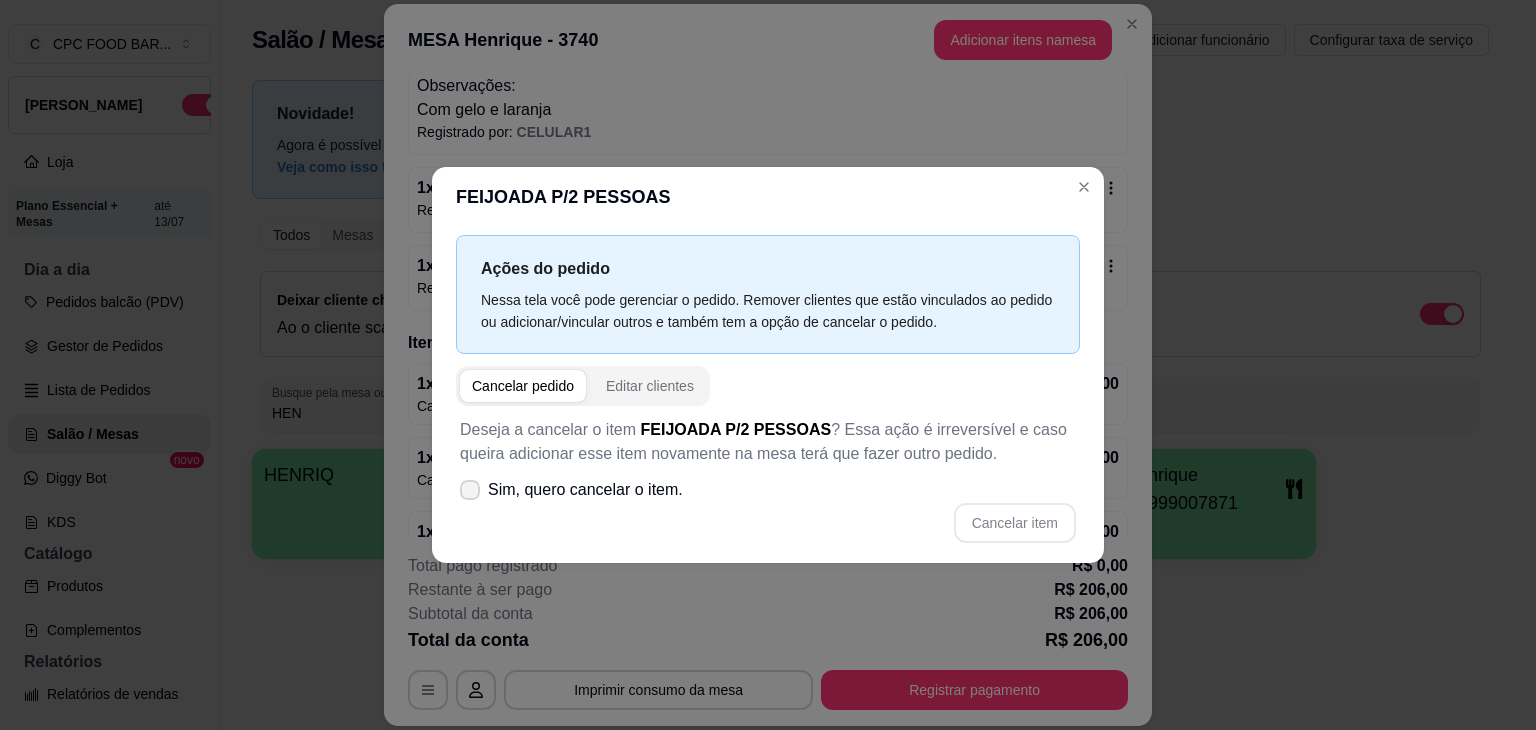 click on "Sim, quero cancelar o item." at bounding box center [585, 490] 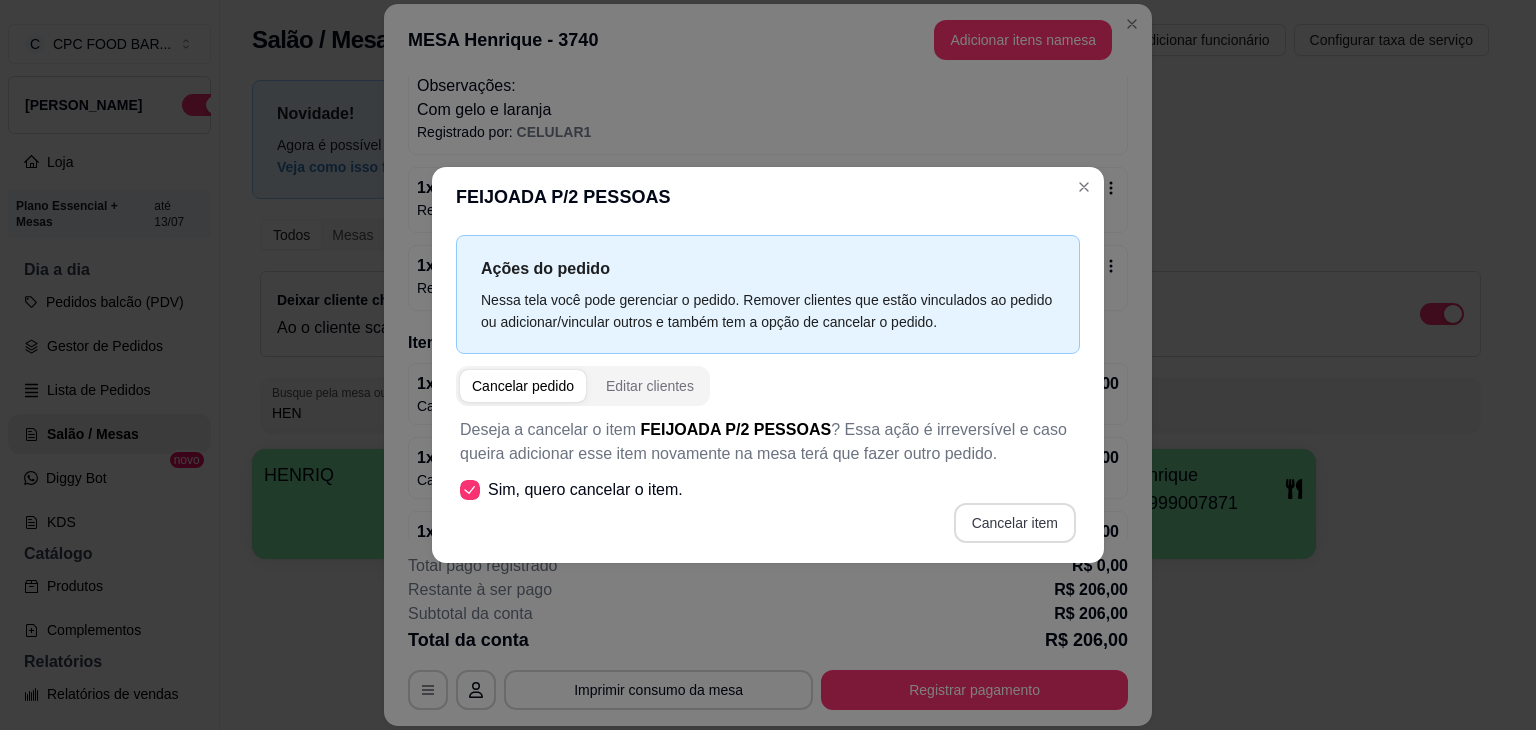 click on "Cancelar item" at bounding box center (1015, 523) 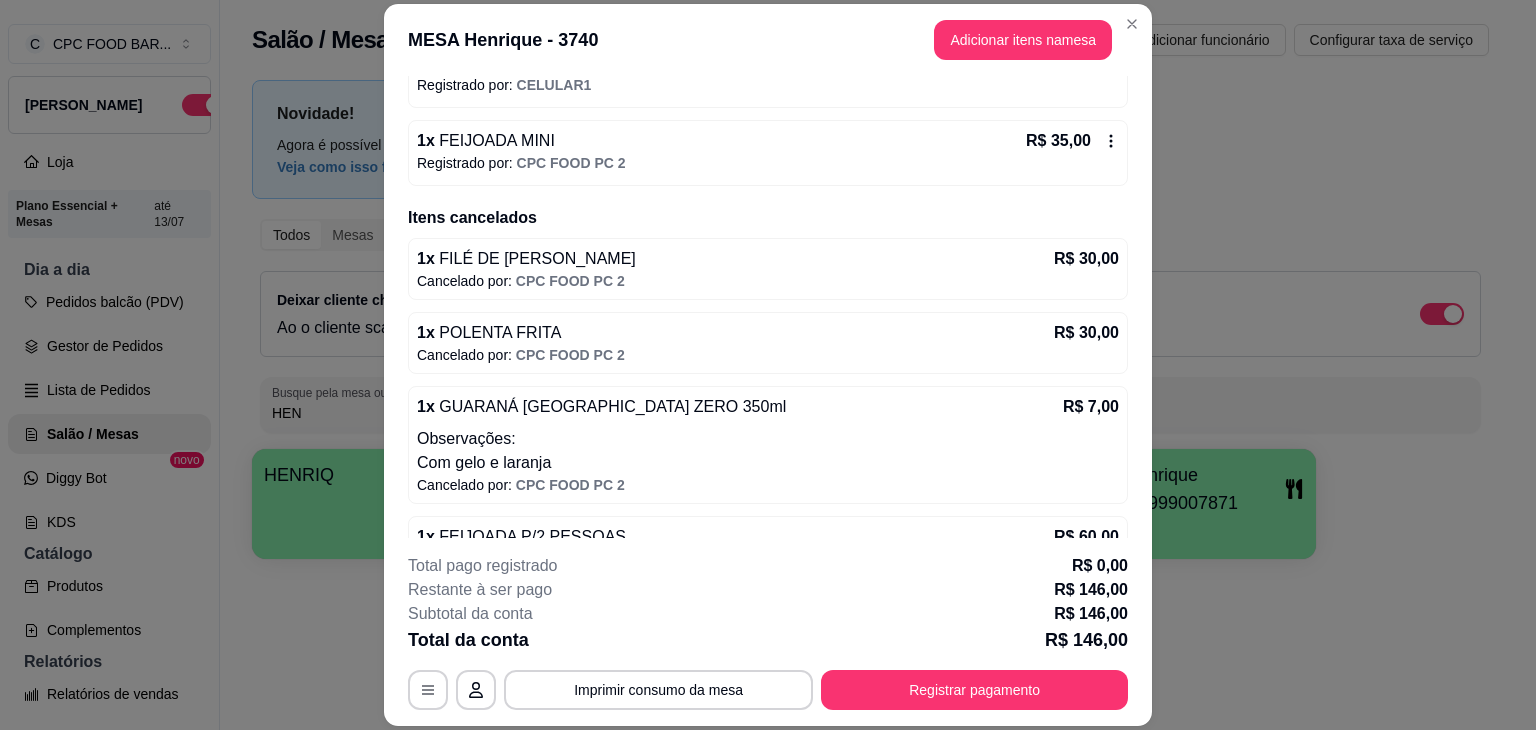 scroll, scrollTop: 690, scrollLeft: 0, axis: vertical 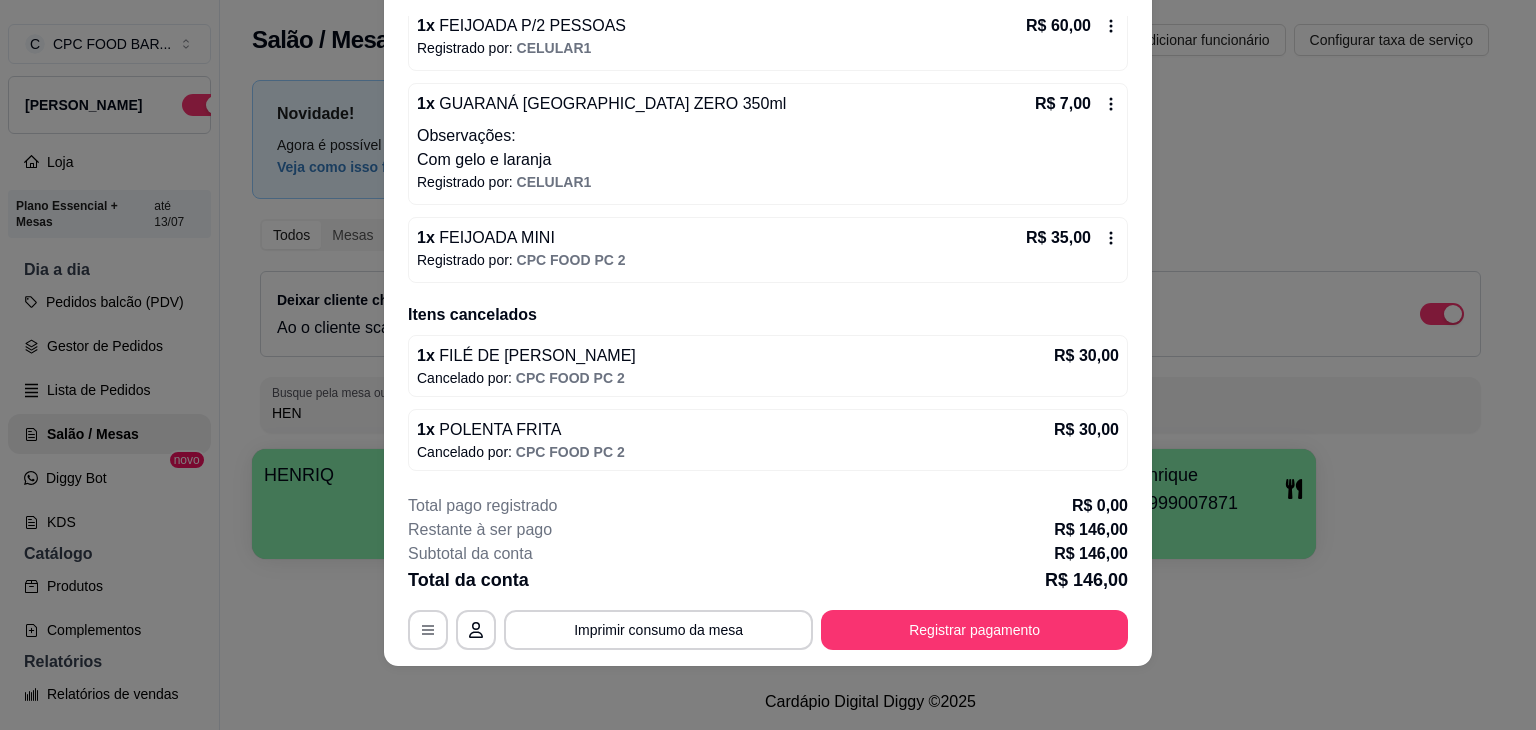 click on "1 x   FEIJOADA MINI  R$ 35,00" at bounding box center (768, 238) 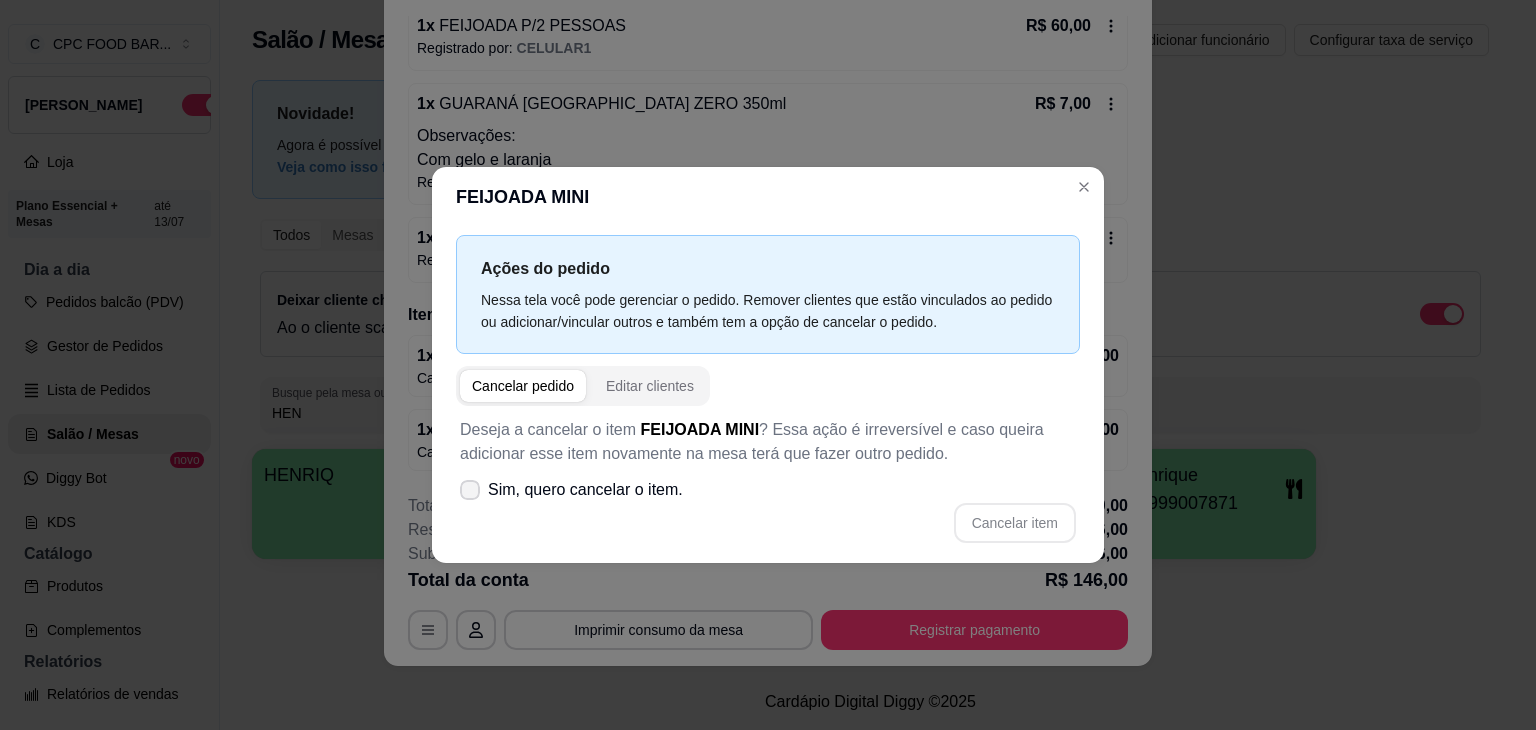 click on "Sim, quero cancelar o item." at bounding box center (585, 490) 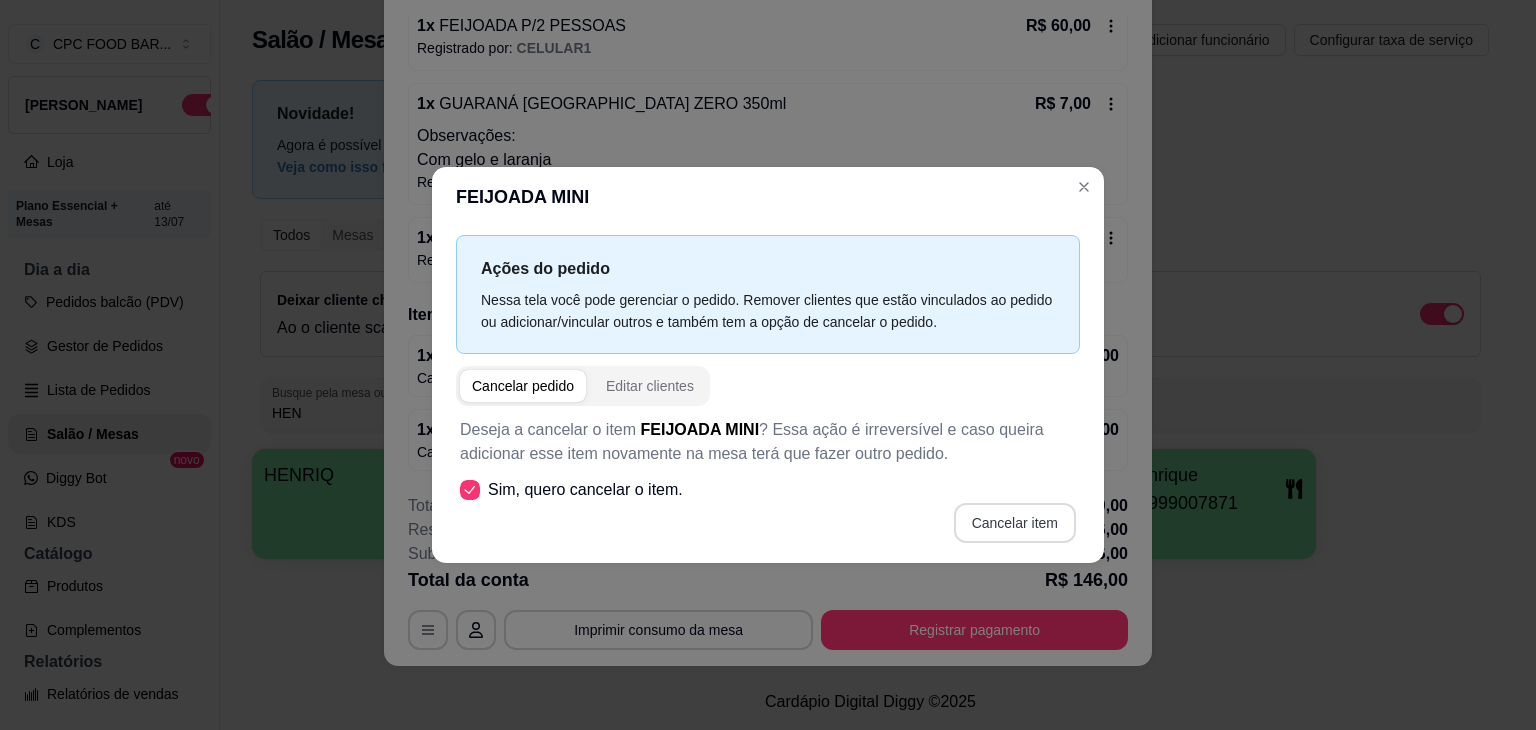 click on "Cancelar item" at bounding box center [1015, 523] 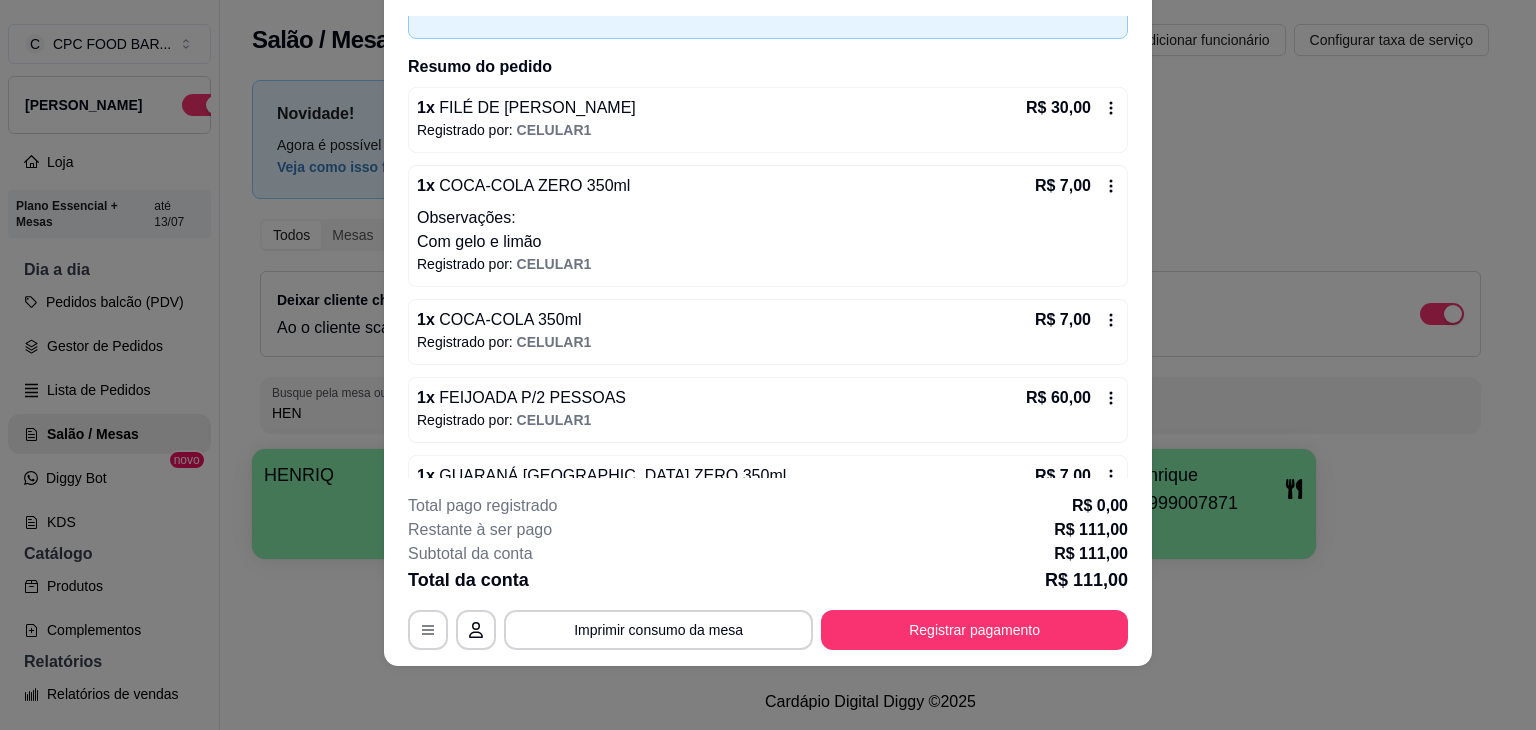 scroll, scrollTop: 0, scrollLeft: 0, axis: both 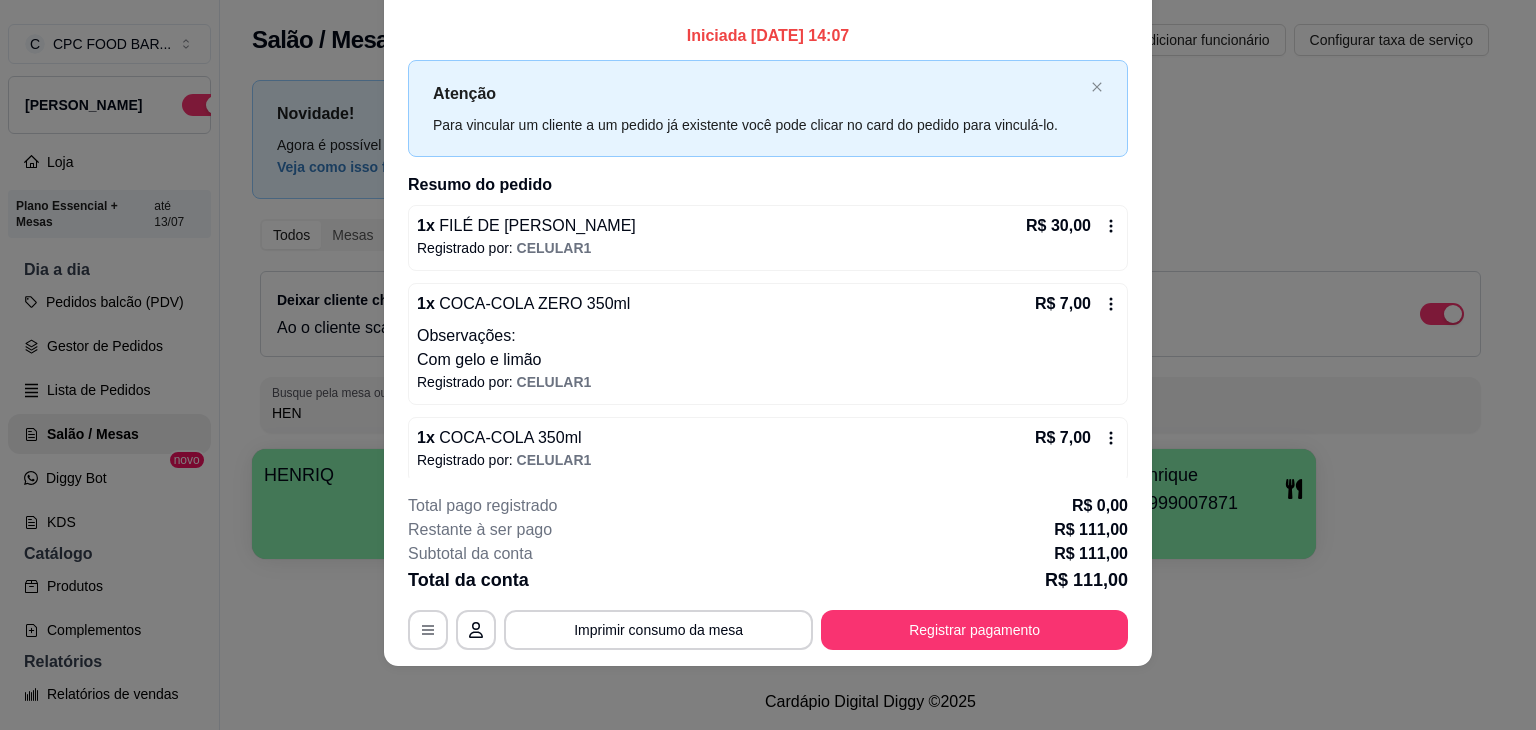 click on "1 x   COCA-COLA ZERO 350ml R$ 7,00 Observações: Com gelo e limão" at bounding box center [768, 332] 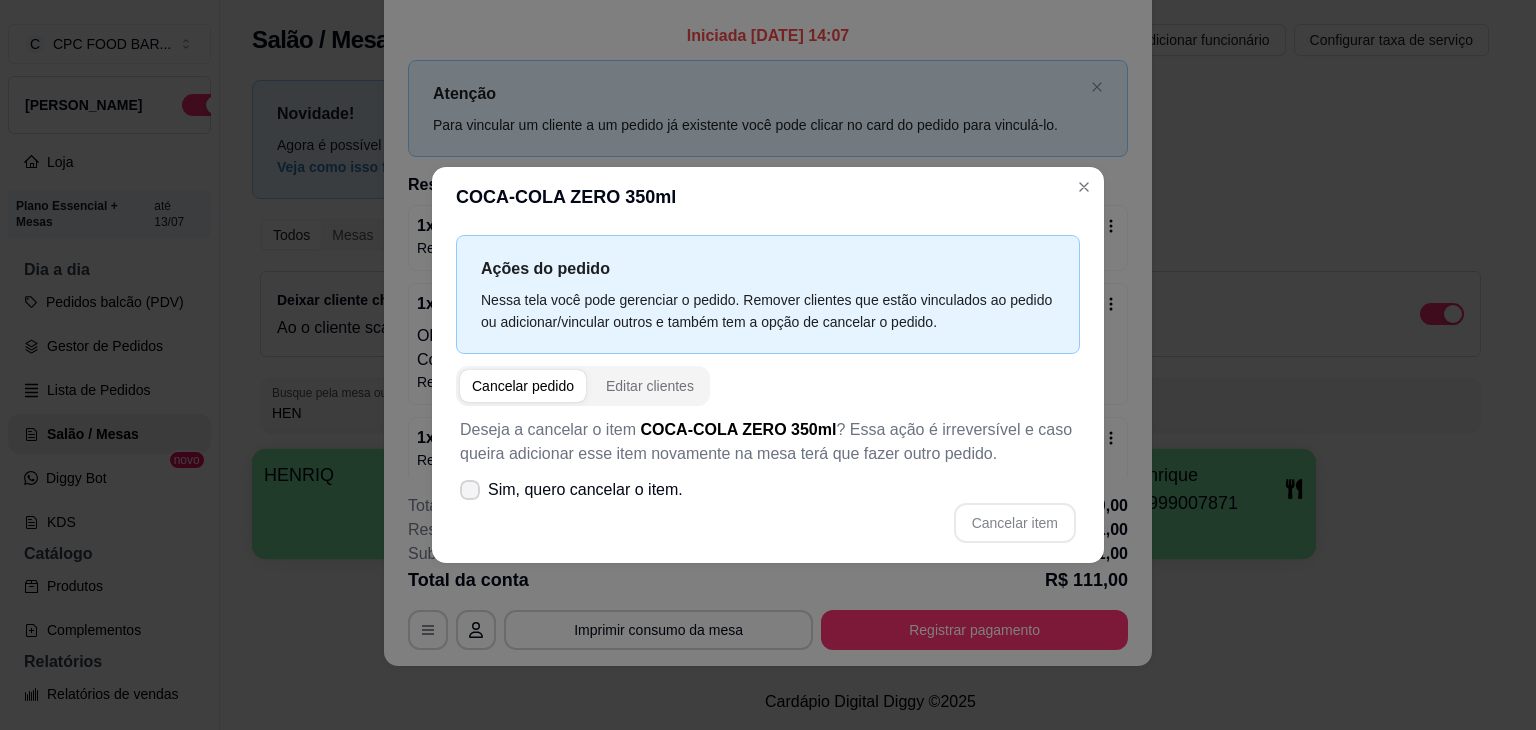 click on "Sim, quero cancelar o item." at bounding box center (585, 490) 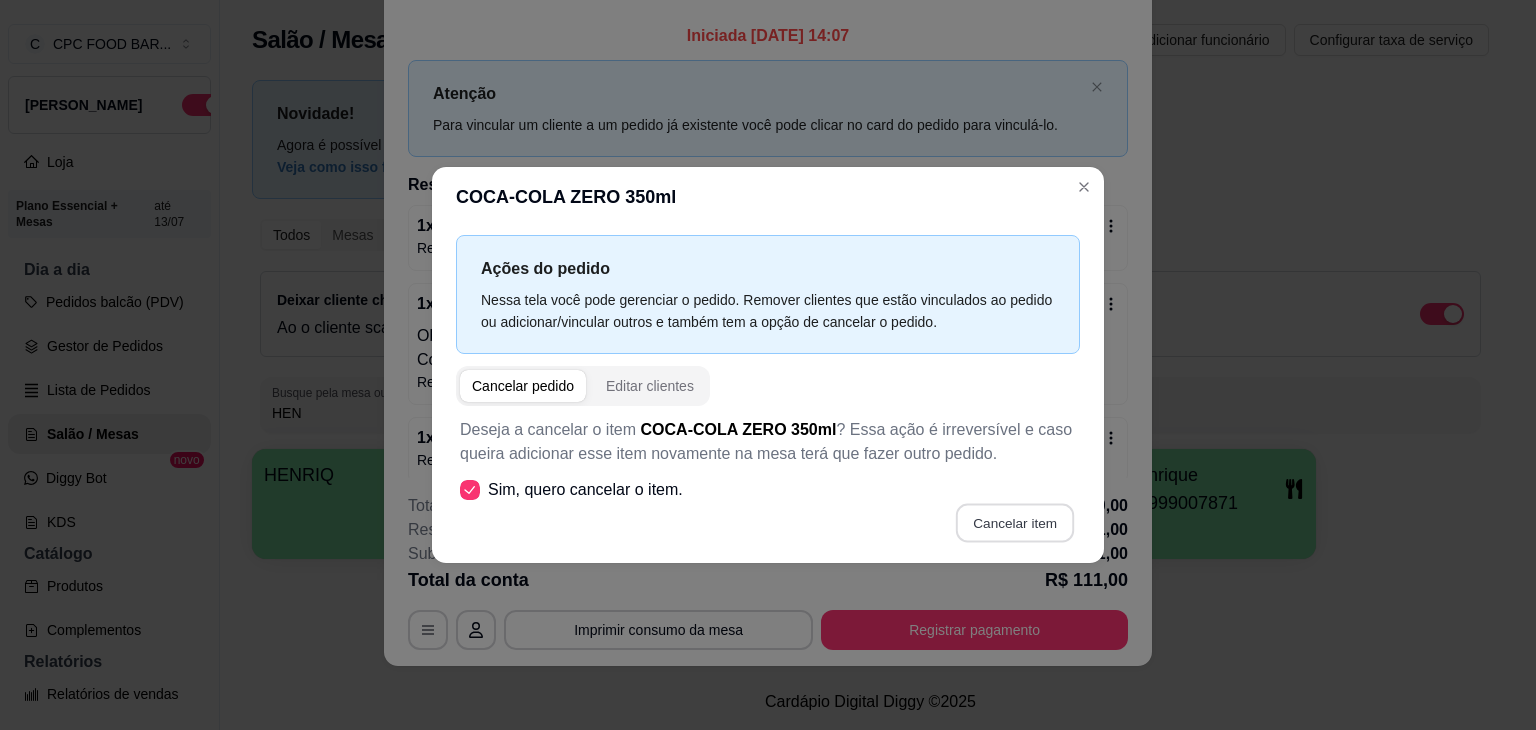 click on "Cancelar item" at bounding box center (1014, 523) 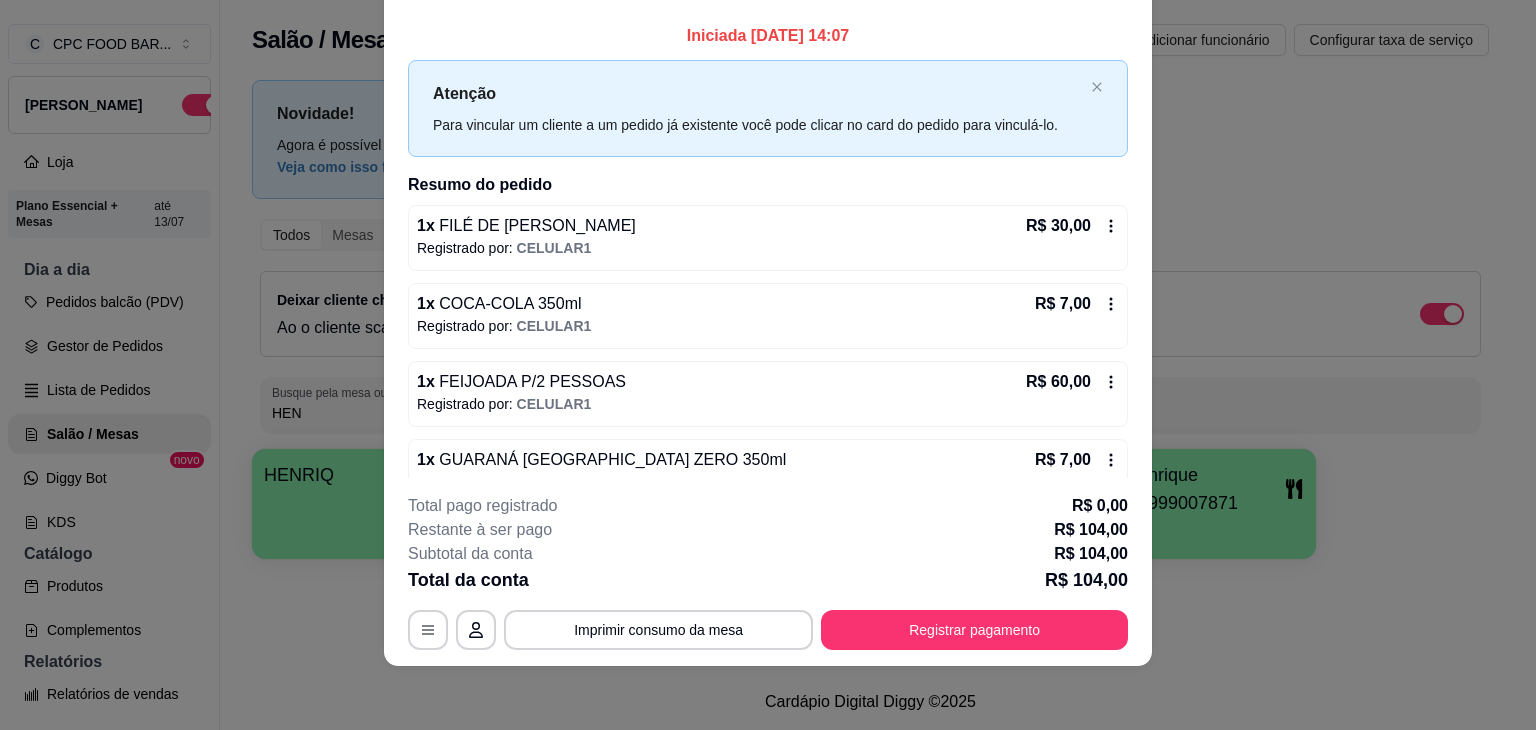 click on "Registrado por:   CELULAR1" at bounding box center (768, 404) 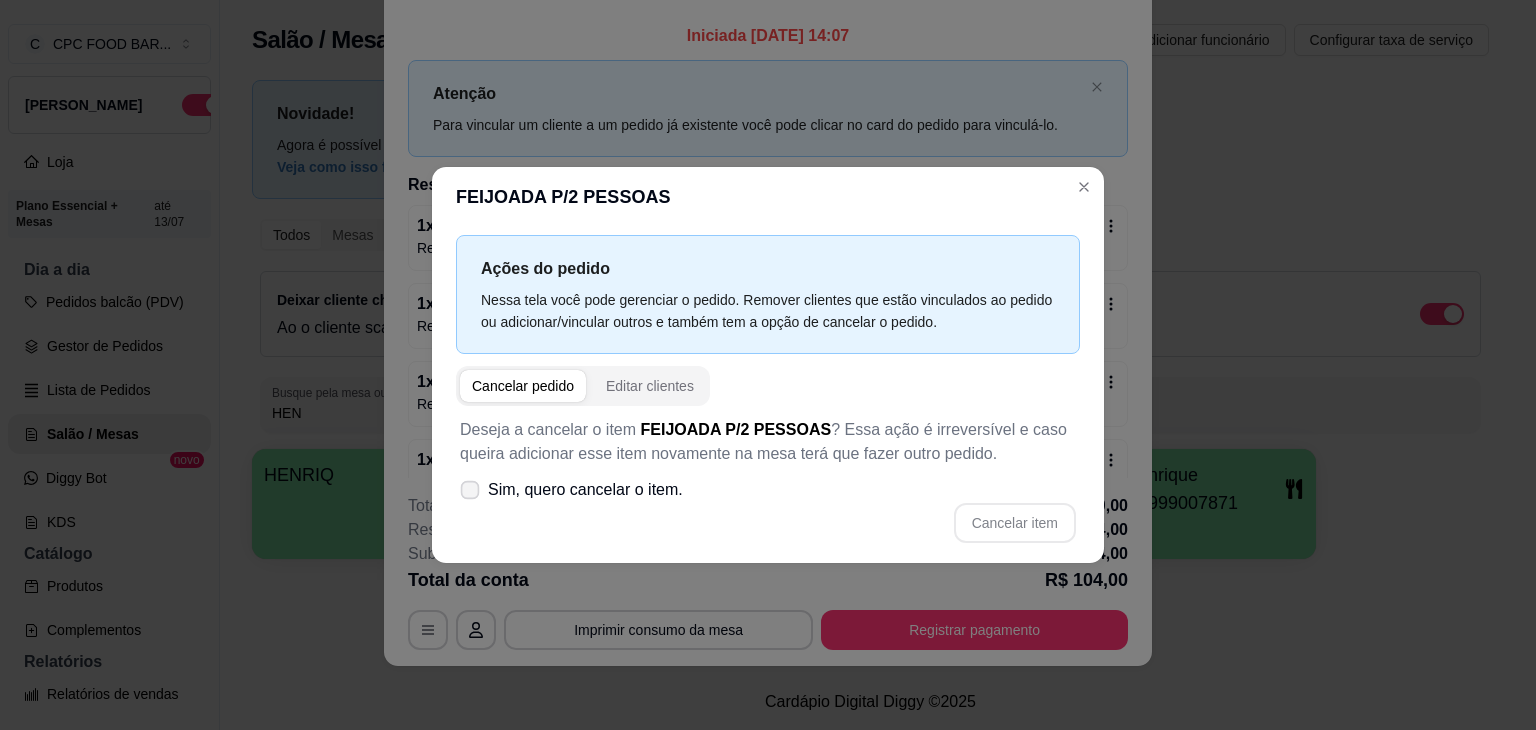 click on "Sim, quero cancelar o item." at bounding box center (571, 490) 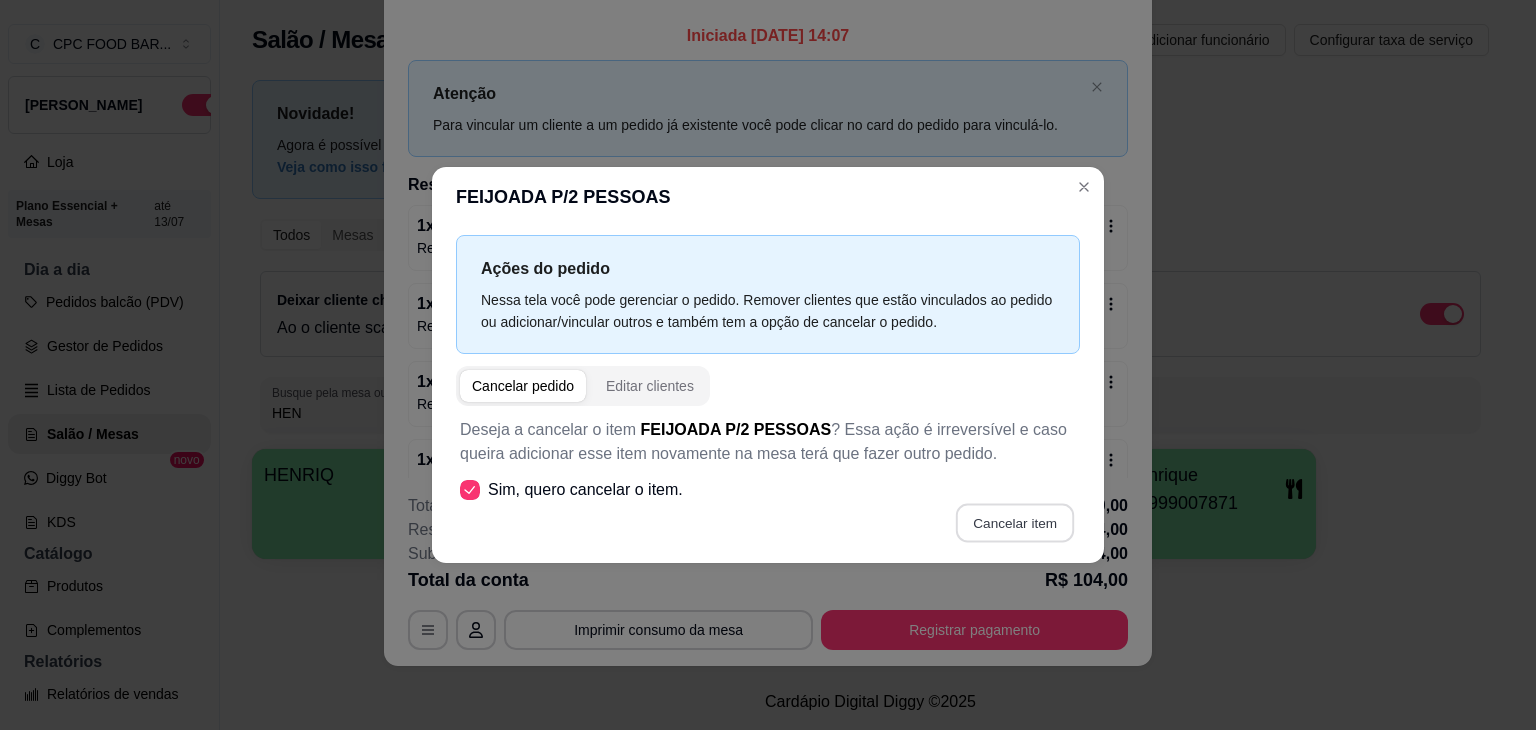 click on "Cancelar item" at bounding box center [1014, 523] 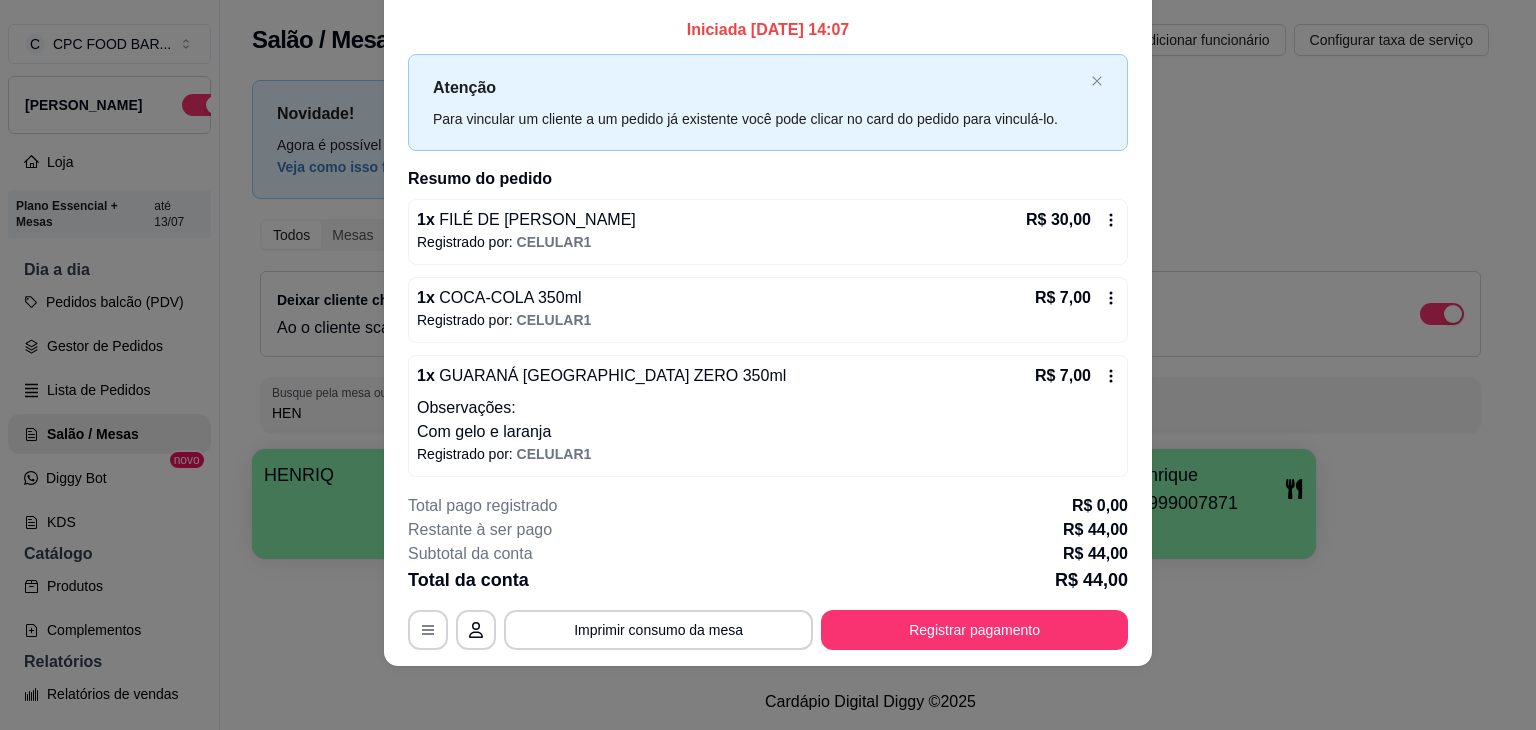 scroll, scrollTop: 0, scrollLeft: 0, axis: both 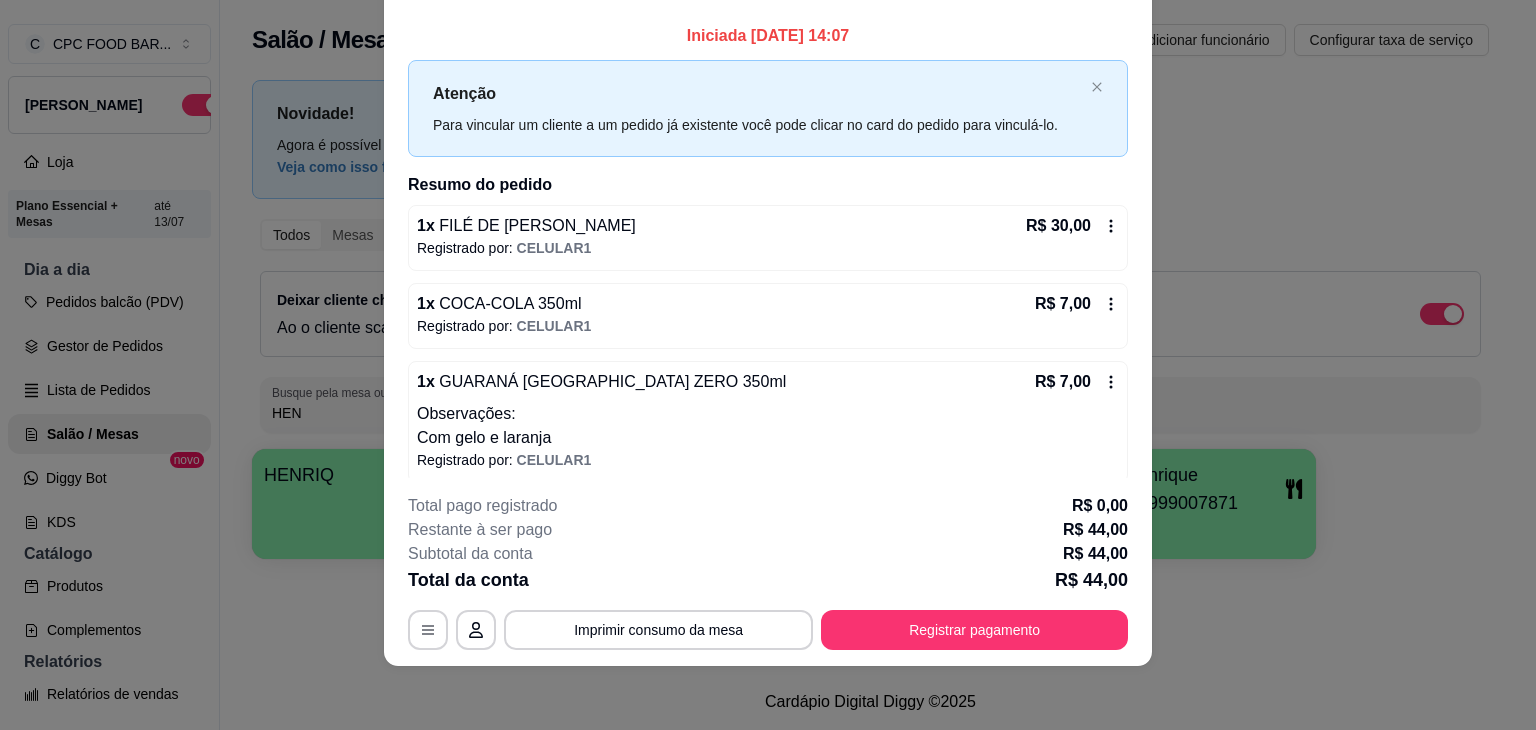 click on "Registrado por:   CELULAR1" at bounding box center [768, 248] 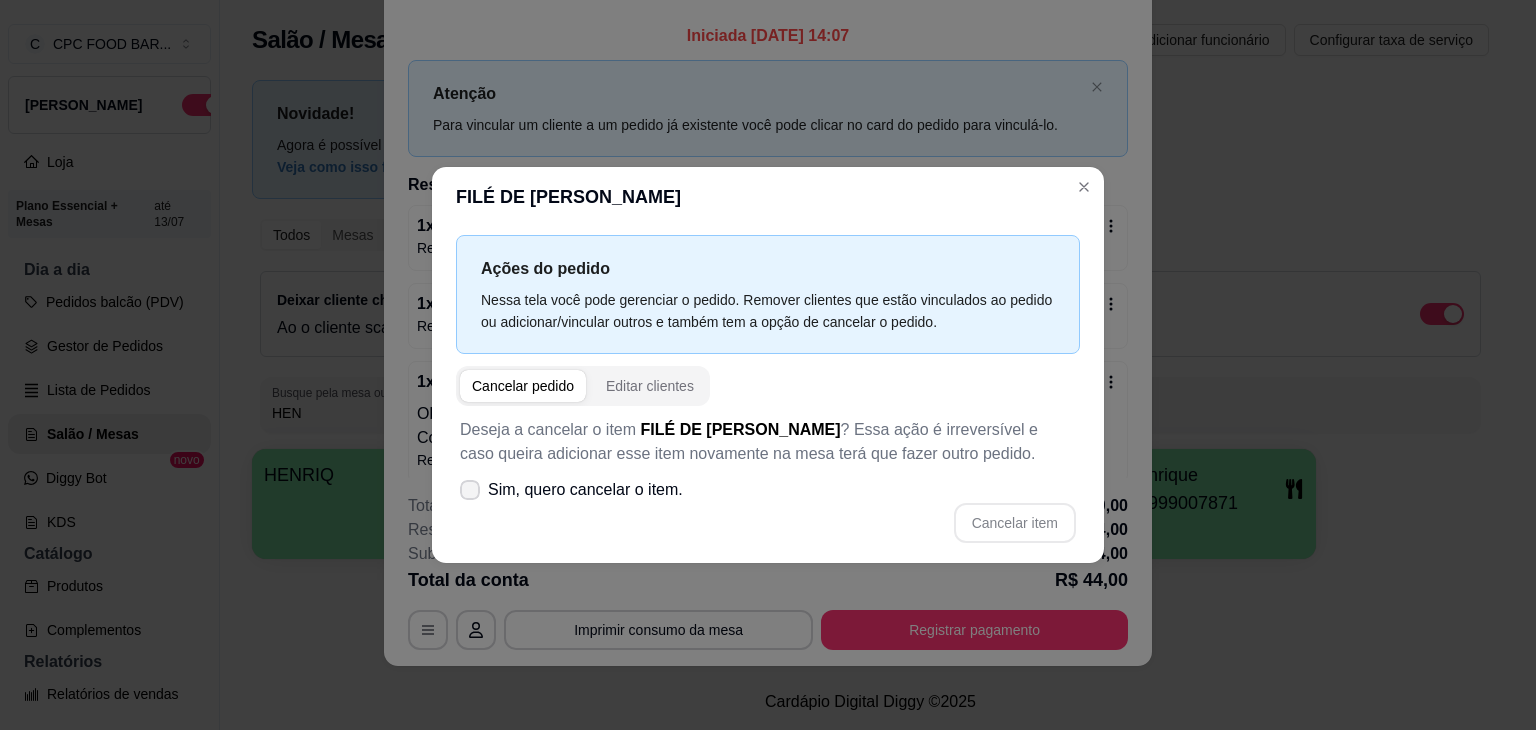 click on "Sim, quero cancelar o item." at bounding box center [571, 490] 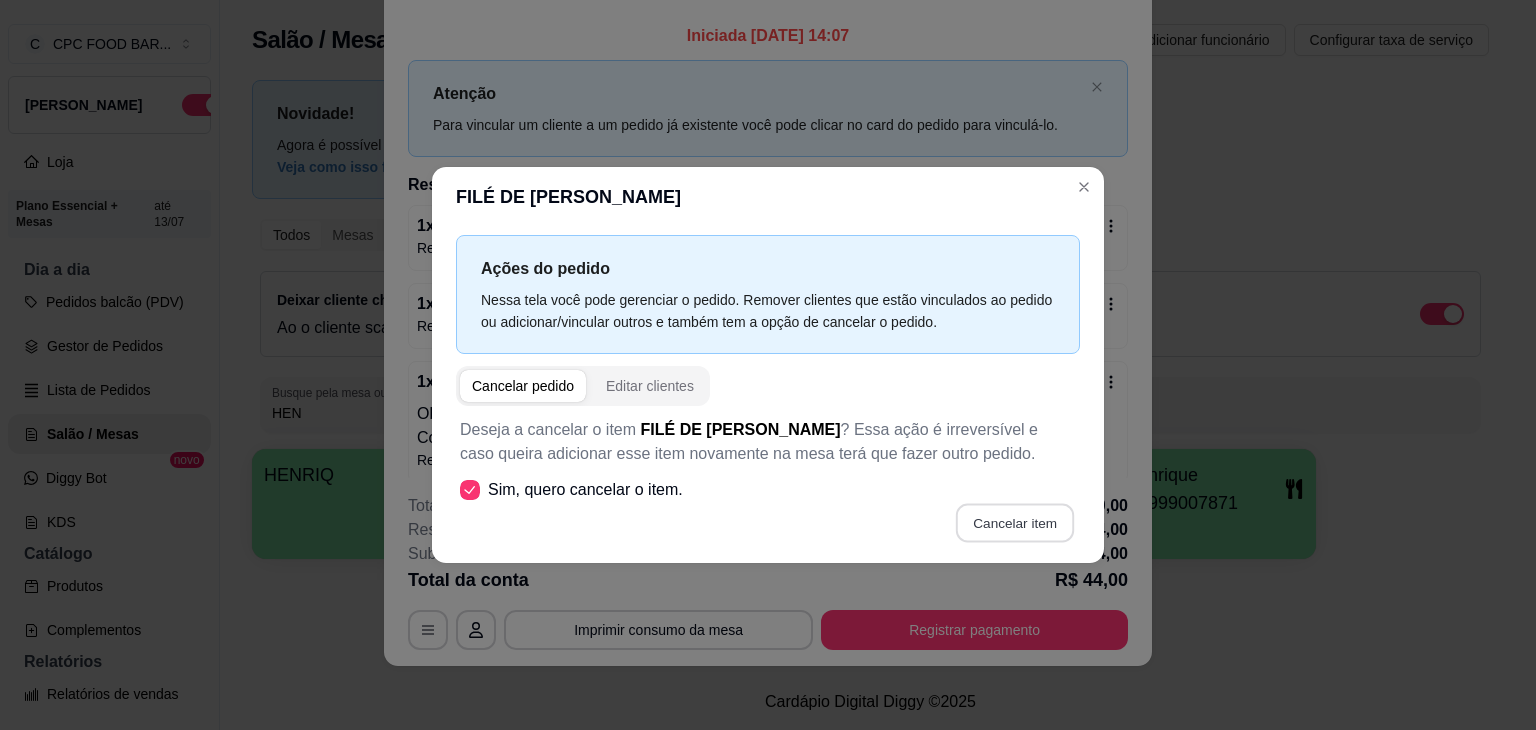 click on "Cancelar item" at bounding box center [1014, 523] 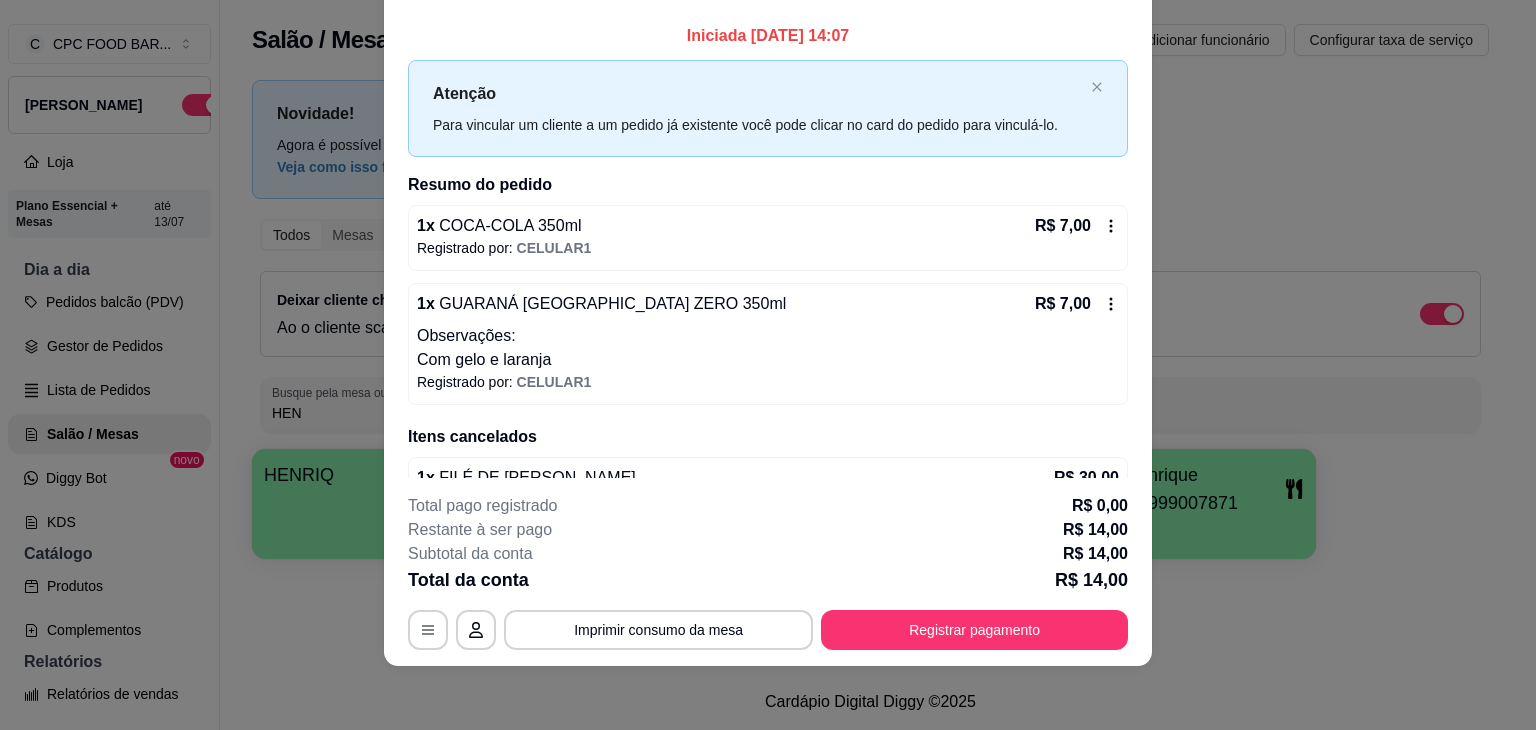 click on "1 x   COCA-COLA 350ml R$ 7,00" at bounding box center [768, 226] 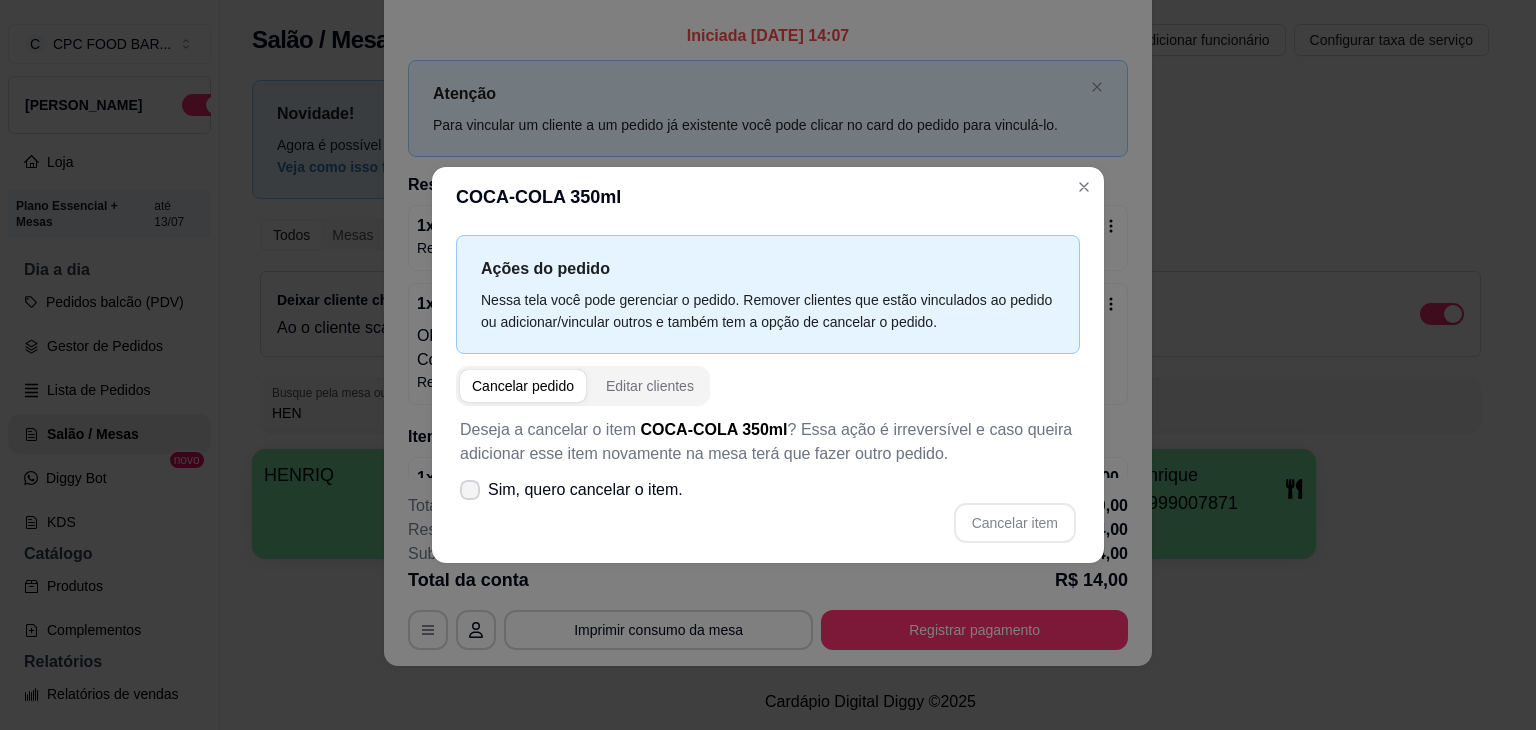 click on "Sim, quero cancelar o item." at bounding box center (585, 490) 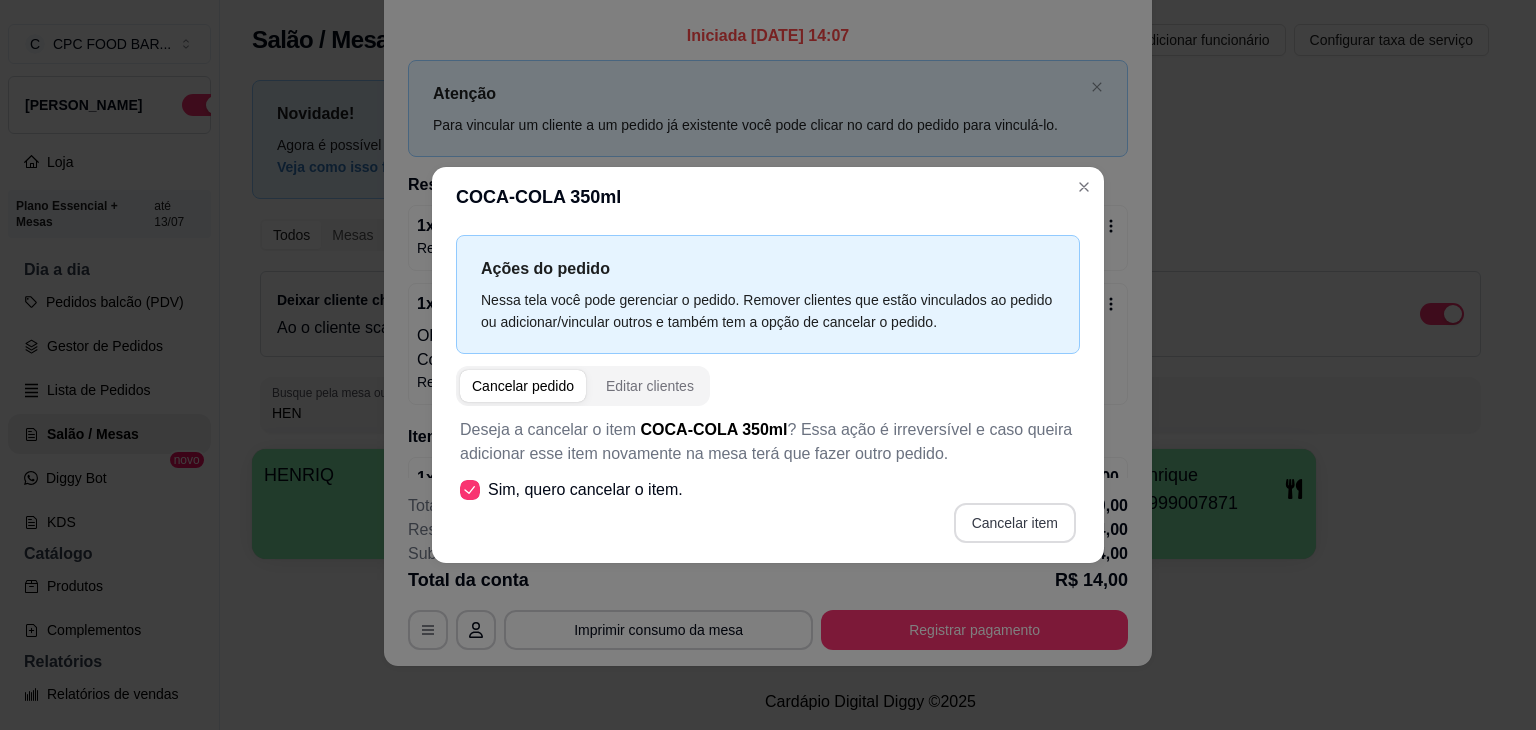 click on "Cancelar item" at bounding box center [1015, 523] 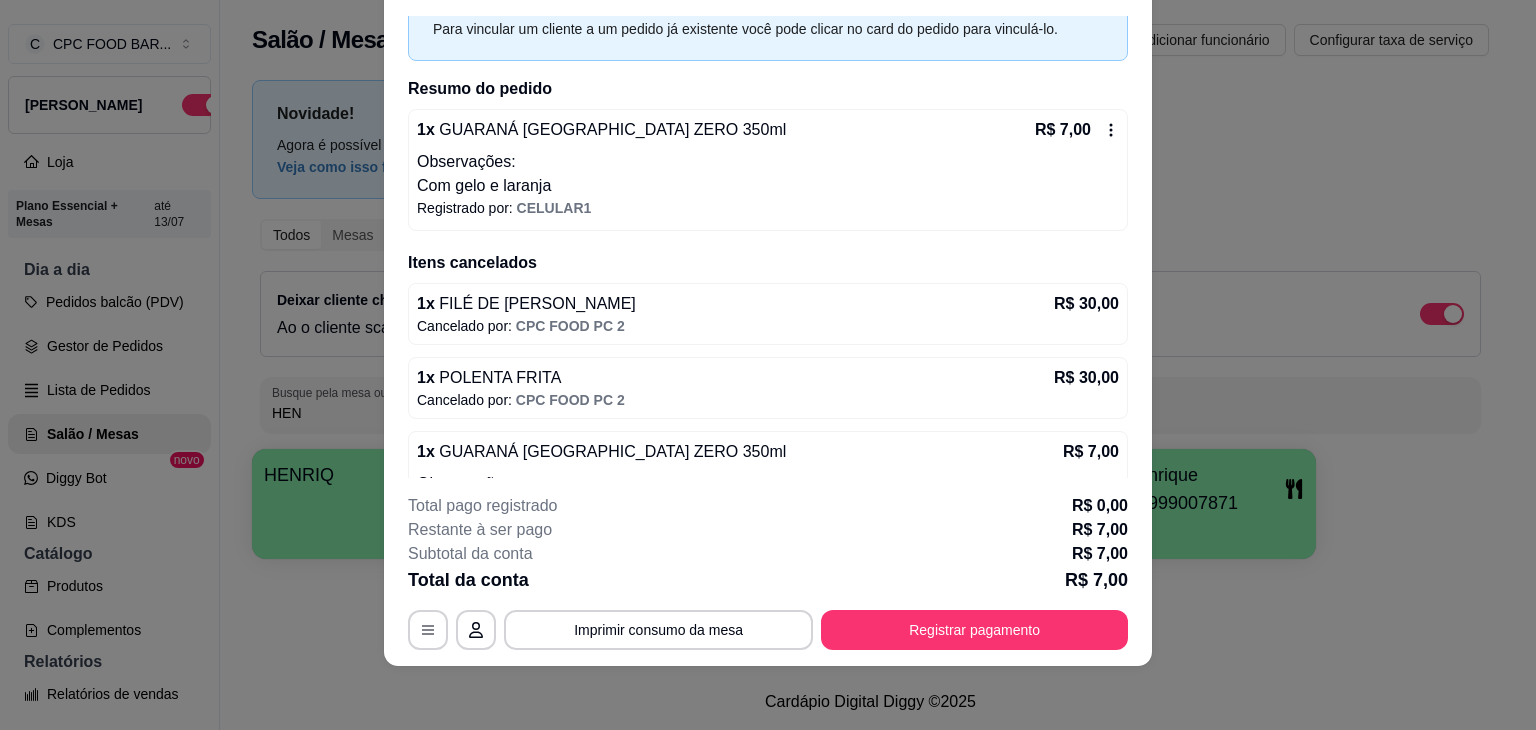 scroll, scrollTop: 0, scrollLeft: 0, axis: both 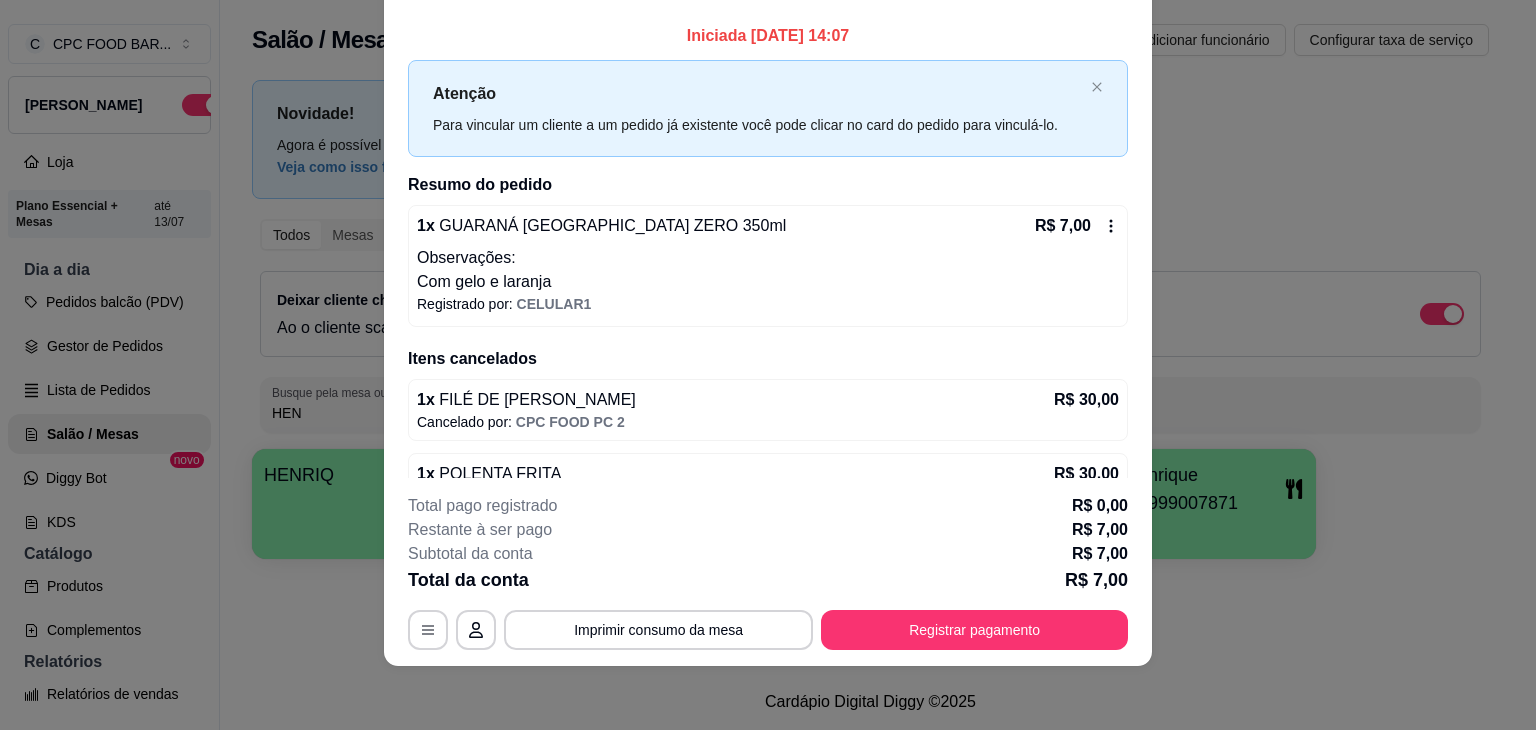 click on "Registrar pagamento" at bounding box center (974, 630) 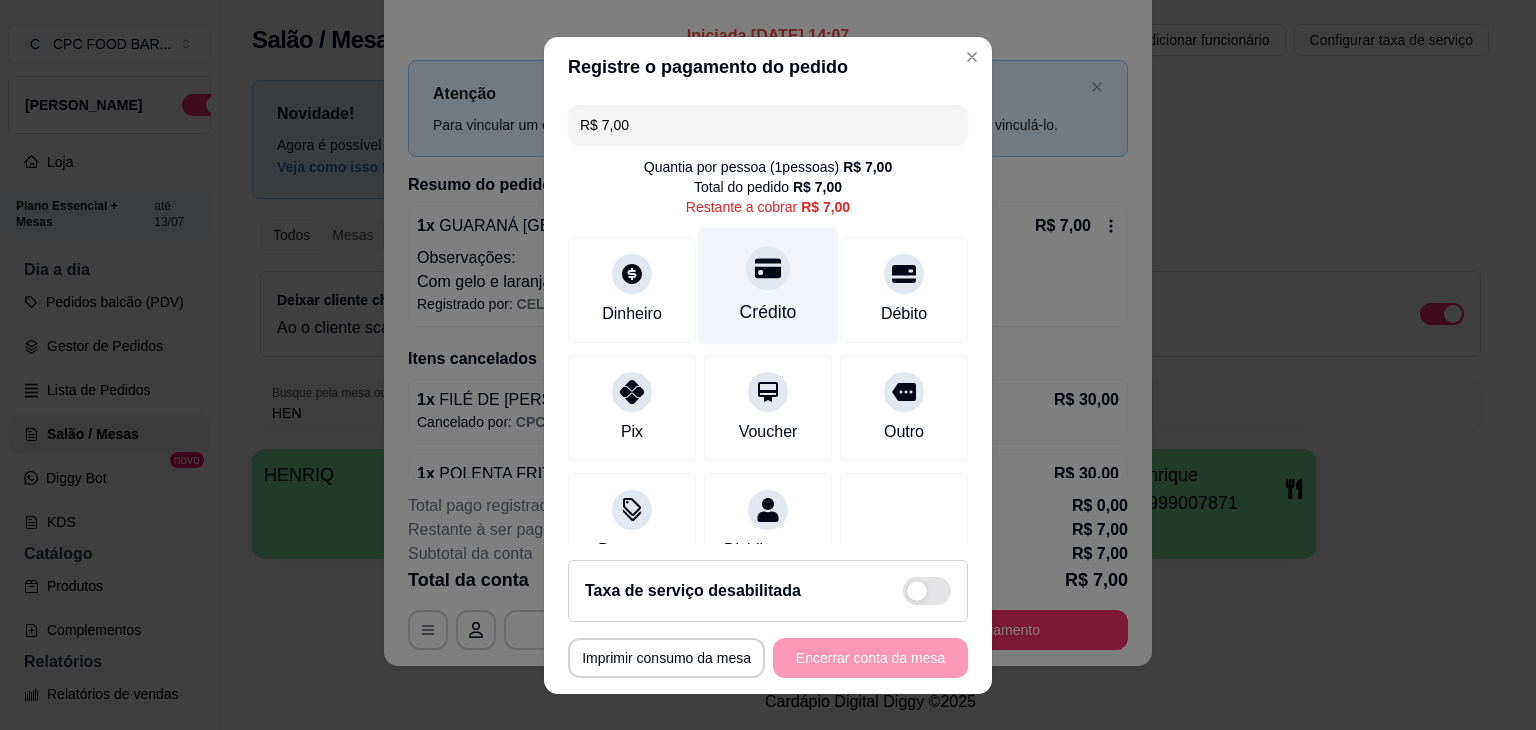 click on "Crédito" at bounding box center (768, 285) 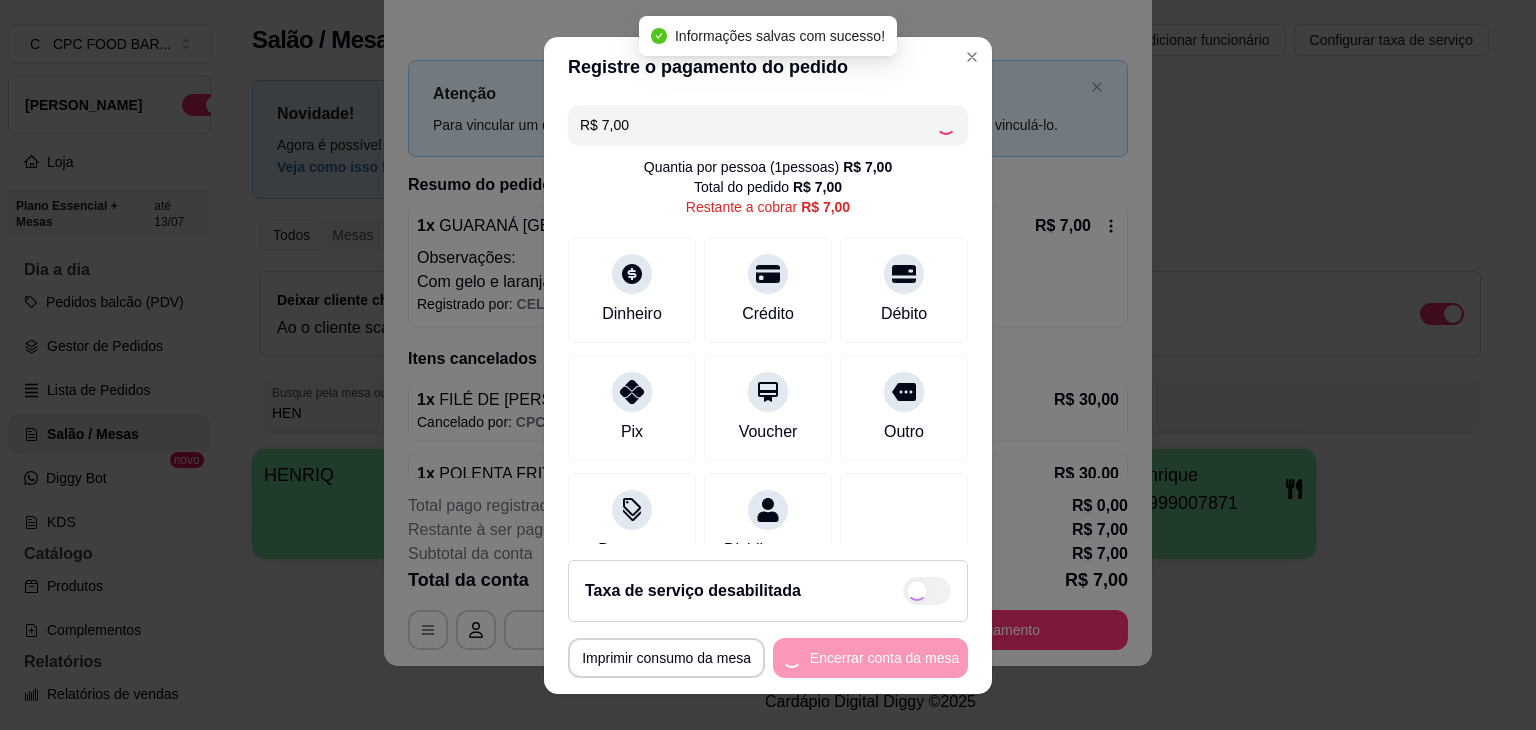 type on "R$ 0,00" 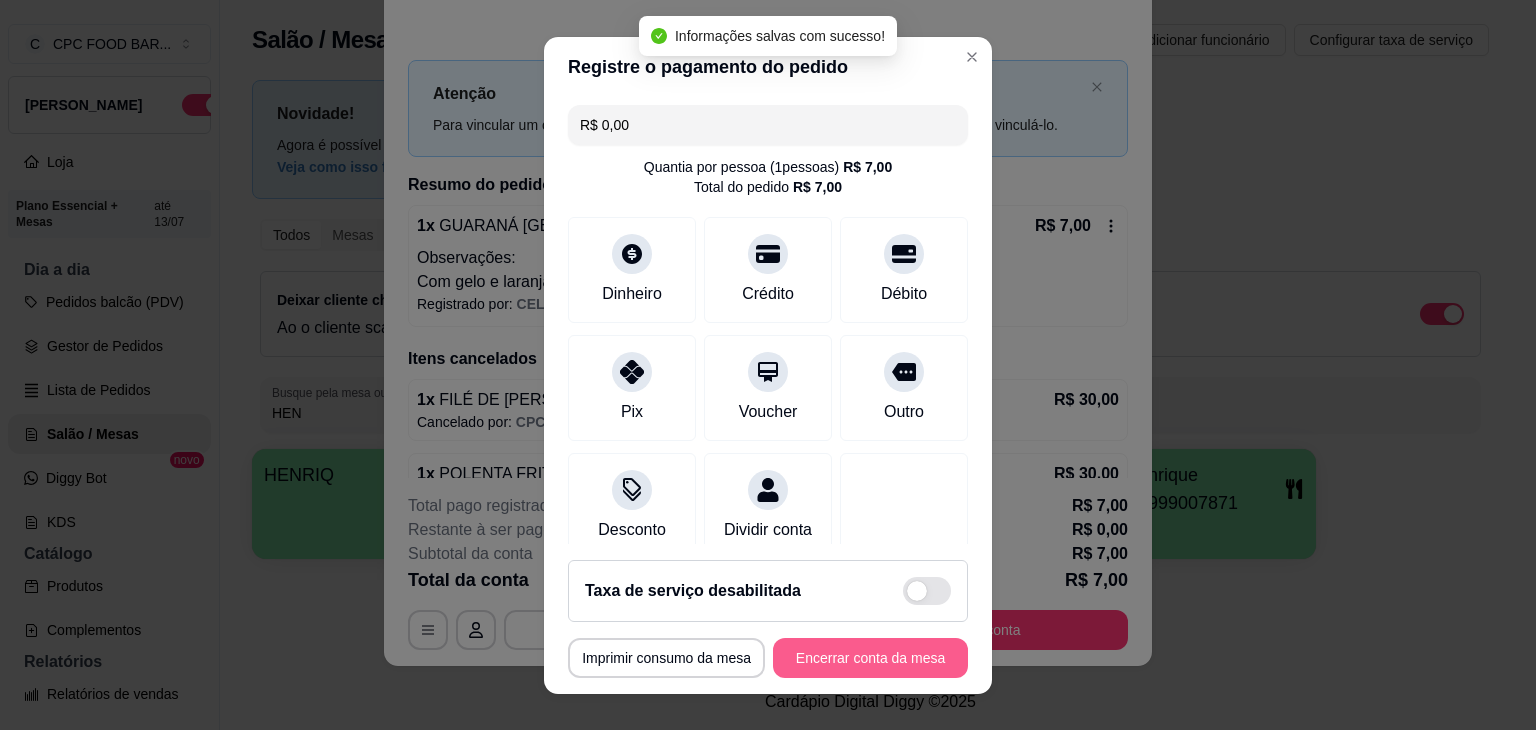 click on "Encerrar conta da mesa" at bounding box center (870, 658) 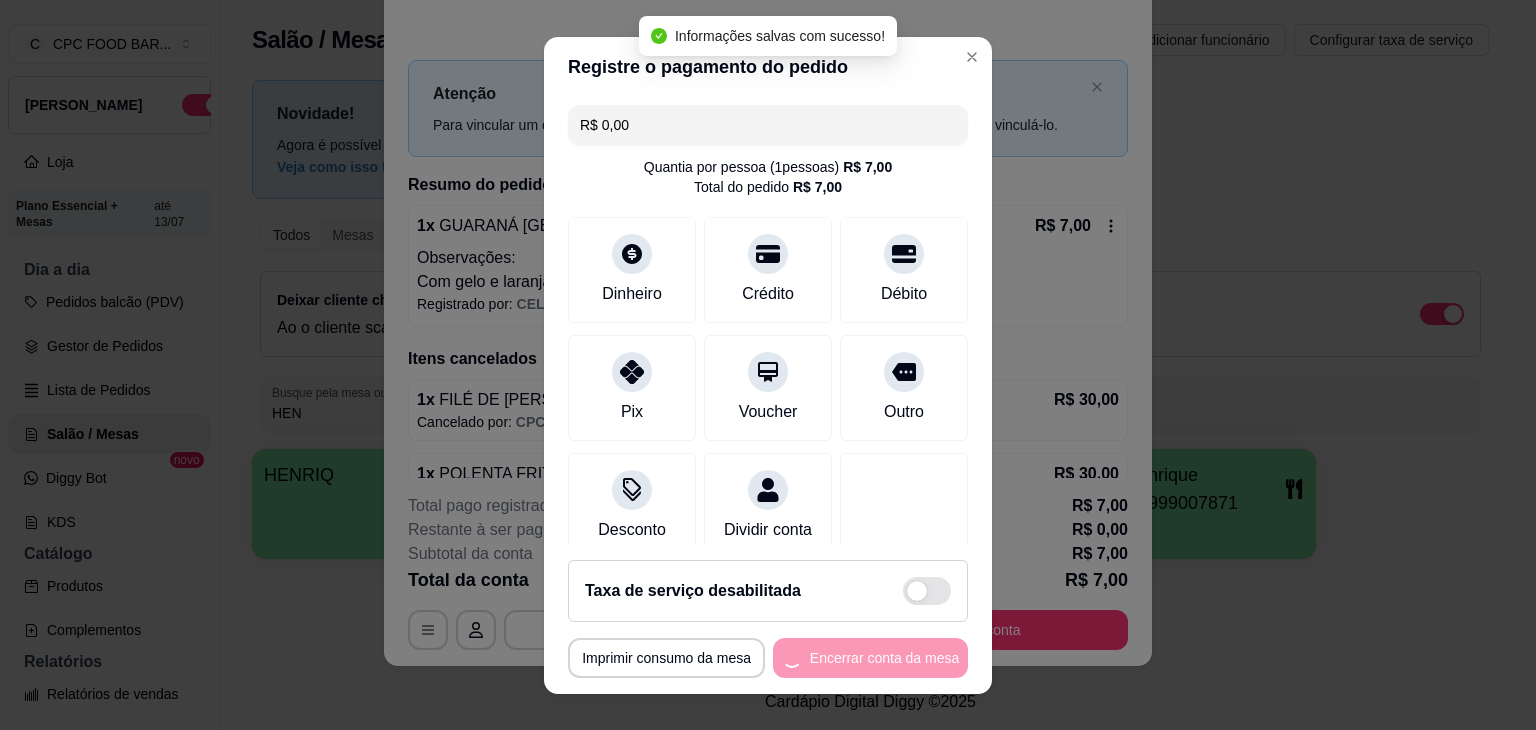 scroll, scrollTop: 0, scrollLeft: 0, axis: both 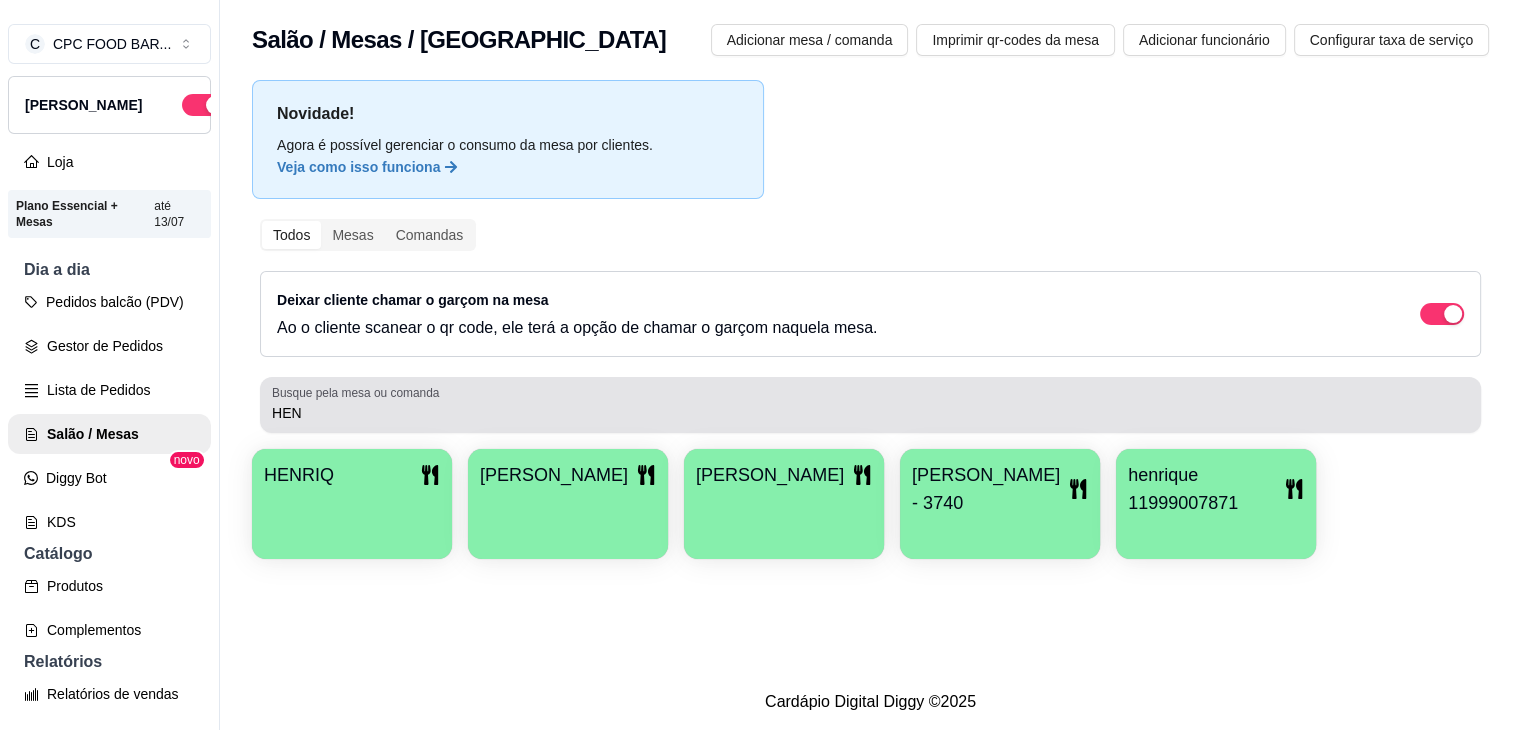 click on "HEN" at bounding box center [870, 413] 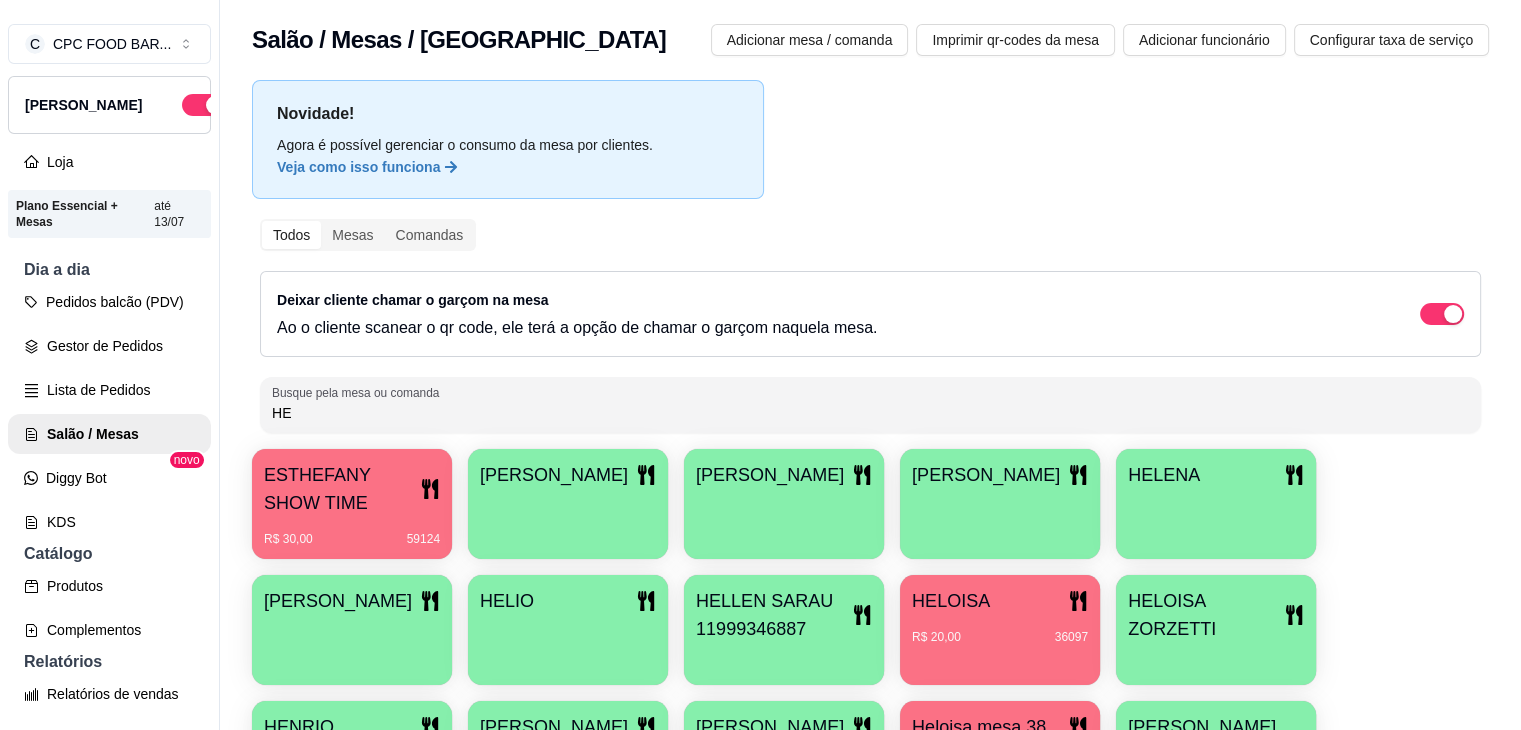 type on "H" 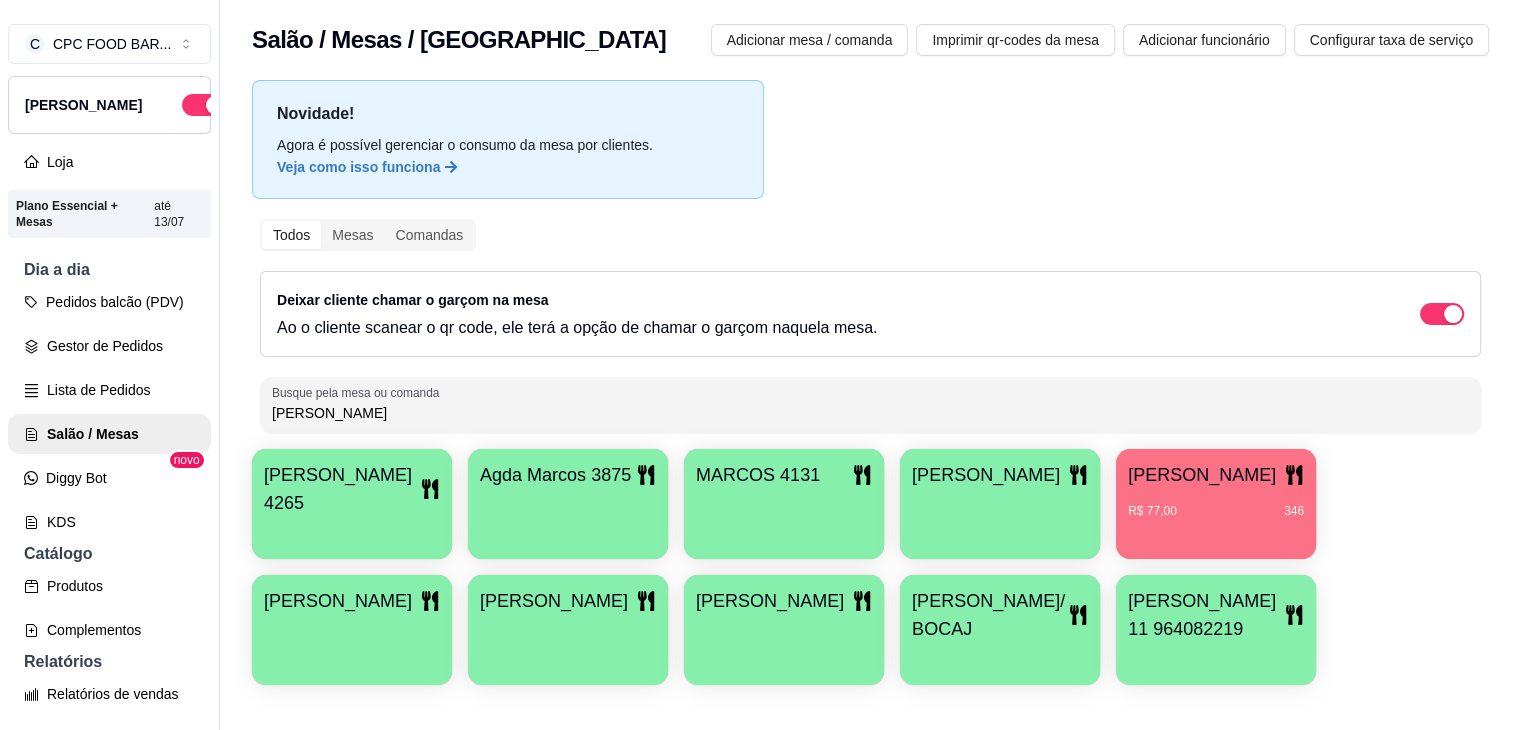 type on "[PERSON_NAME]" 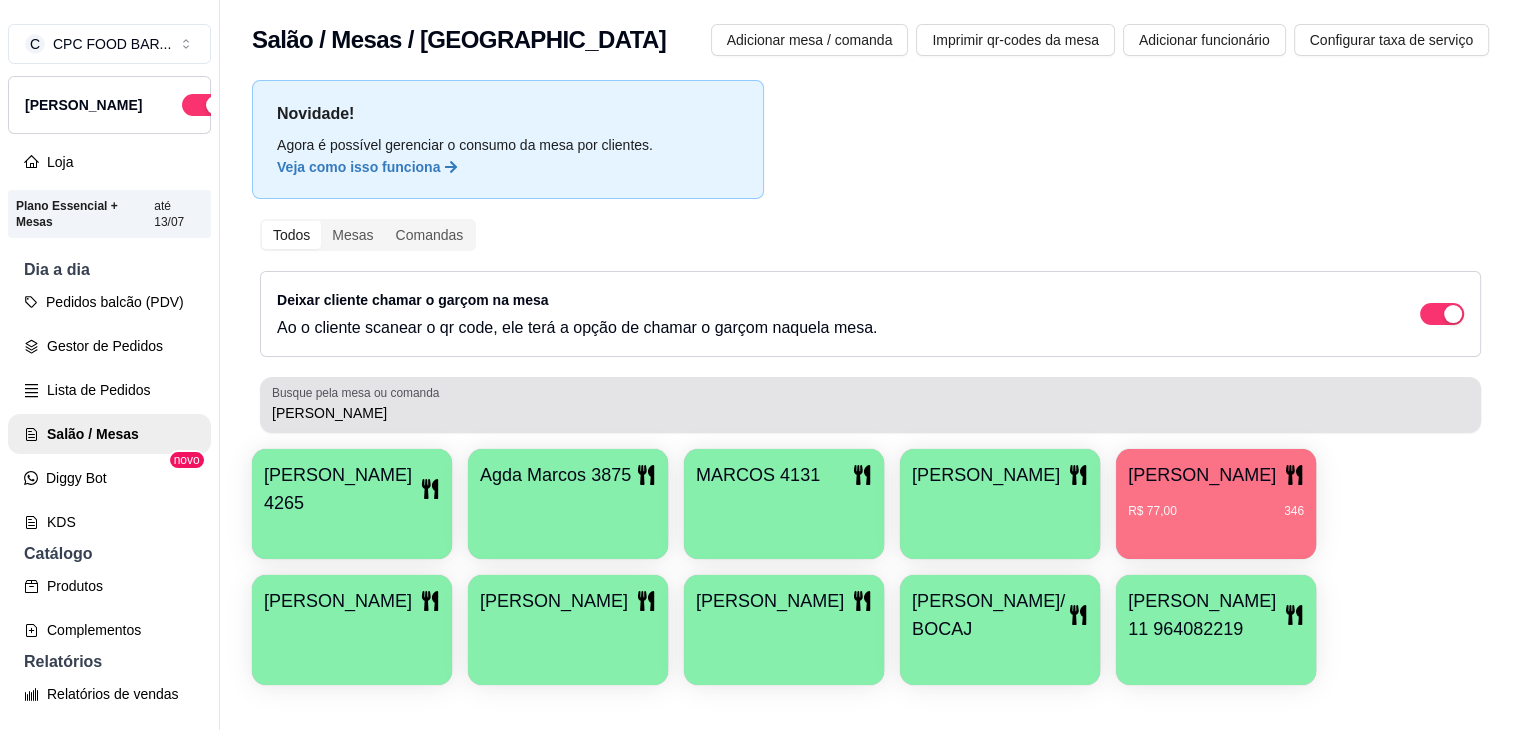 drag, startPoint x: 572, startPoint y: 431, endPoint x: 314, endPoint y: 434, distance: 258.01746 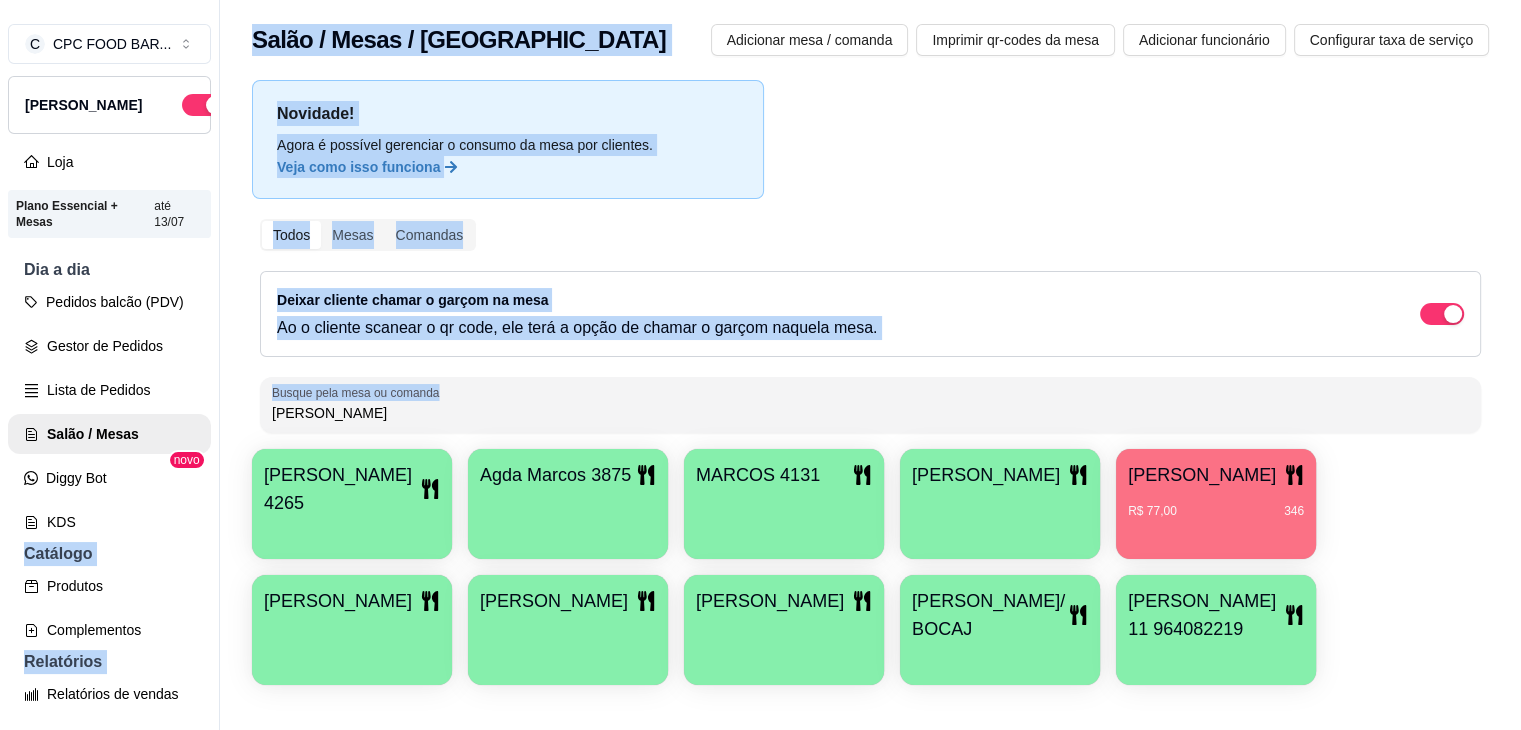 drag, startPoint x: 421, startPoint y: 434, endPoint x: 214, endPoint y: 390, distance: 211.62466 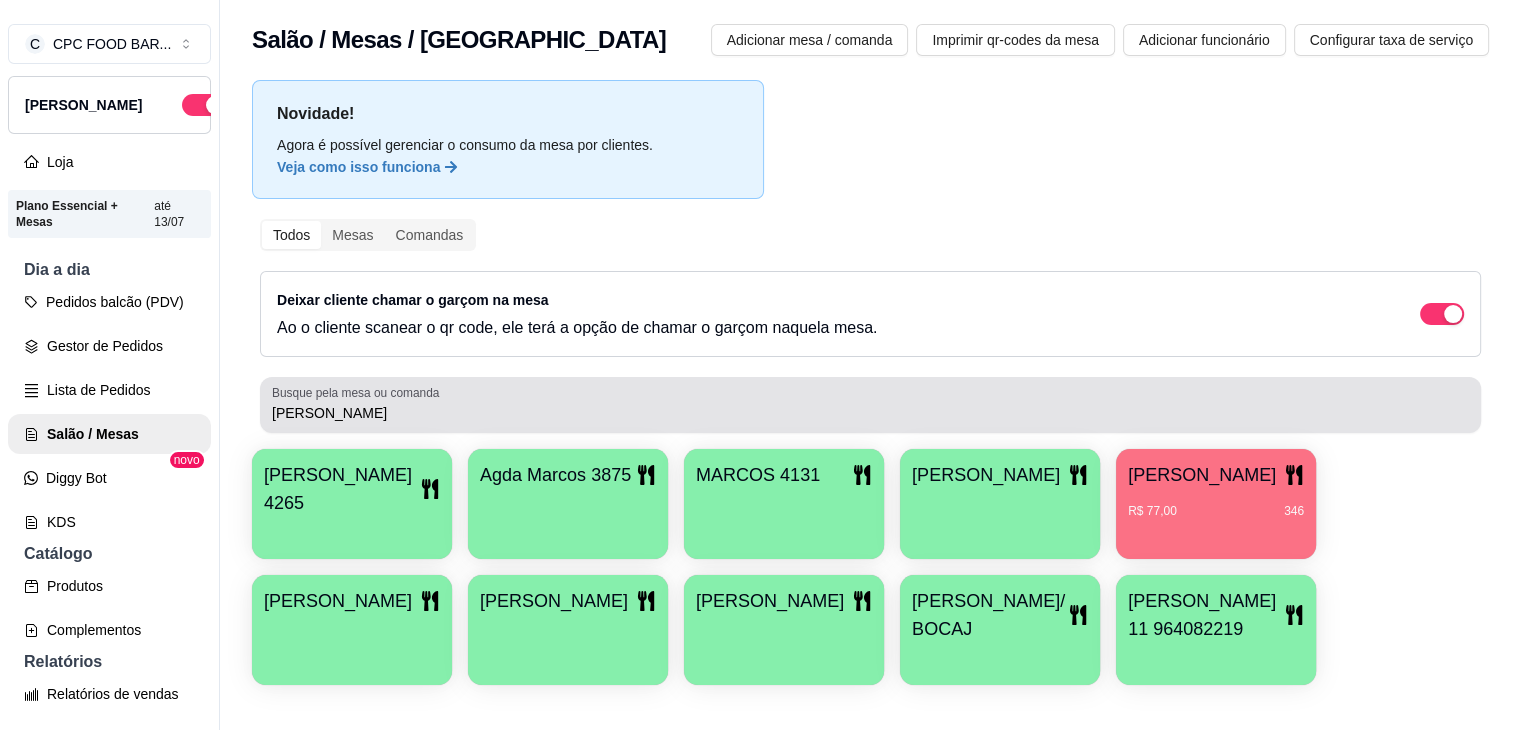 click on "Busque pela mesa ou comanda
[PERSON_NAME]" at bounding box center (870, 405) 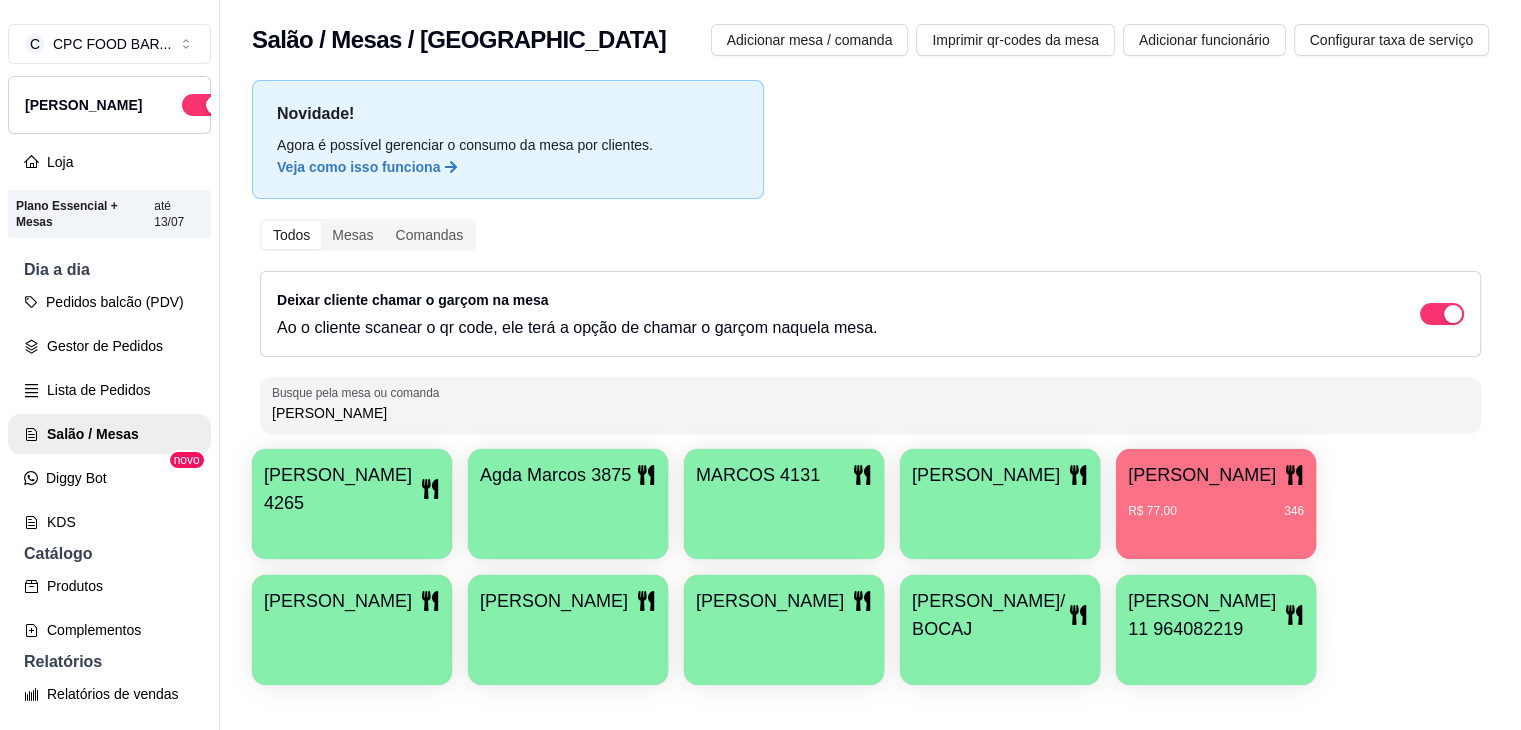 drag, startPoint x: 333, startPoint y: 416, endPoint x: 264, endPoint y: 423, distance: 69.354164 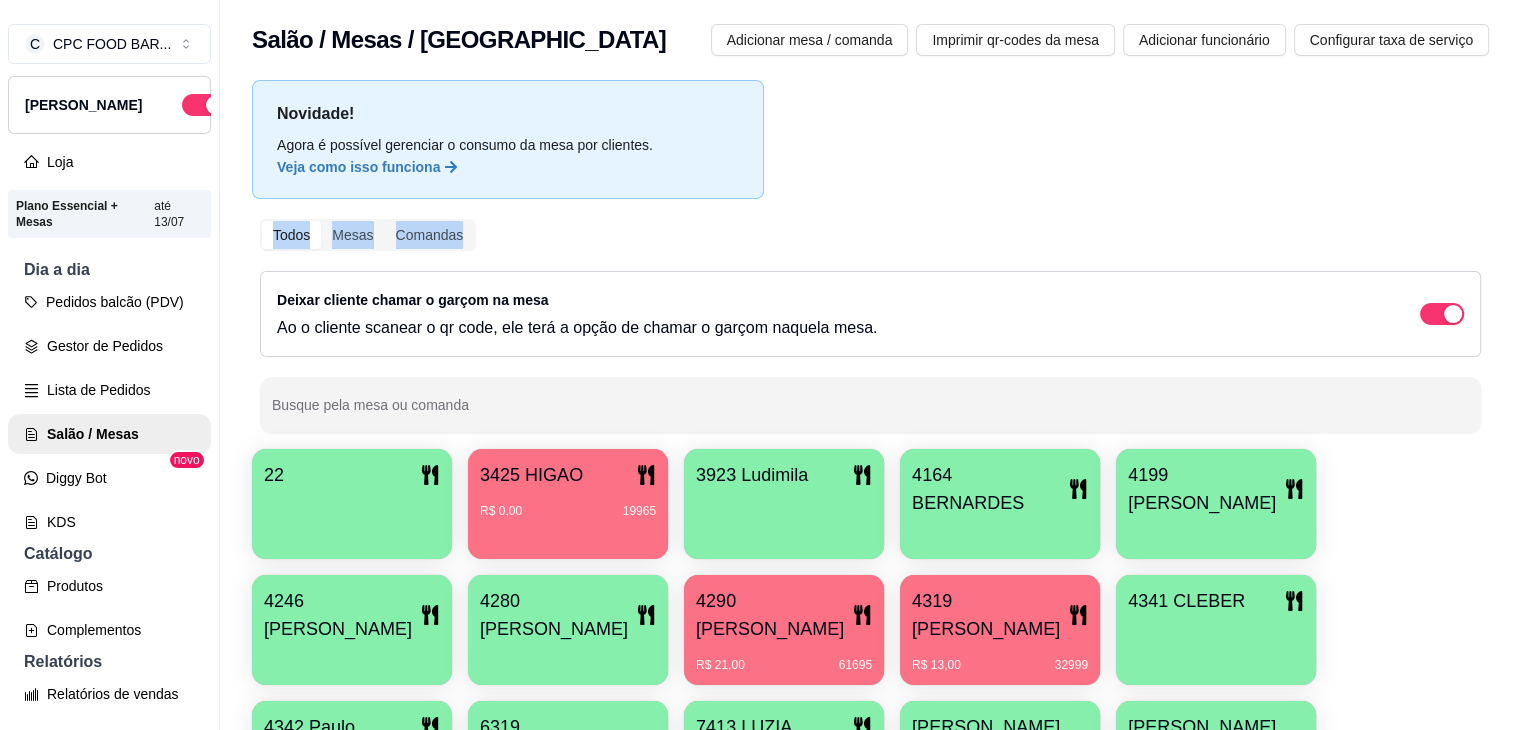 drag, startPoint x: 274, startPoint y: 254, endPoint x: 233, endPoint y: 247, distance: 41.59327 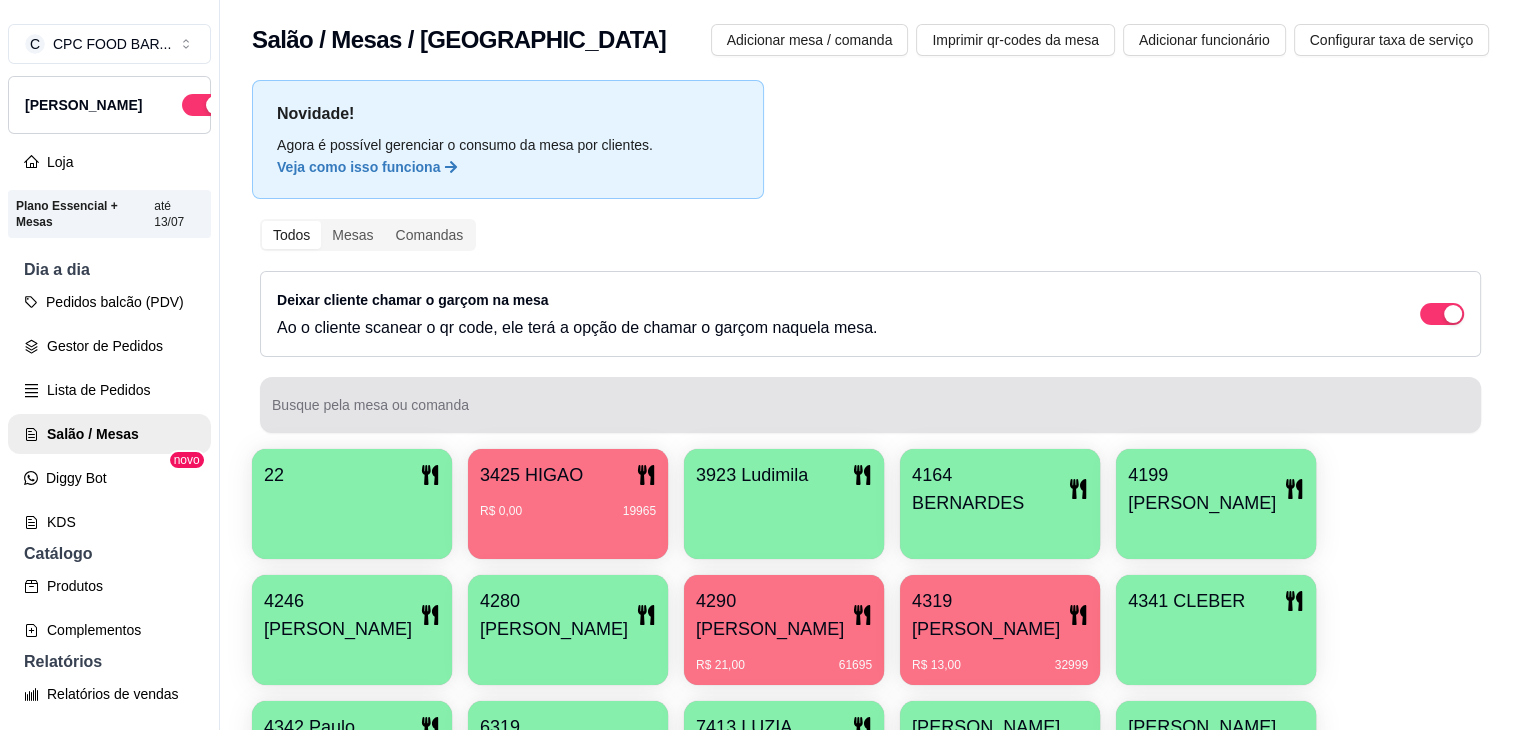 click on "Busque pela mesa ou comanda" at bounding box center (870, 413) 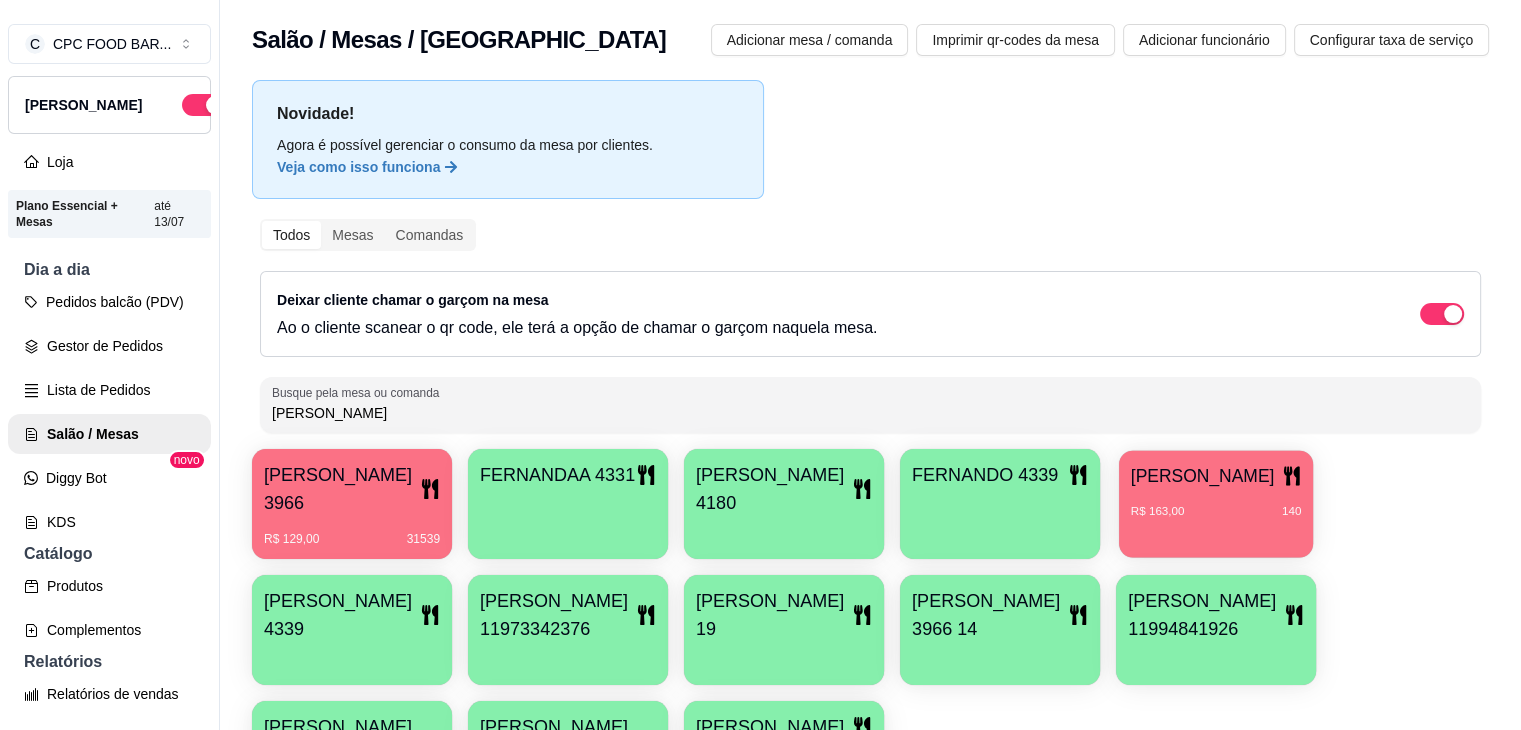 click on "[PERSON_NAME]" at bounding box center (1203, 475) 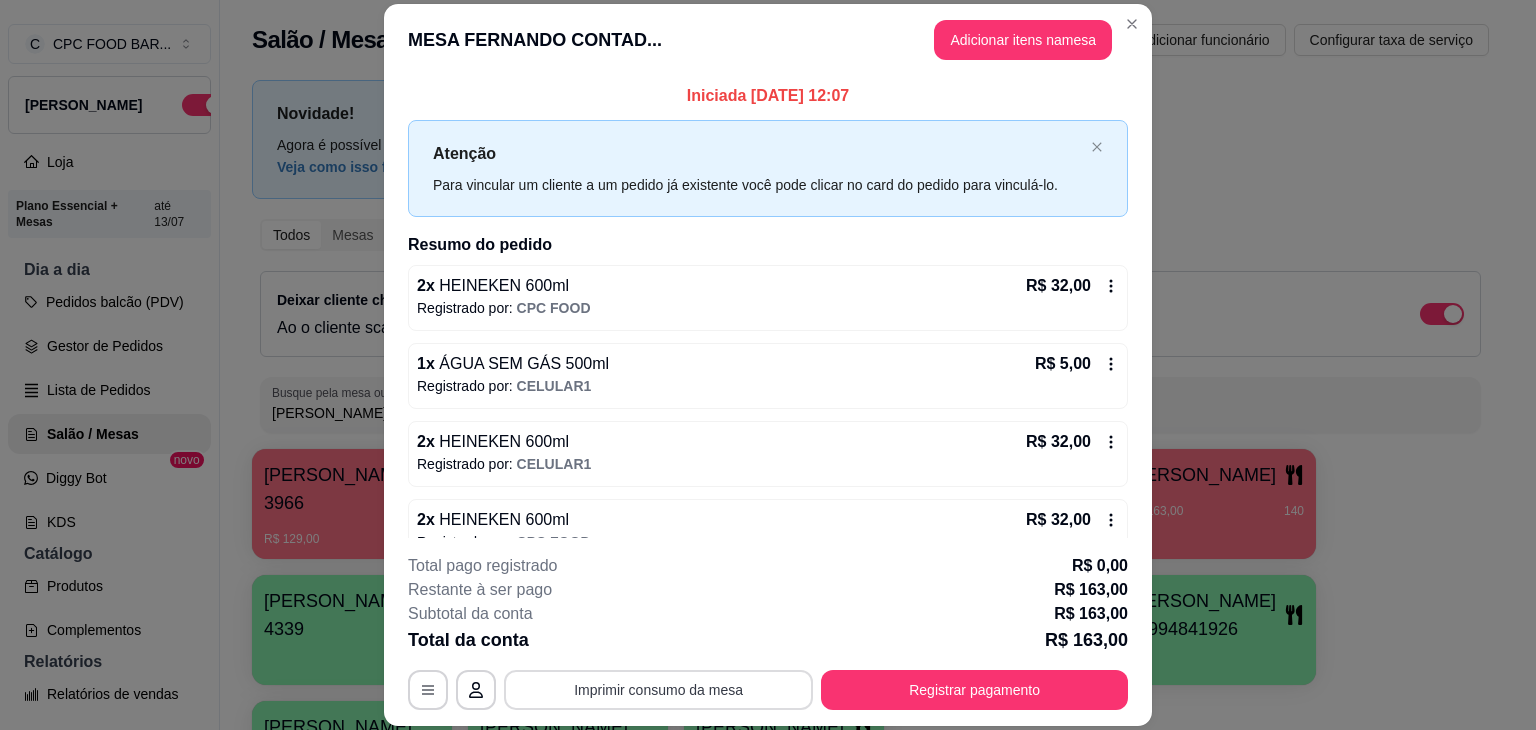 click on "Imprimir consumo da mesa" at bounding box center (658, 690) 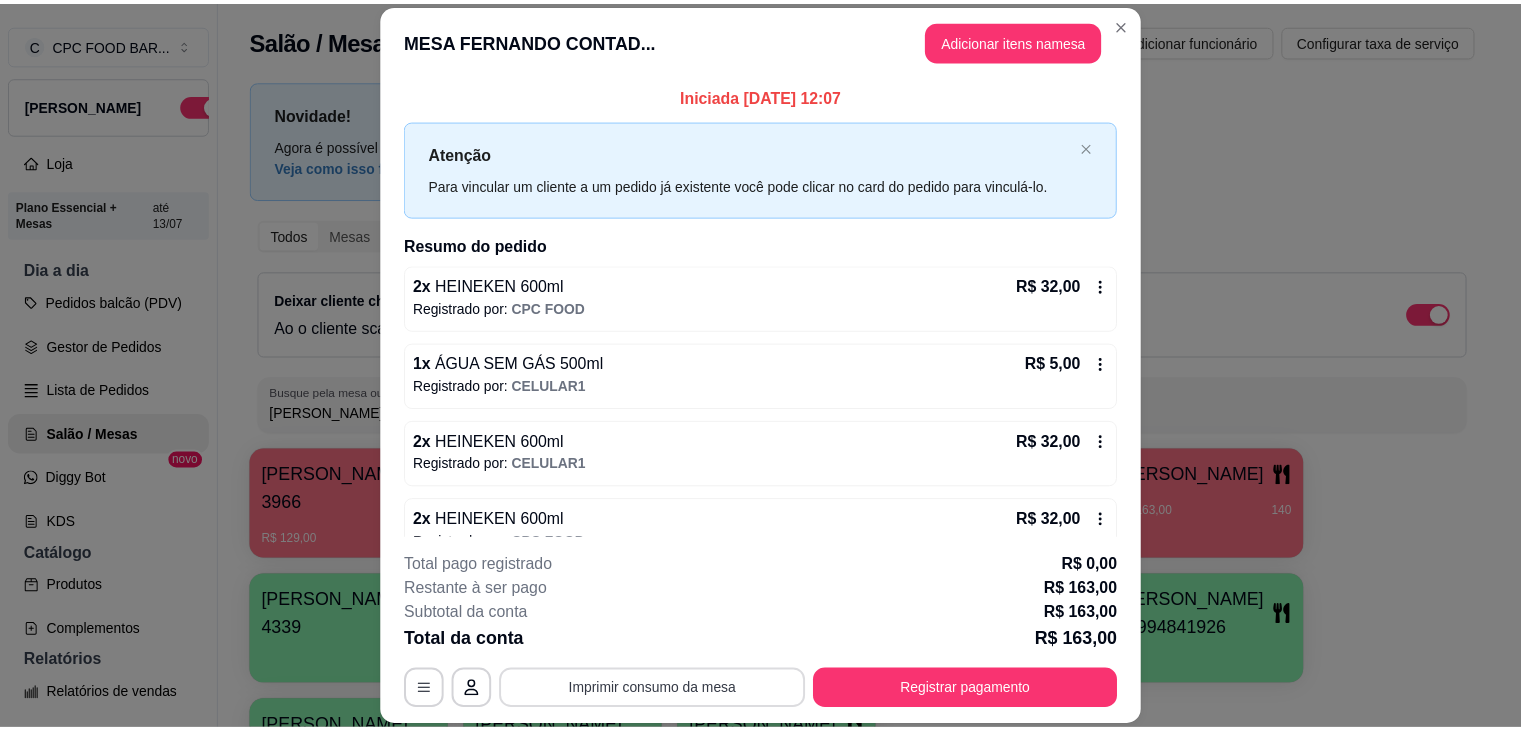 scroll, scrollTop: 0, scrollLeft: 0, axis: both 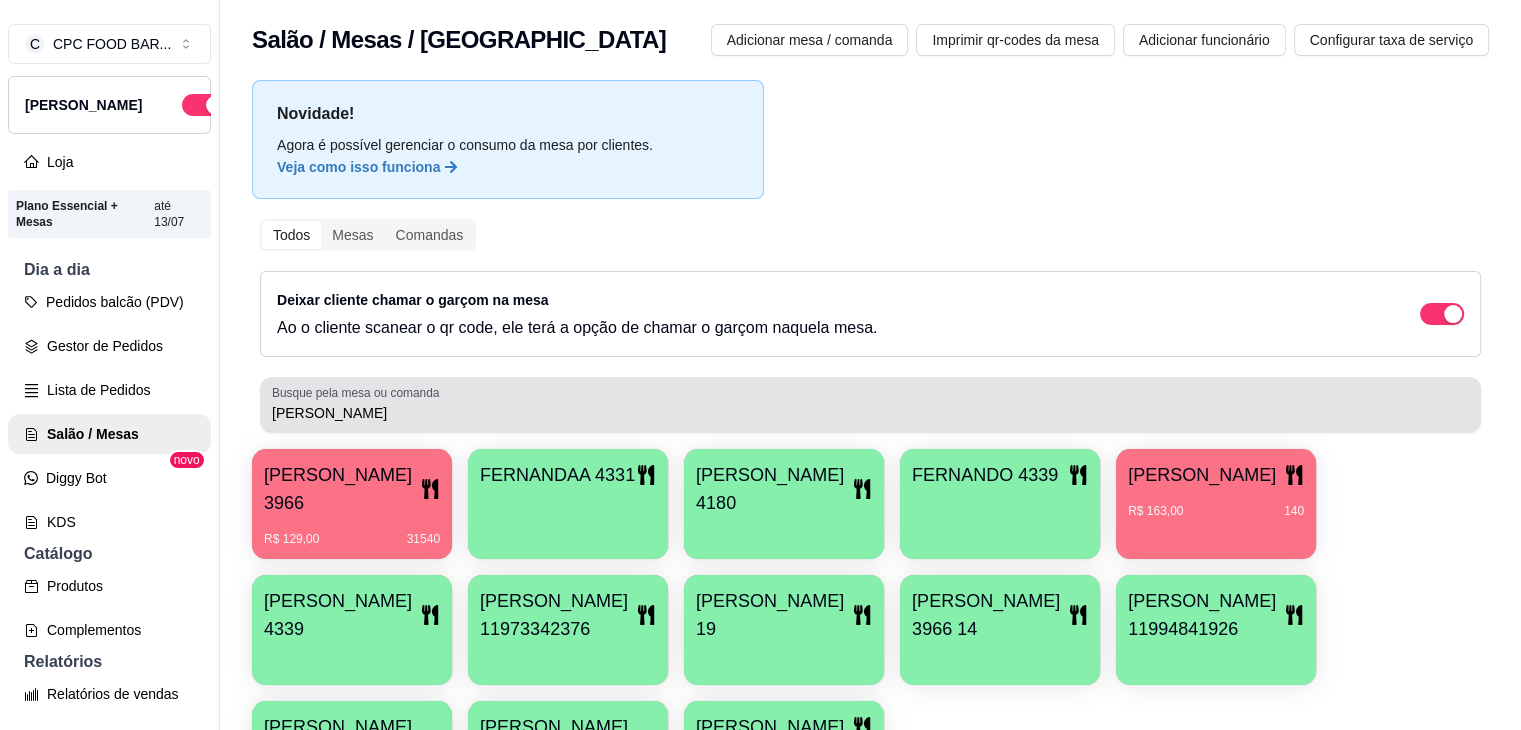 click on "[PERSON_NAME]" at bounding box center [870, 405] 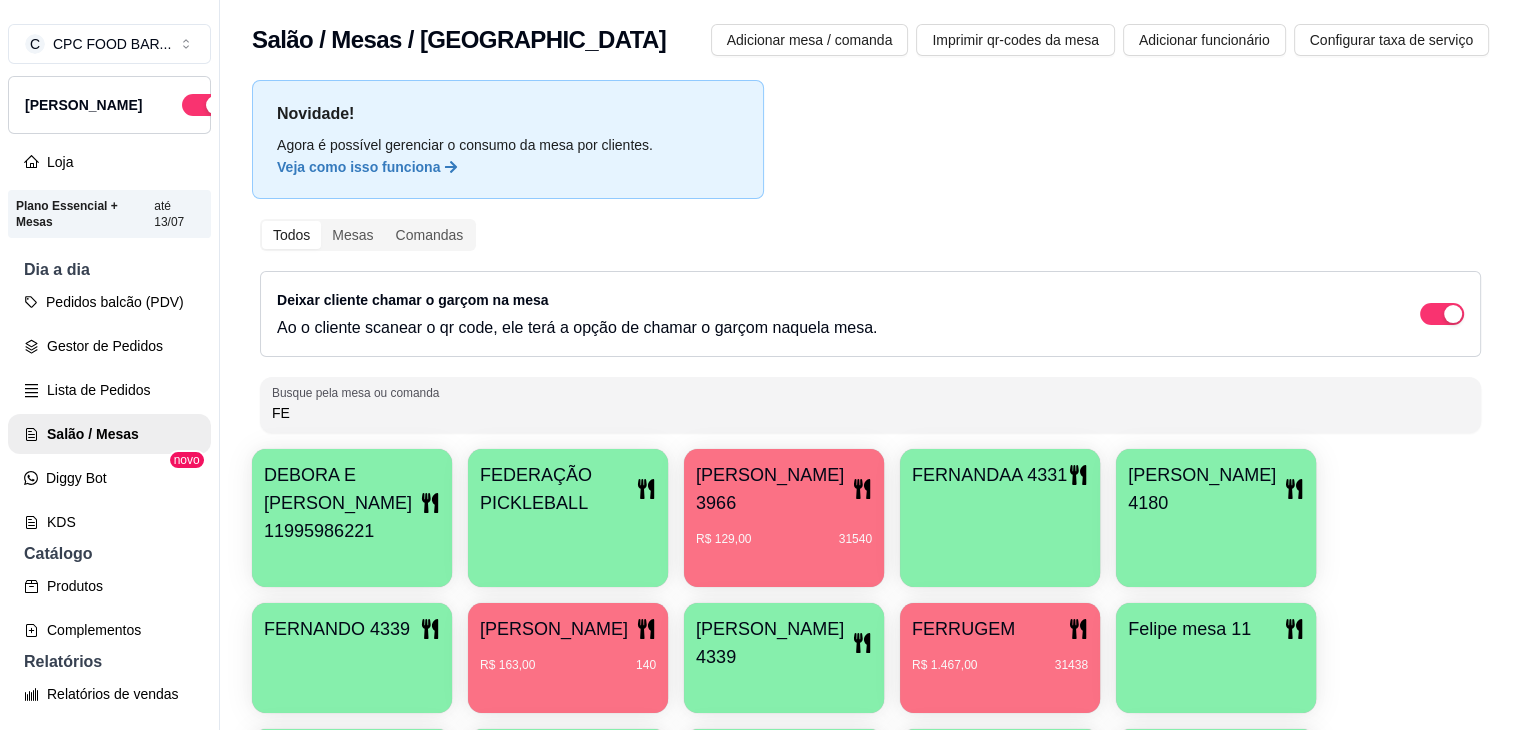 type on "F" 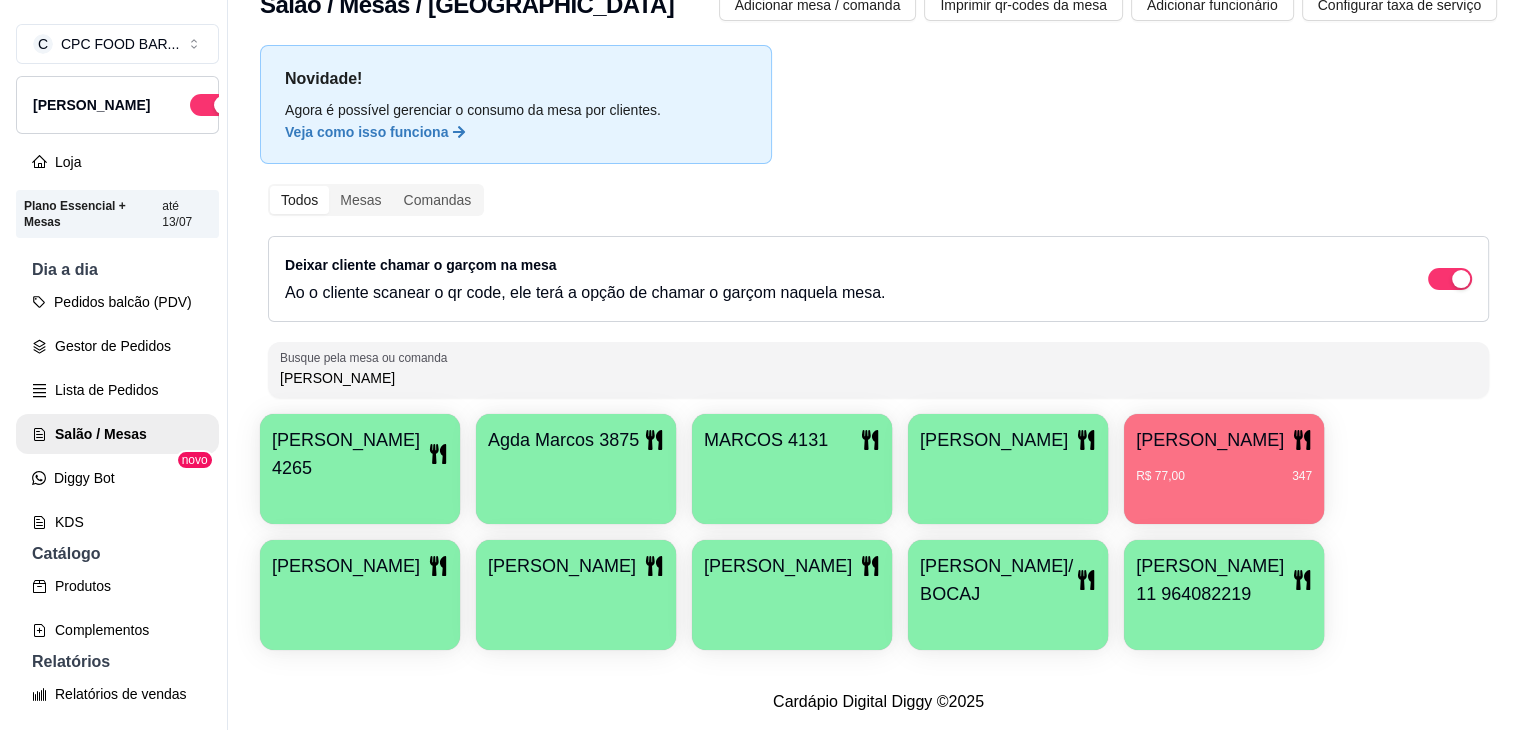 scroll, scrollTop: 105, scrollLeft: 0, axis: vertical 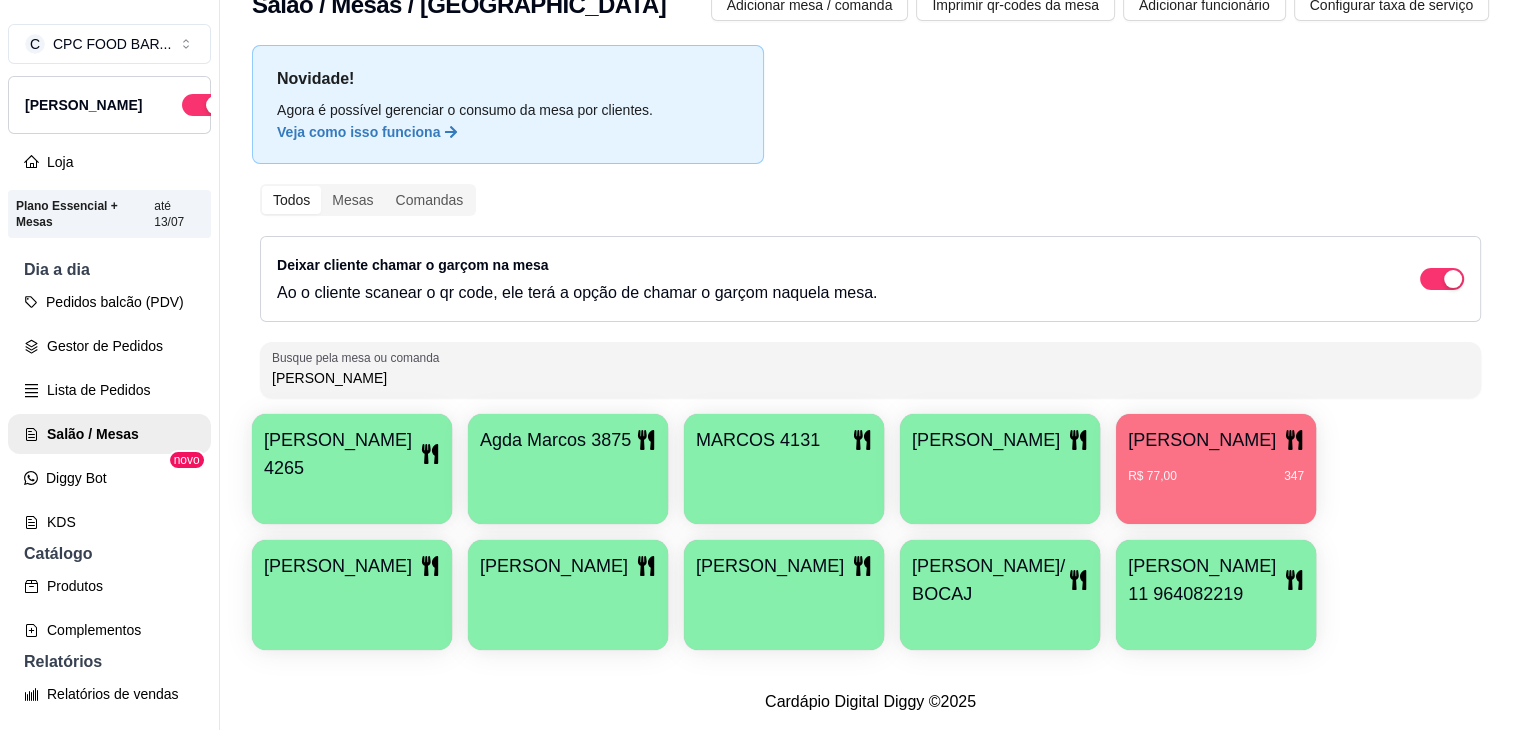 type on "[PERSON_NAME]" 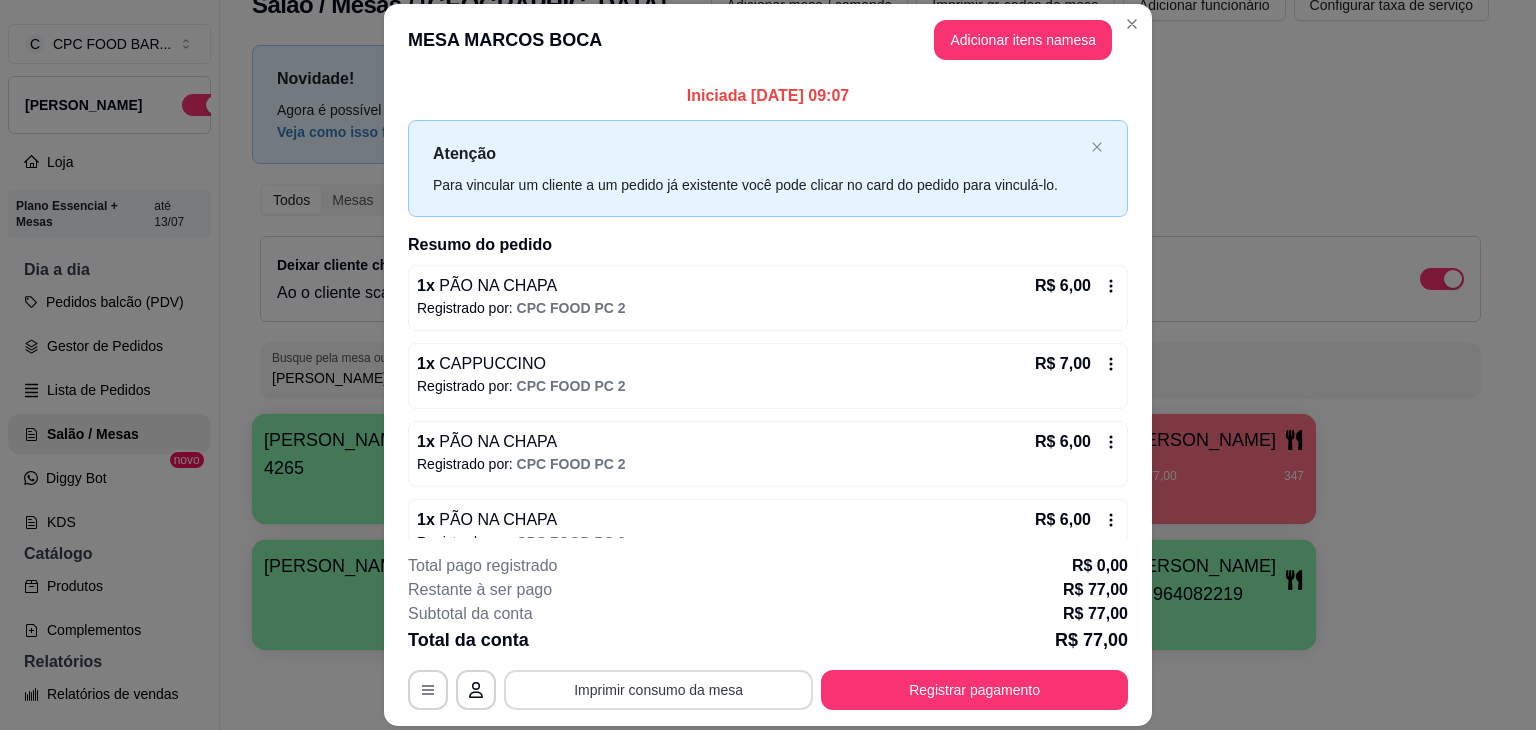 click on "Imprimir consumo da mesa" at bounding box center (658, 690) 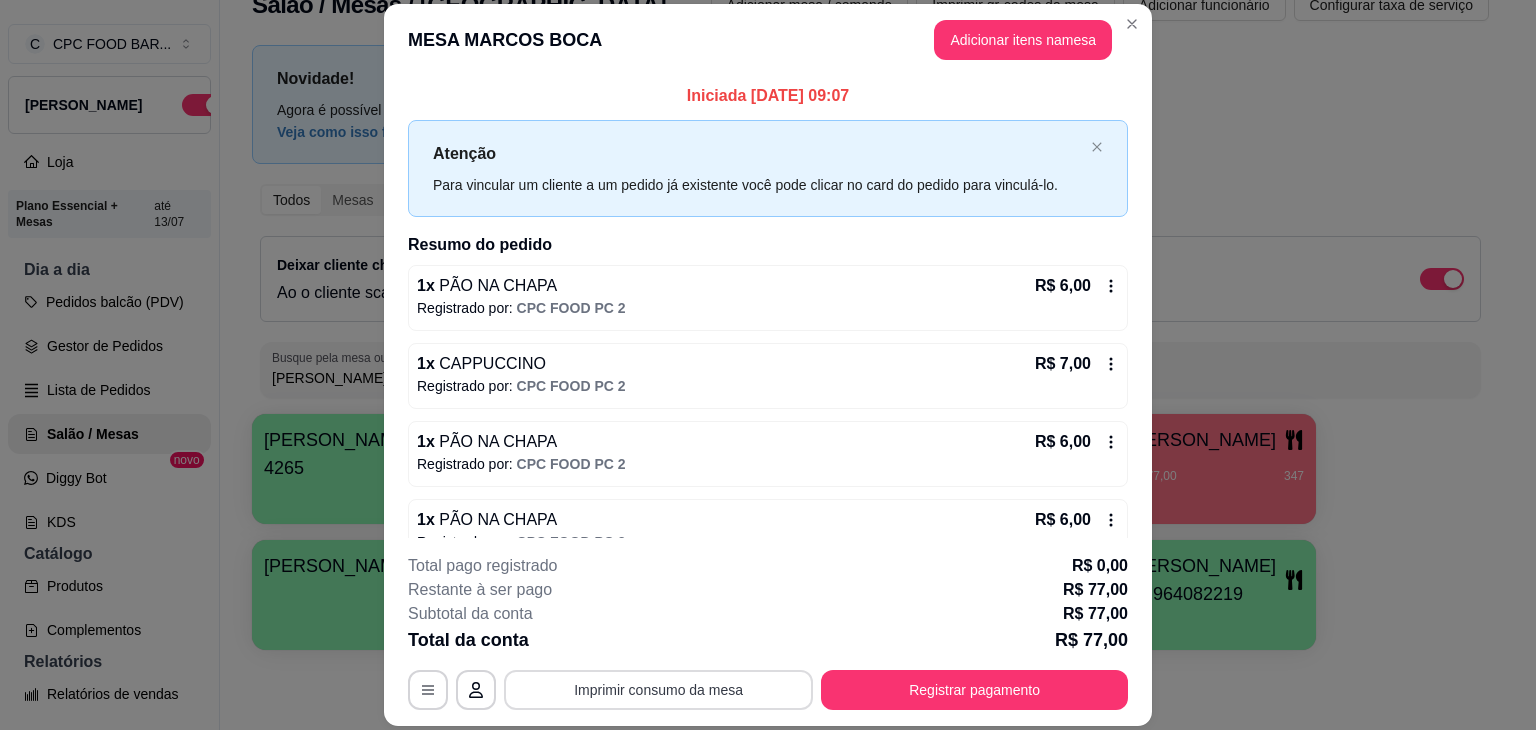 scroll, scrollTop: 0, scrollLeft: 0, axis: both 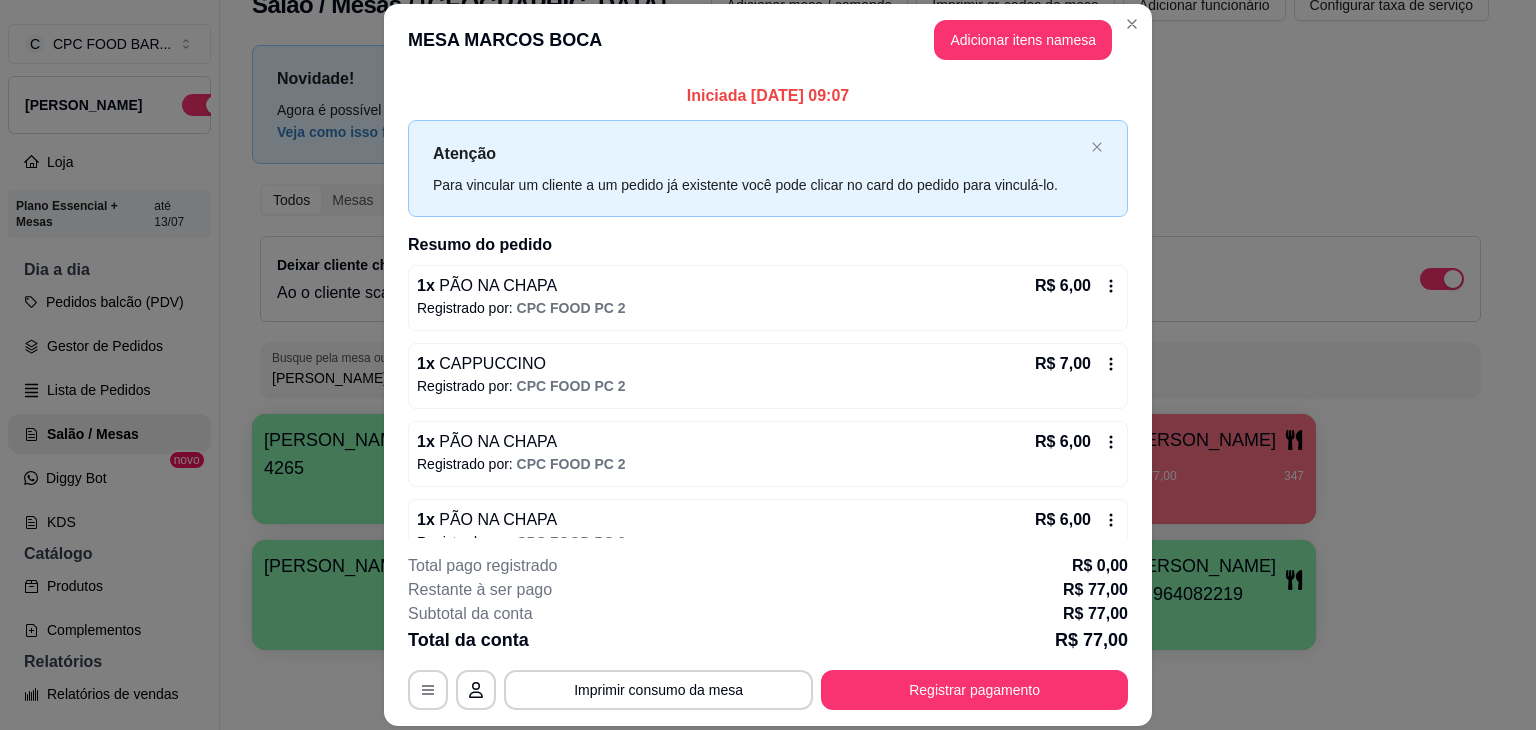 drag, startPoint x: 853, startPoint y: 99, endPoint x: 580, endPoint y: 94, distance: 273.04578 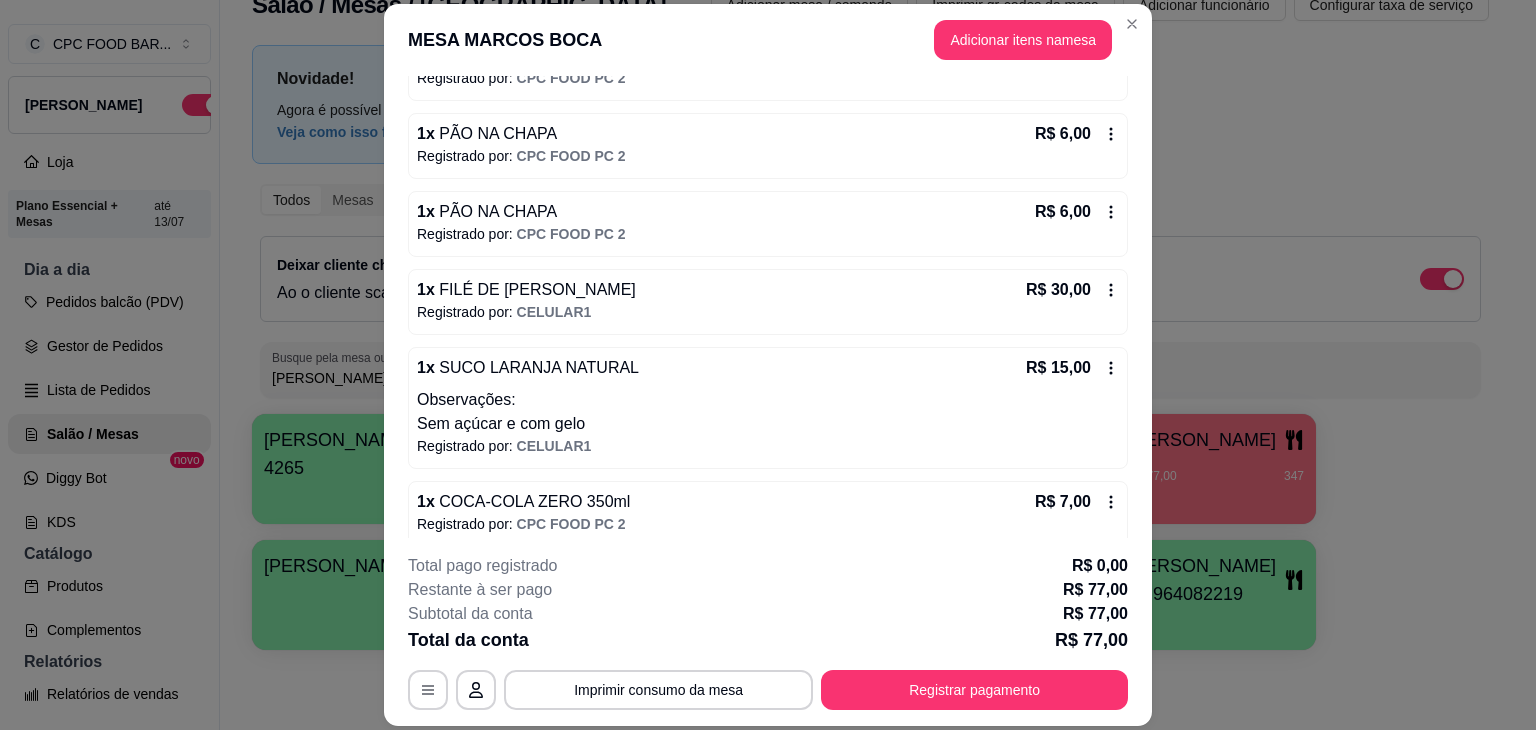 scroll, scrollTop: 321, scrollLeft: 0, axis: vertical 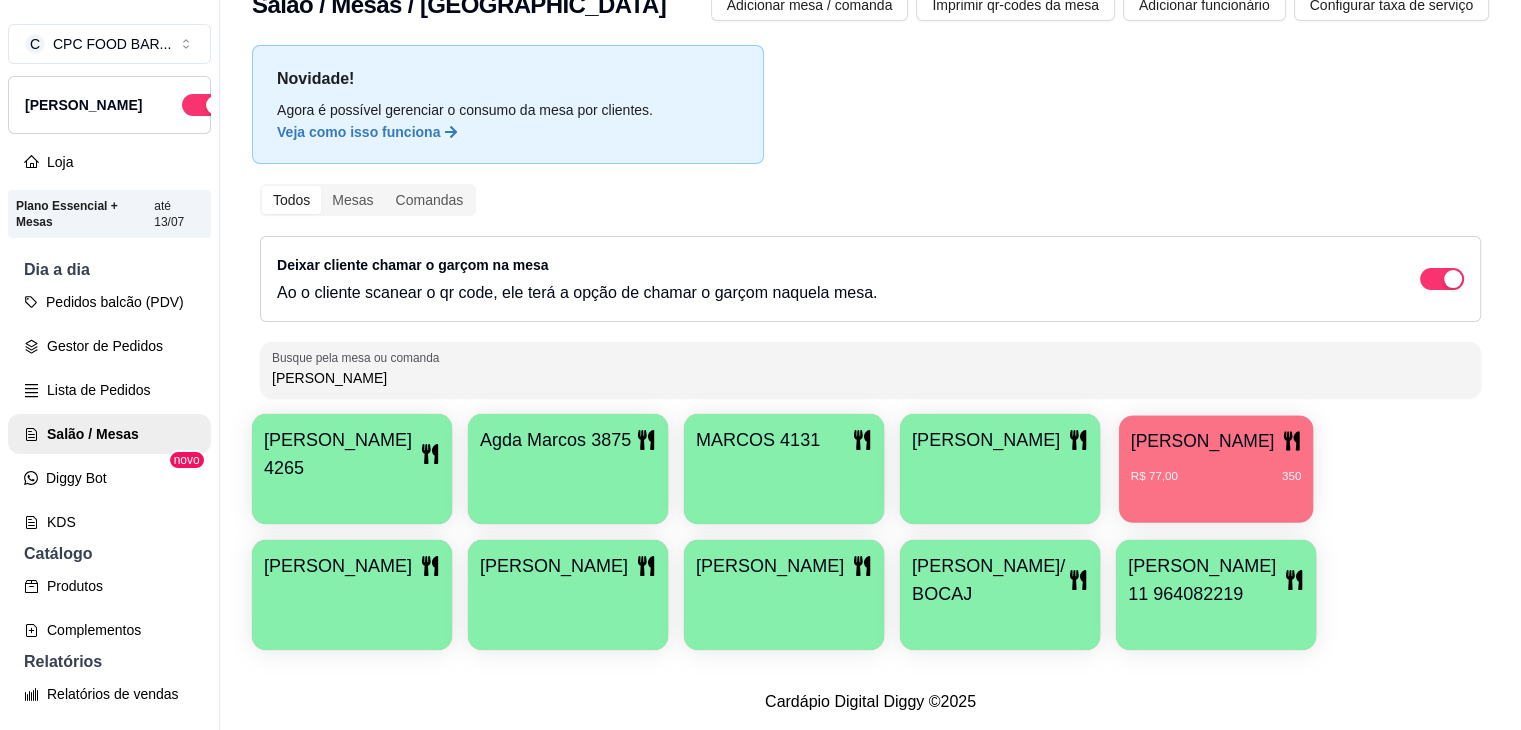 click on "[PERSON_NAME] R$ 77,00 350" at bounding box center (1216, 469) 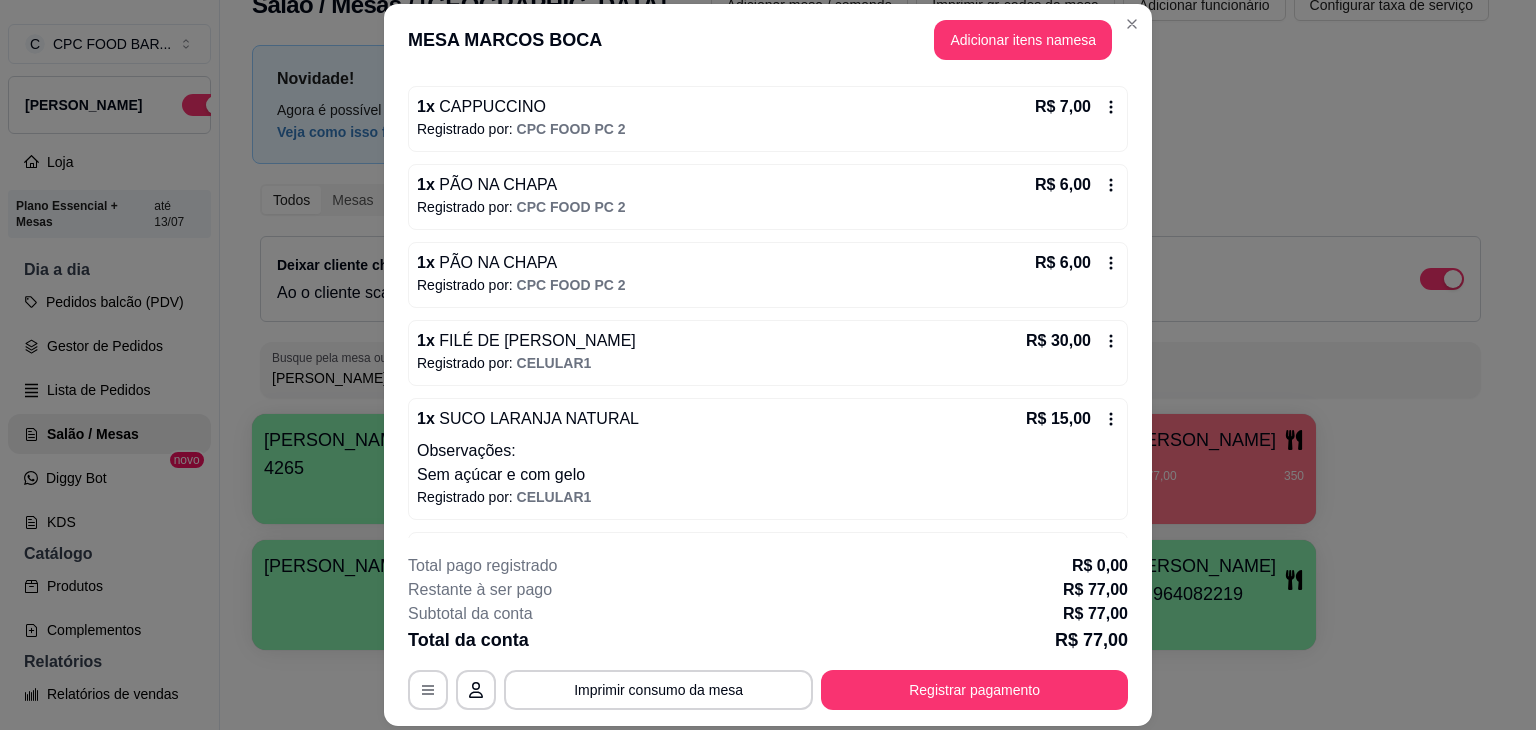 scroll, scrollTop: 300, scrollLeft: 0, axis: vertical 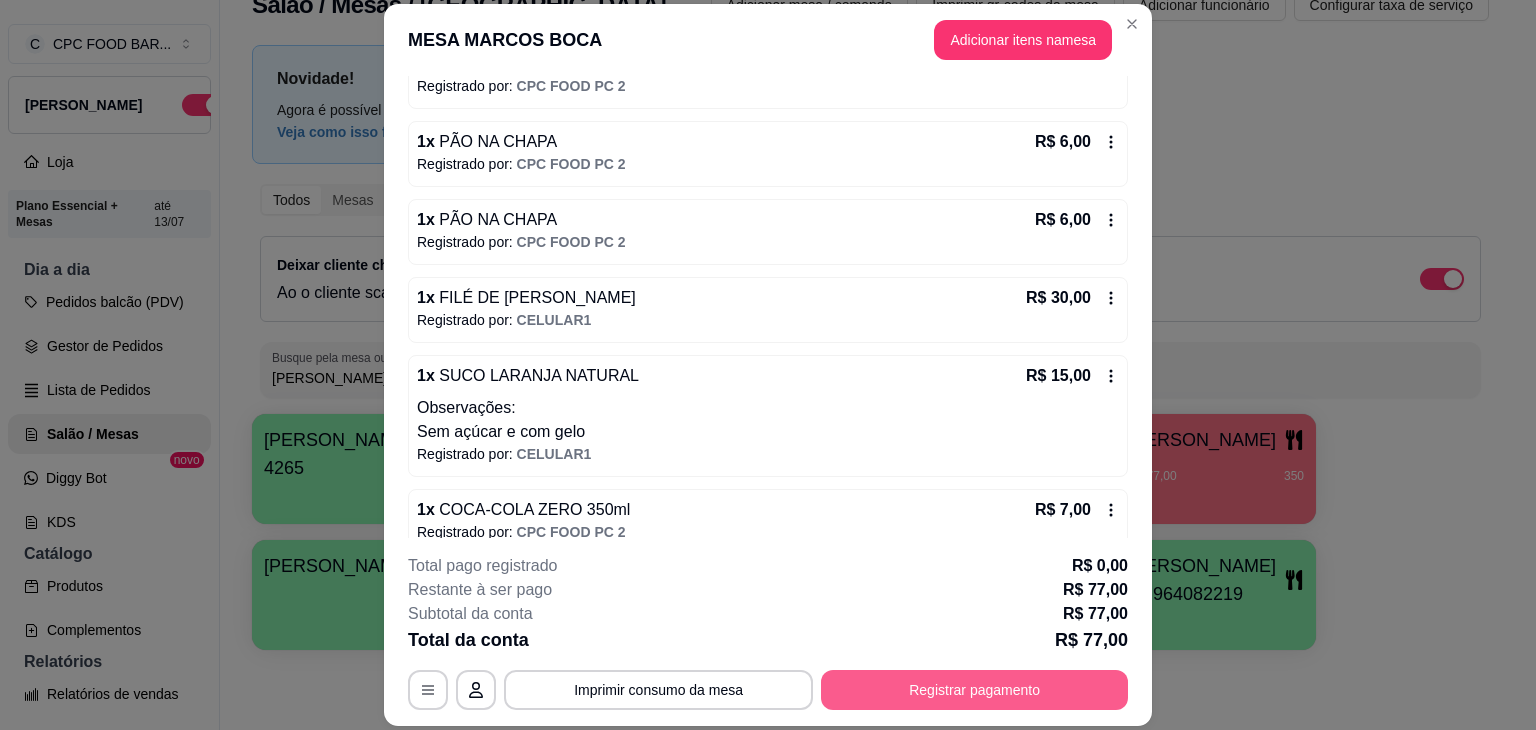 click on "Registrar pagamento" at bounding box center (974, 690) 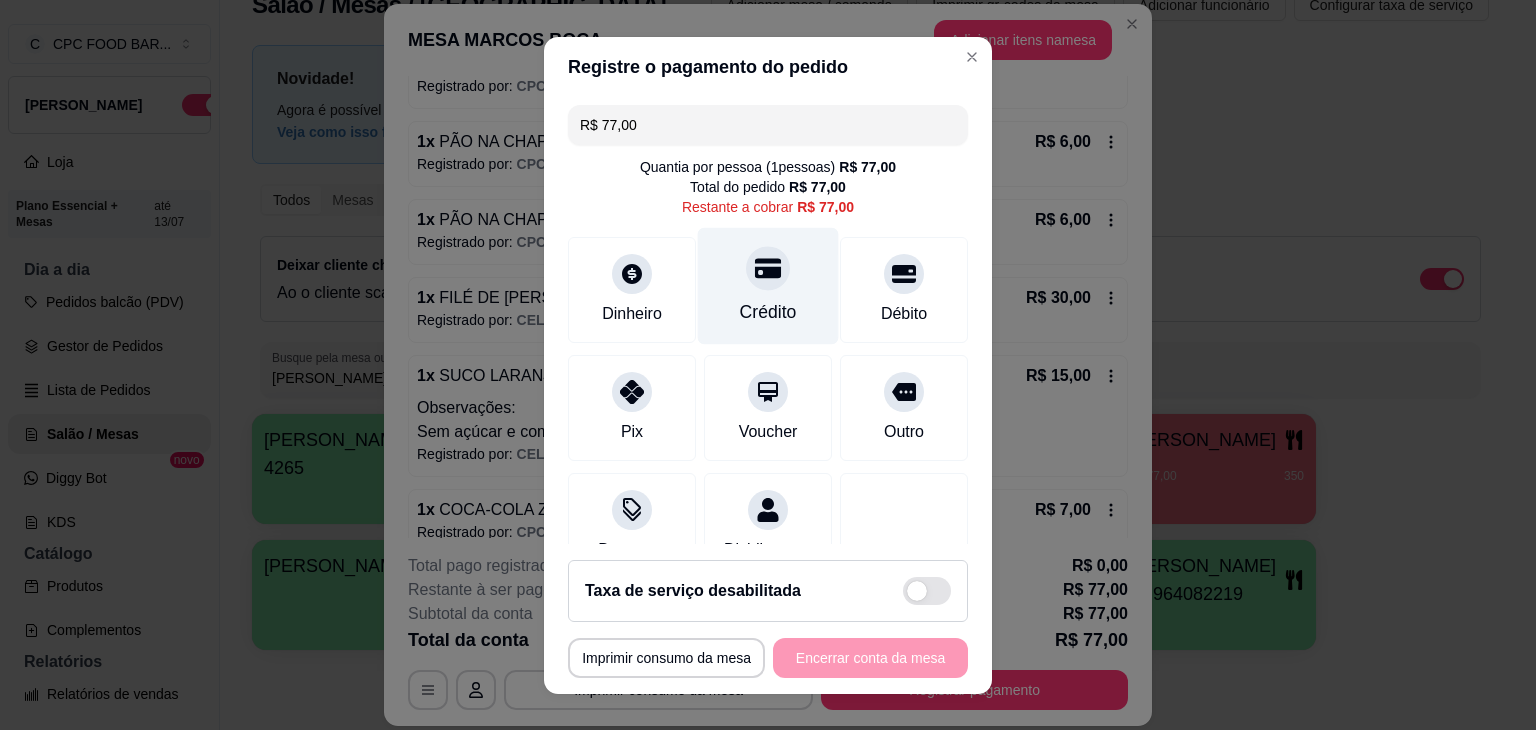 click on "Crédito" at bounding box center (768, 312) 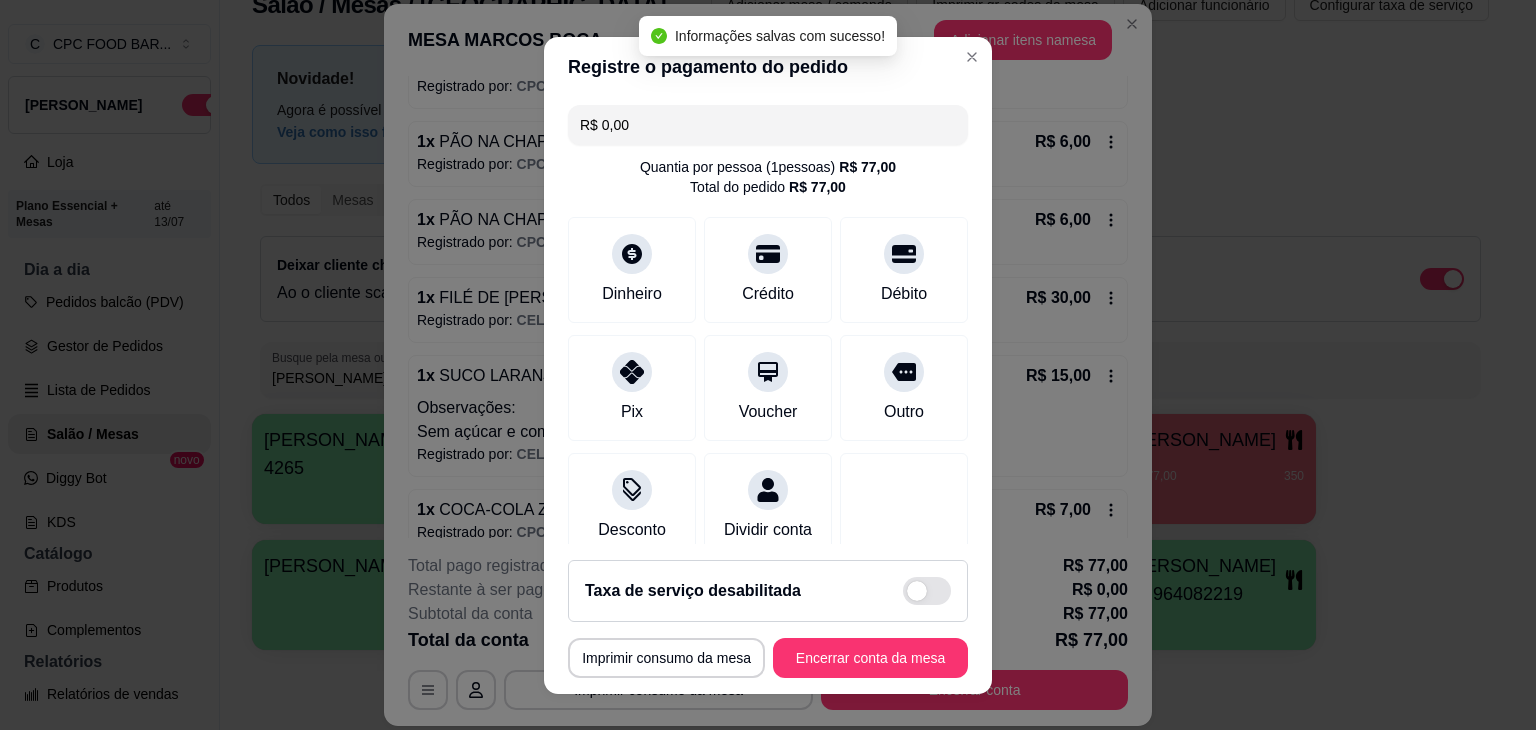 type on "R$ 0,00" 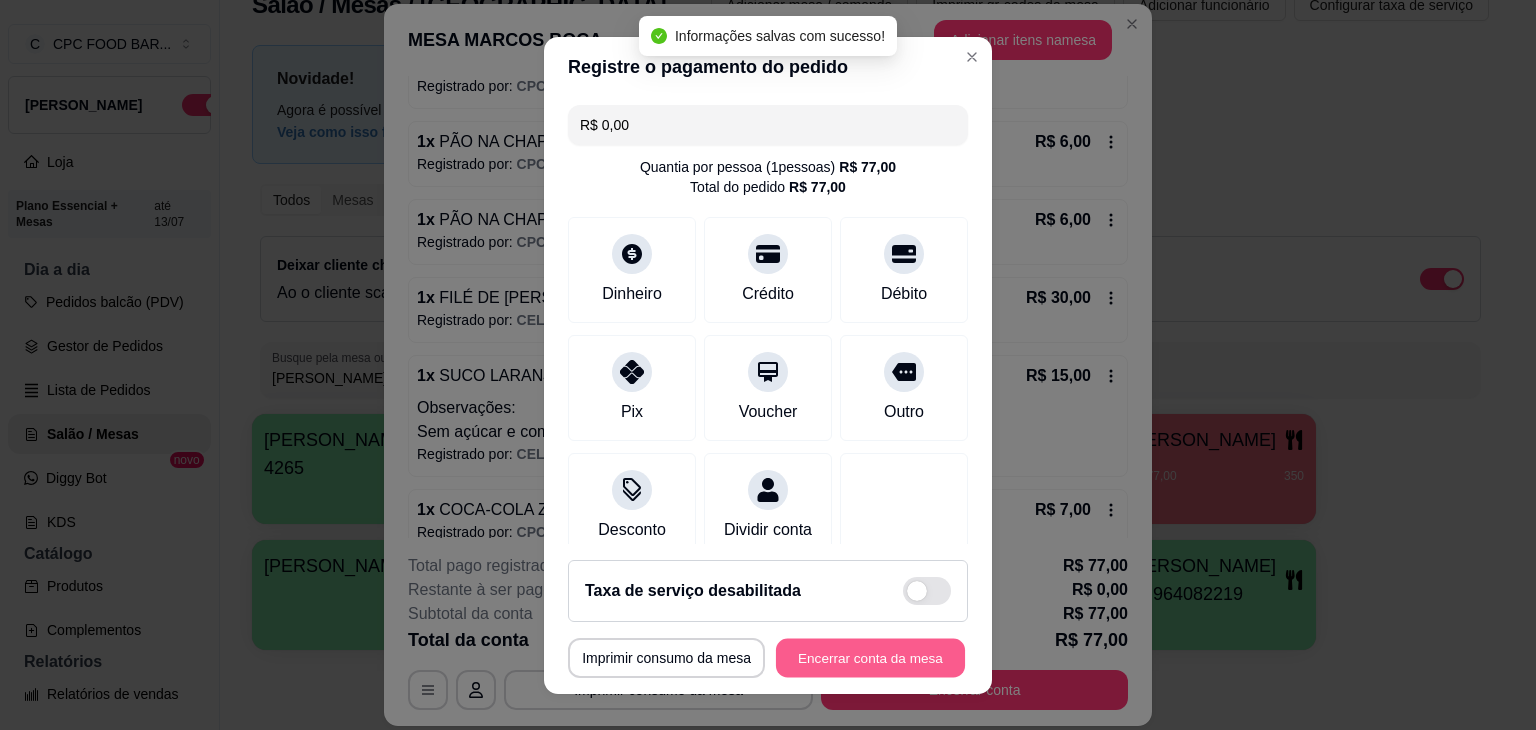 click on "Encerrar conta da mesa" at bounding box center (870, 657) 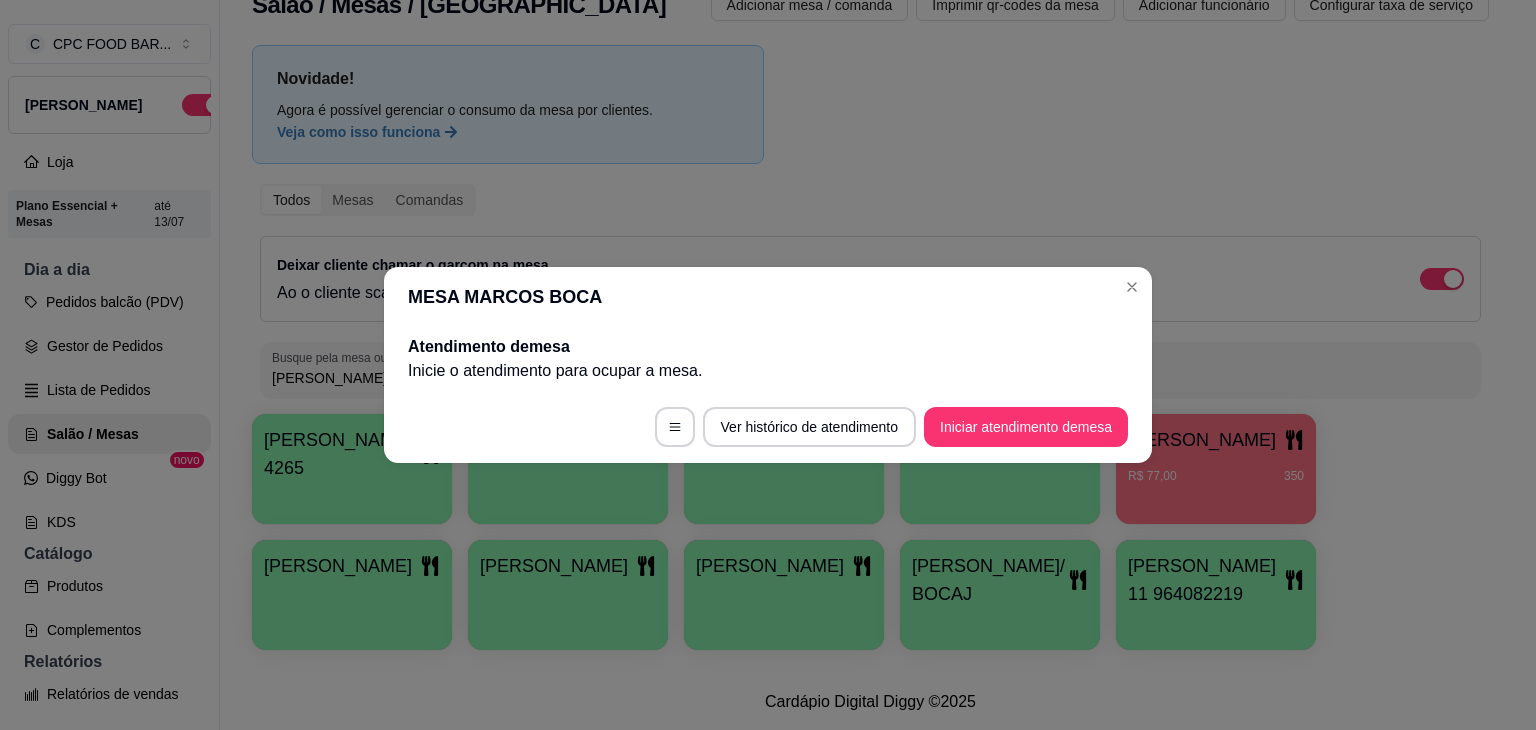 scroll, scrollTop: 0, scrollLeft: 0, axis: both 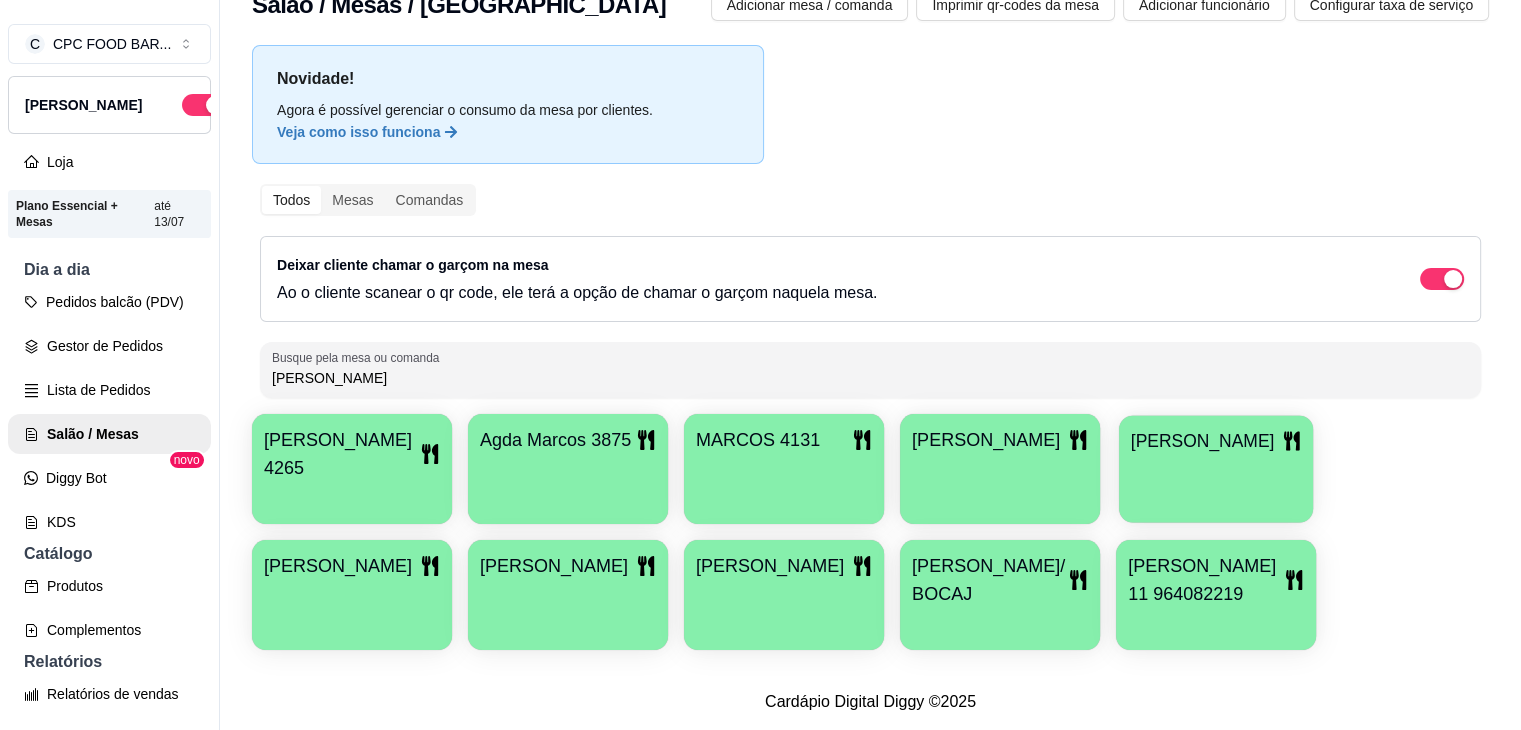 click on "[PERSON_NAME]" at bounding box center (1203, 440) 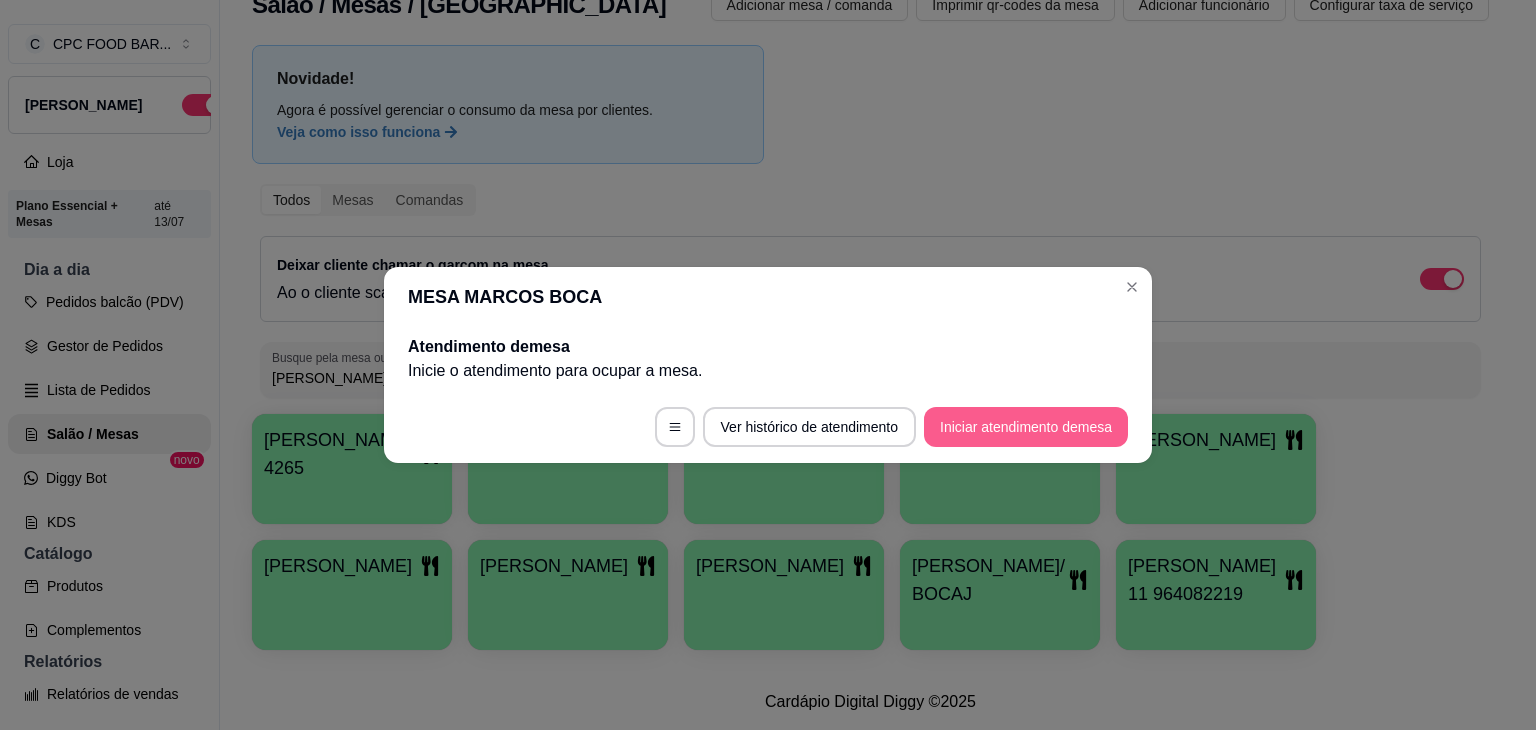 click on "Iniciar atendimento de  mesa" at bounding box center (1026, 427) 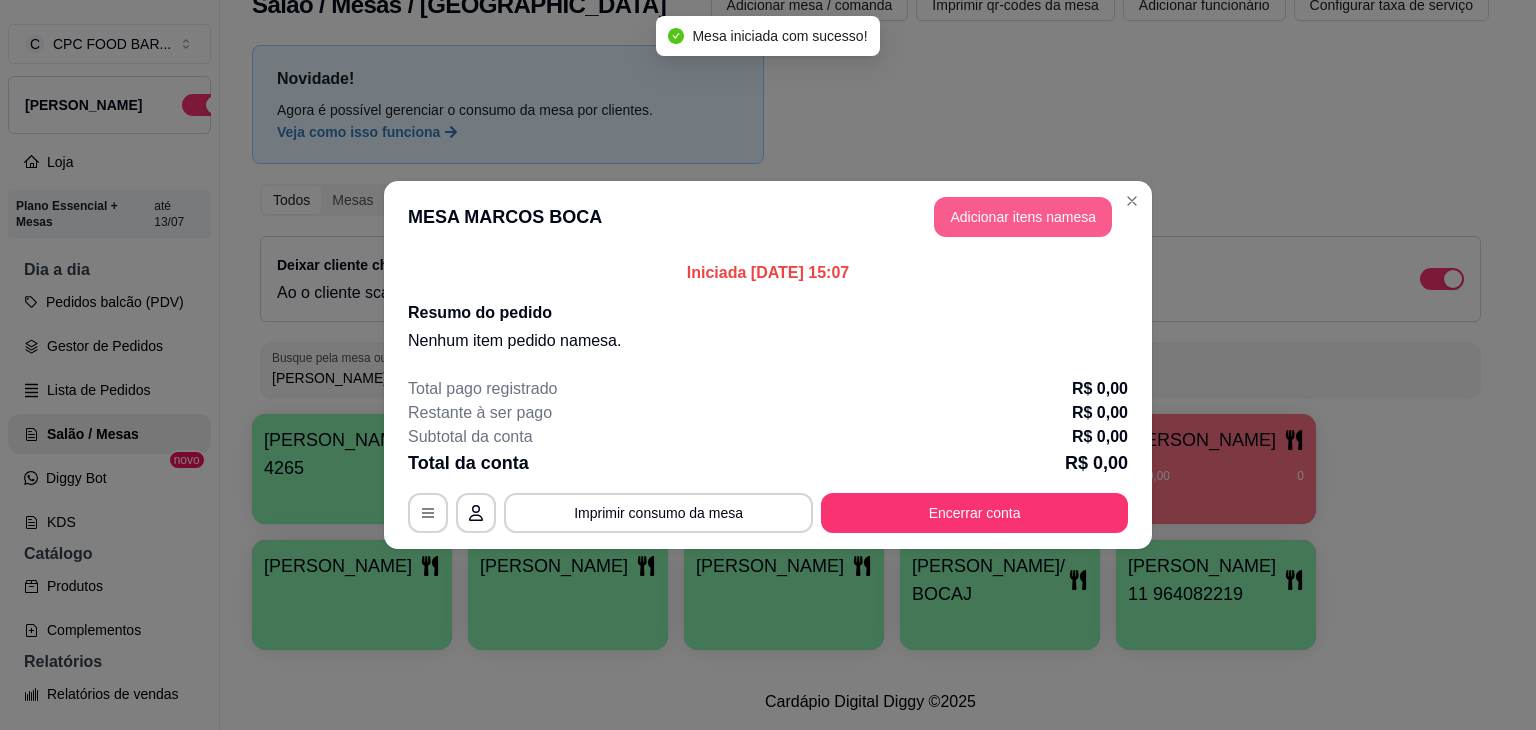 click on "Adicionar itens na  mesa" at bounding box center (1023, 217) 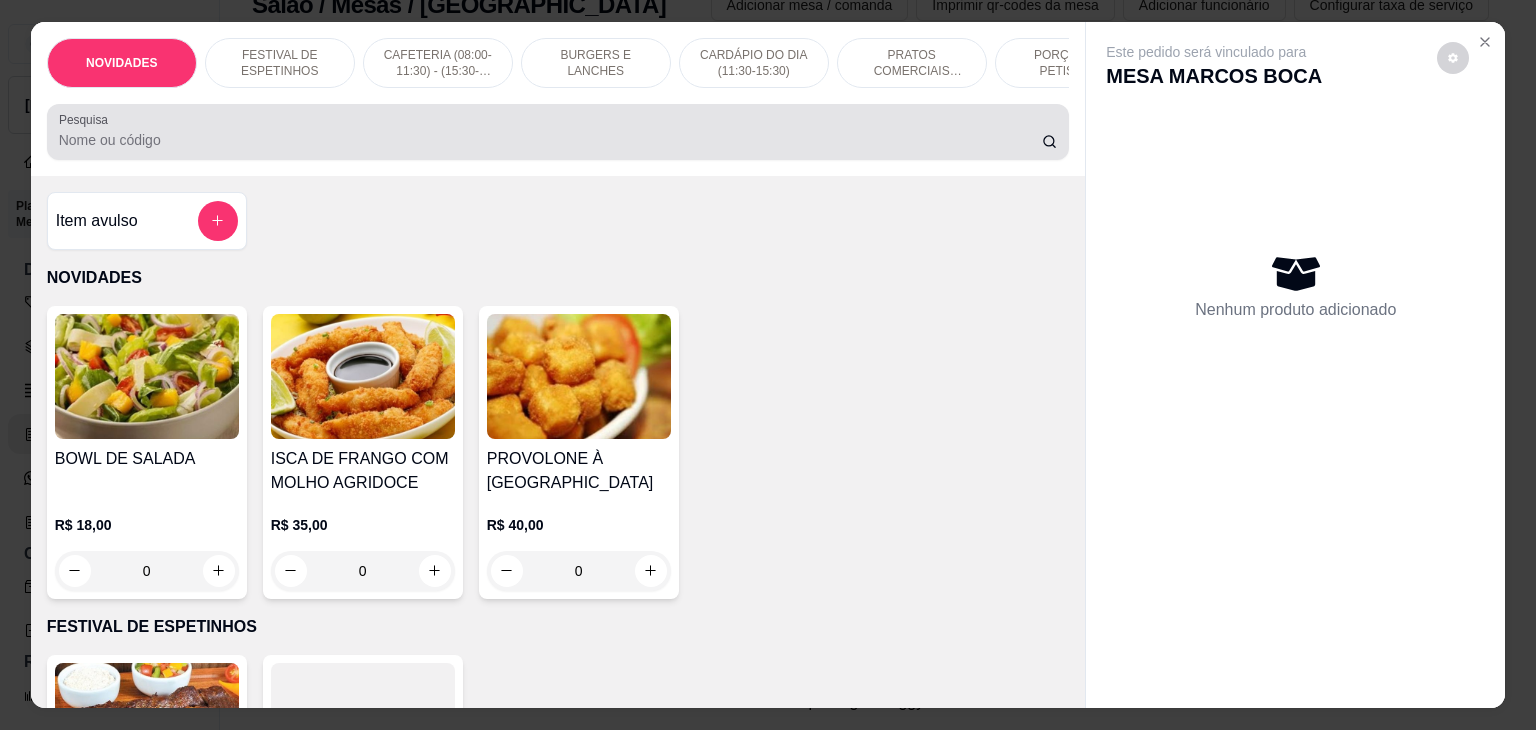 click at bounding box center (558, 132) 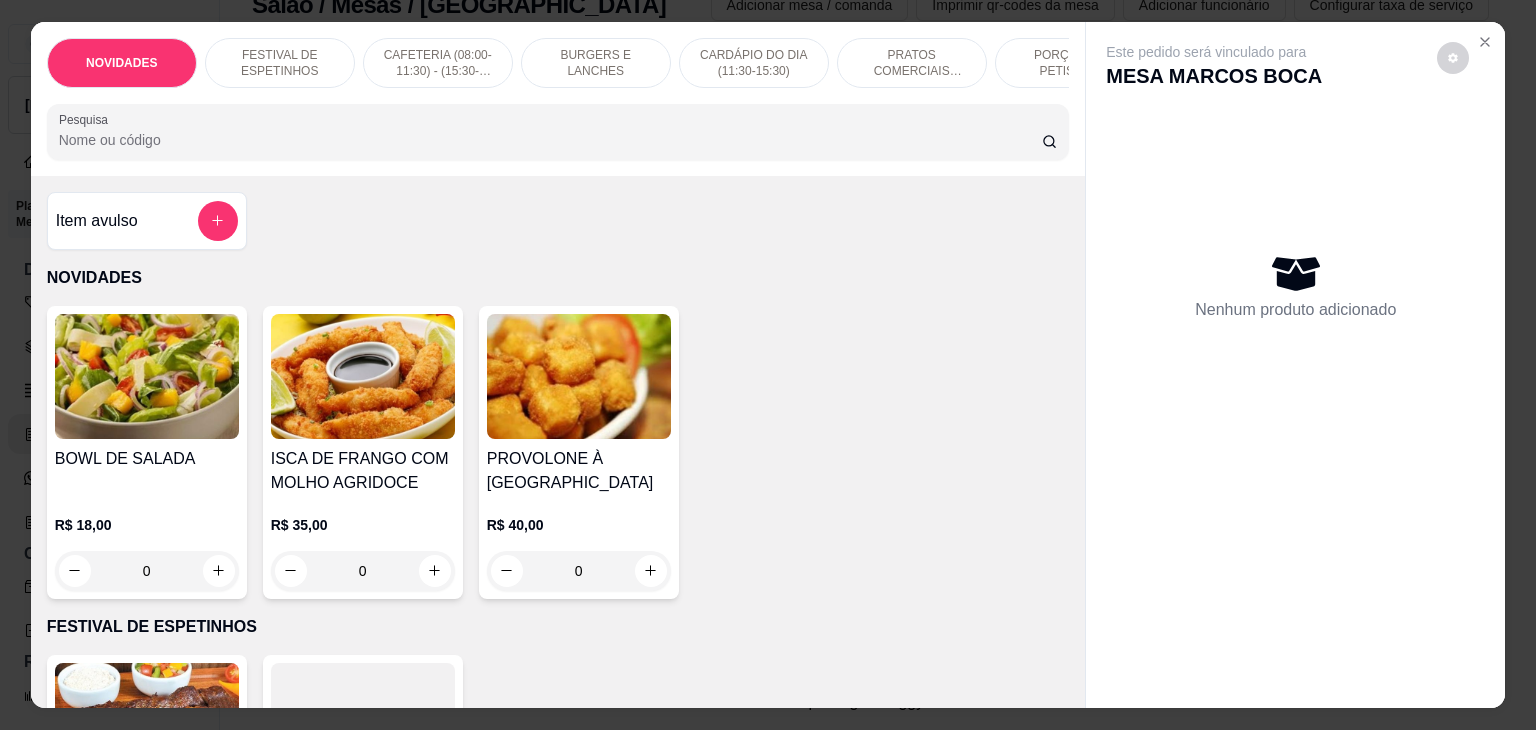 type on "P" 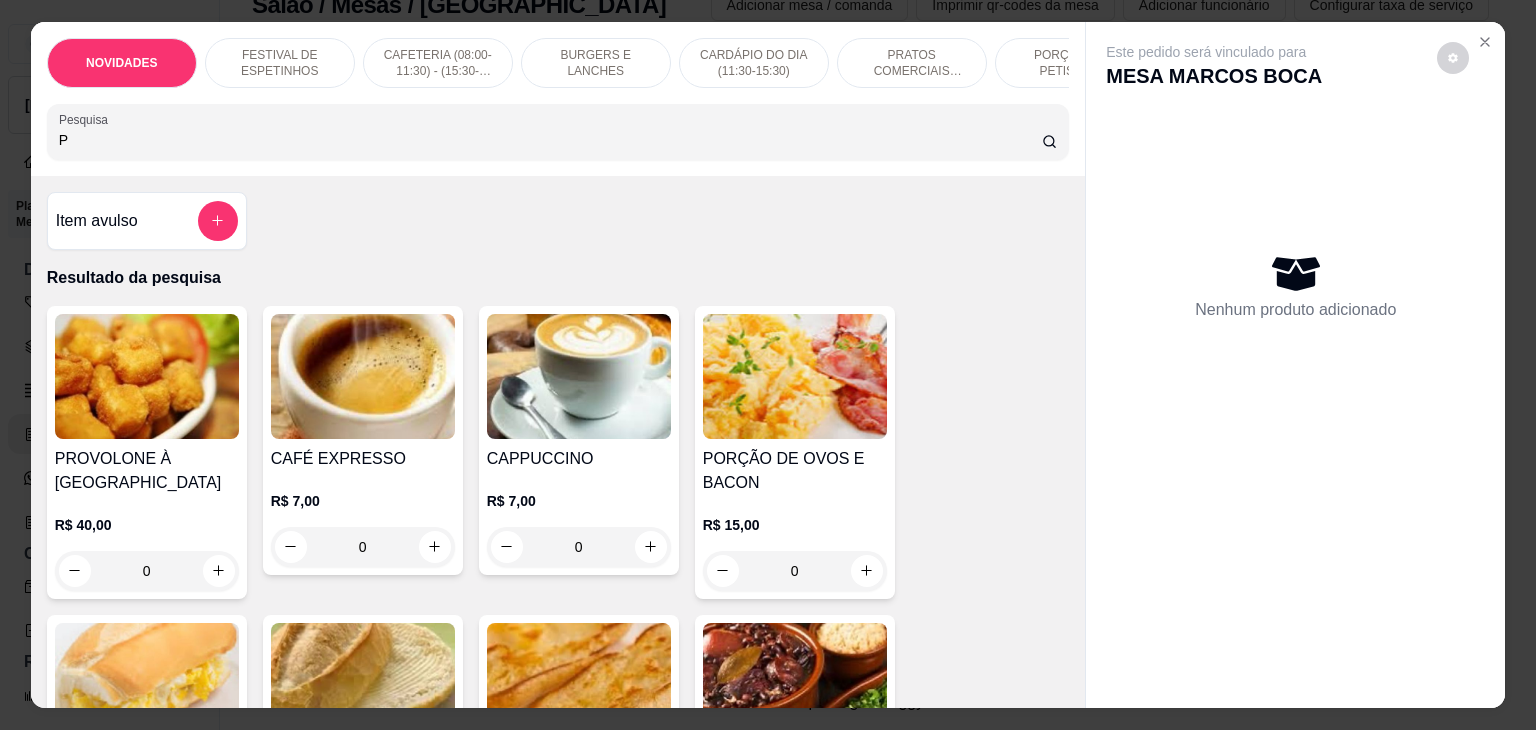 type 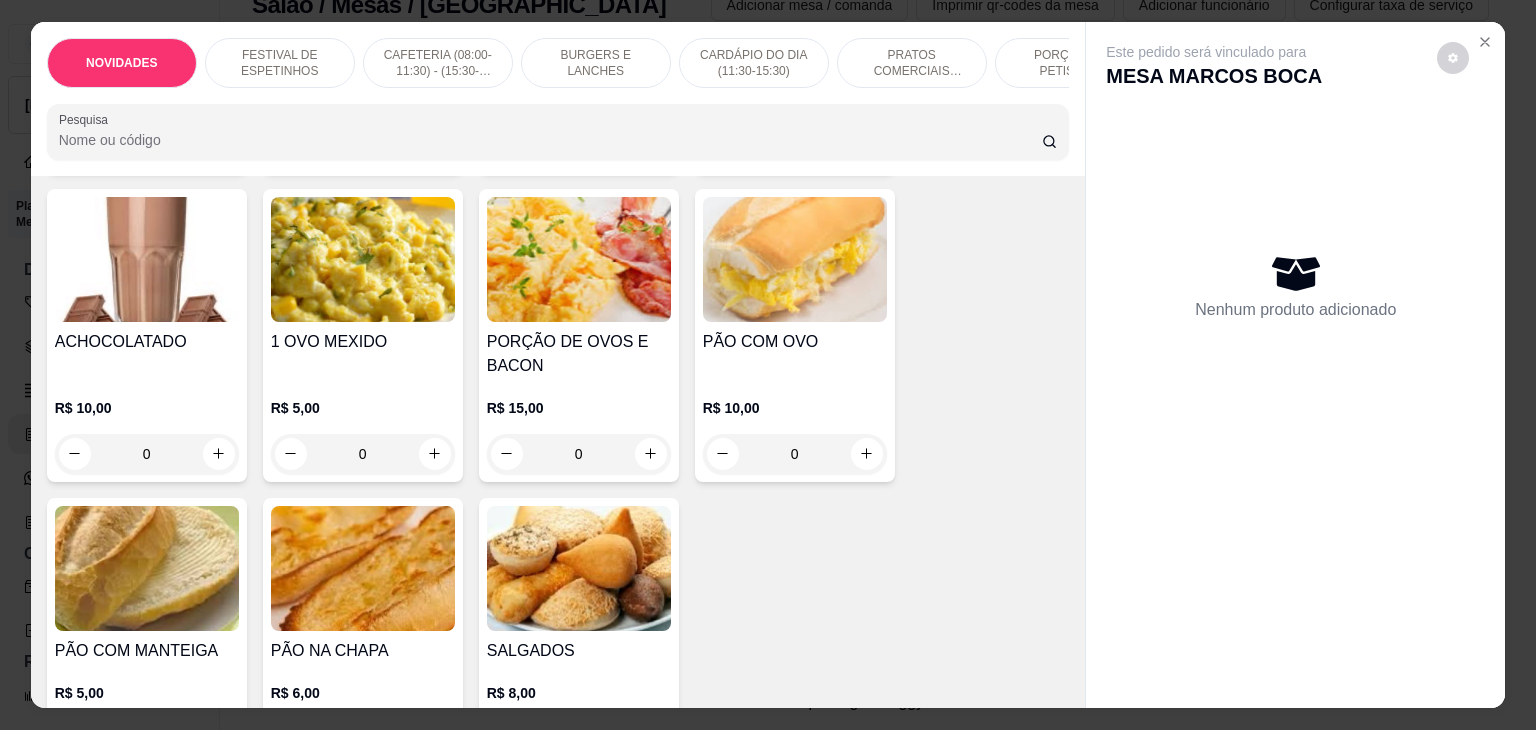 scroll, scrollTop: 1300, scrollLeft: 0, axis: vertical 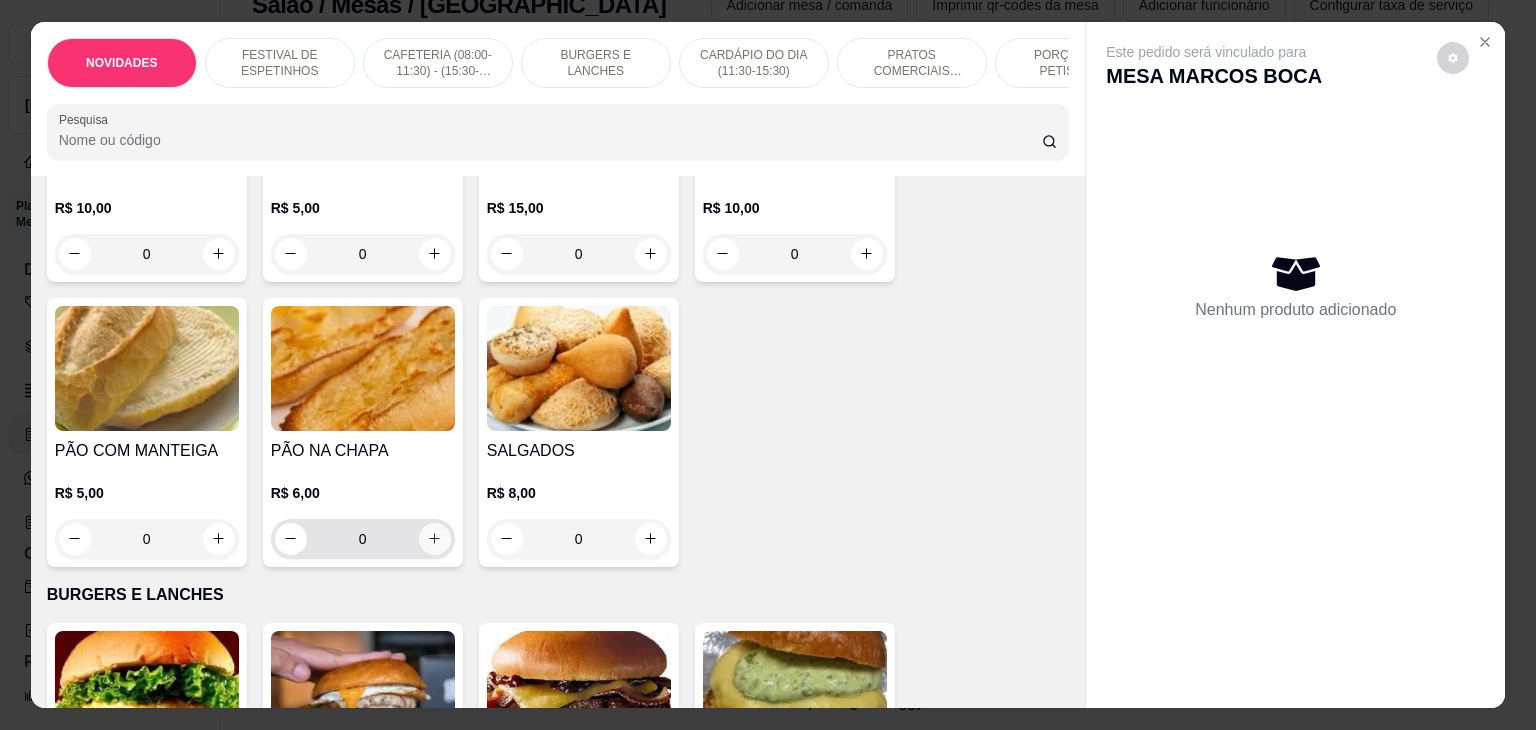 click 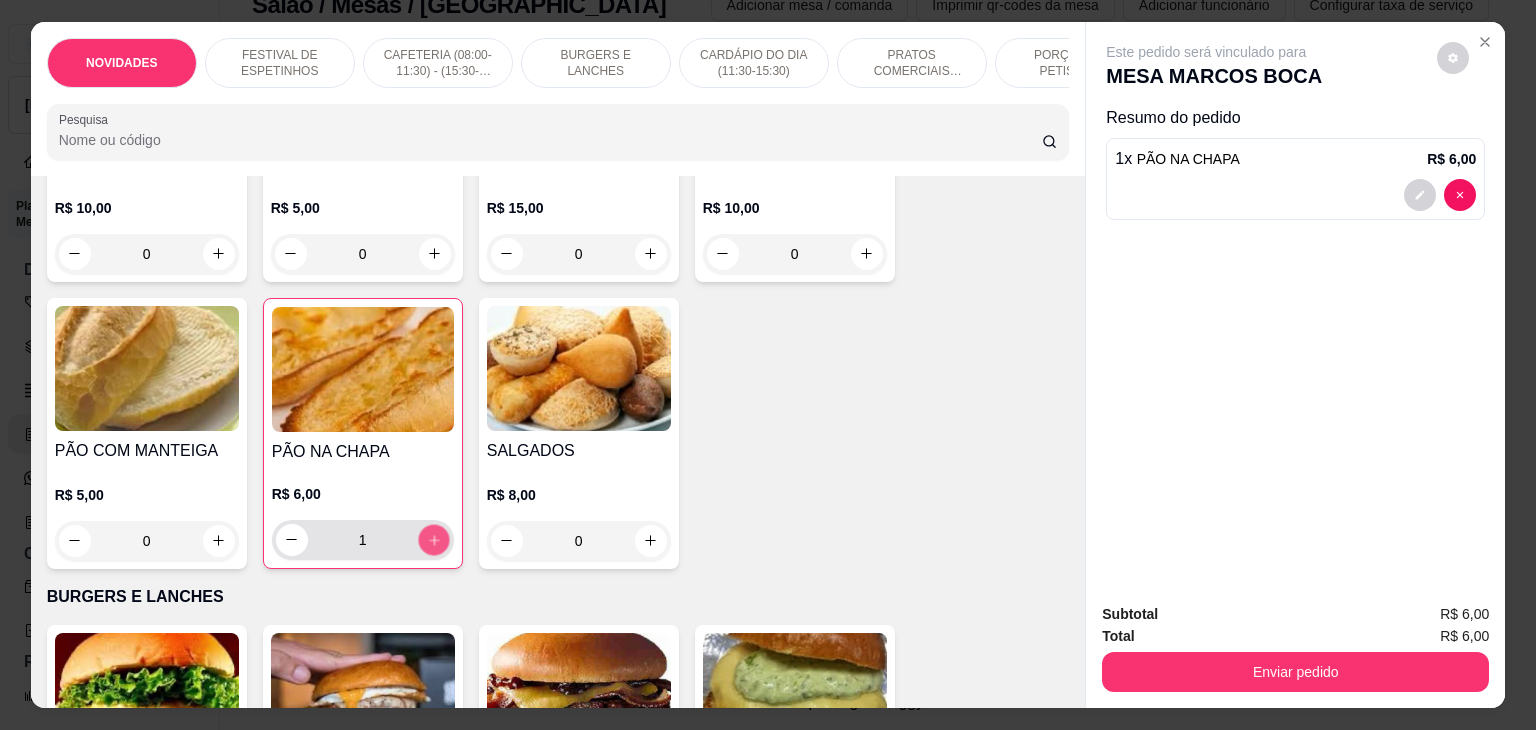 click 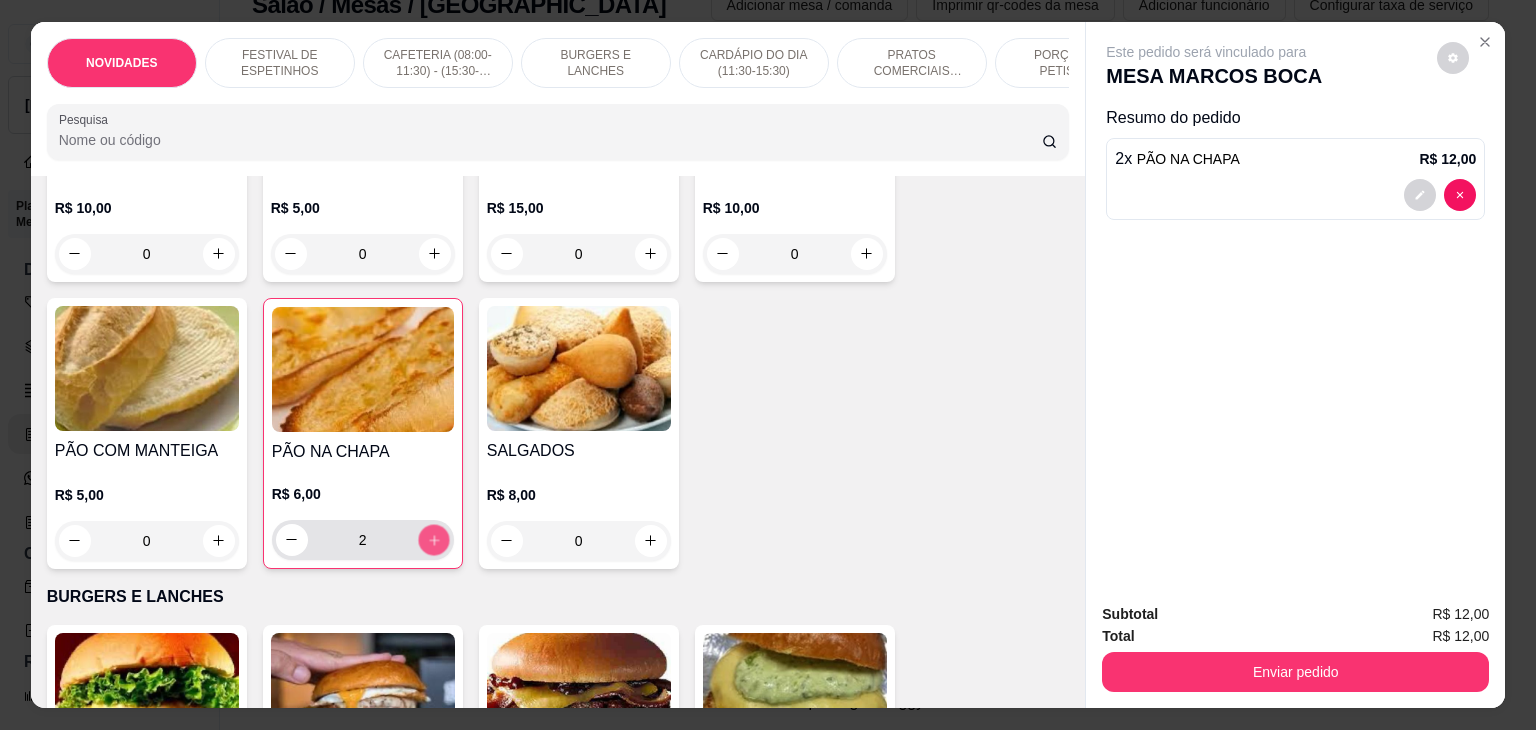 click 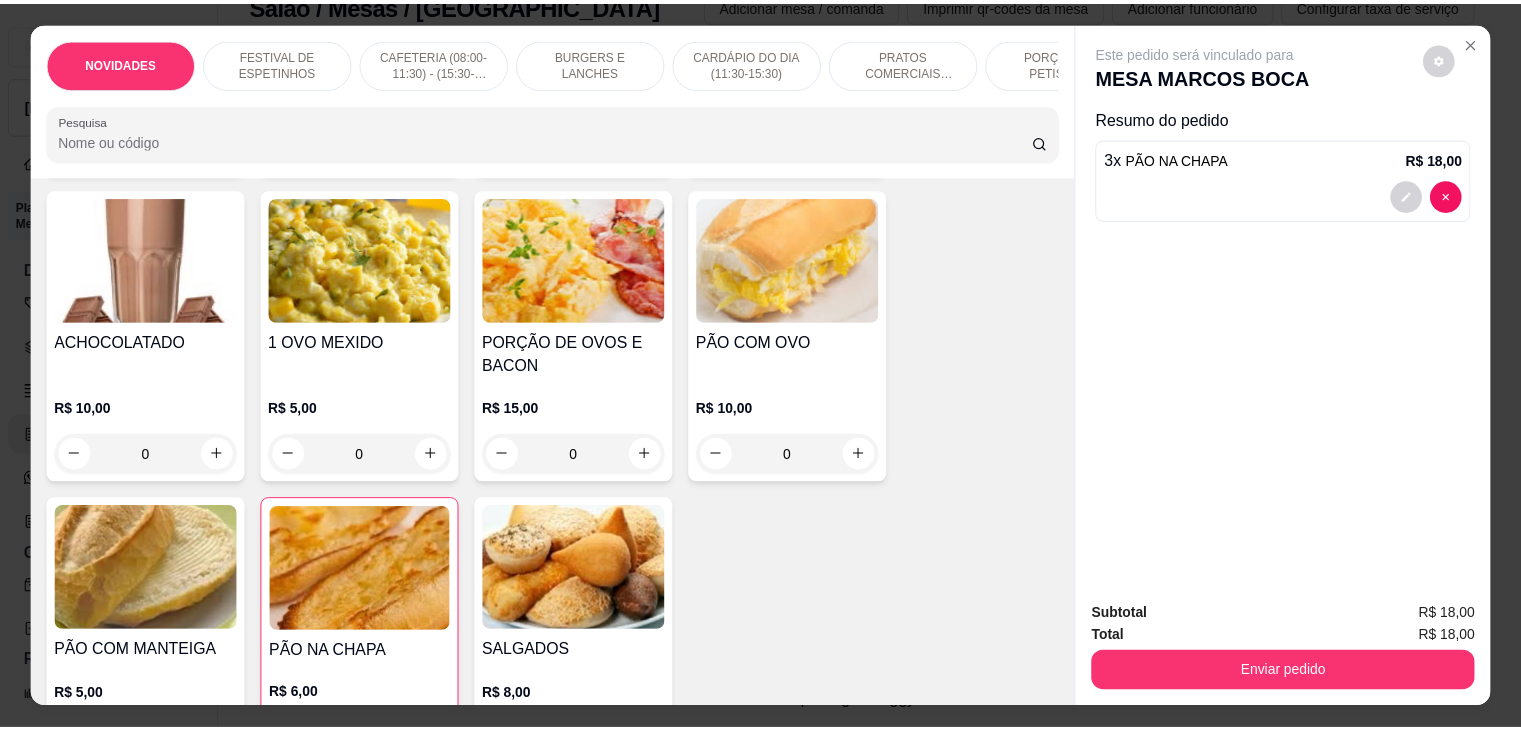 scroll, scrollTop: 900, scrollLeft: 0, axis: vertical 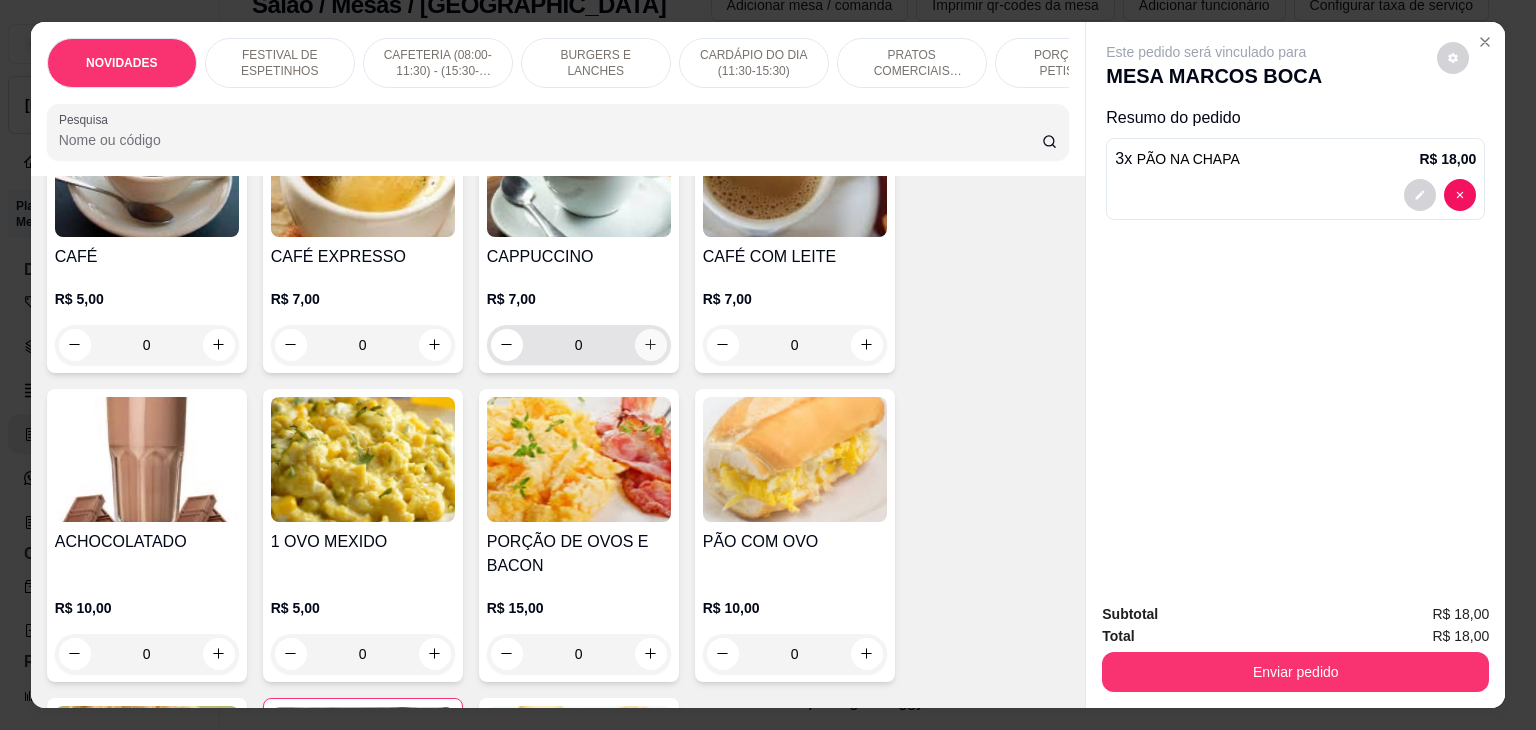 click at bounding box center (651, 345) 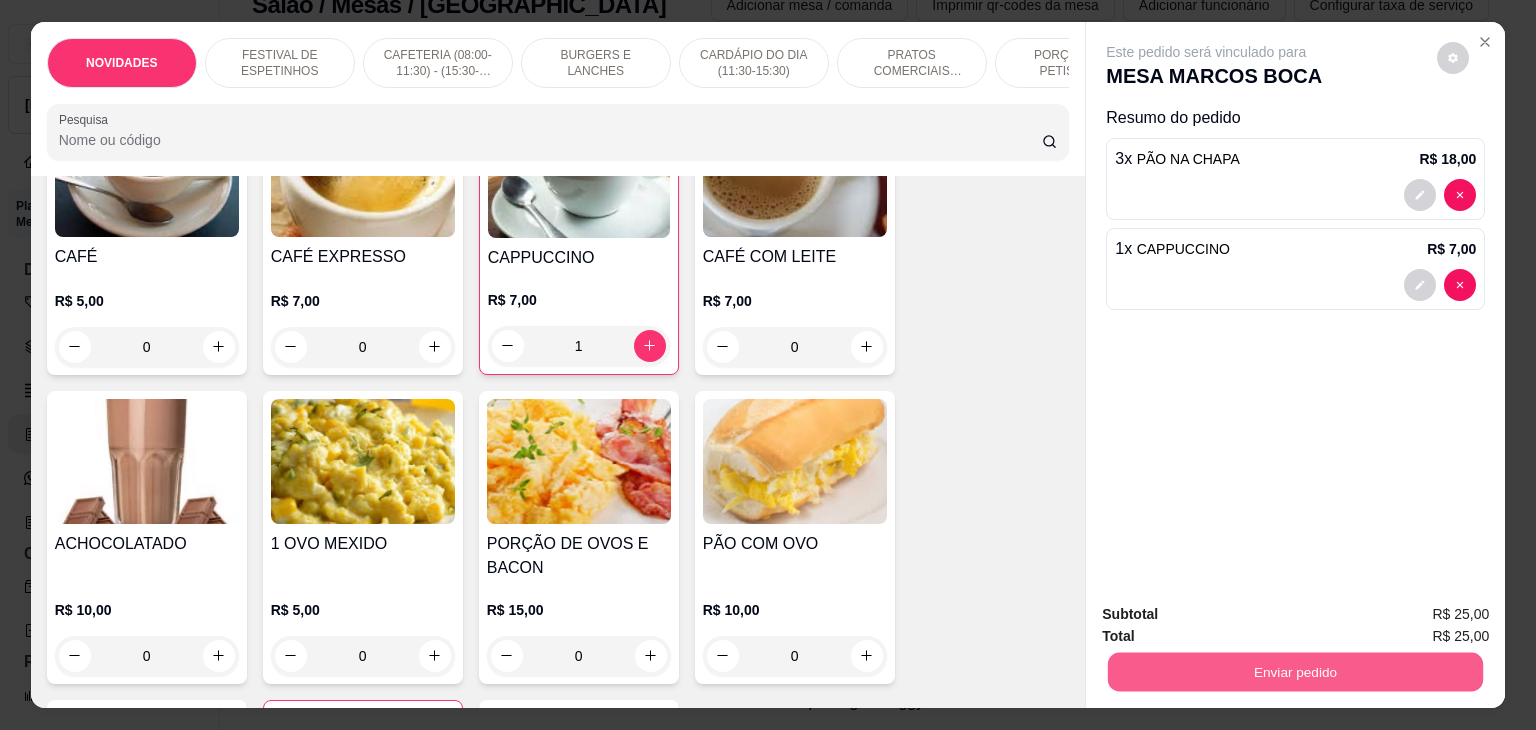 click on "Enviar pedido" at bounding box center [1295, 672] 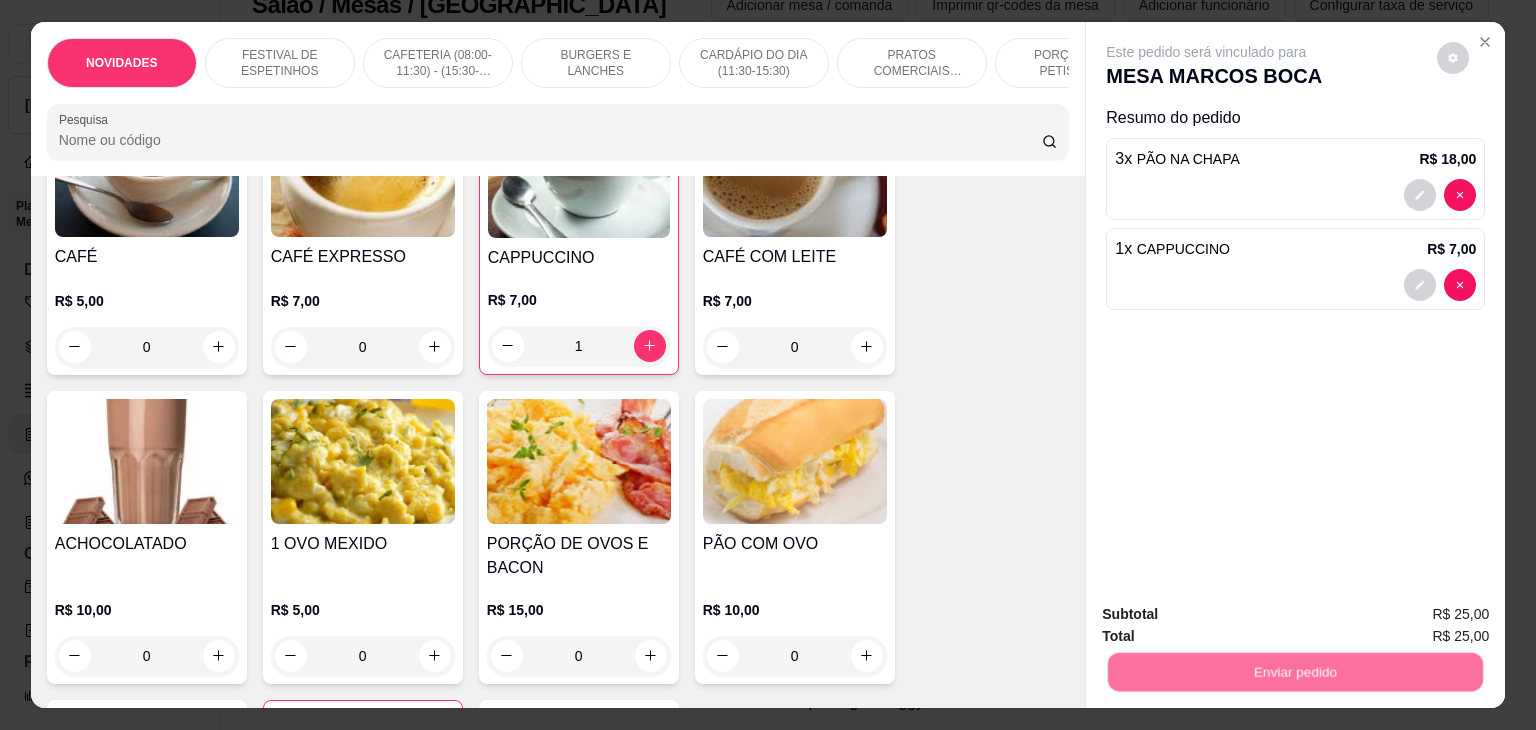 click on "Não registrar e enviar pedido" at bounding box center (1229, 614) 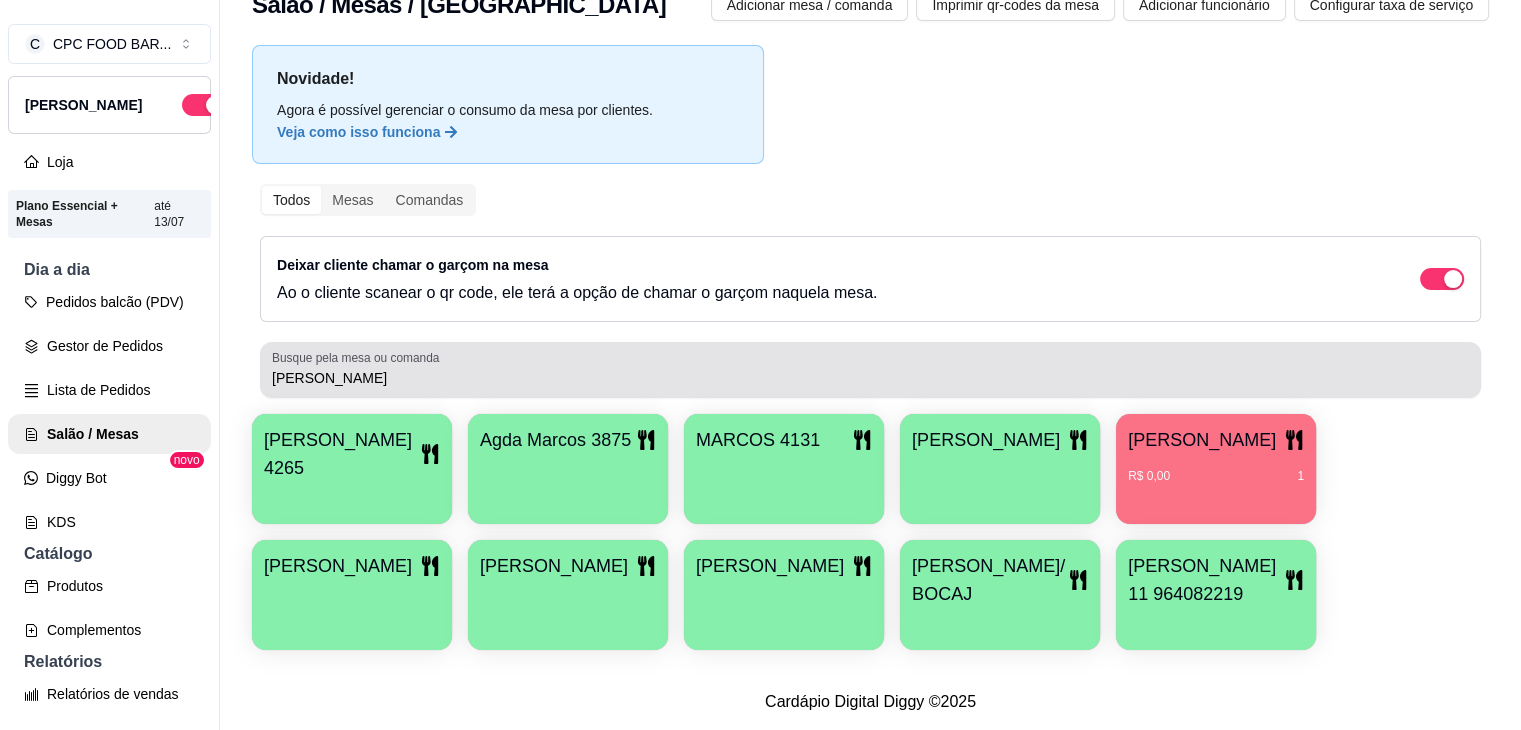 click on "[PERSON_NAME]" at bounding box center (870, 370) 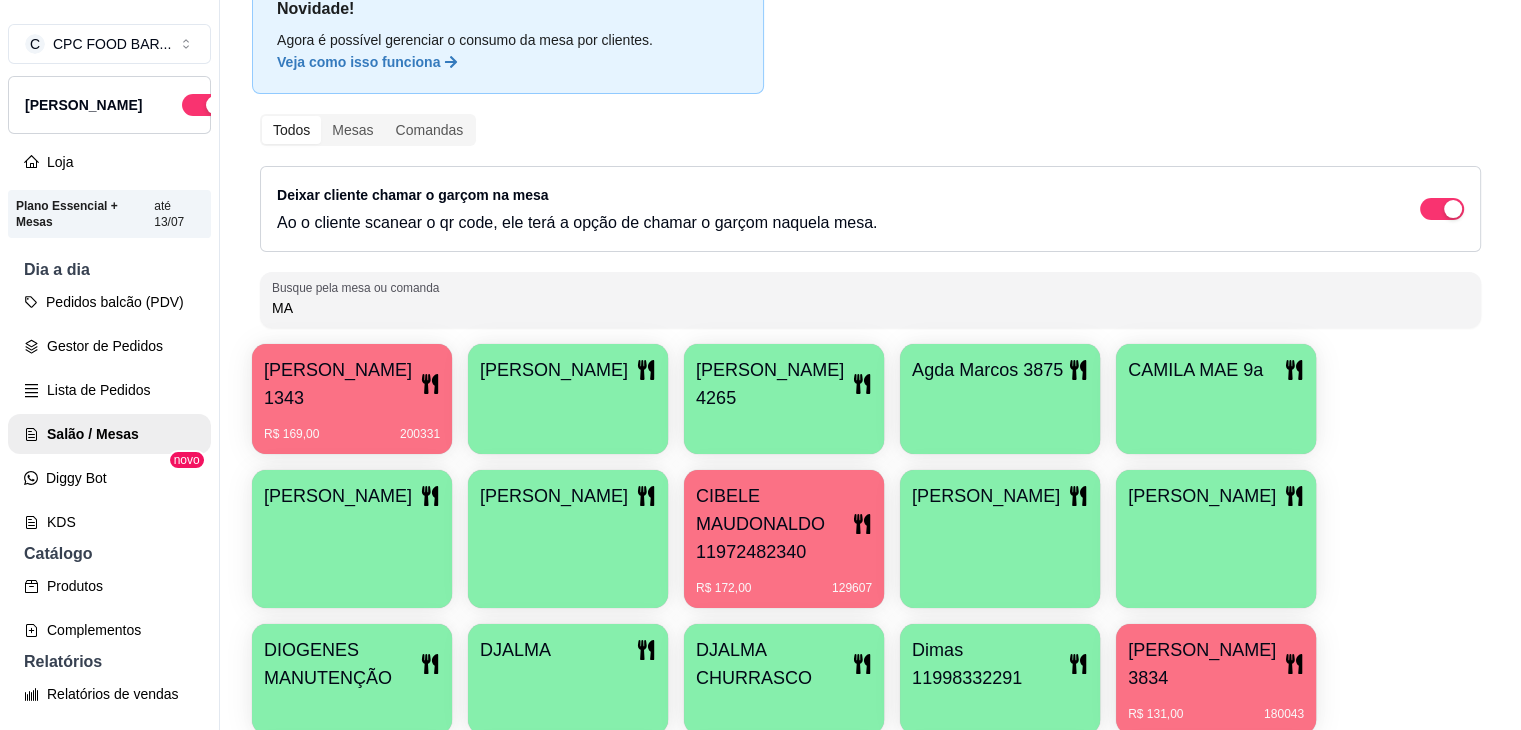 type on "M" 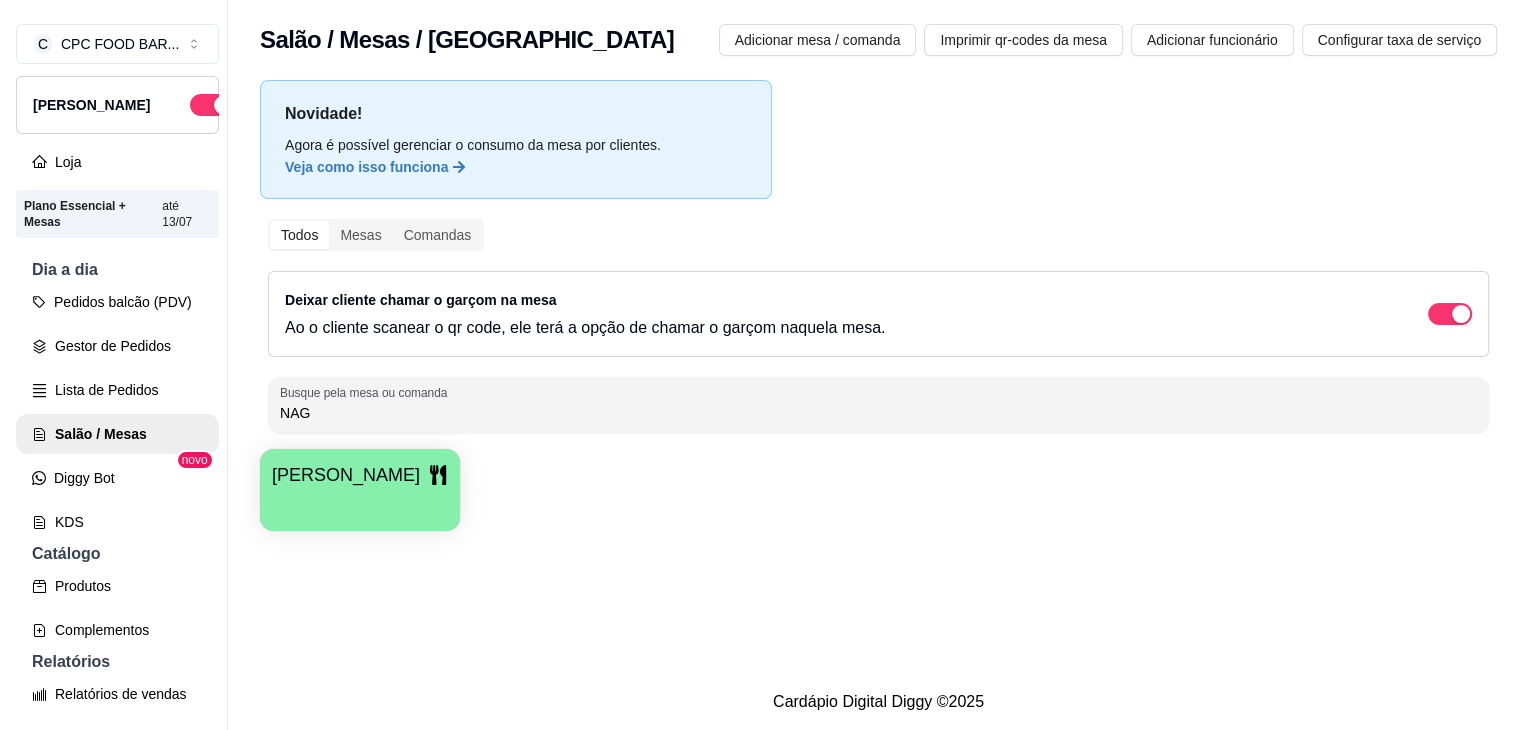 scroll, scrollTop: 0, scrollLeft: 0, axis: both 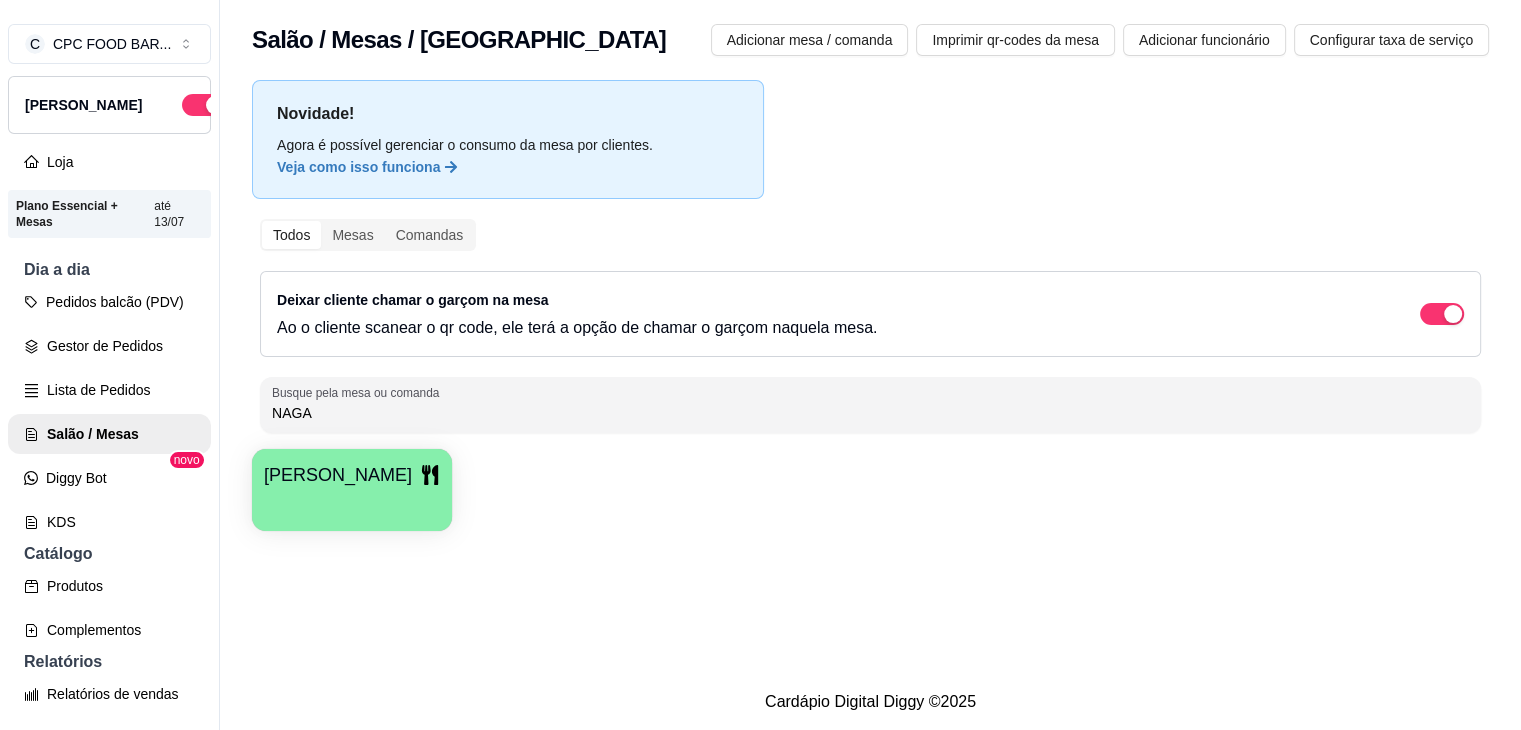 type on "NAGA" 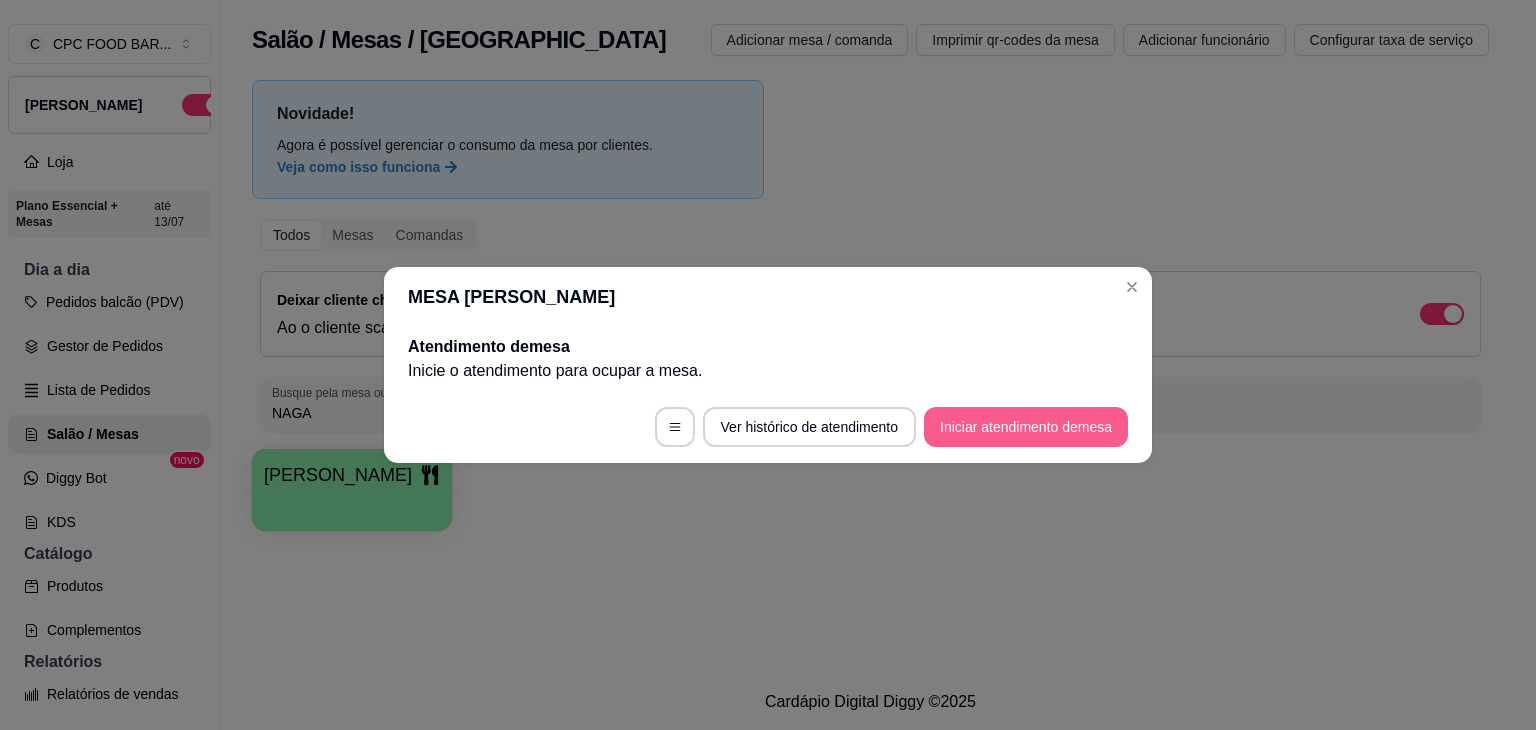 click on "Iniciar atendimento de  mesa" at bounding box center (1026, 427) 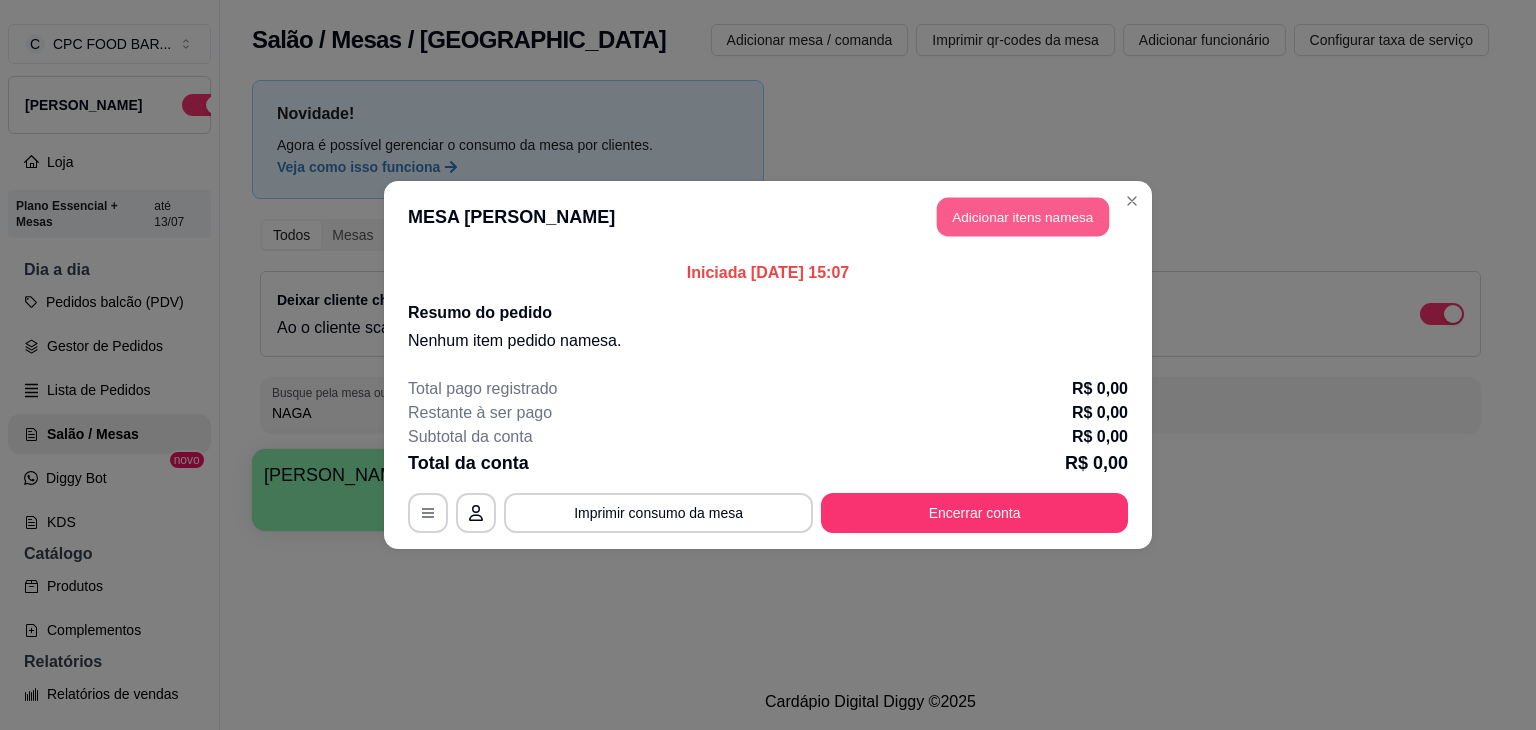 click on "Adicionar itens na  mesa" at bounding box center (1023, 217) 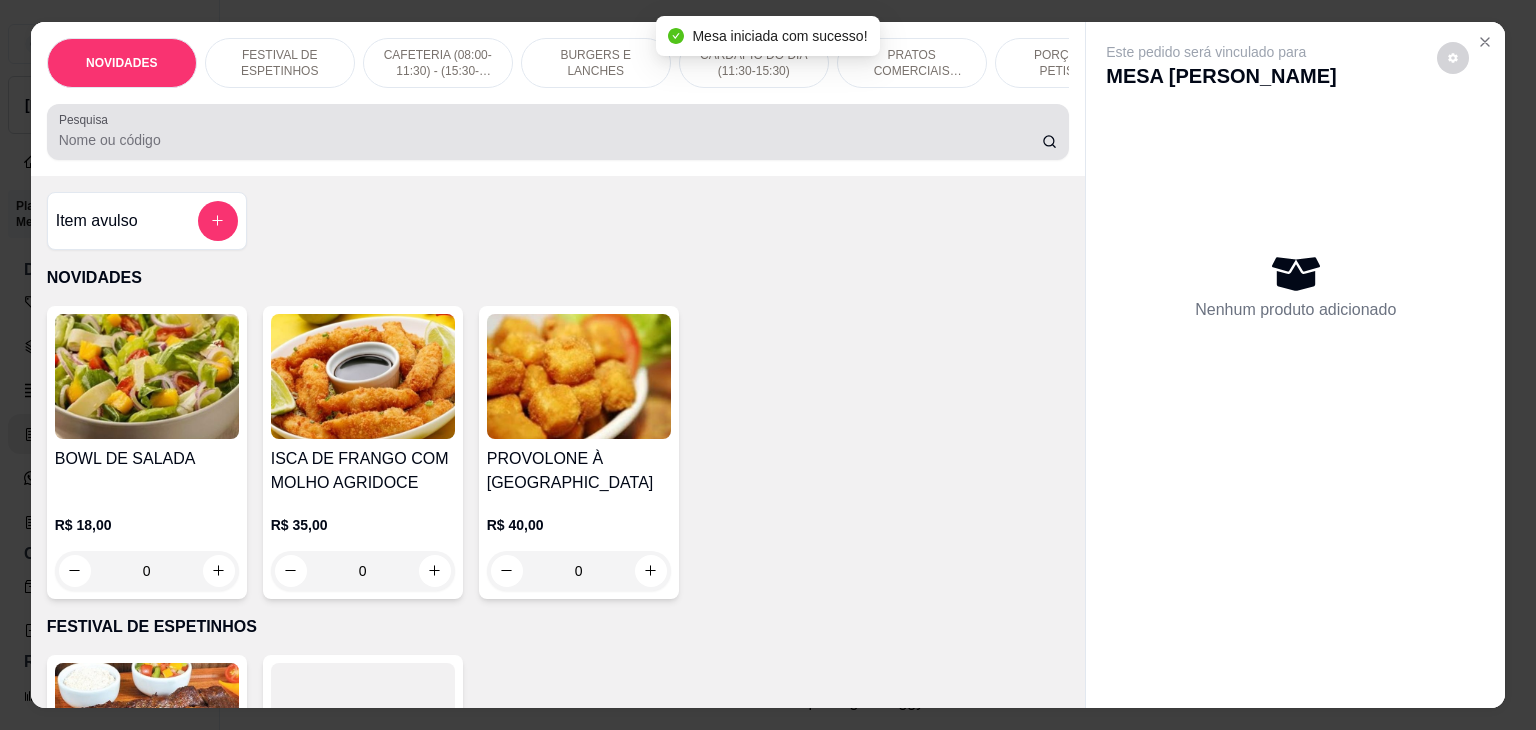 click on "Pesquisa" at bounding box center [558, 132] 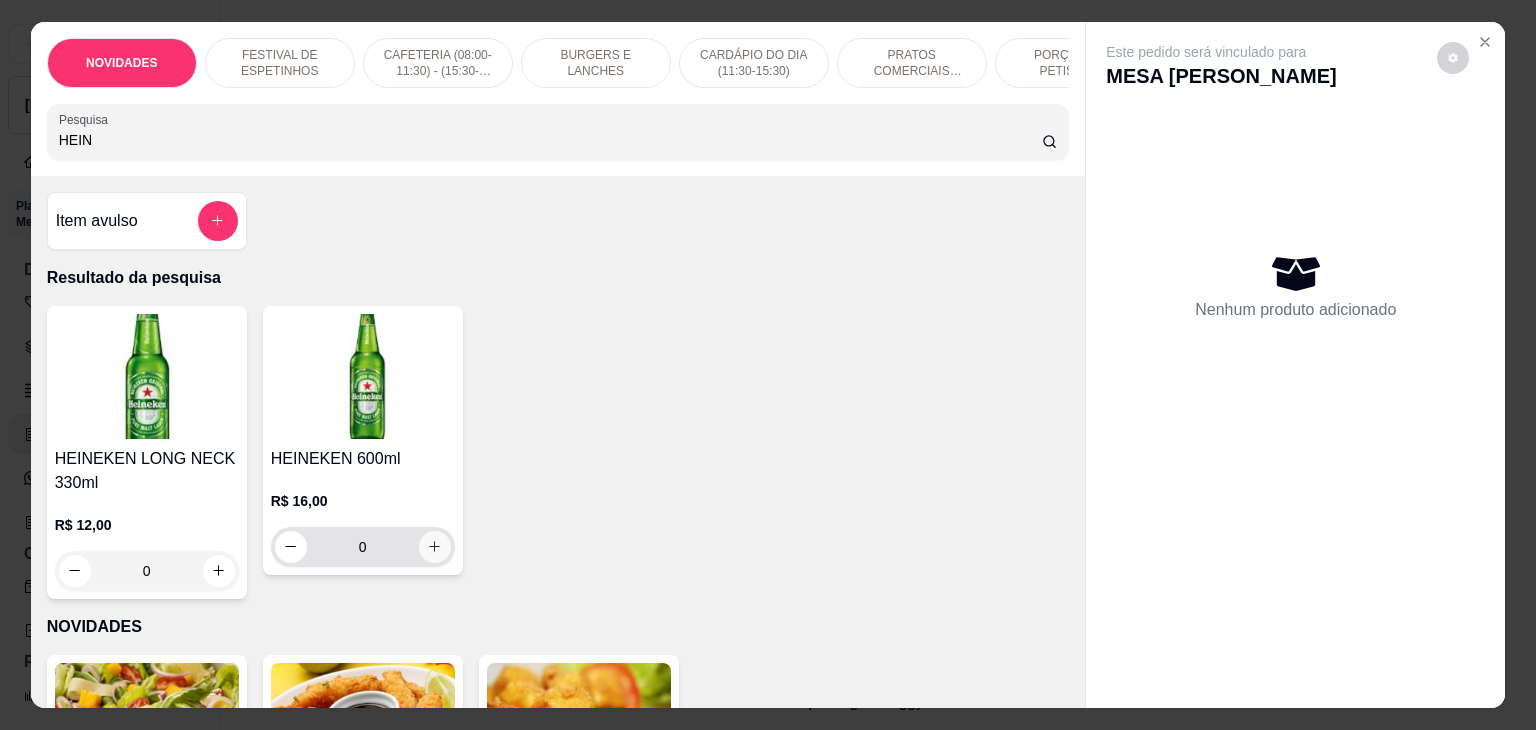type on "HEIN" 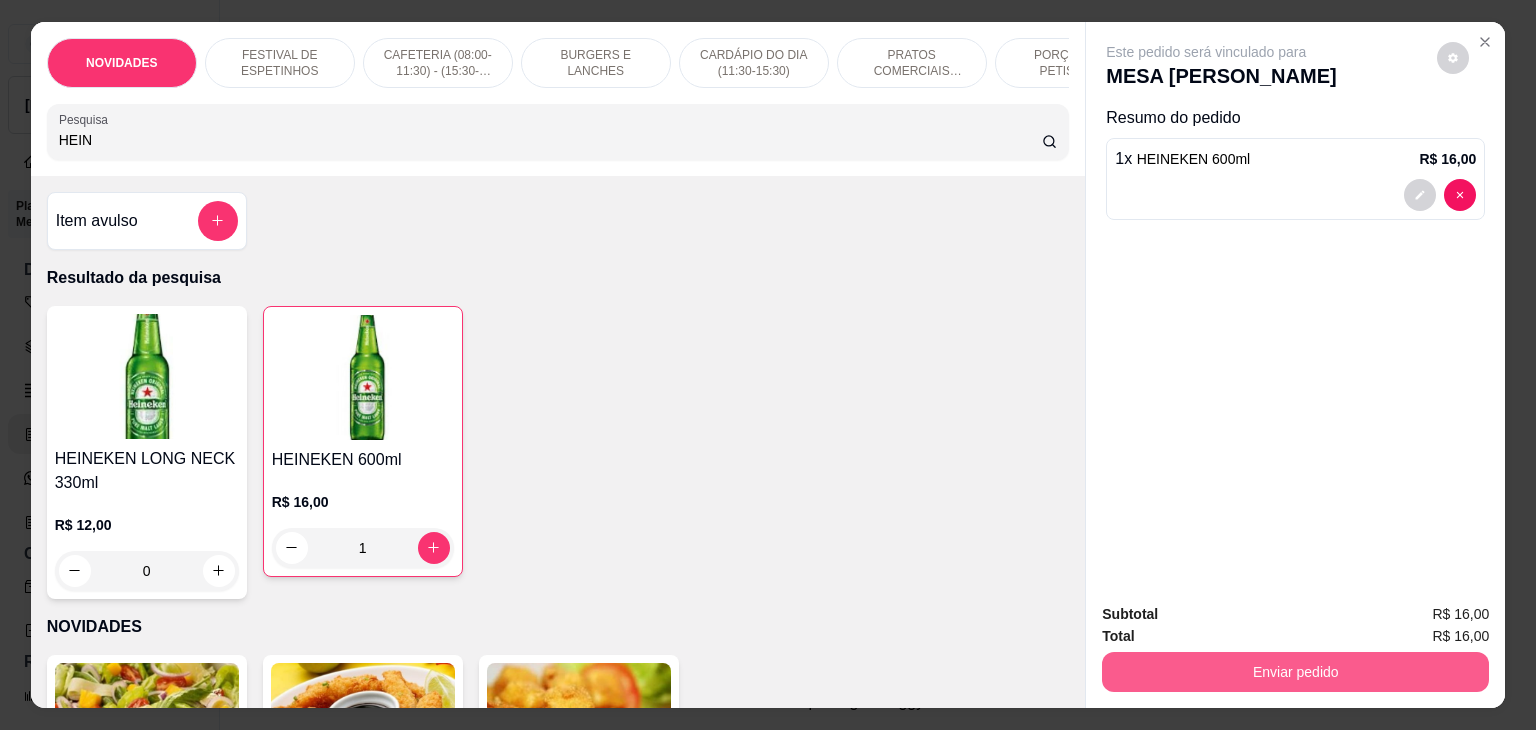 click on "Enviar pedido" at bounding box center (1295, 672) 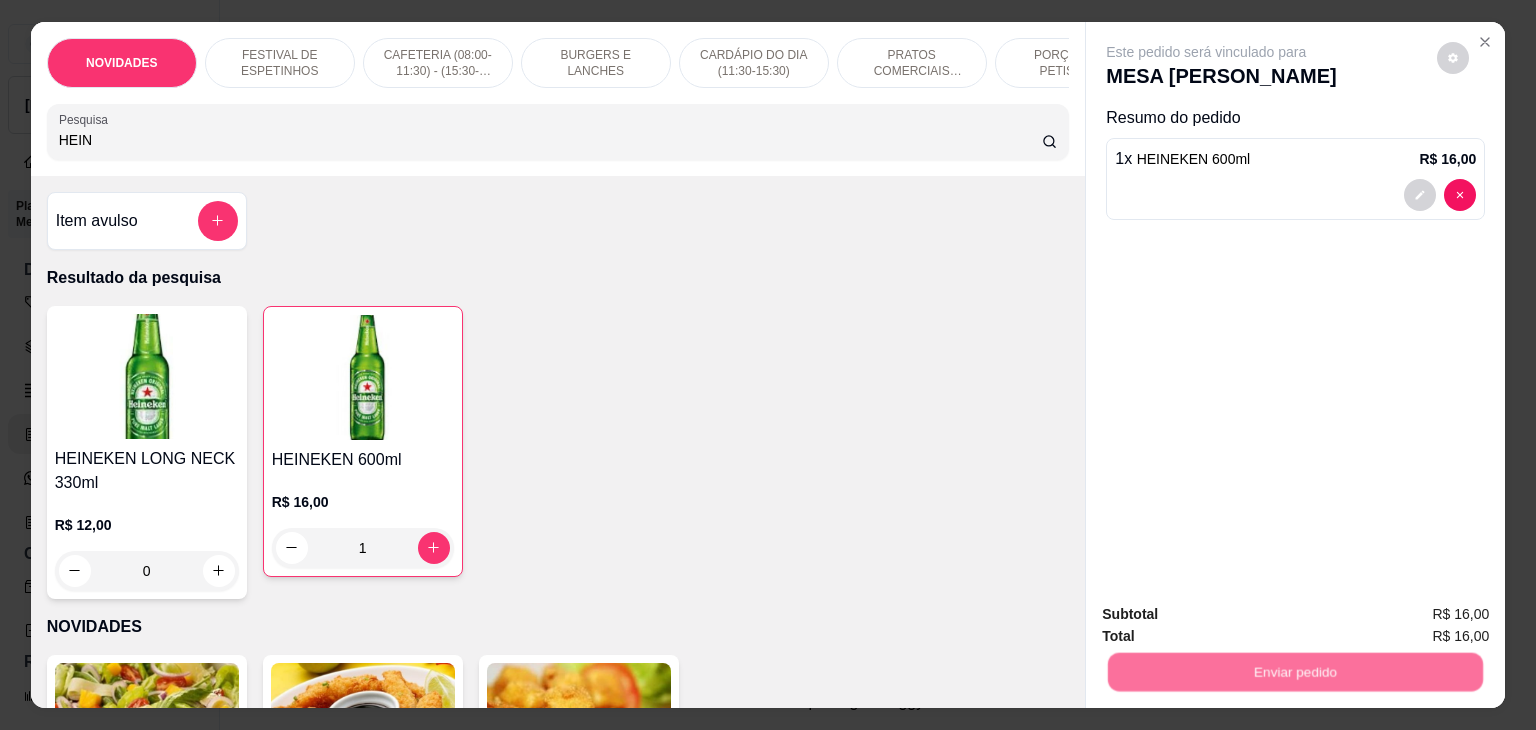 click on "Não registrar e enviar pedido" at bounding box center (1229, 614) 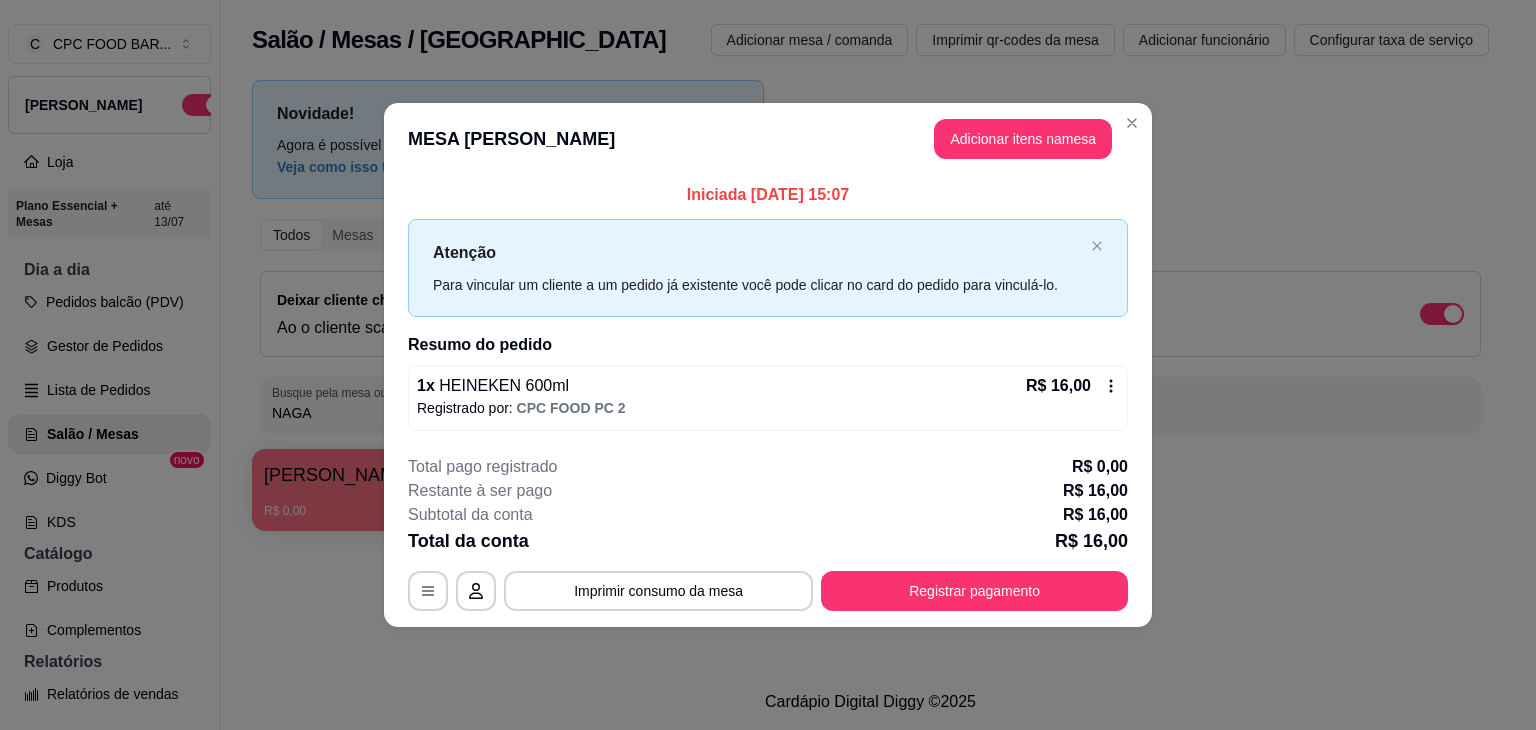 click on "Atenção Para vincular um cliente a um pedido já existente você pode clicar no card do pedido para vinculá-lo." at bounding box center [768, 267] 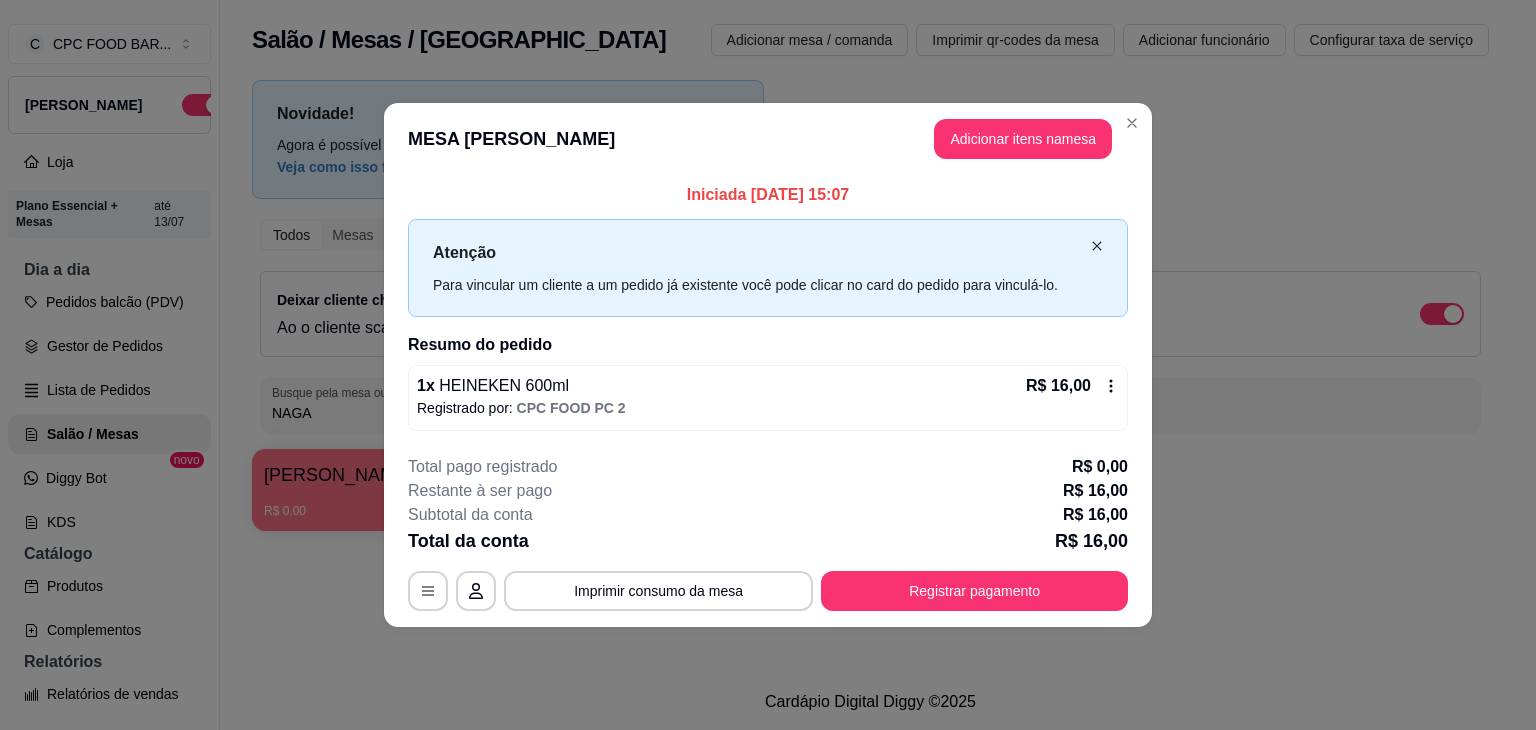 click 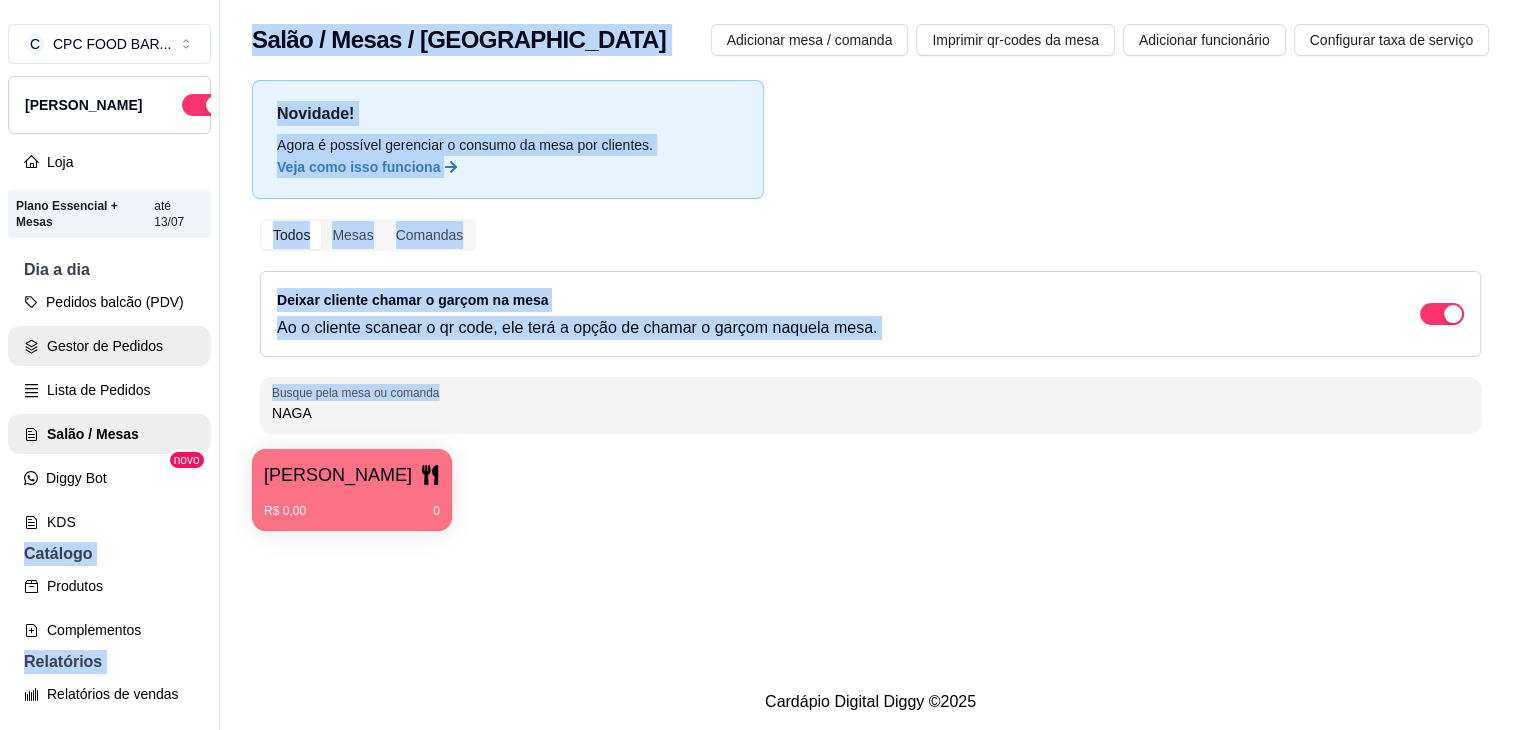 drag, startPoint x: 506, startPoint y: 389, endPoint x: 138, endPoint y: 382, distance: 368.06656 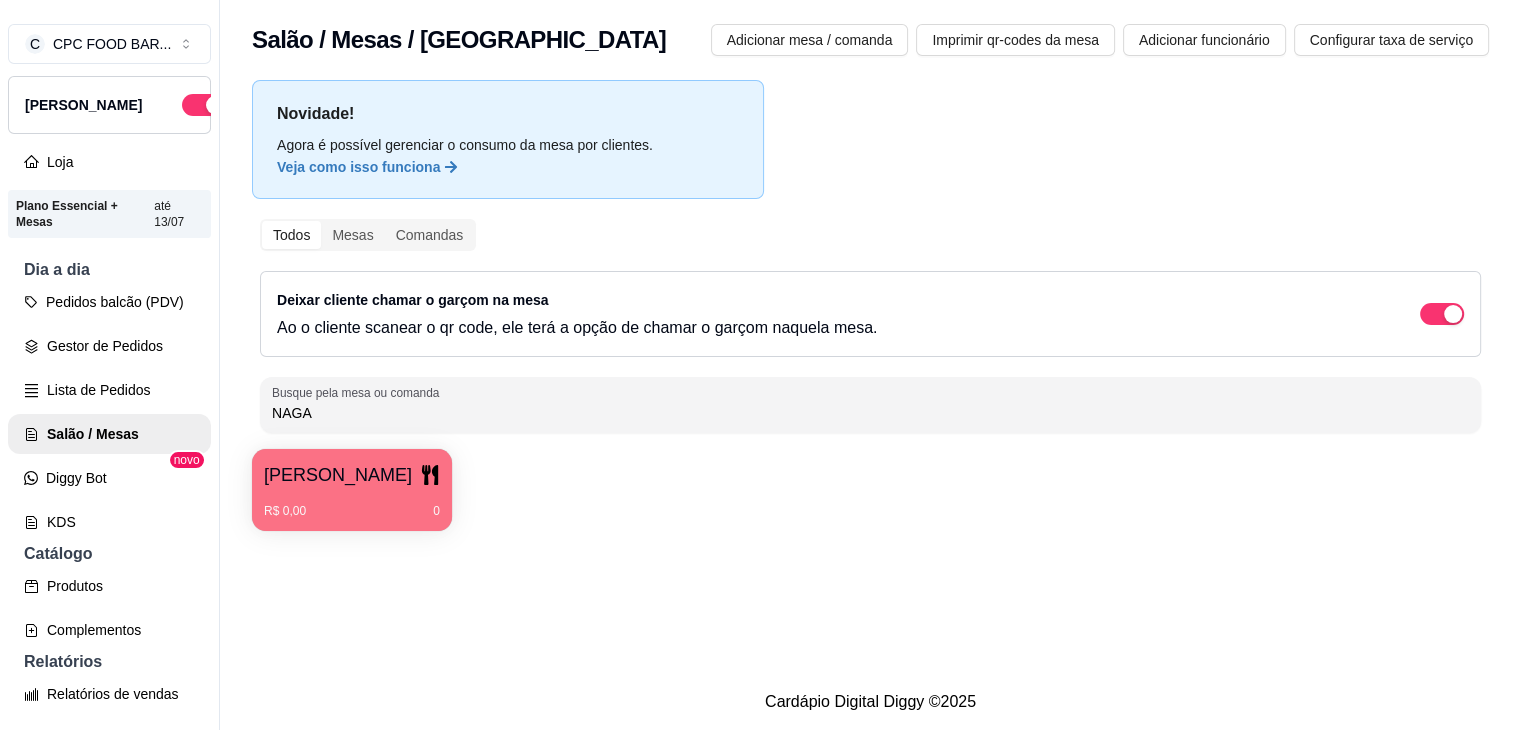 drag, startPoint x: 370, startPoint y: 414, endPoint x: 220, endPoint y: 409, distance: 150.08331 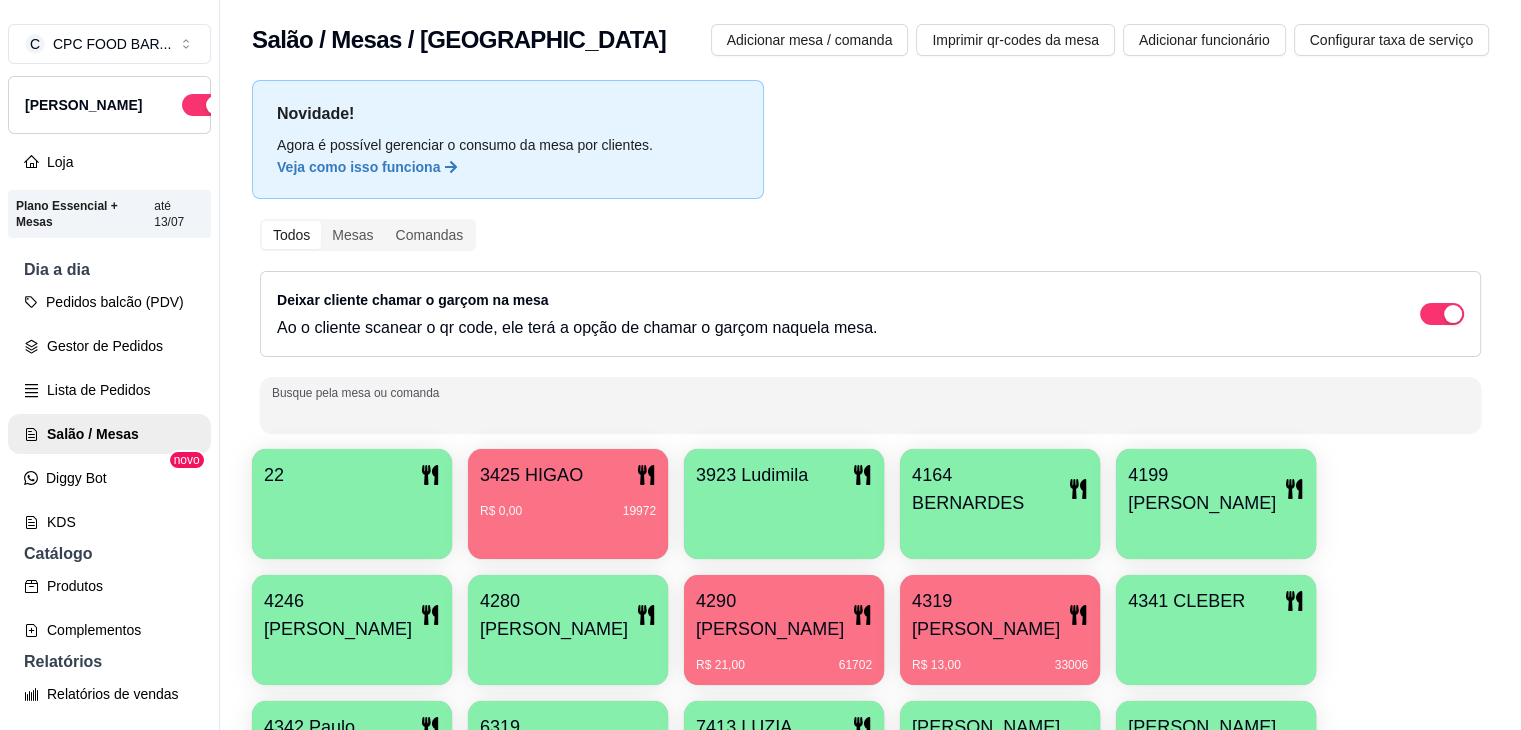 click at bounding box center [870, 405] 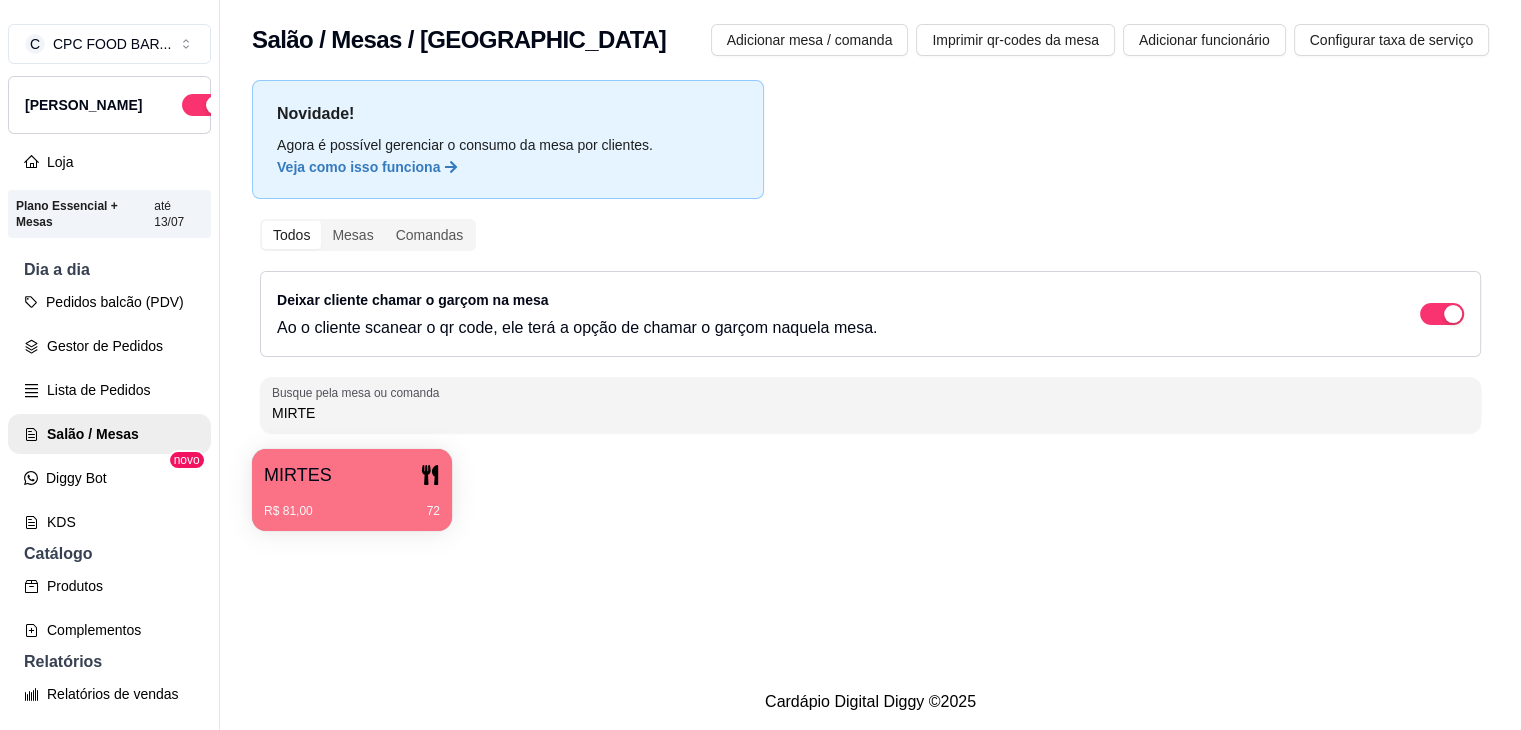 type on "MIRTE" 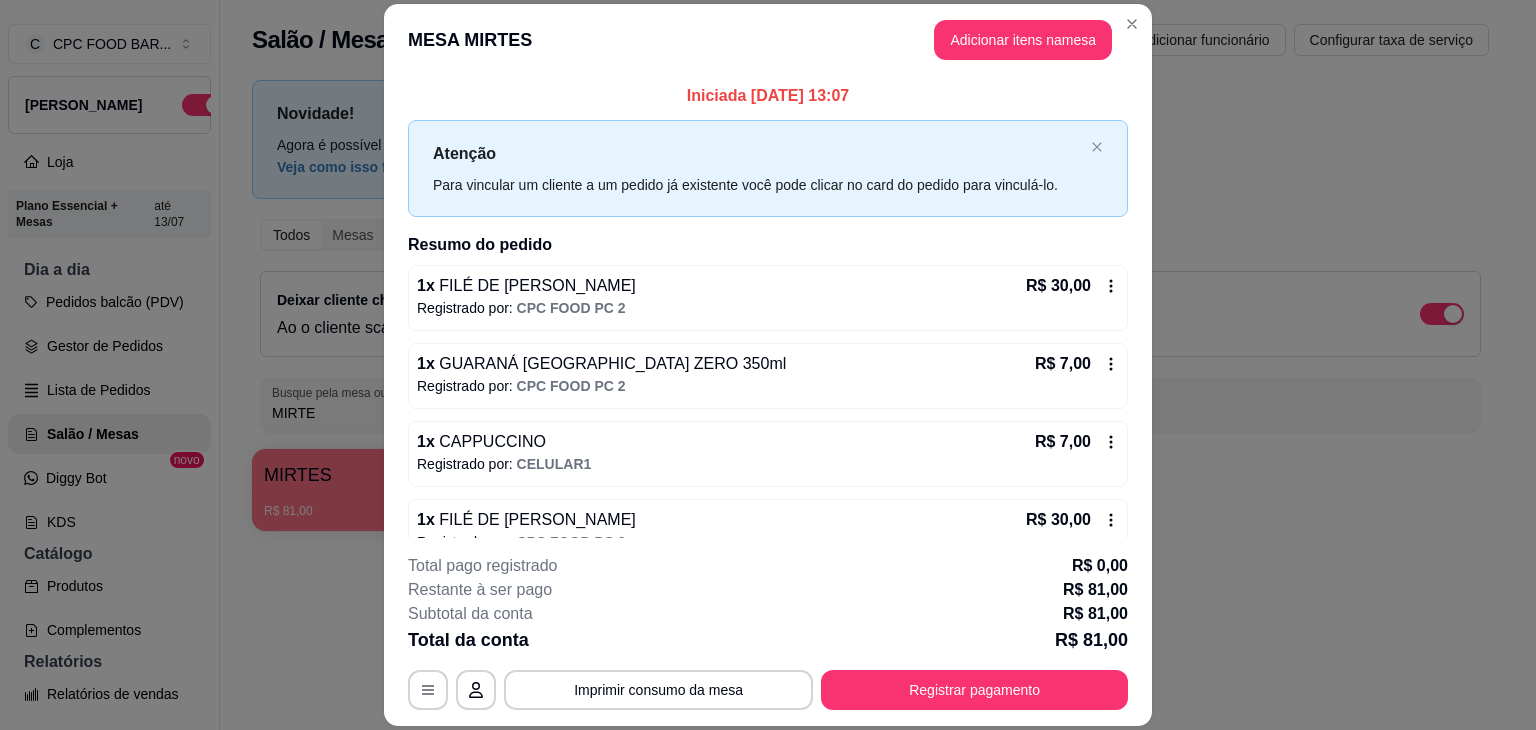 click on "MESA MIRTES Adicionar itens na  mesa" at bounding box center (768, 40) 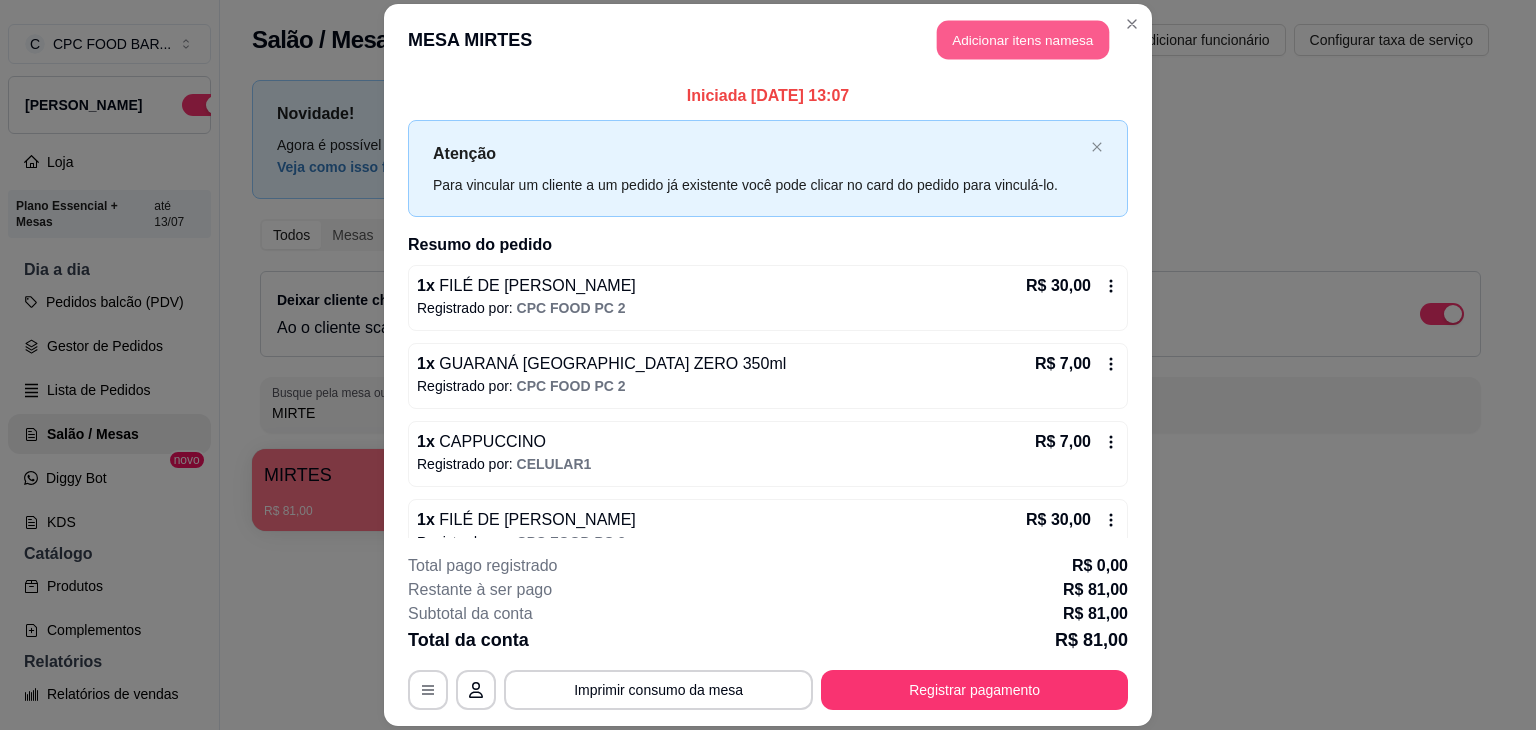 click on "Adicionar itens na  mesa" at bounding box center [1023, 39] 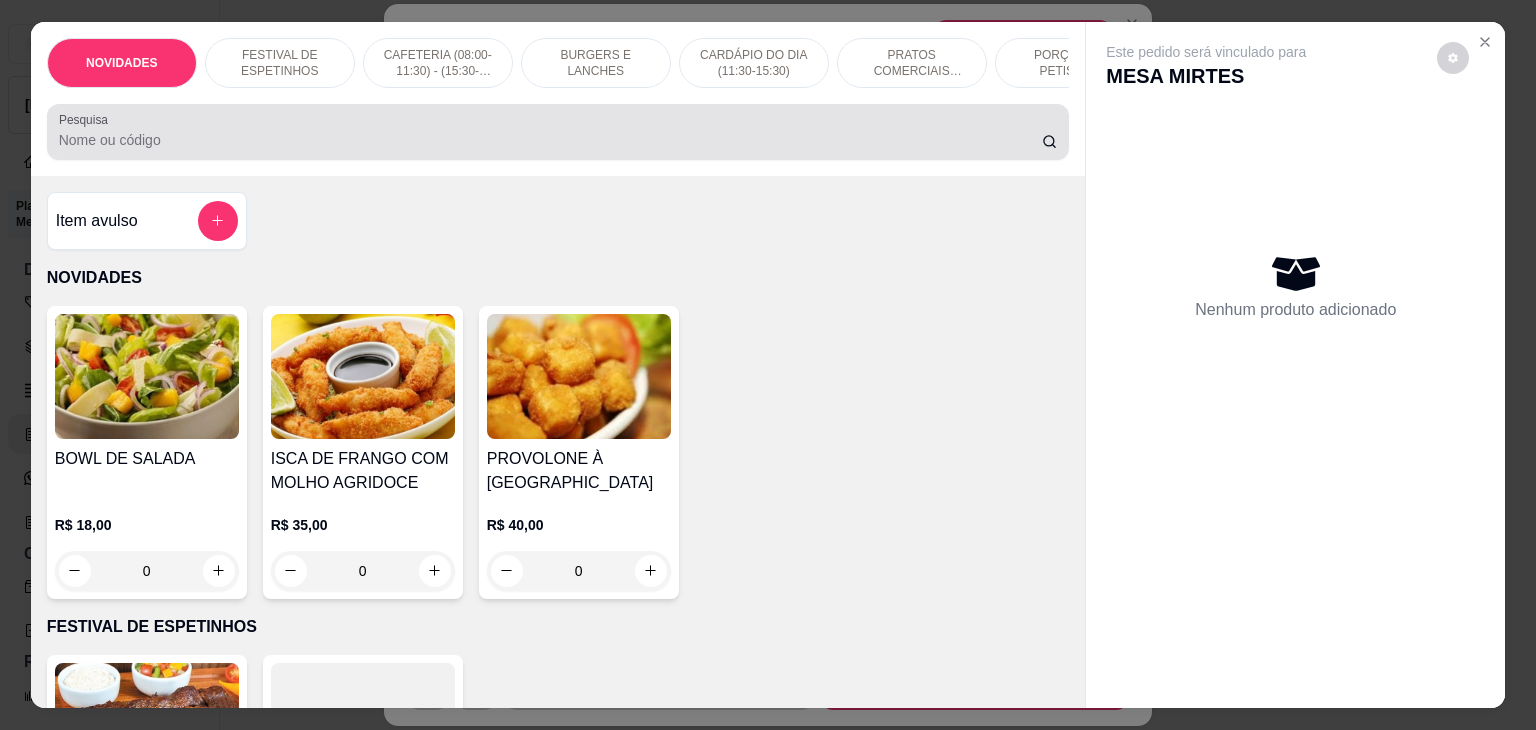 click at bounding box center [558, 132] 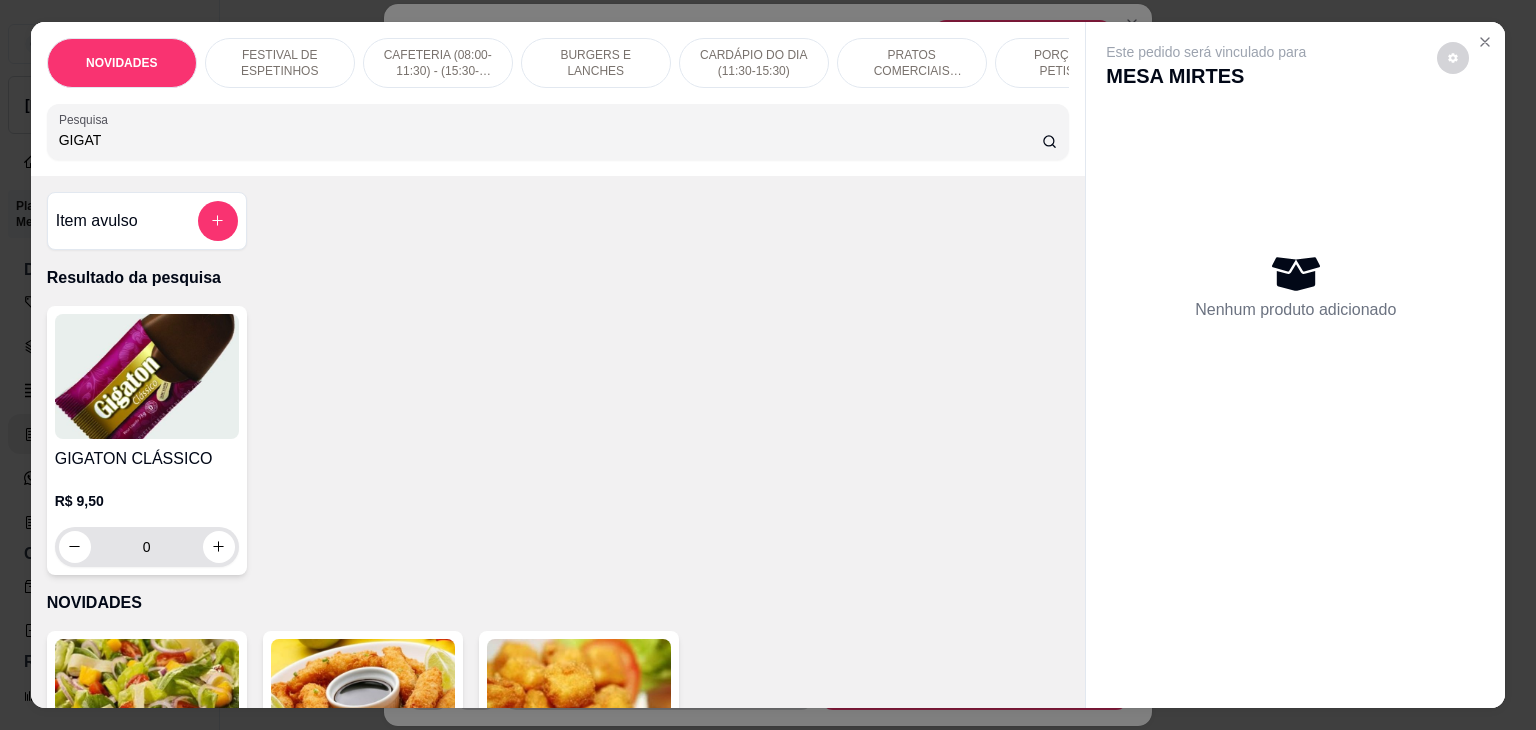 type on "GIGAT" 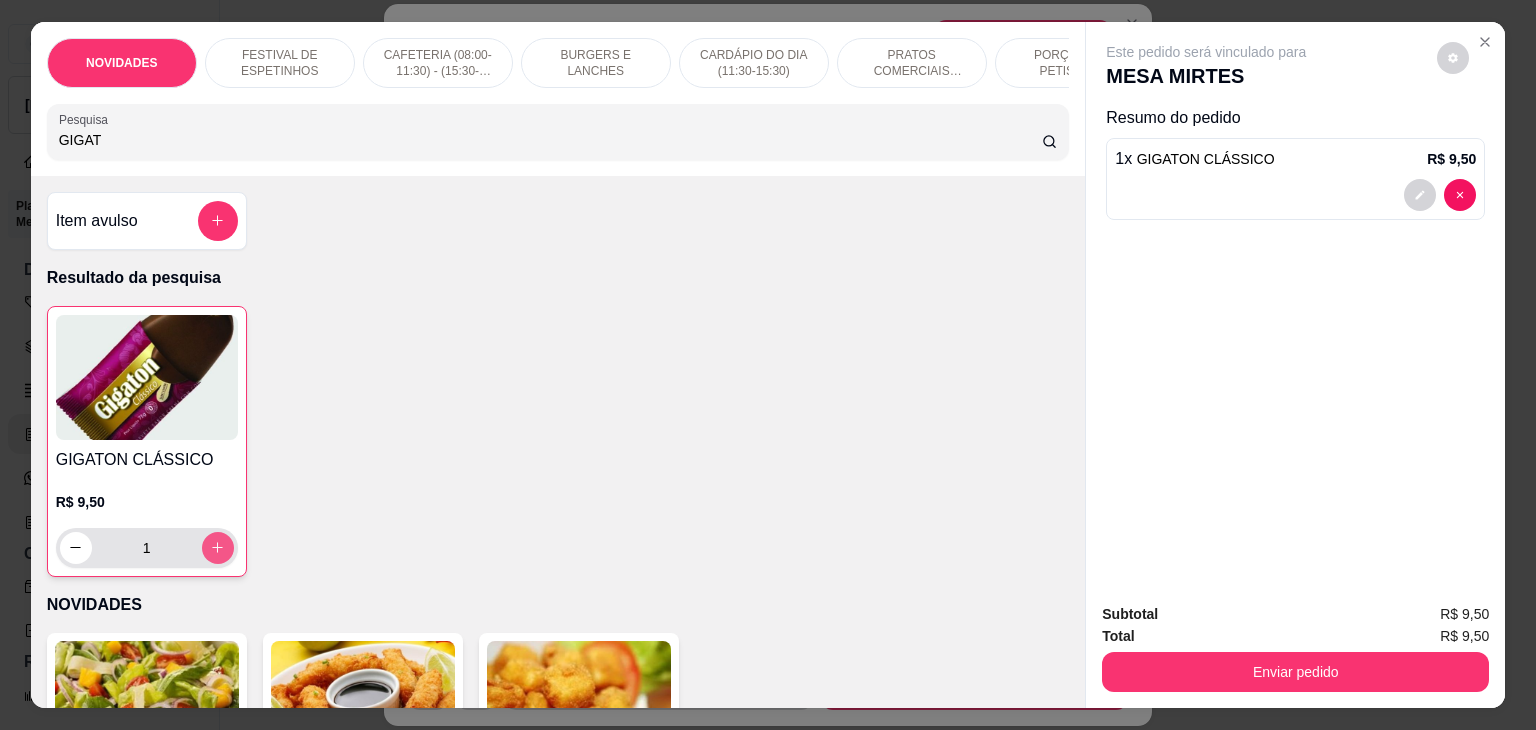 type on "1" 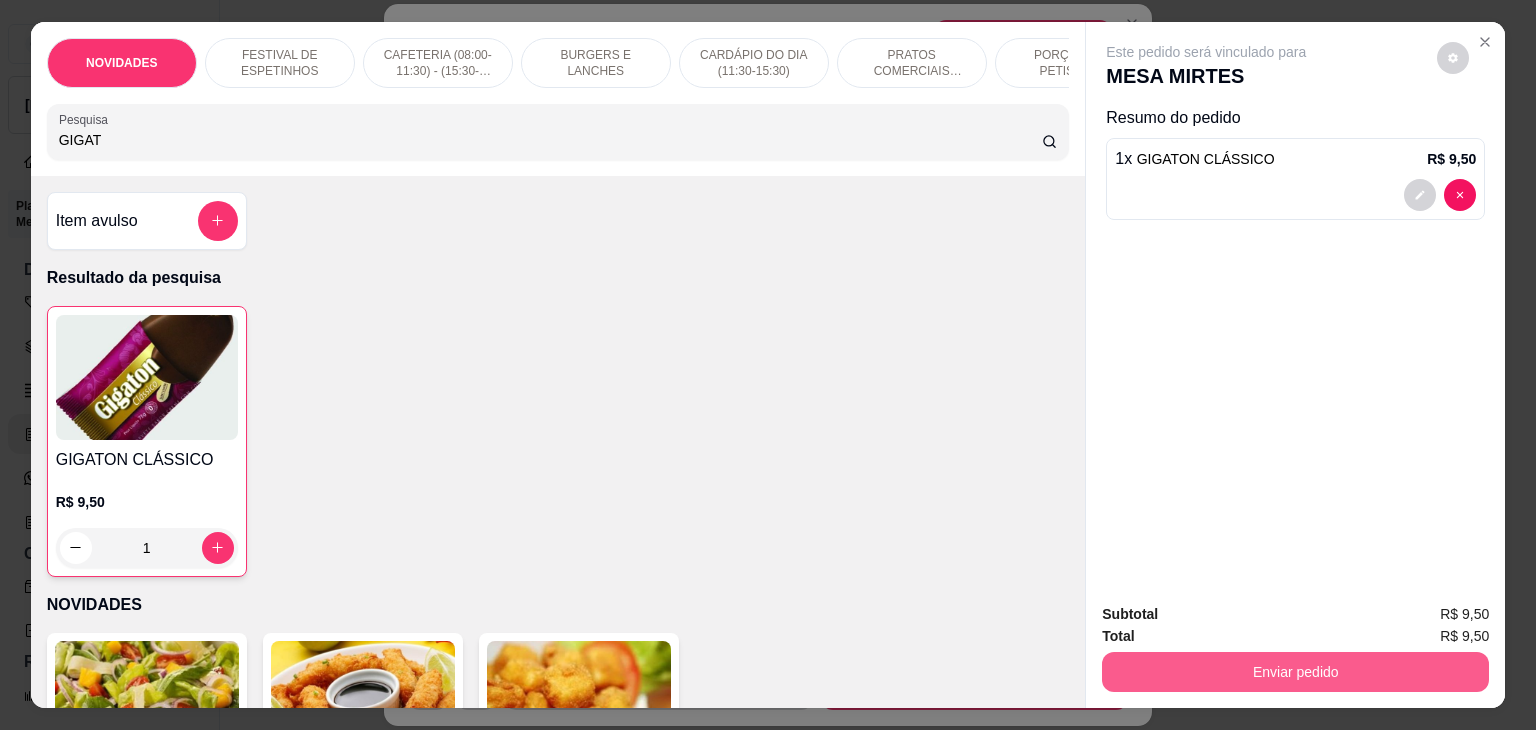 click on "Enviar pedido" at bounding box center (1295, 672) 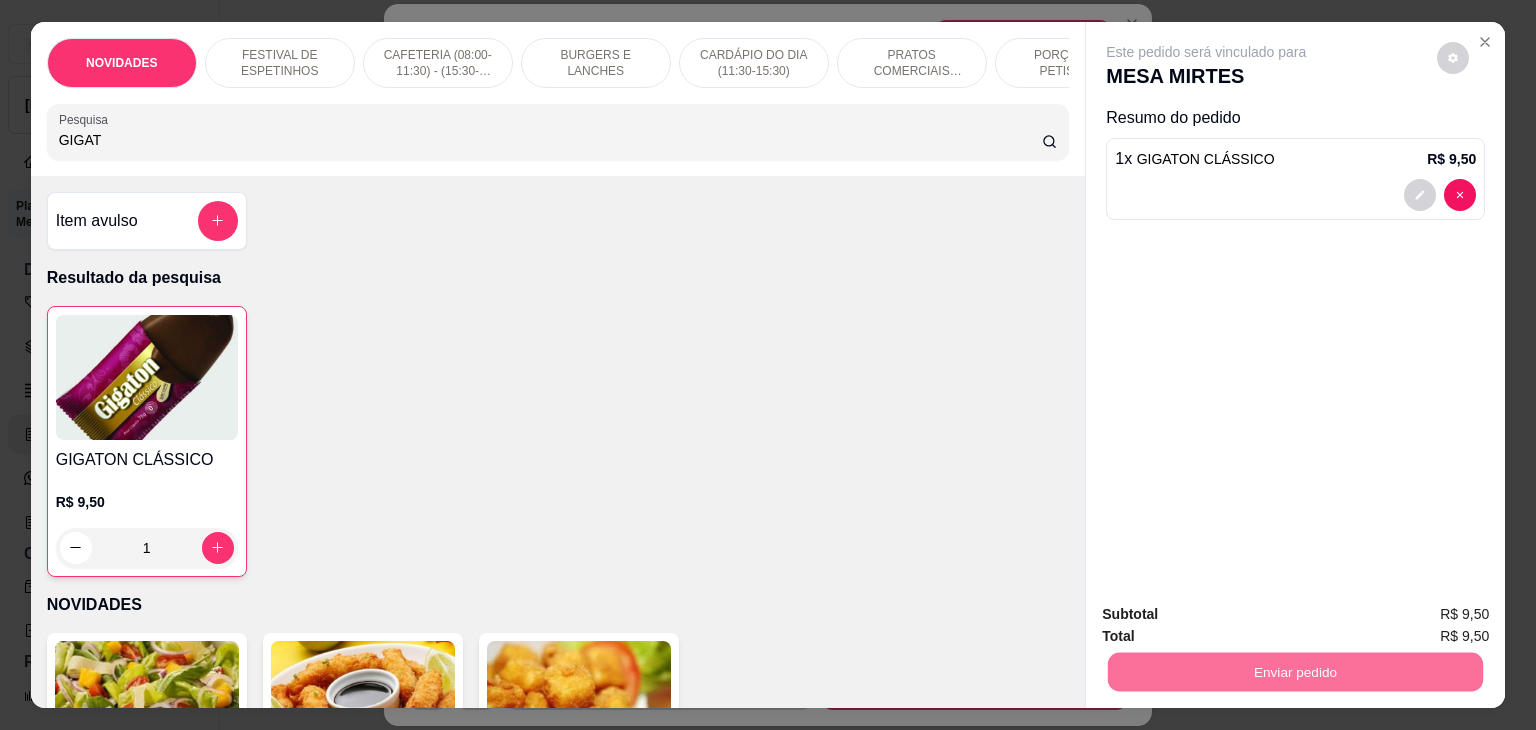 click on "Não registrar e enviar pedido" at bounding box center [1229, 614] 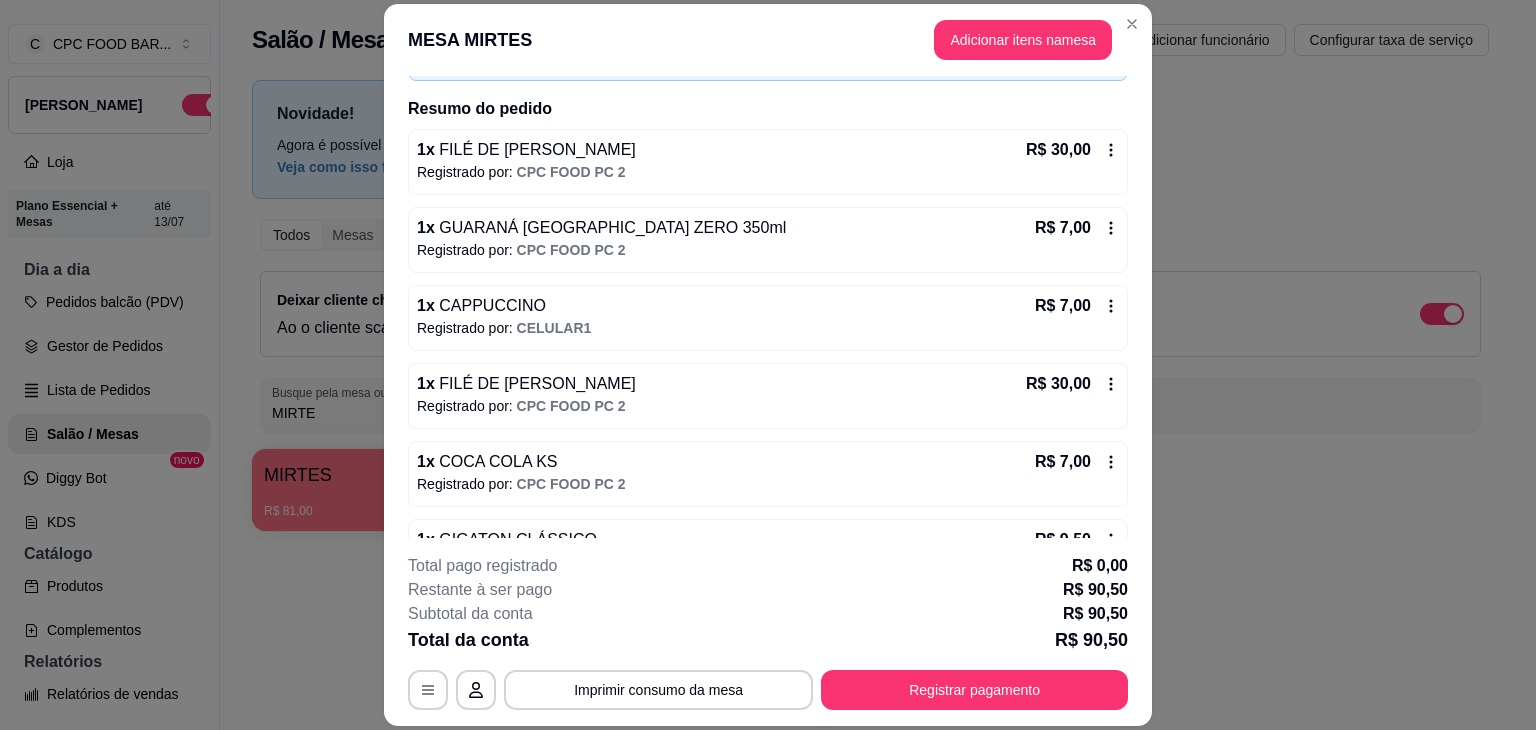 scroll, scrollTop: 188, scrollLeft: 0, axis: vertical 